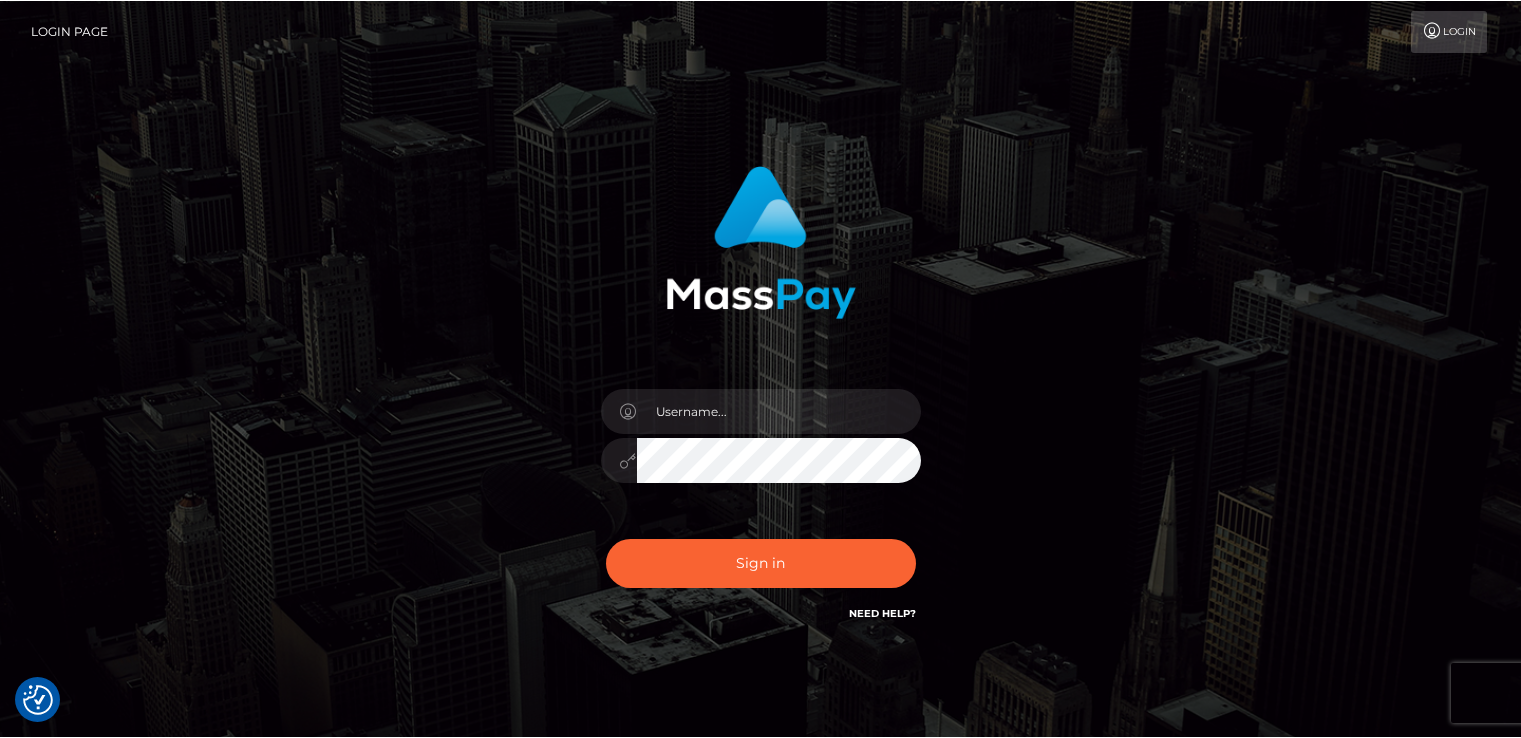 scroll, scrollTop: 0, scrollLeft: 0, axis: both 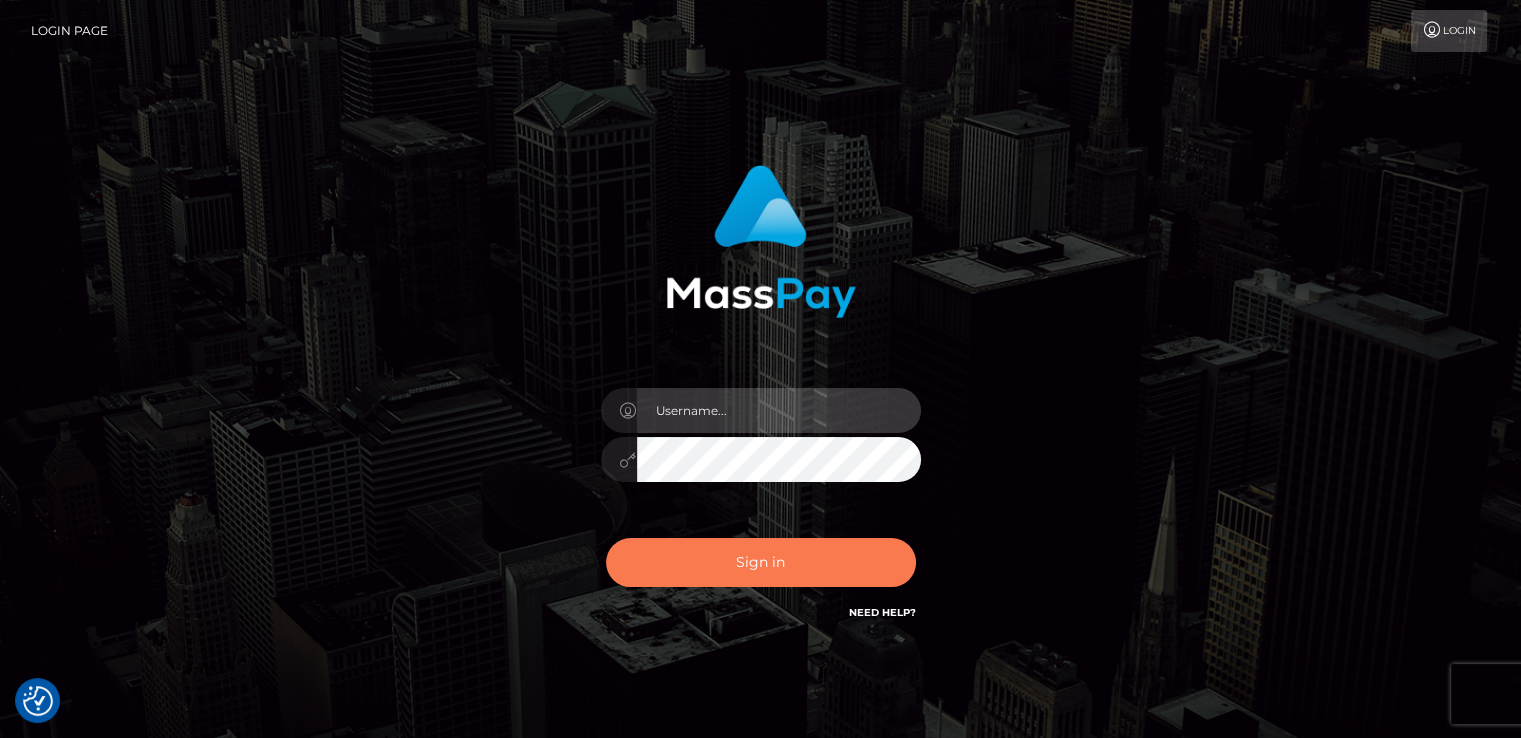 type on "catalinad" 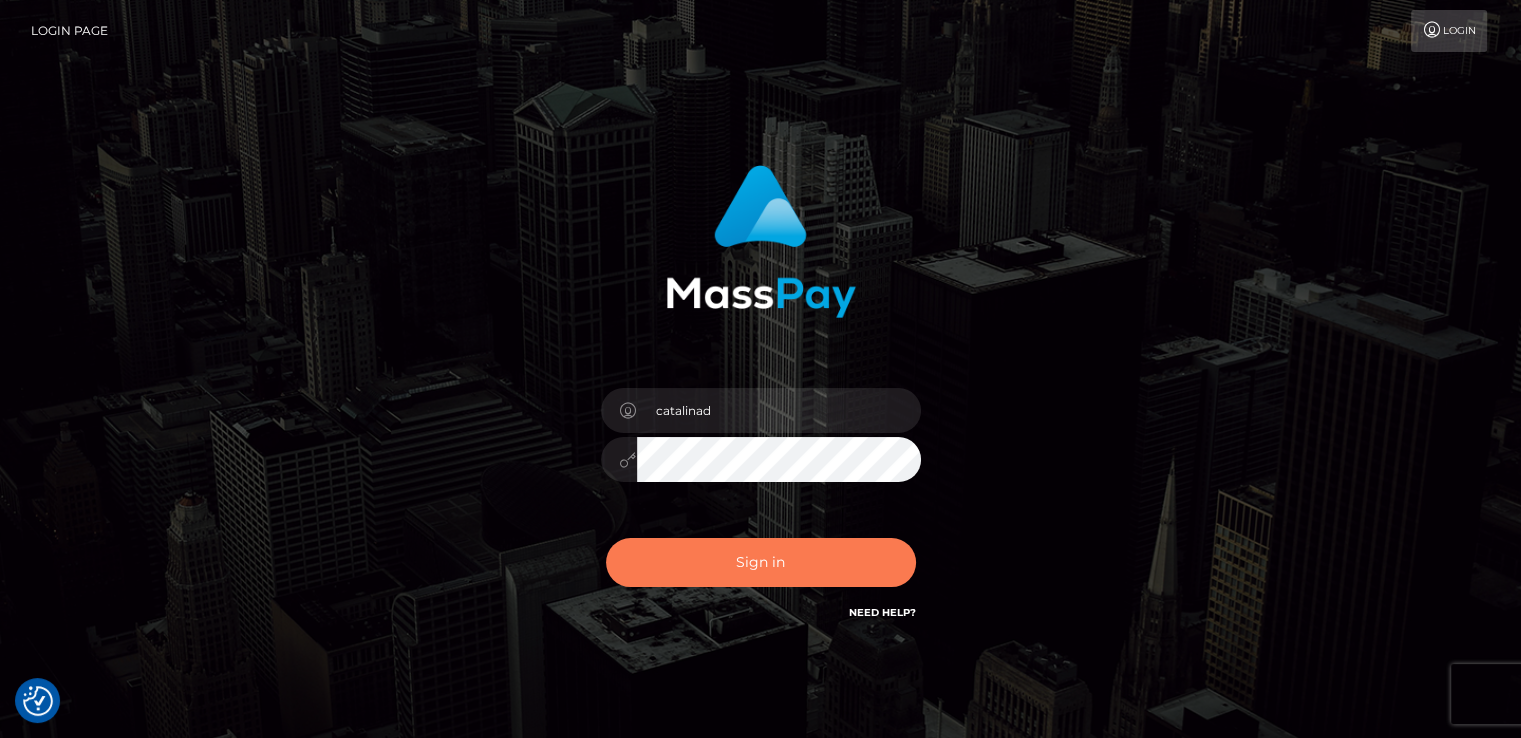 click on "Sign in" at bounding box center (761, 562) 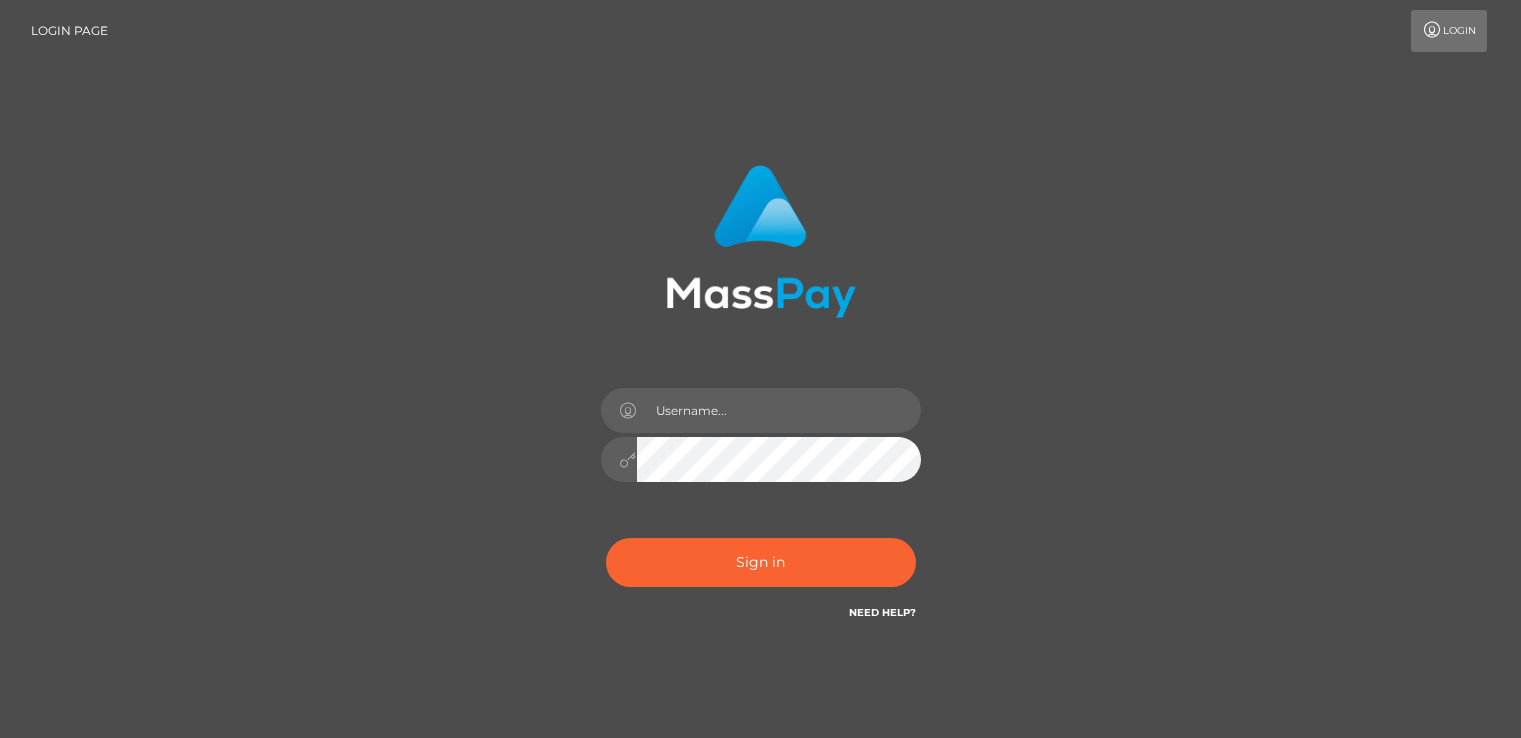 scroll, scrollTop: 0, scrollLeft: 0, axis: both 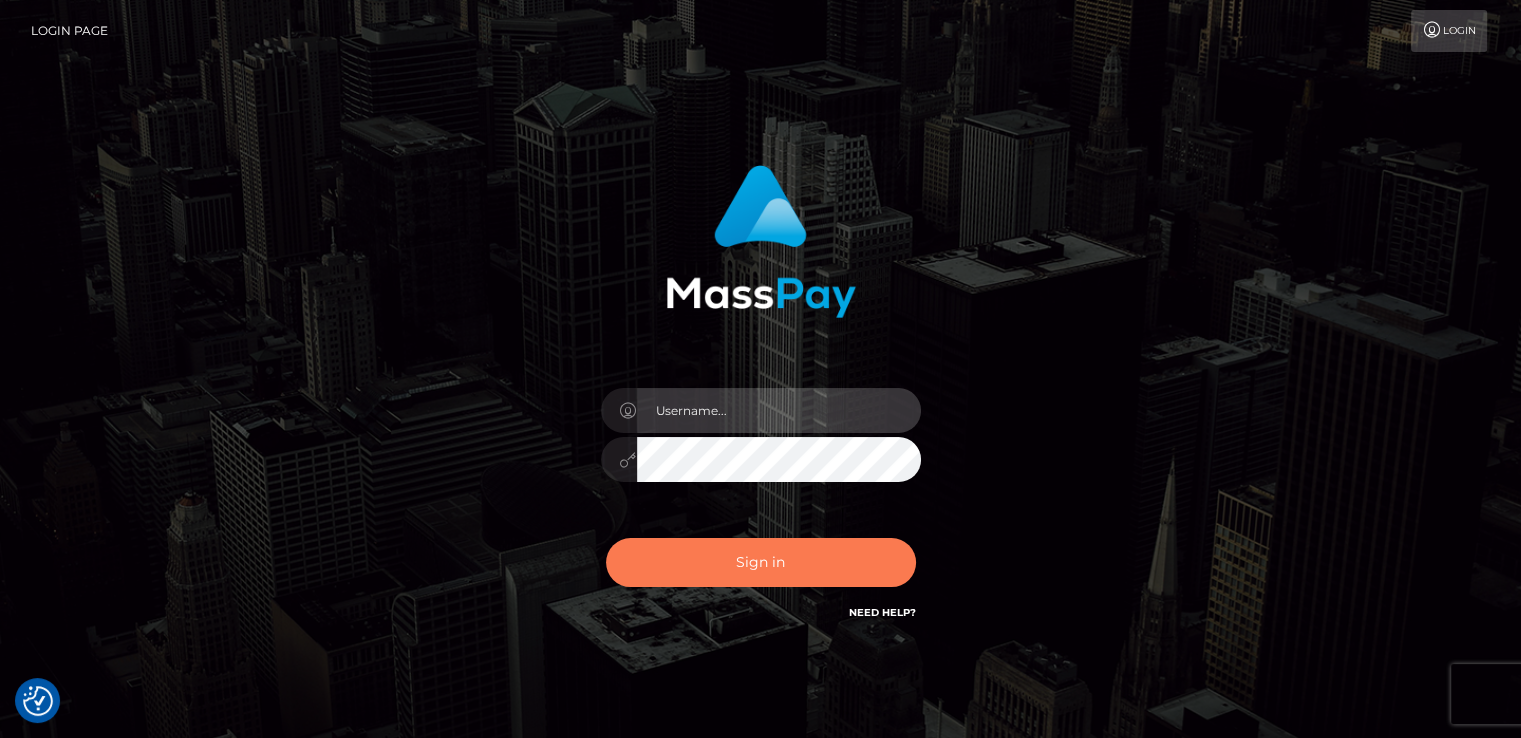 type on "catalinad" 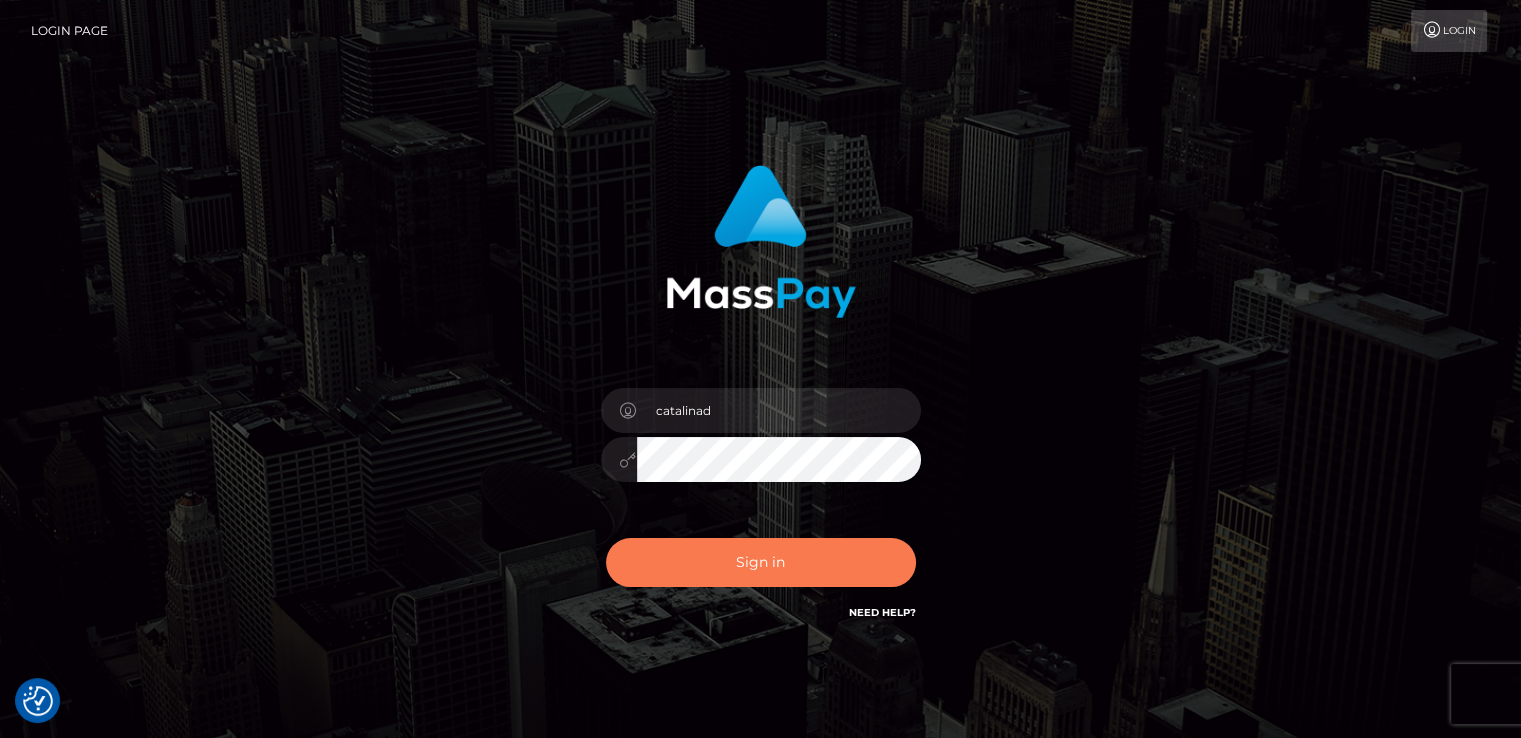 click on "Sign in" at bounding box center [761, 562] 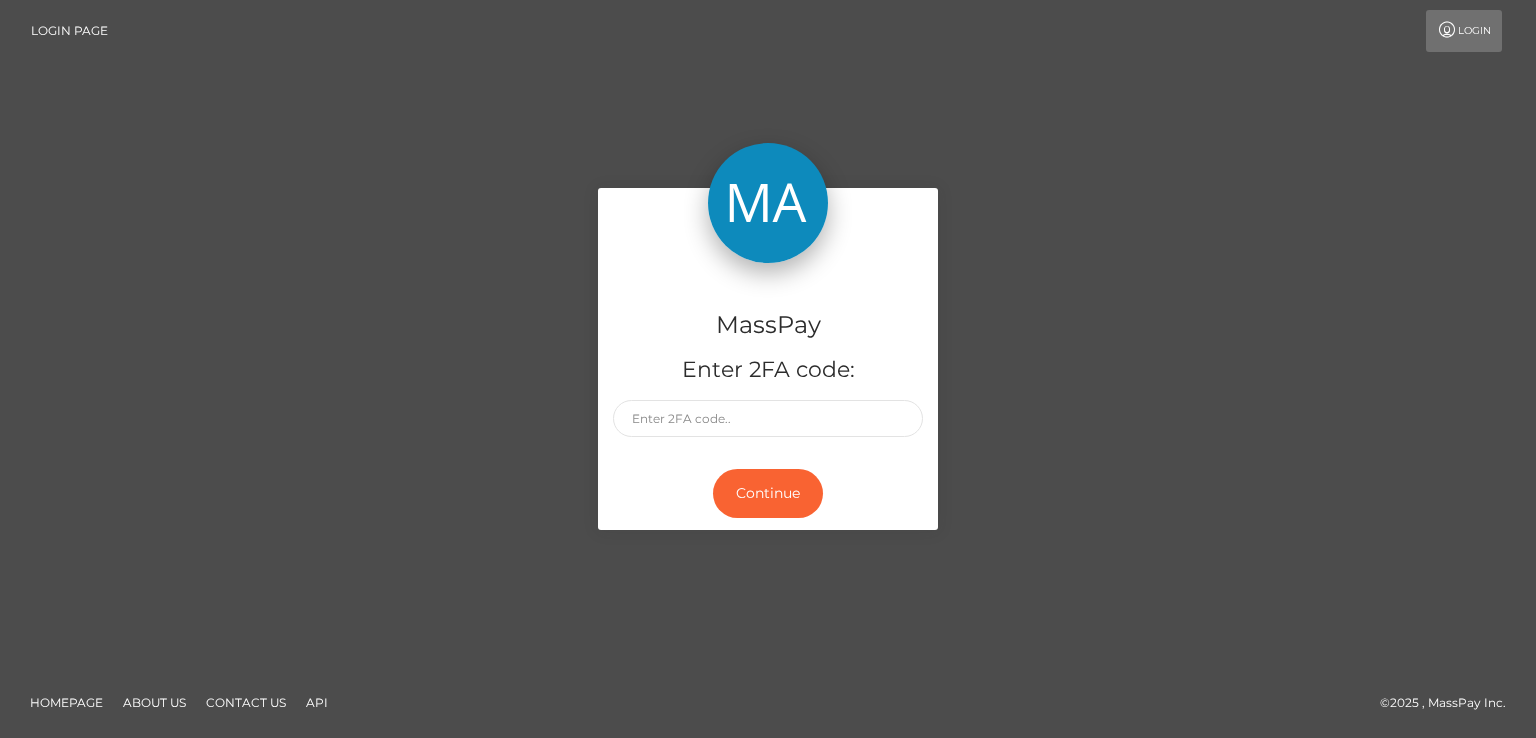 scroll, scrollTop: 0, scrollLeft: 0, axis: both 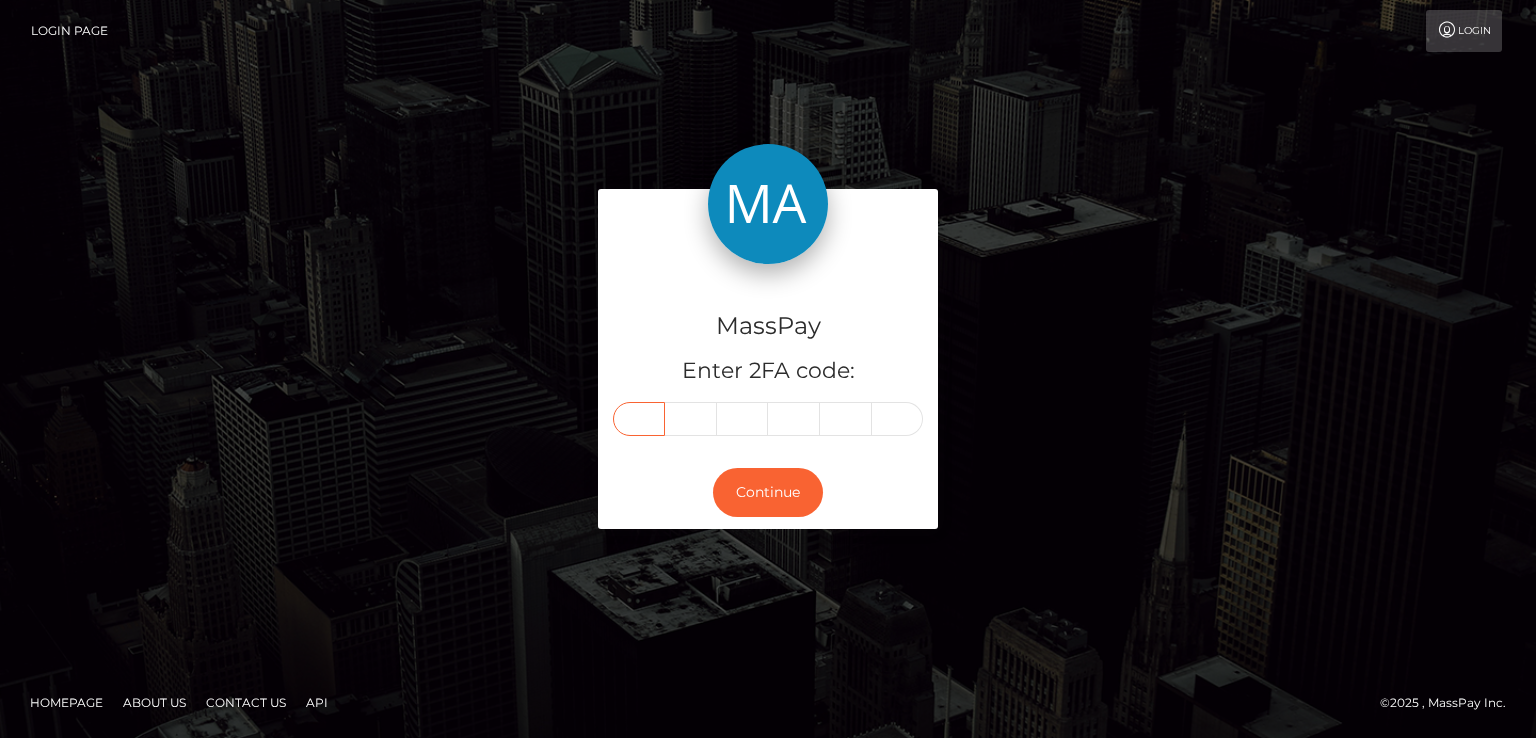 click at bounding box center [639, 419] 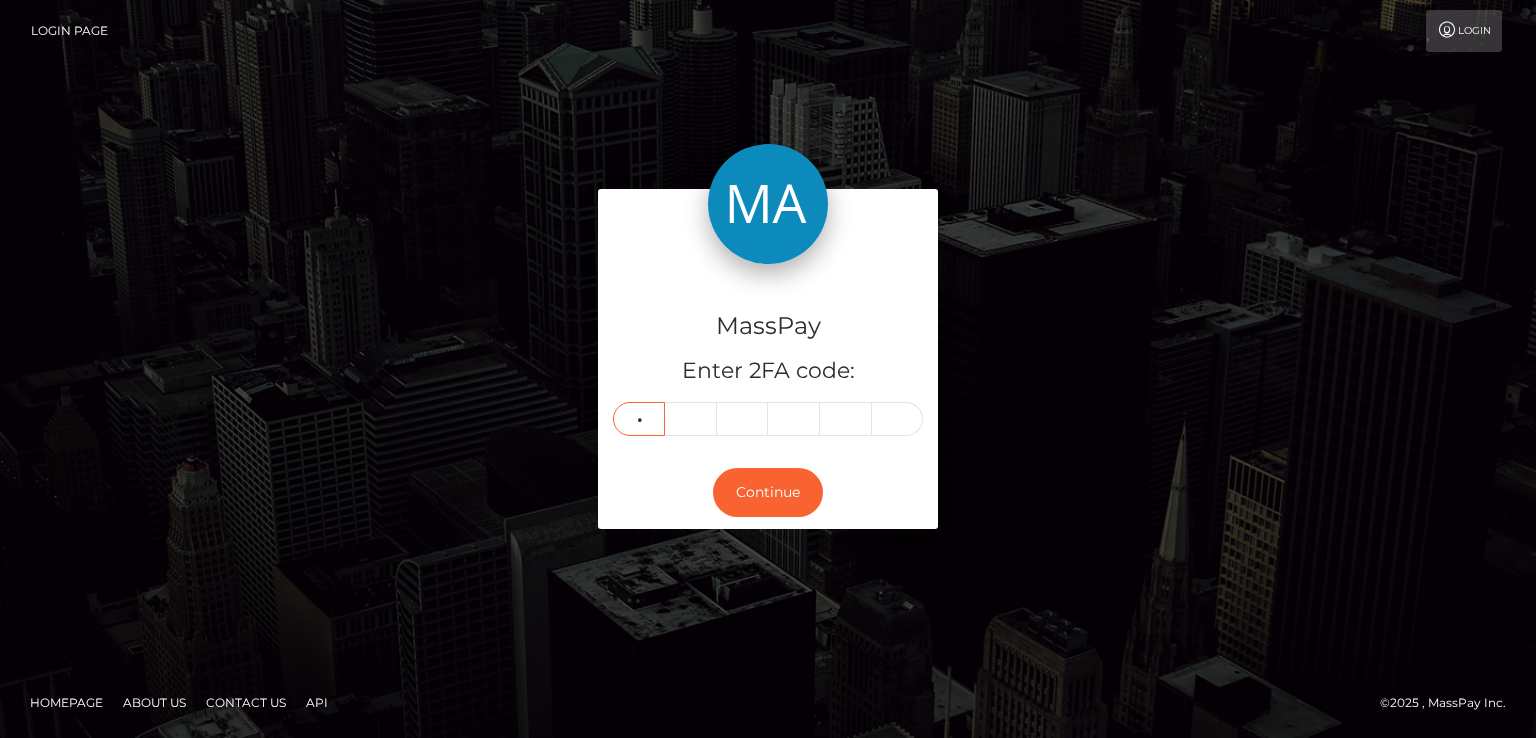 type on "8" 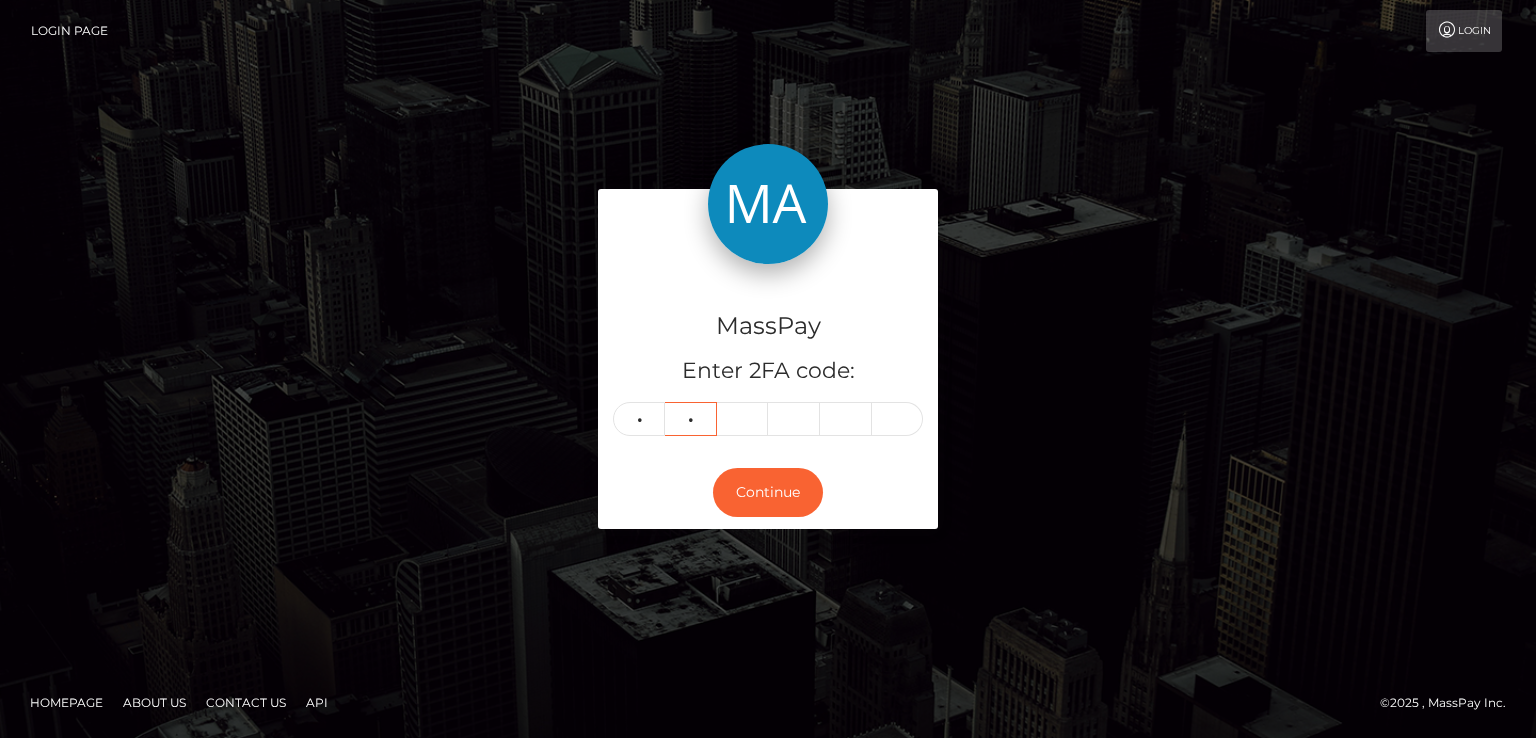 type on "5" 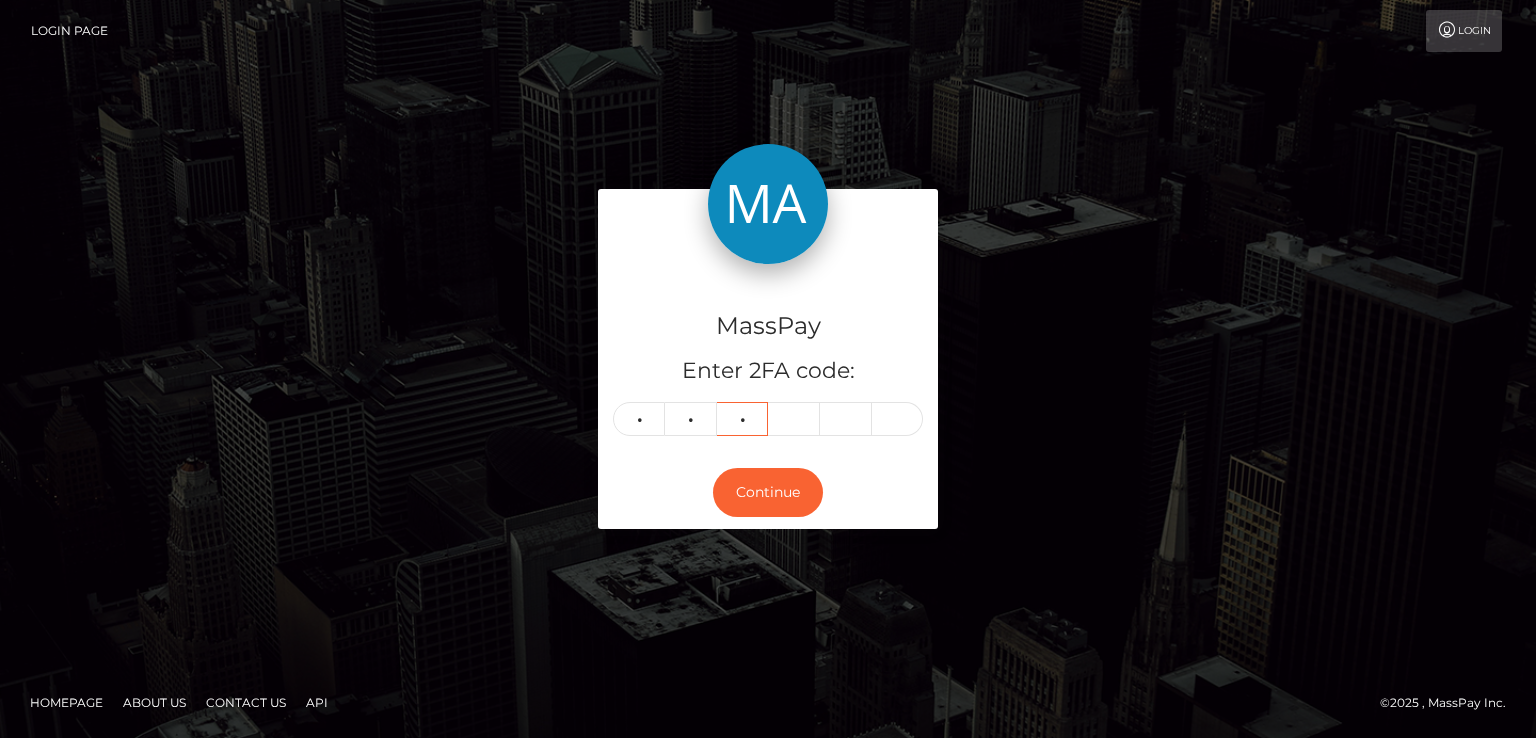 type on "4" 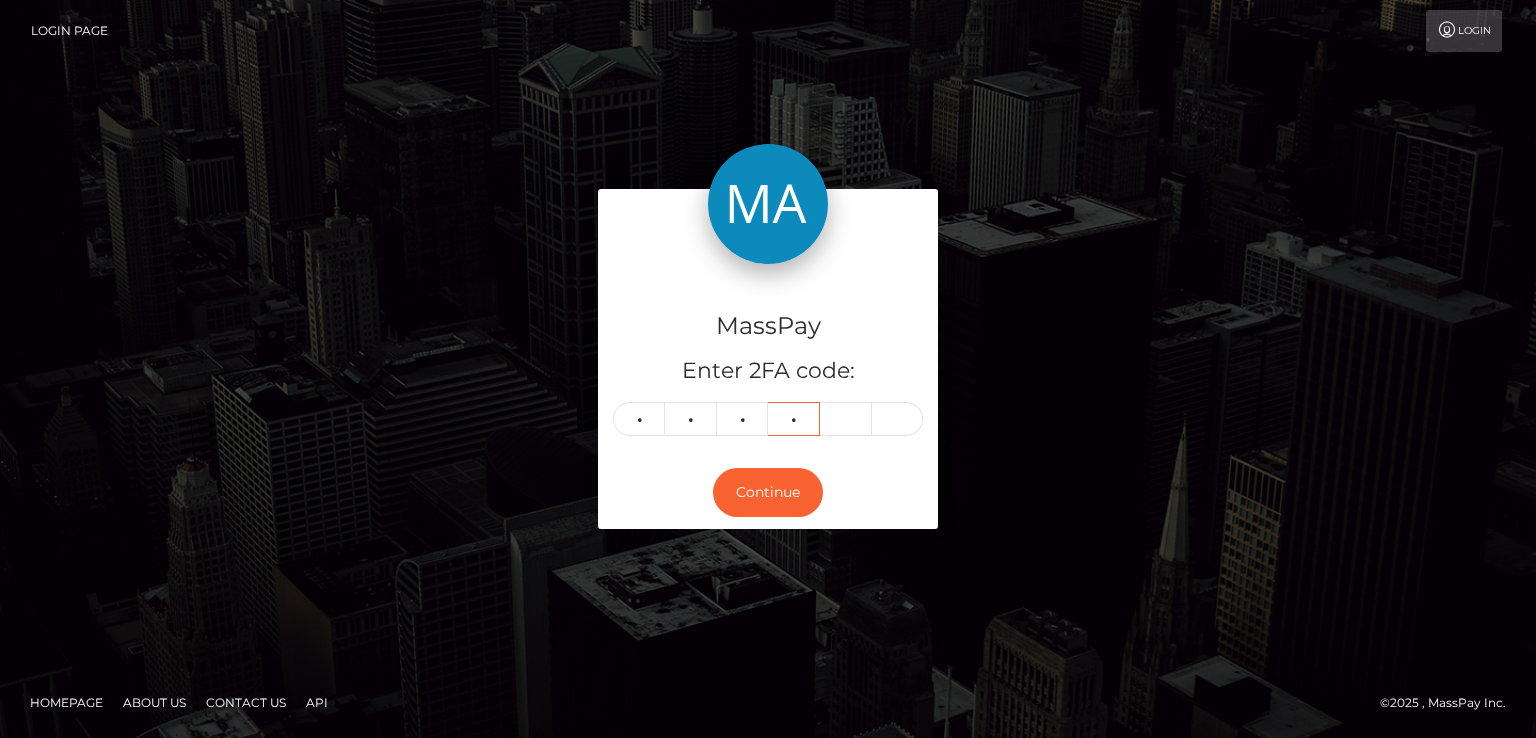 type on "6" 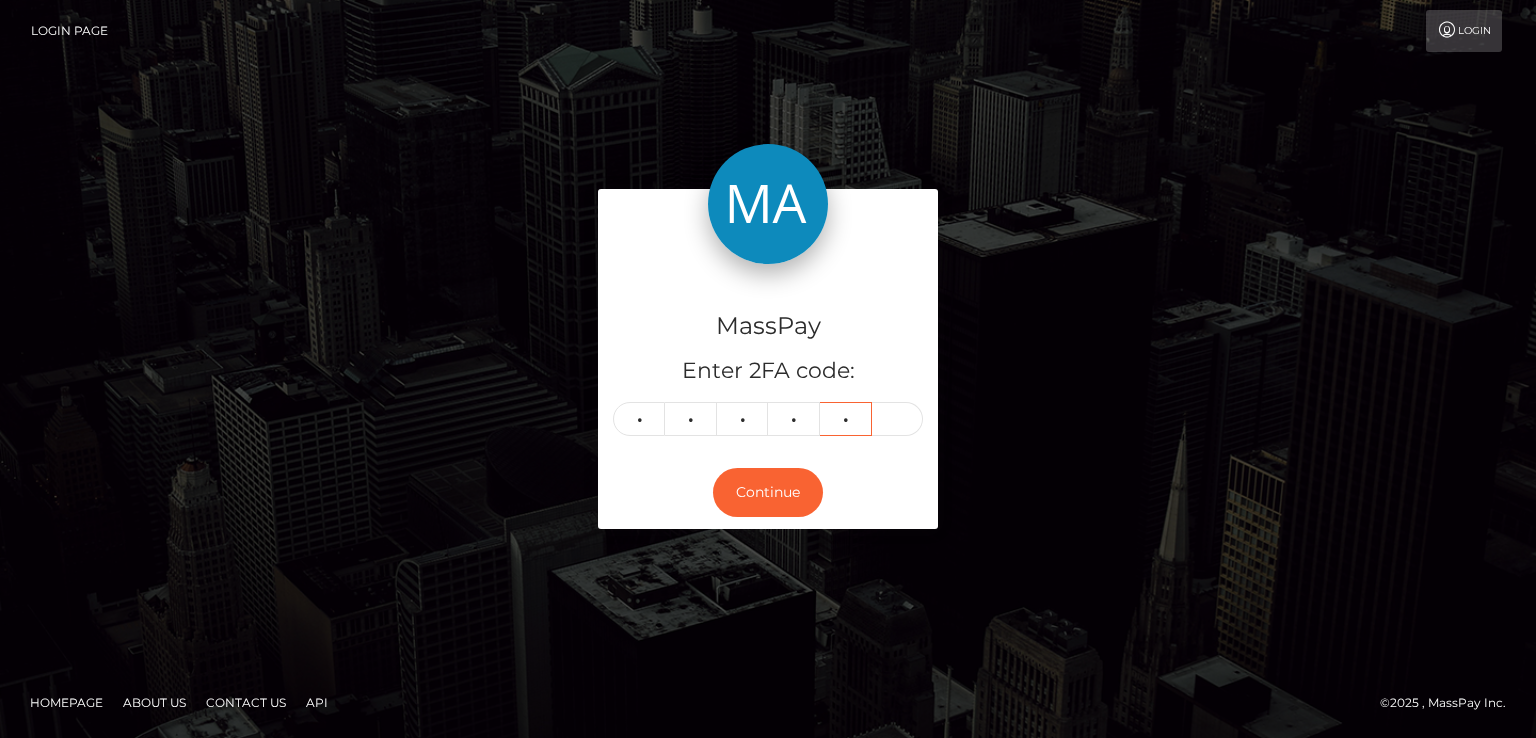 type on "3" 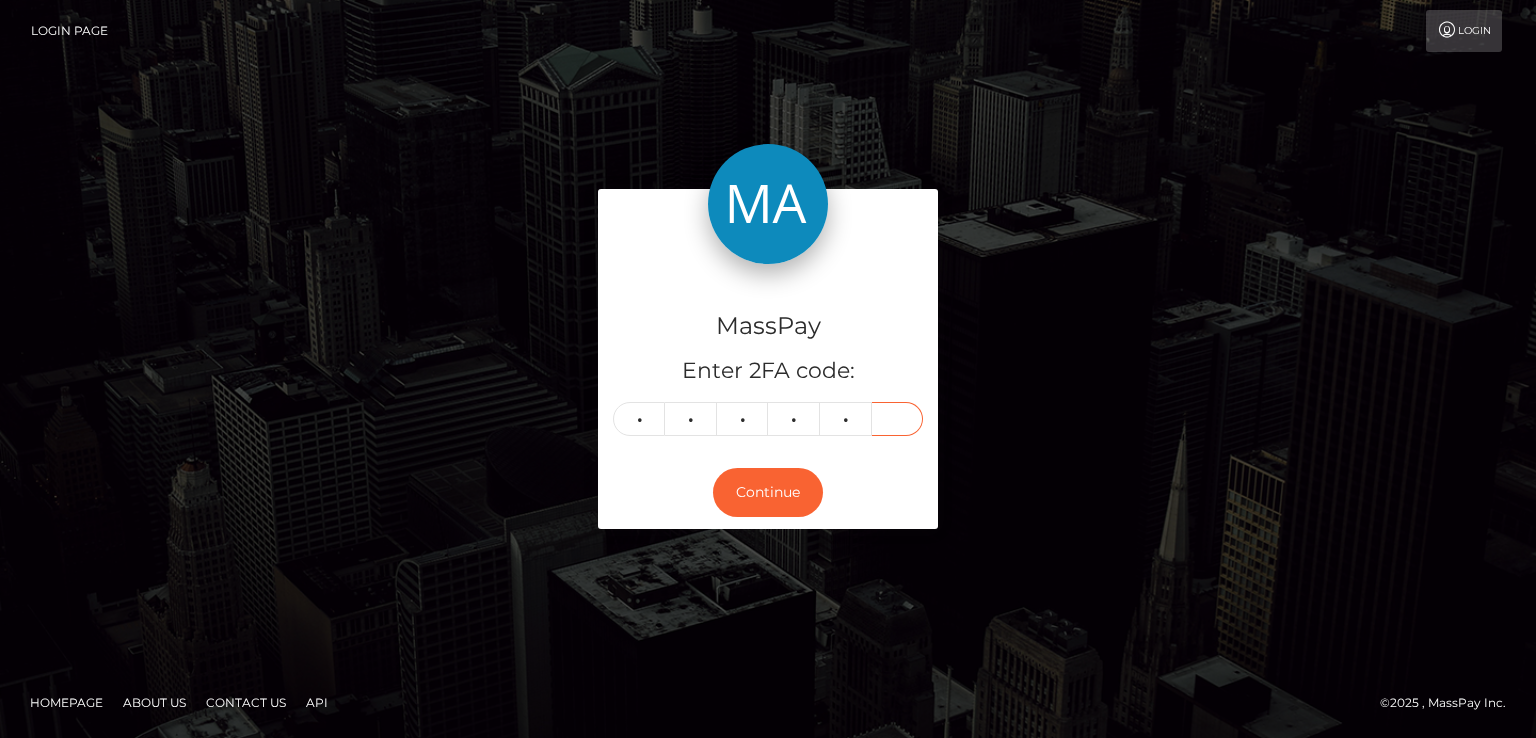 type on "7" 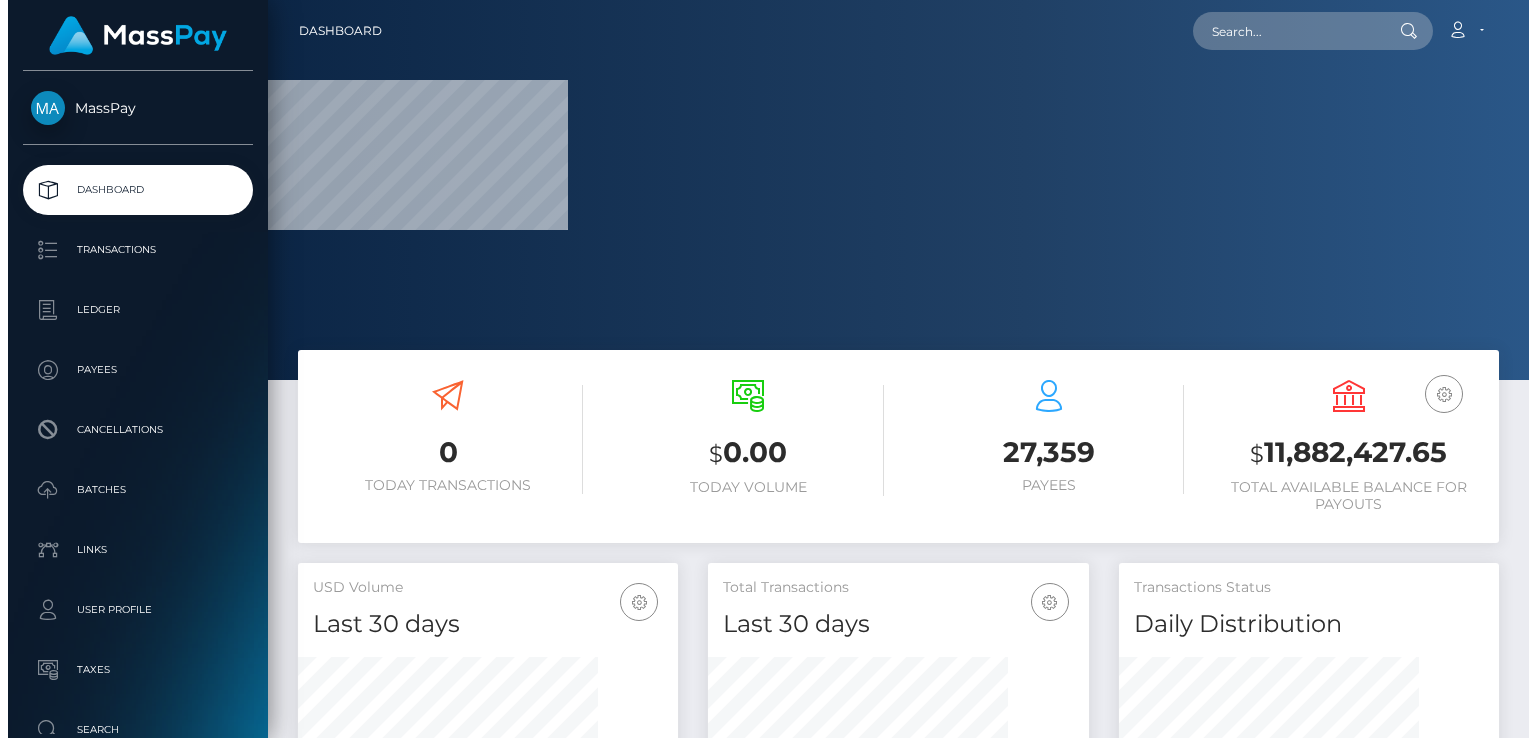 scroll, scrollTop: 0, scrollLeft: 0, axis: both 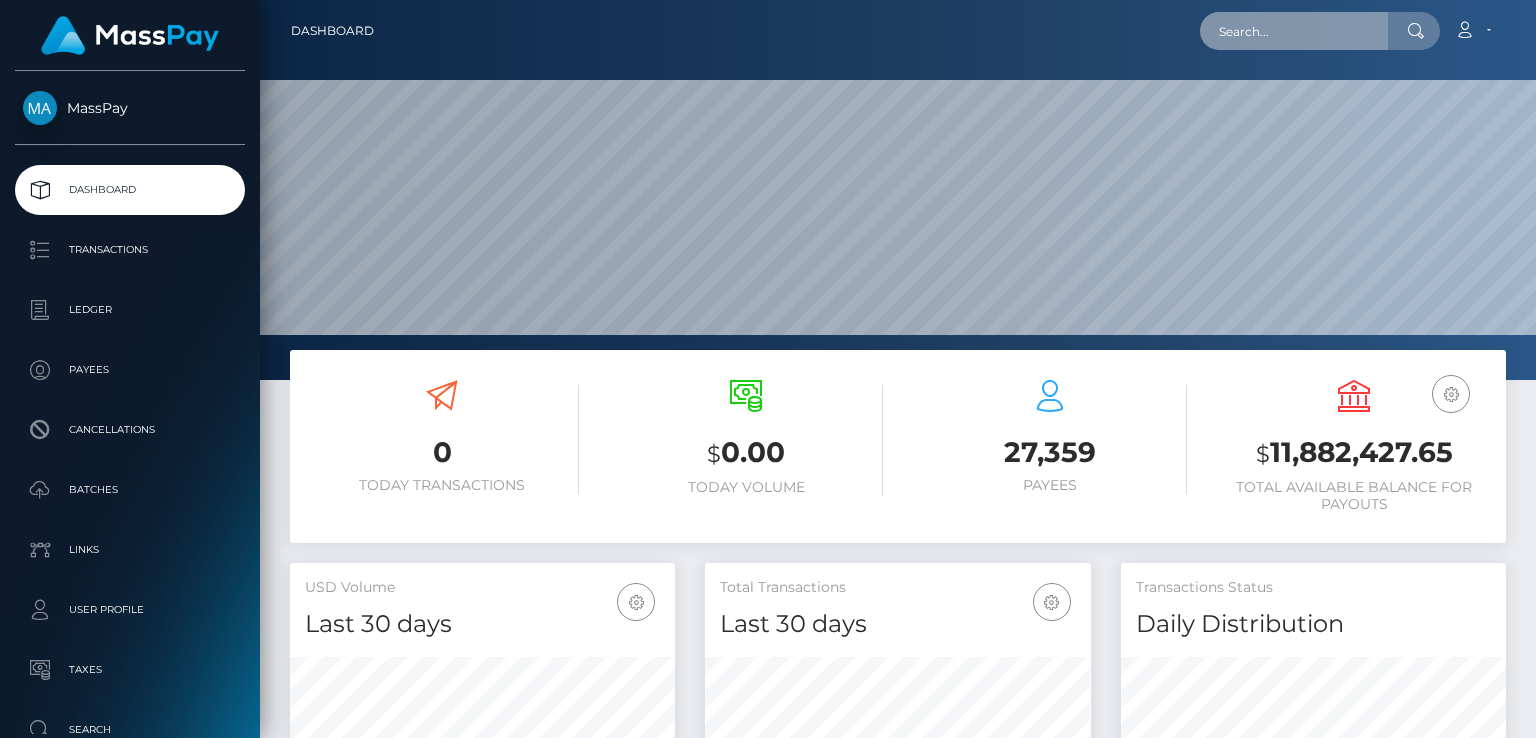 paste on "MSP1dcdcbabed5b352" 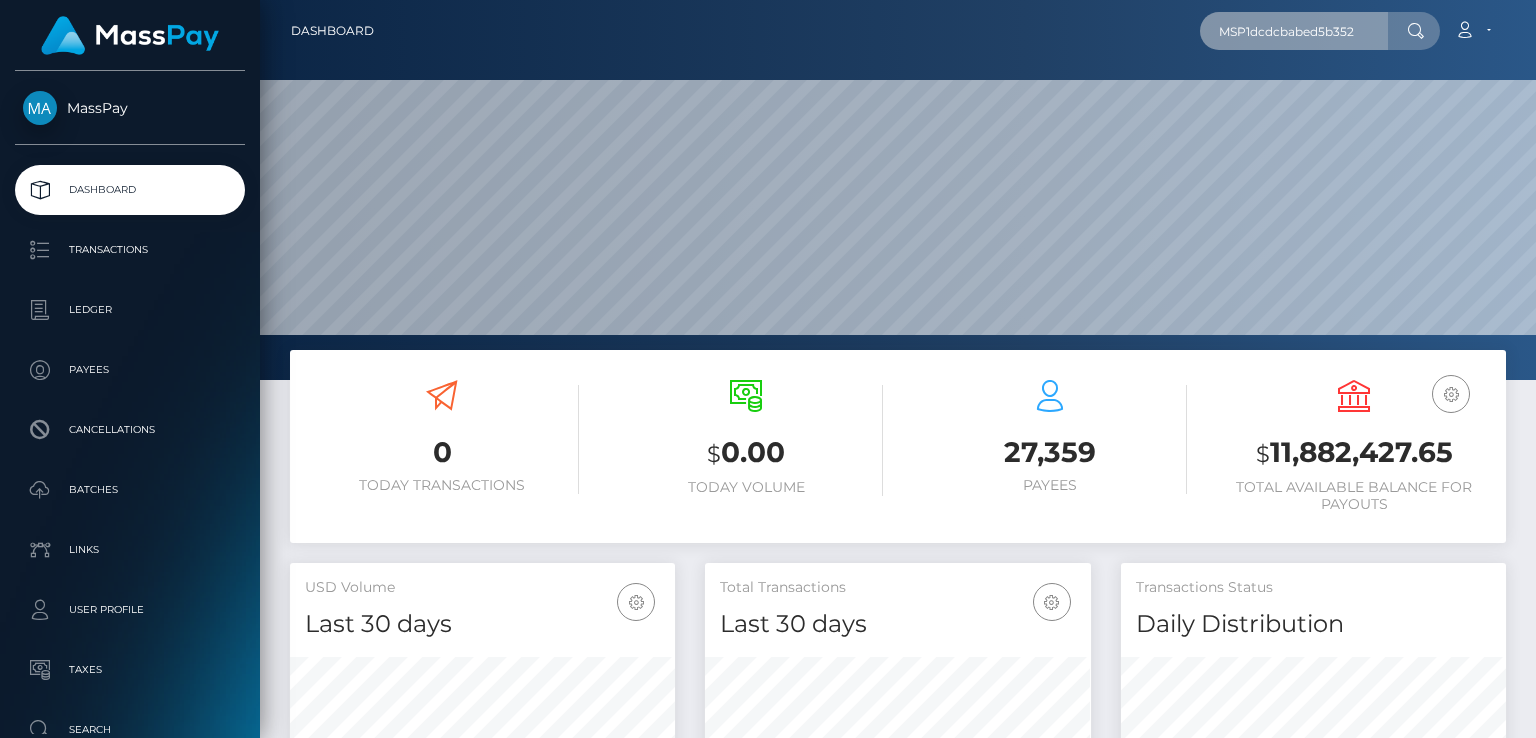 type on "MSP1dcdcbabed5b352" 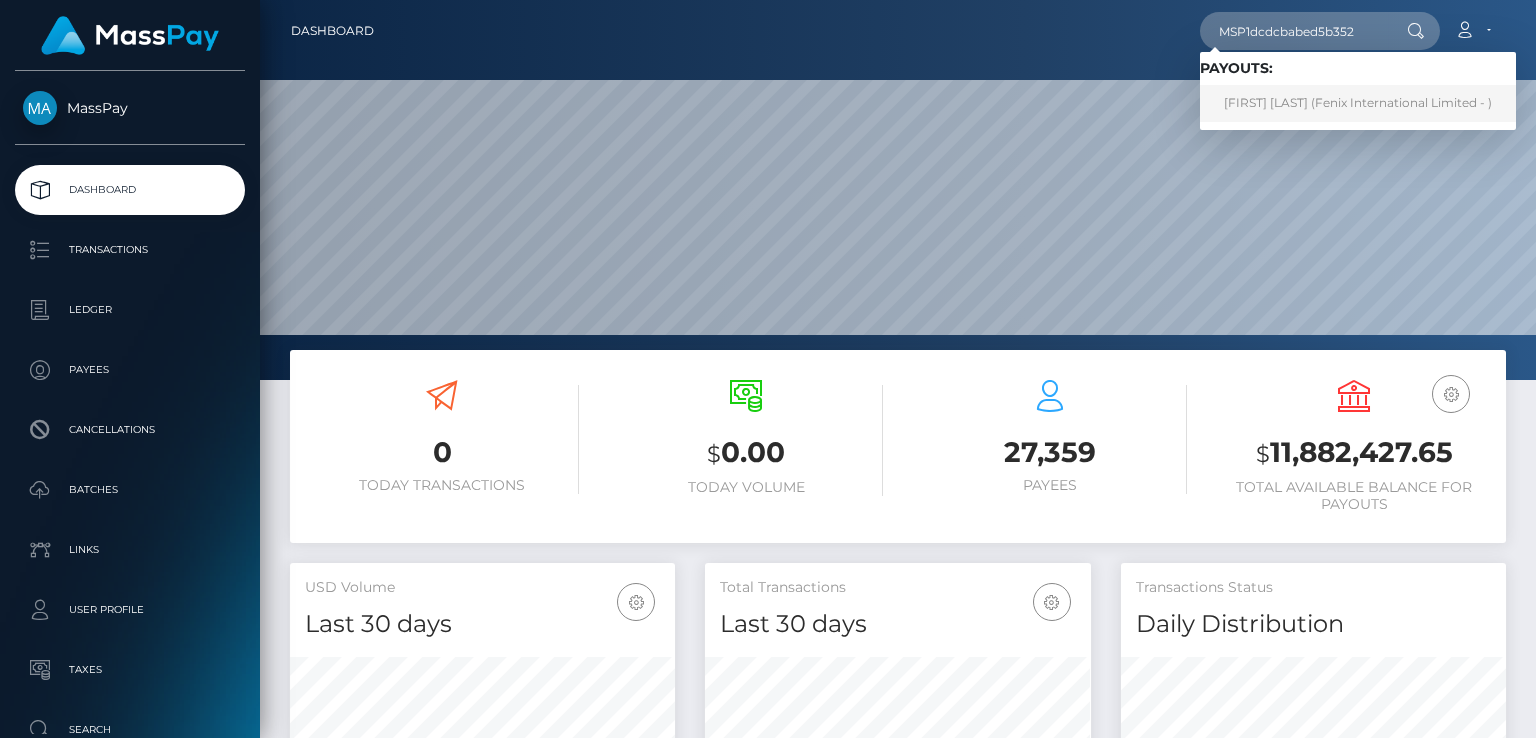 click on "Syamsul  Bahri (Fenix International Limited - )" at bounding box center [1358, 103] 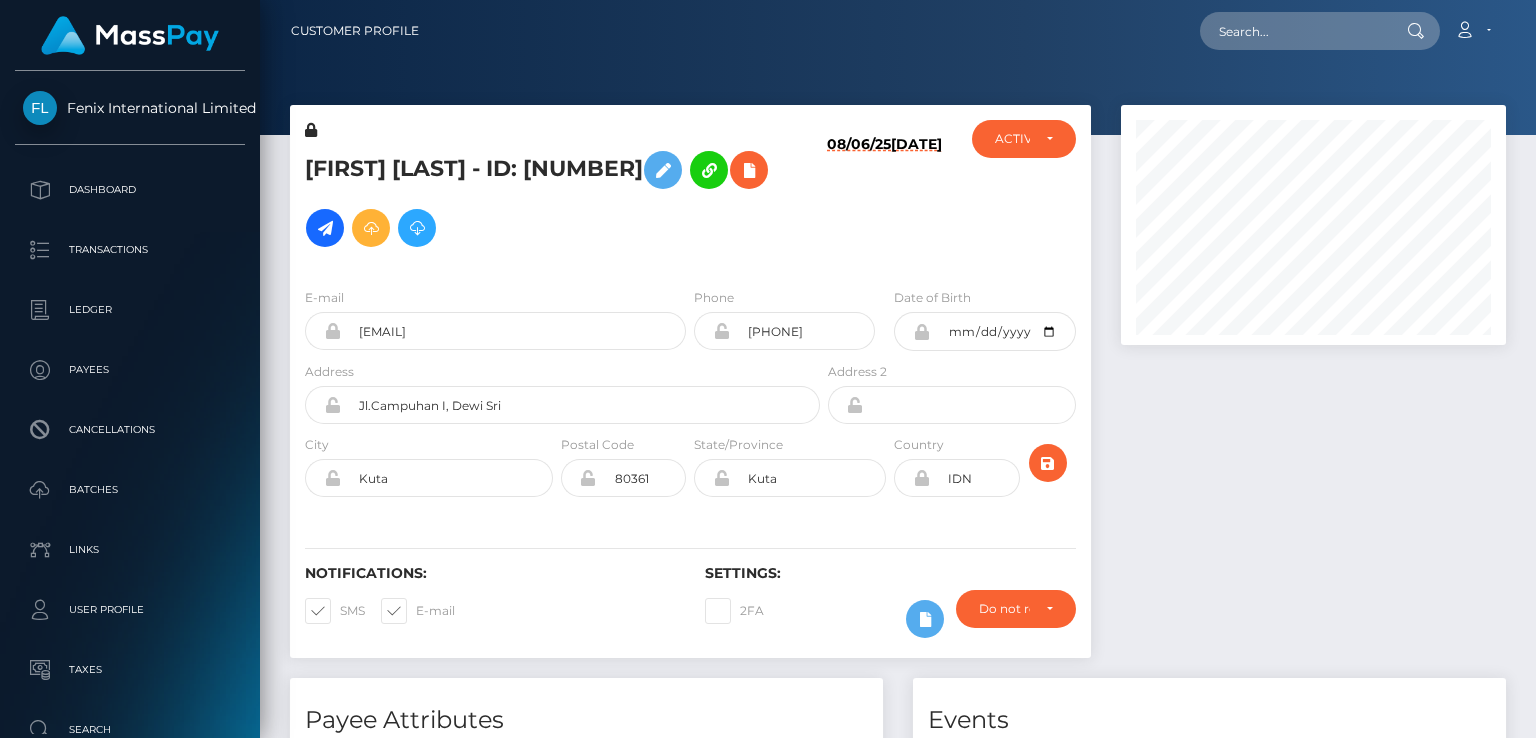 scroll, scrollTop: 0, scrollLeft: 0, axis: both 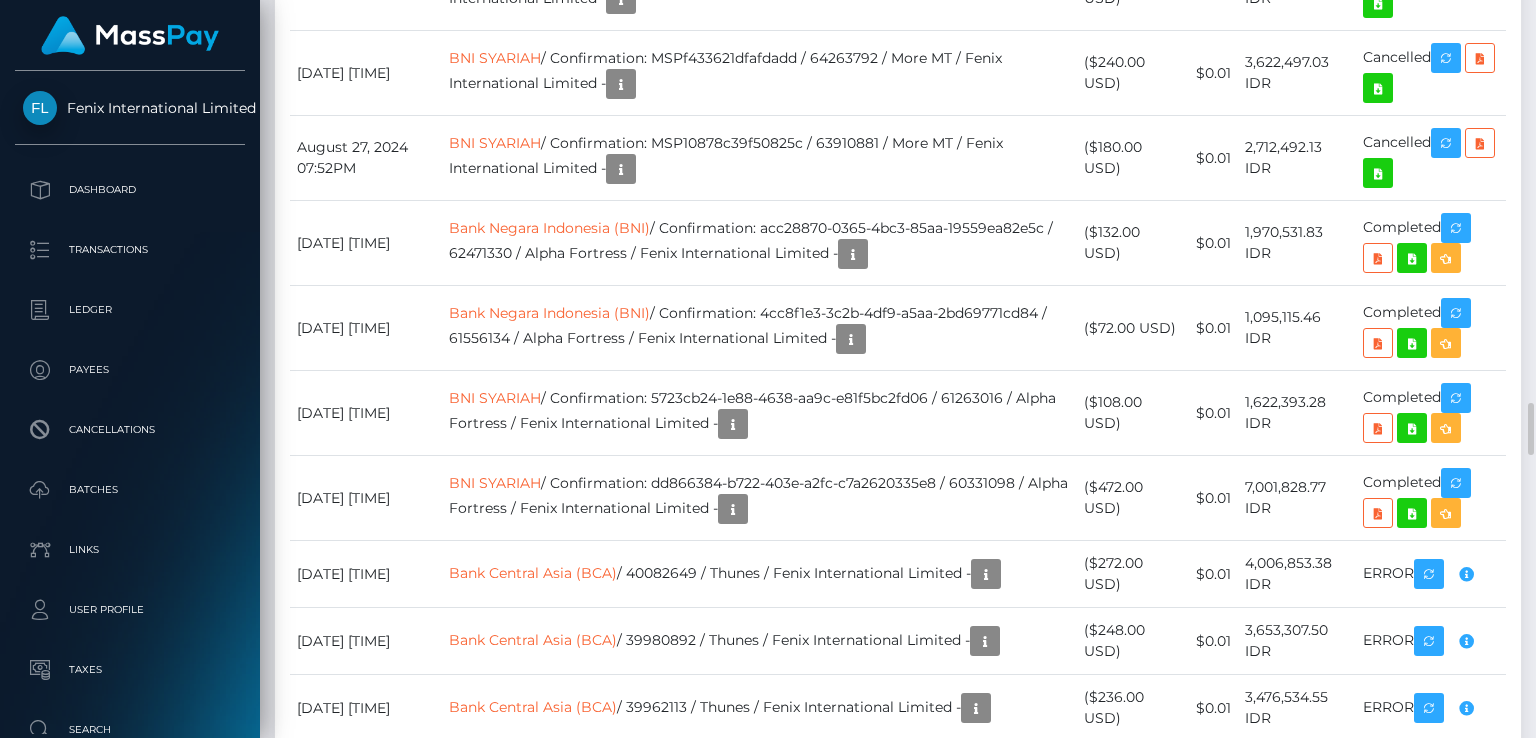 drag, startPoint x: 773, startPoint y: 158, endPoint x: 987, endPoint y: 162, distance: 214.03738 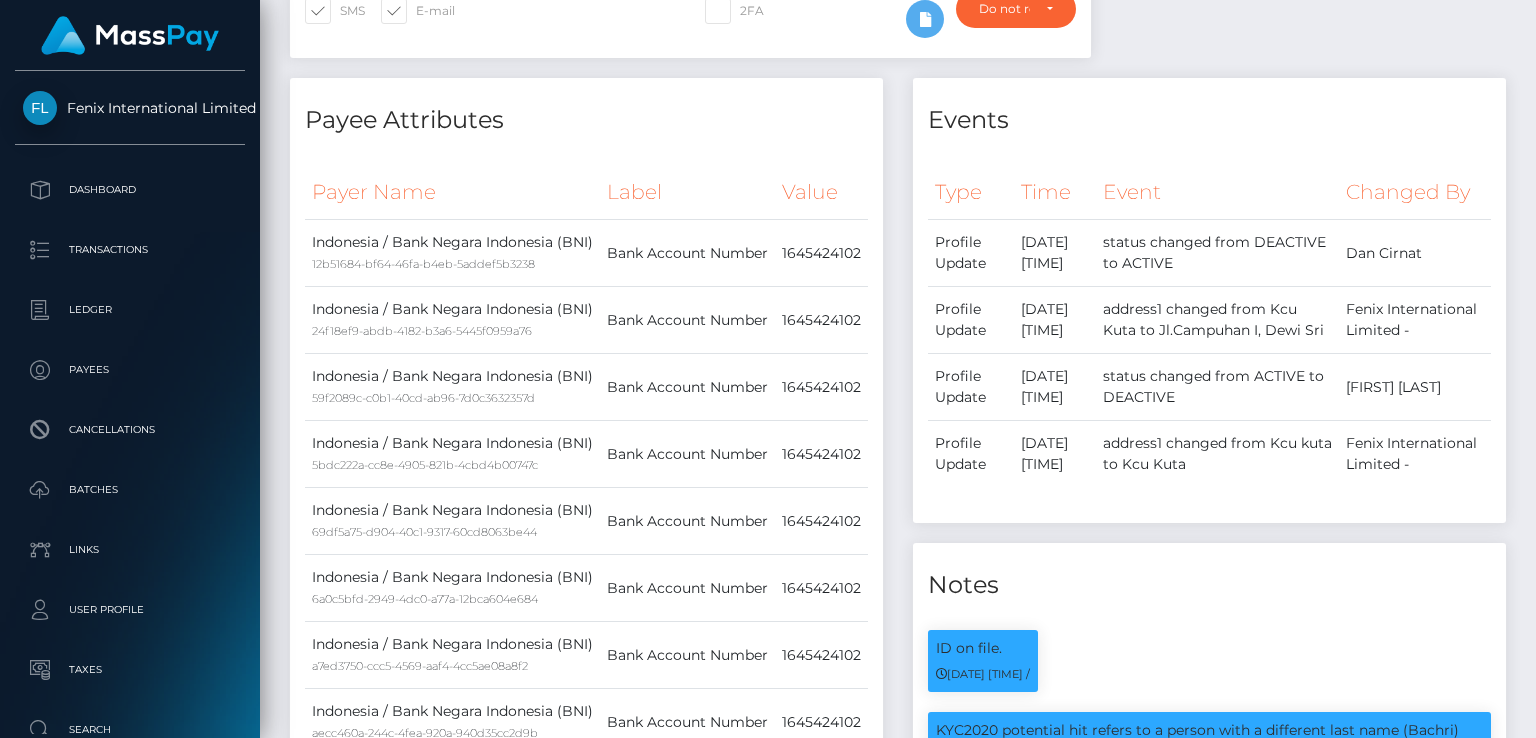scroll, scrollTop: 0, scrollLeft: 0, axis: both 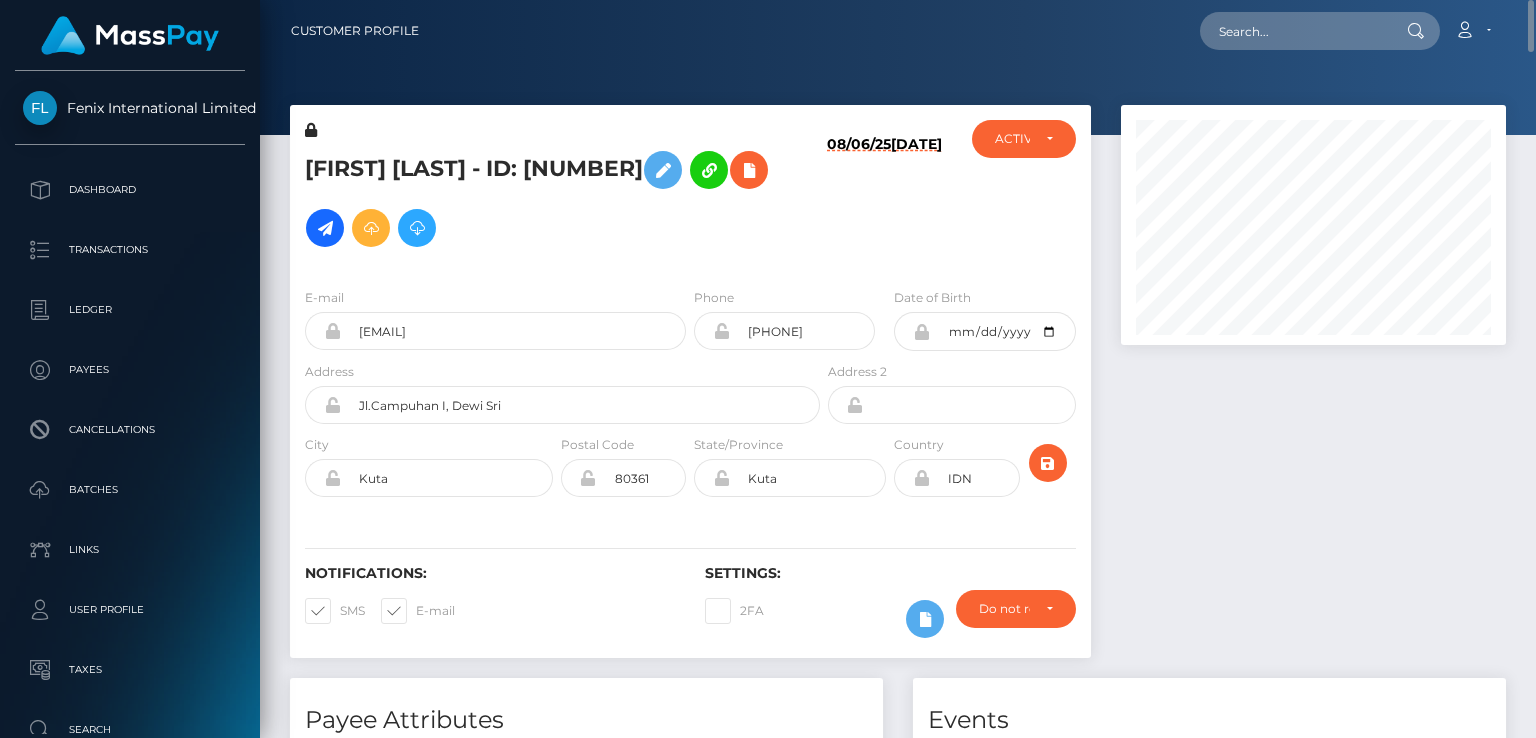 click on "Syamsul  Bahri
- ID: 151790095" at bounding box center [557, 199] 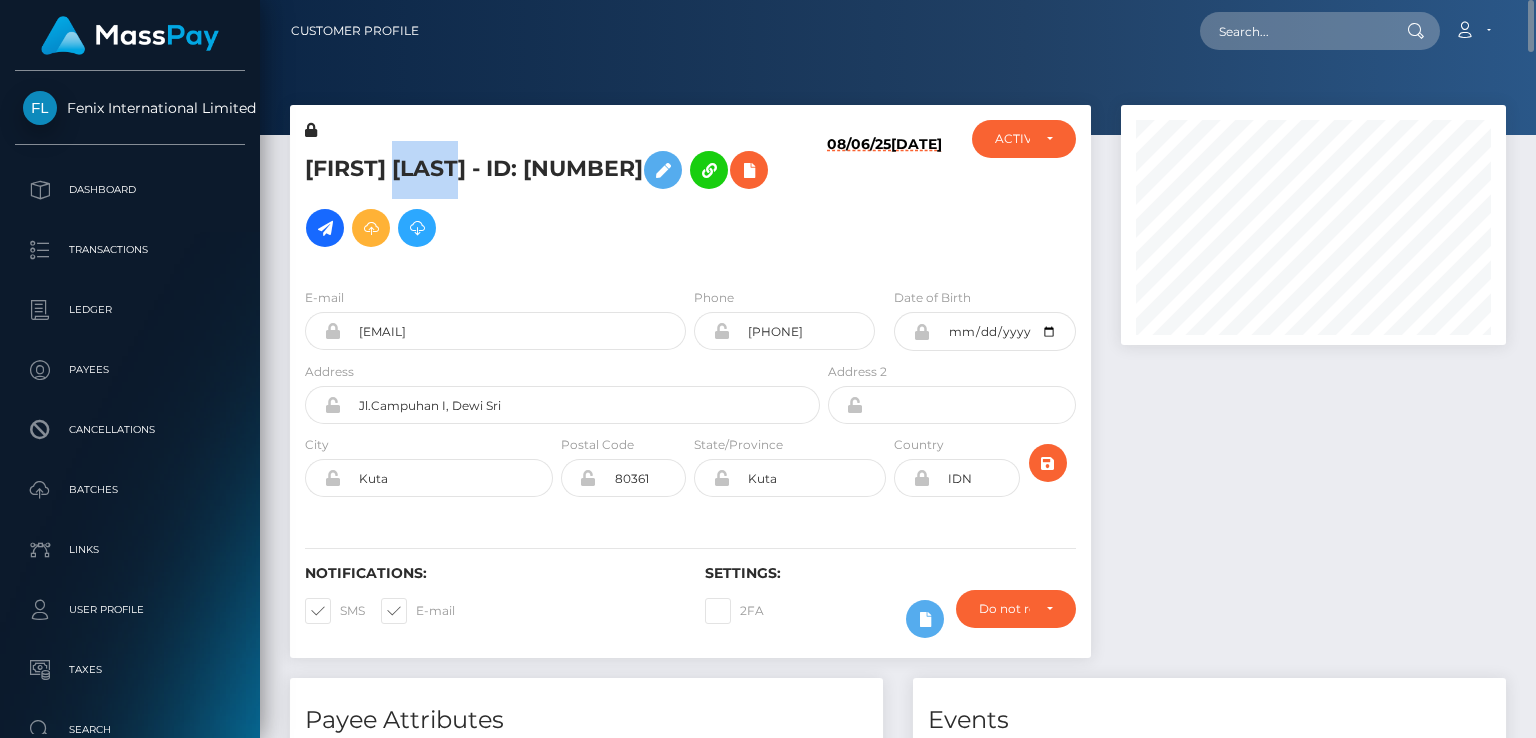 click on "Syamsul  Bahri
- ID: 151790095" at bounding box center [557, 199] 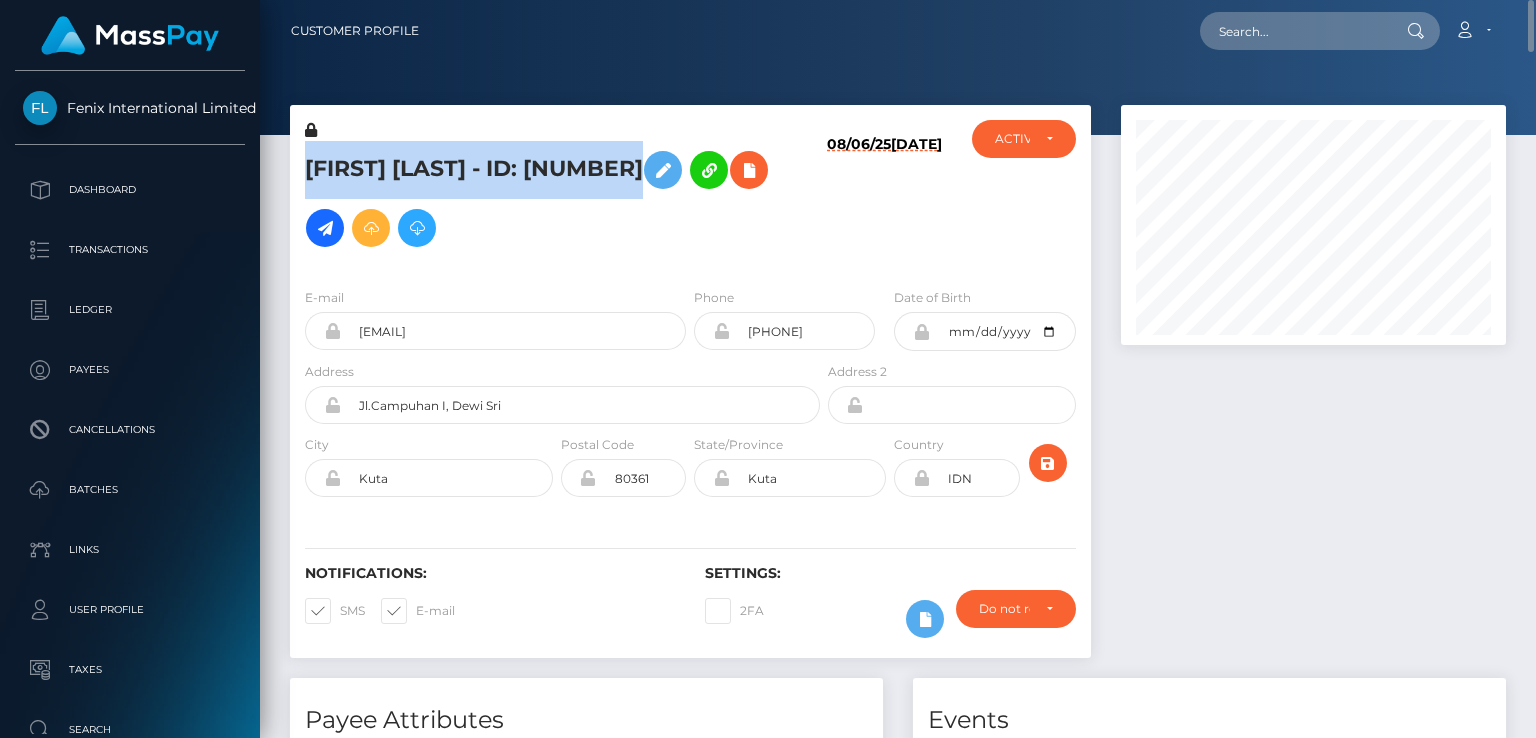 copy on "Syamsul  Bahri
- ID: 151790095" 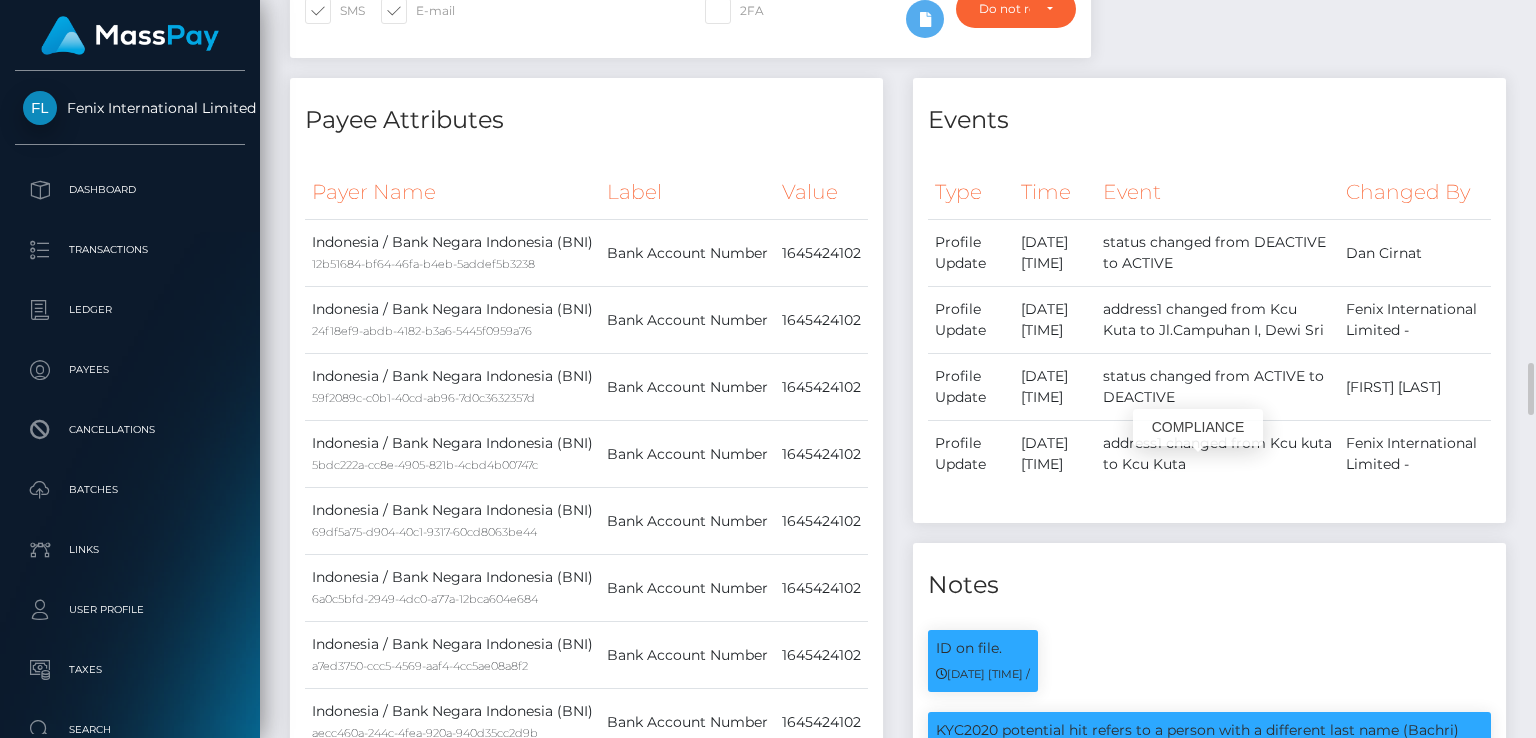 scroll, scrollTop: 900, scrollLeft: 0, axis: vertical 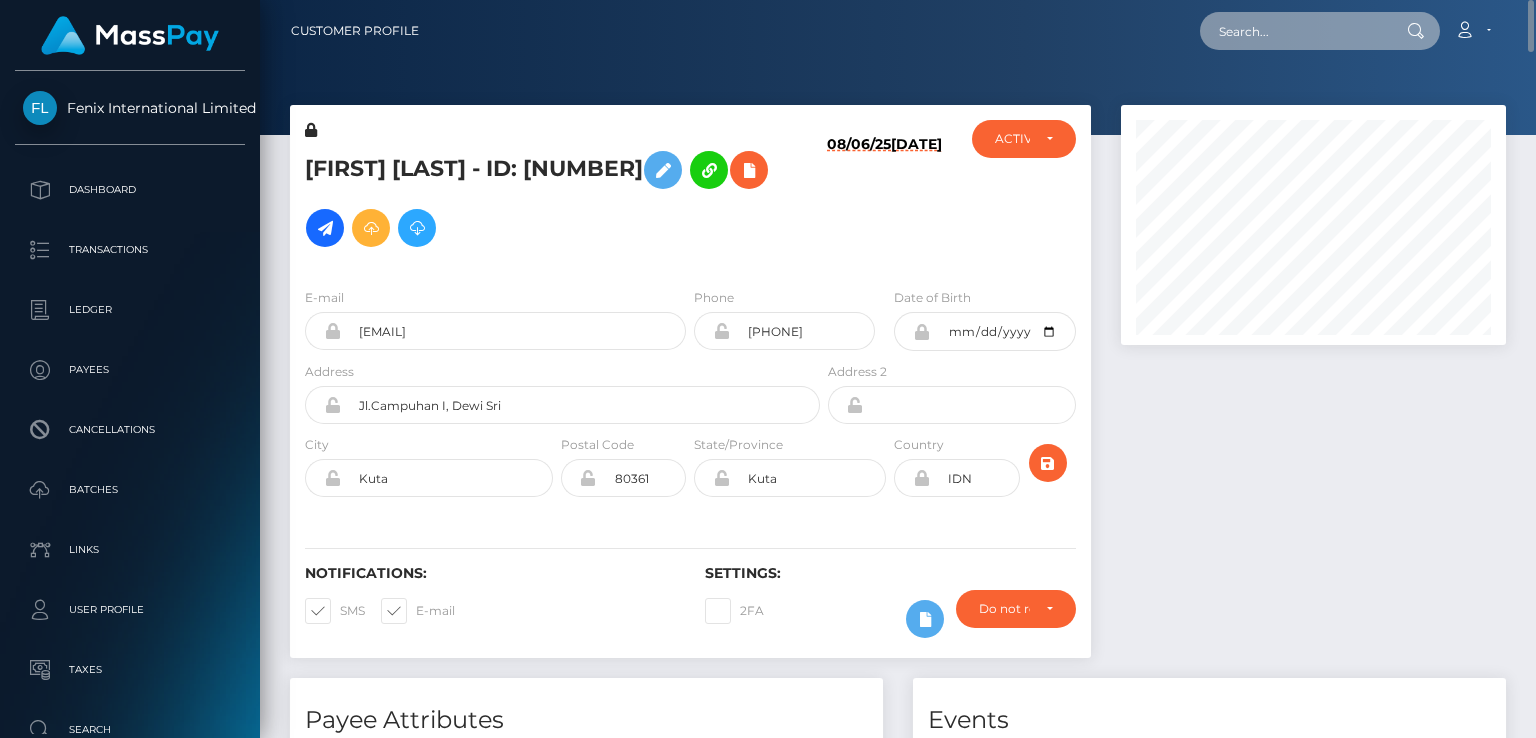 paste on "MSPee9637c19cef396" 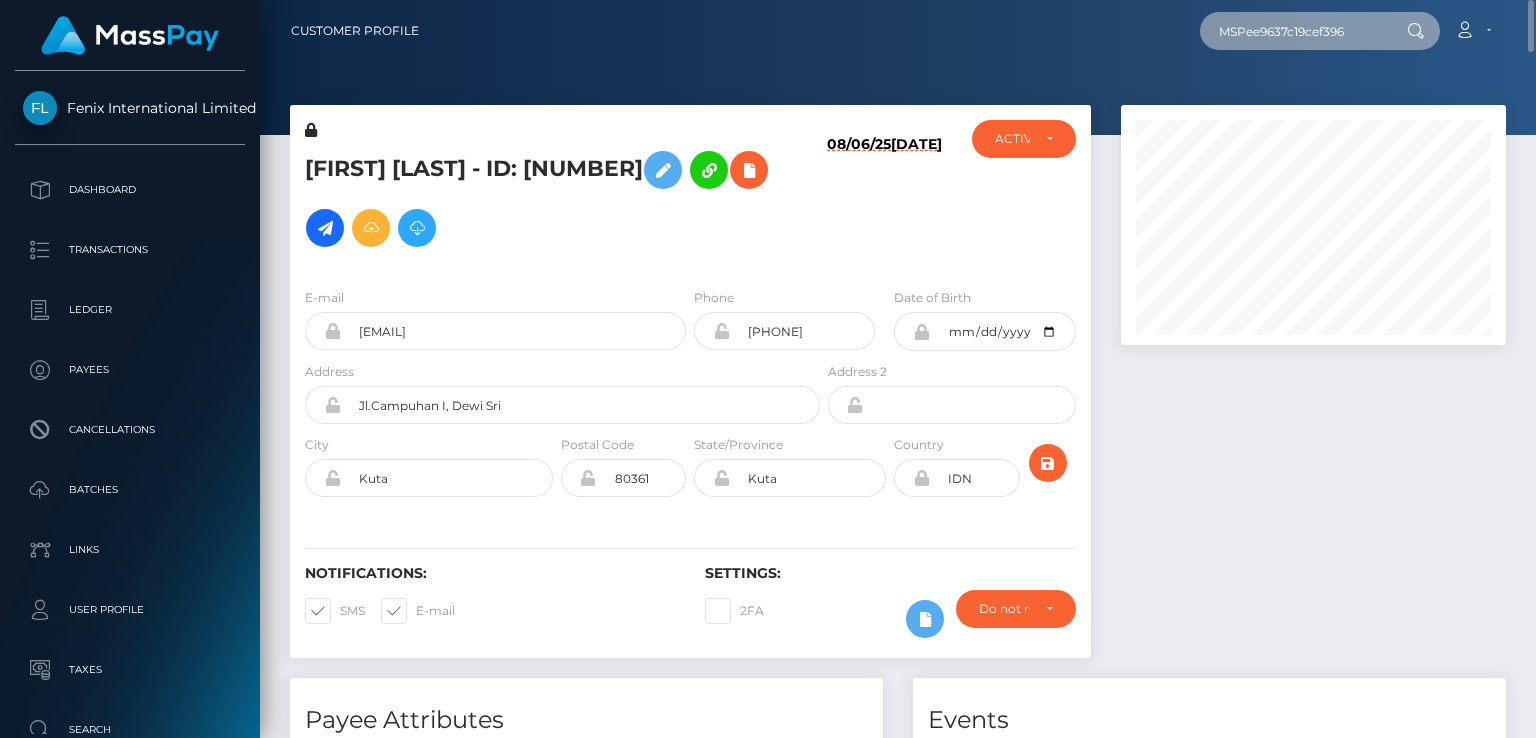 type on "MSPee9637c19cef396" 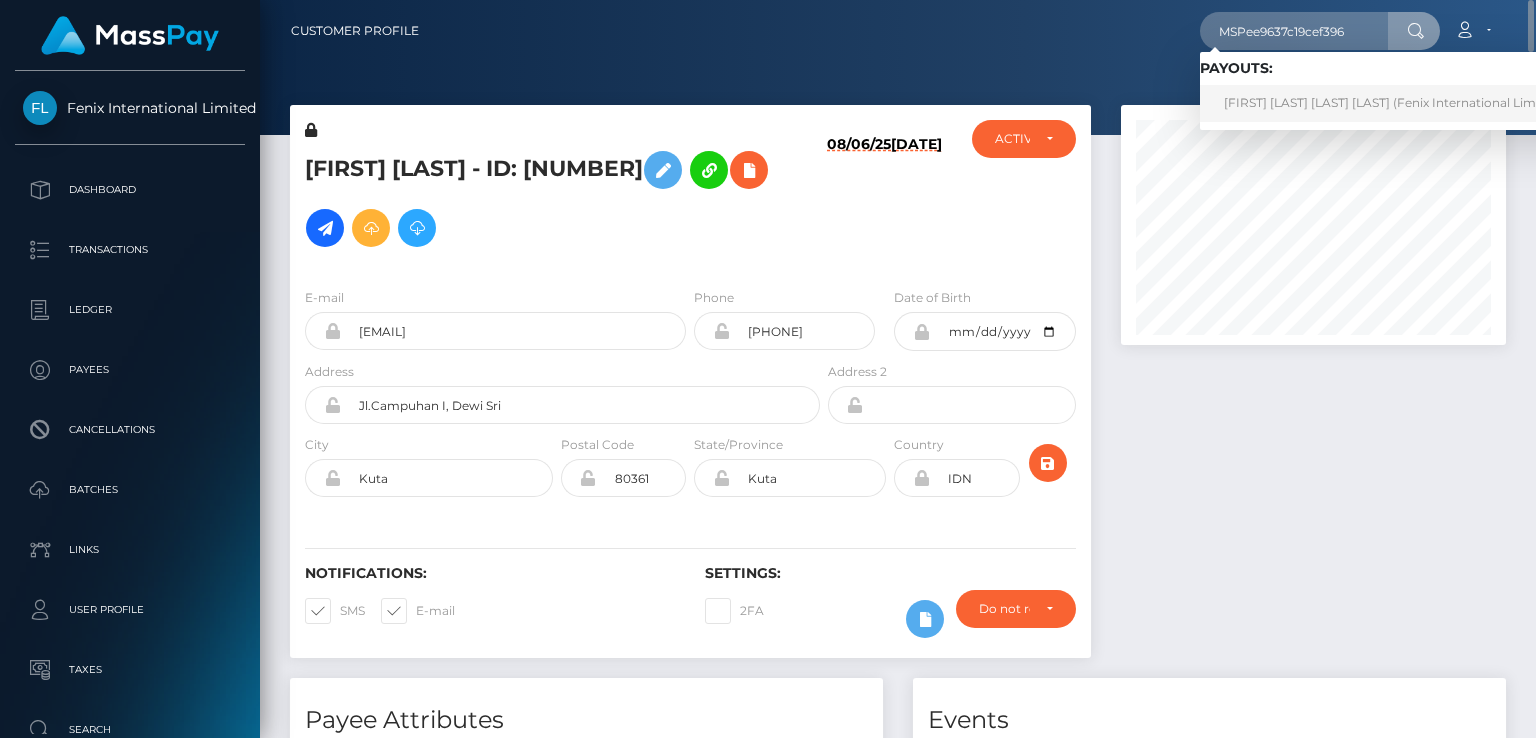 click on "Dieto Rizkiansyah Putra  Pratama (Fenix International Limited - )" at bounding box center (1399, 103) 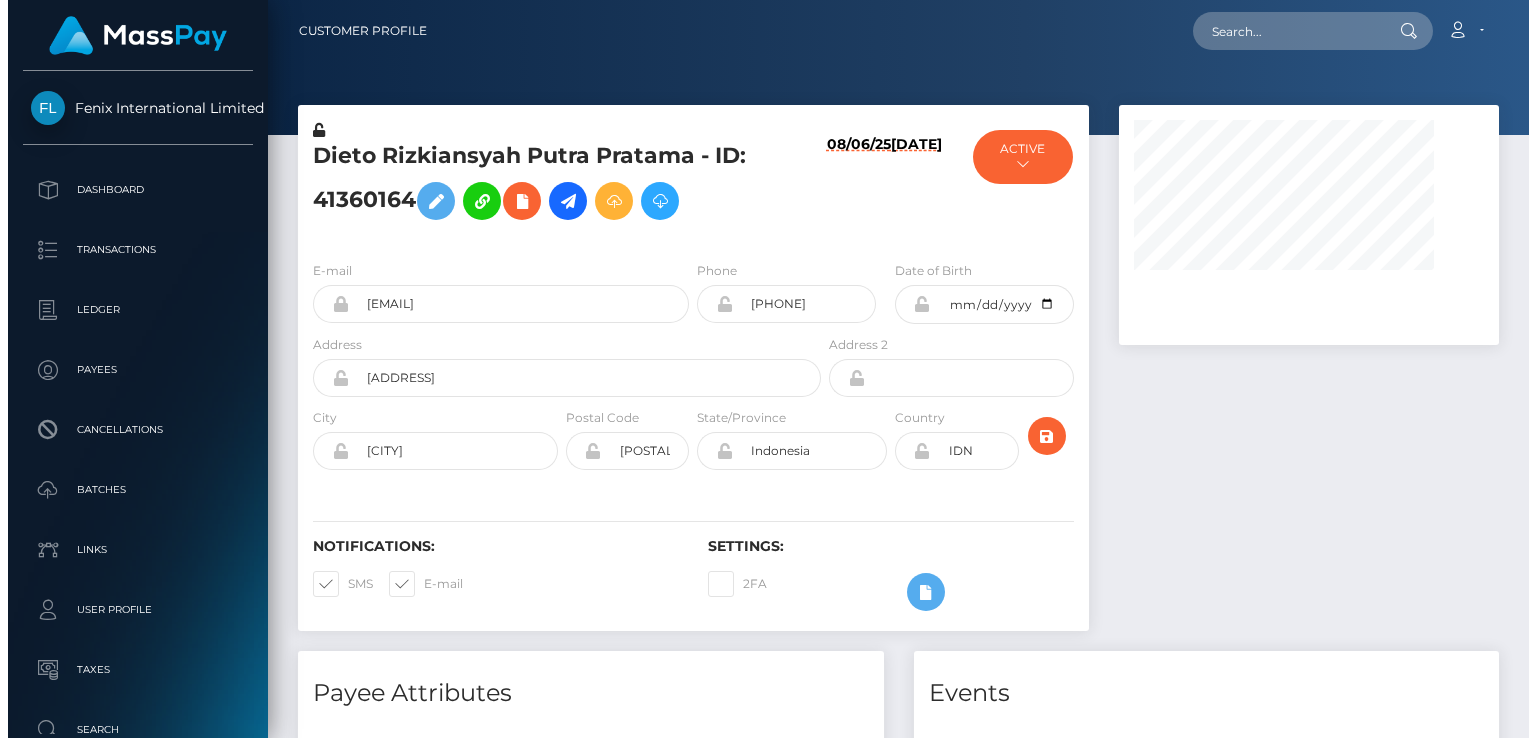 scroll, scrollTop: 0, scrollLeft: 0, axis: both 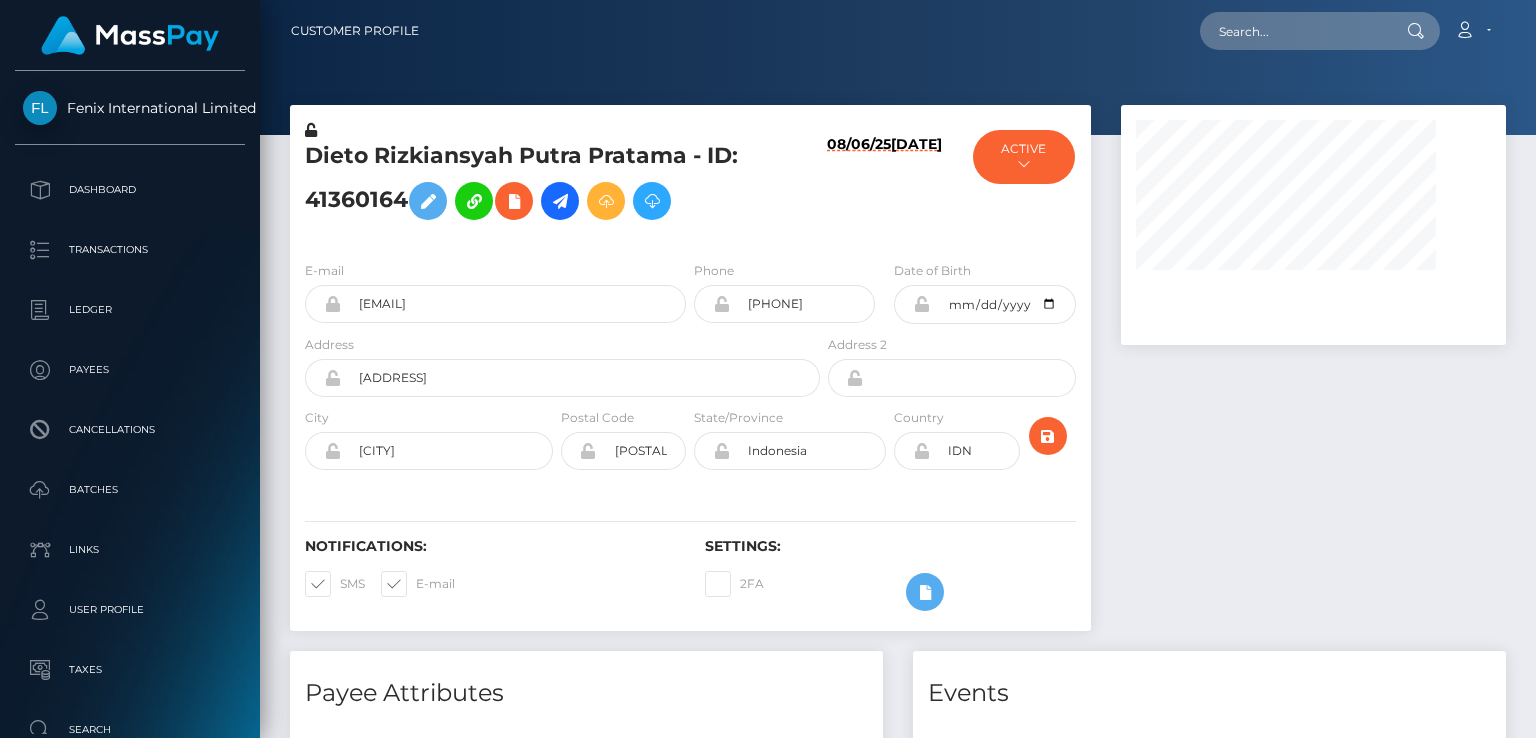click on "08/06/25" at bounding box center (859, 186) 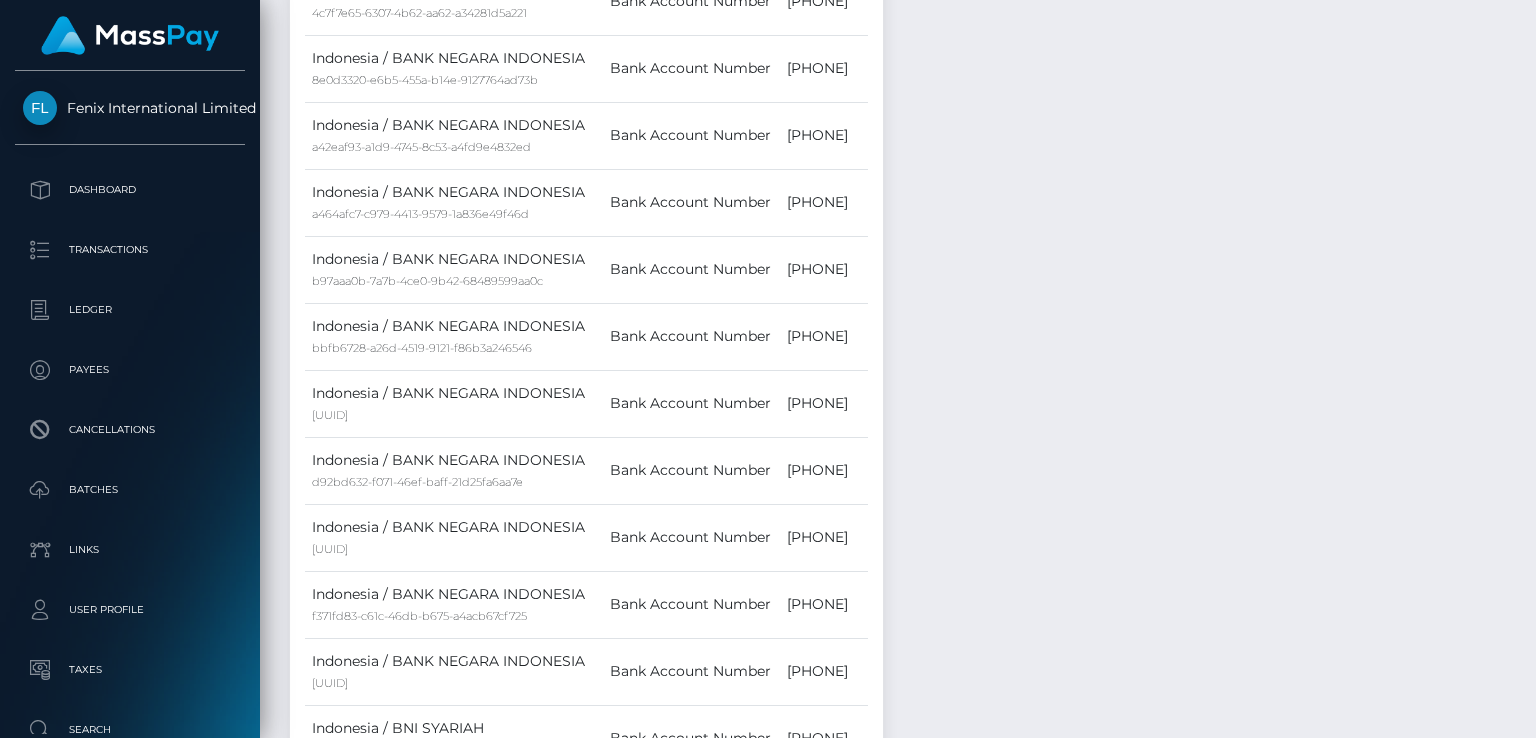 scroll, scrollTop: 3900, scrollLeft: 0, axis: vertical 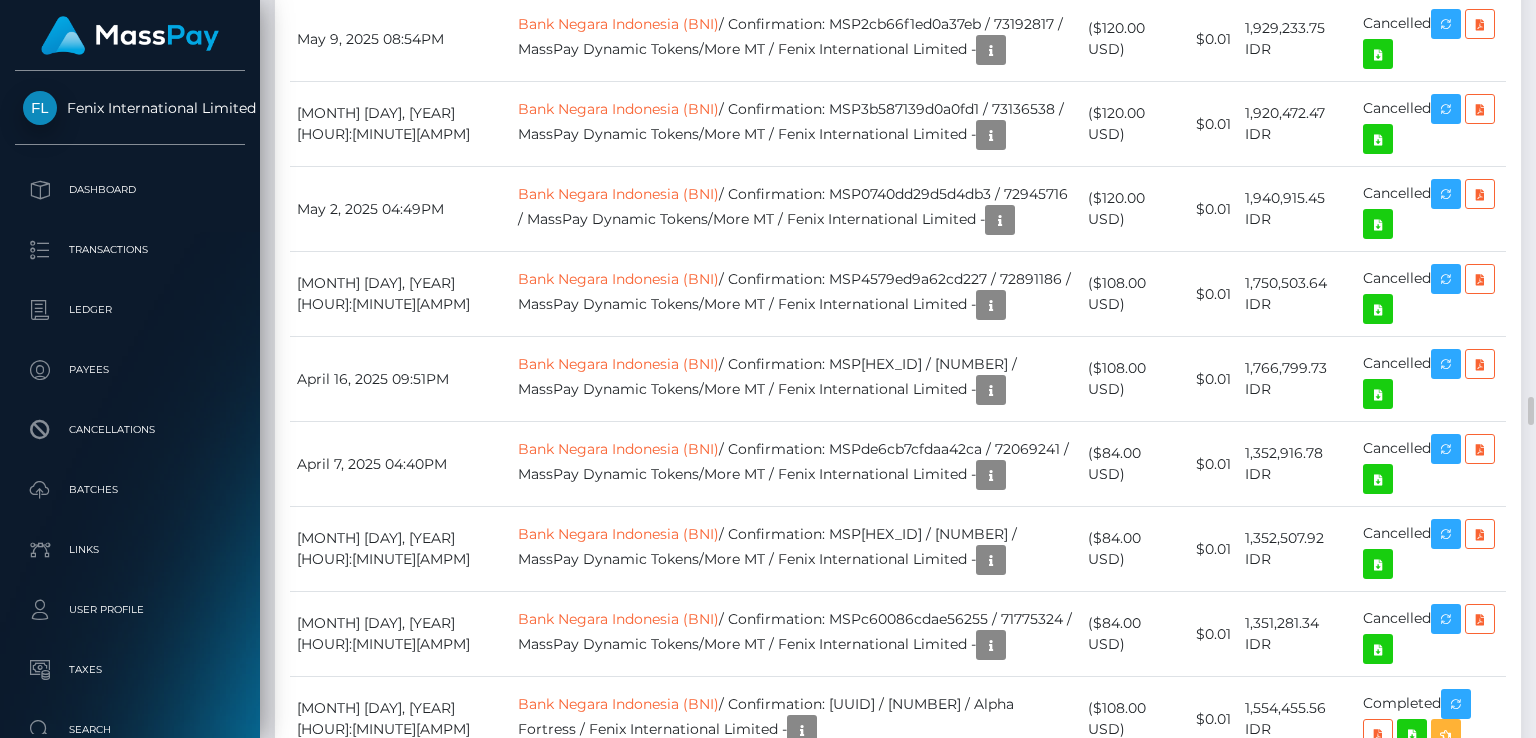 drag, startPoint x: 777, startPoint y: 213, endPoint x: 1005, endPoint y: 201, distance: 228.31557 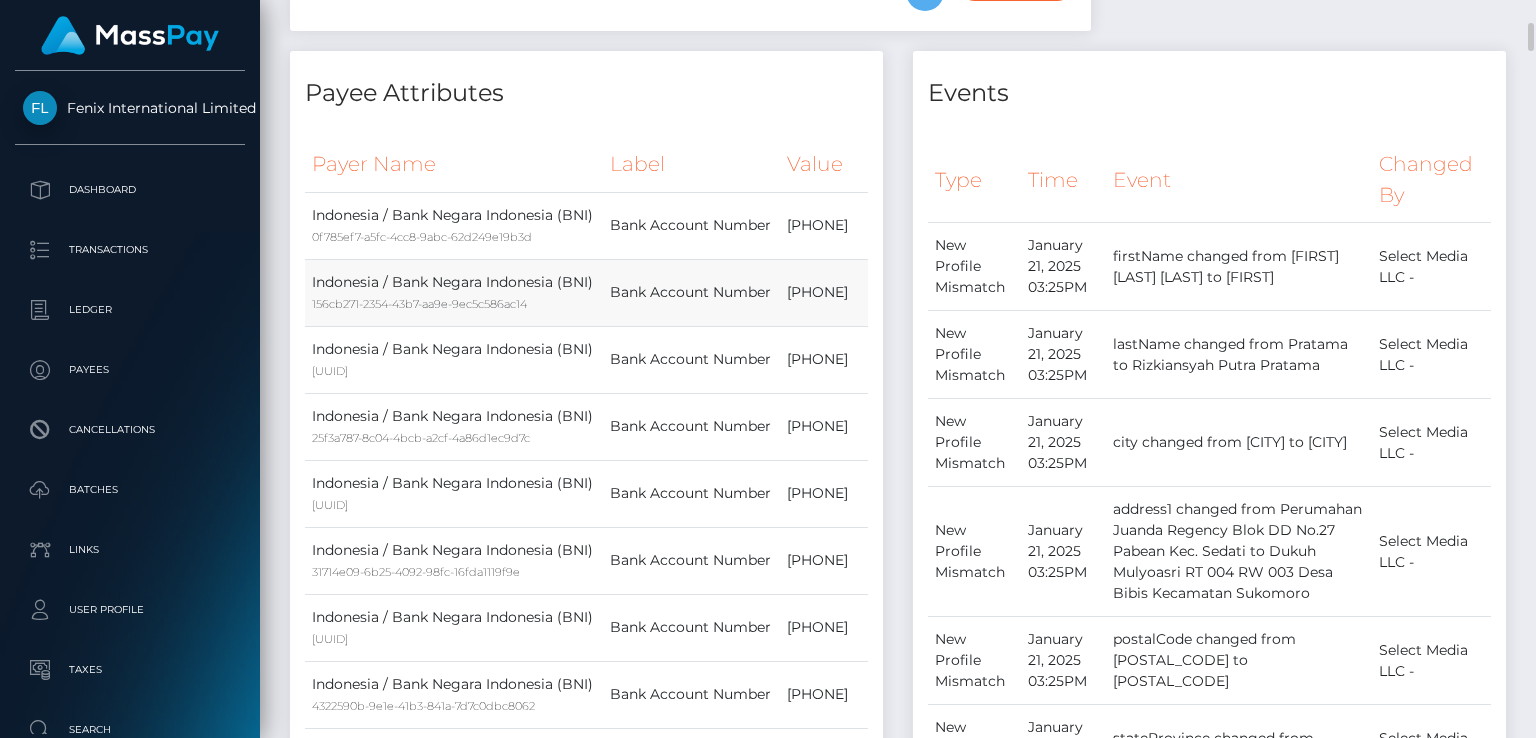 scroll, scrollTop: 0, scrollLeft: 0, axis: both 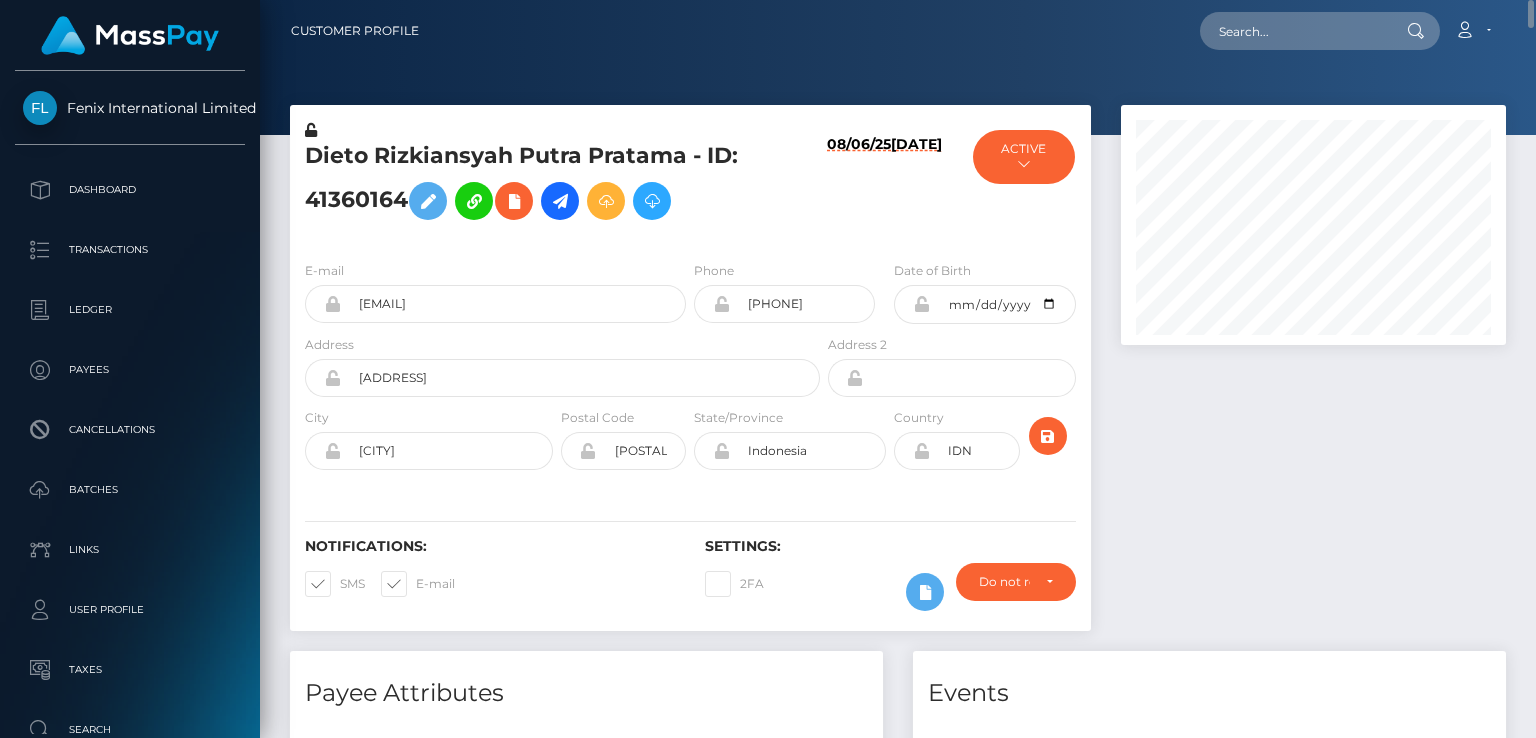 click on "Dieto Rizkiansyah Putra  Pratama
- ID: 41360164" at bounding box center (557, 185) 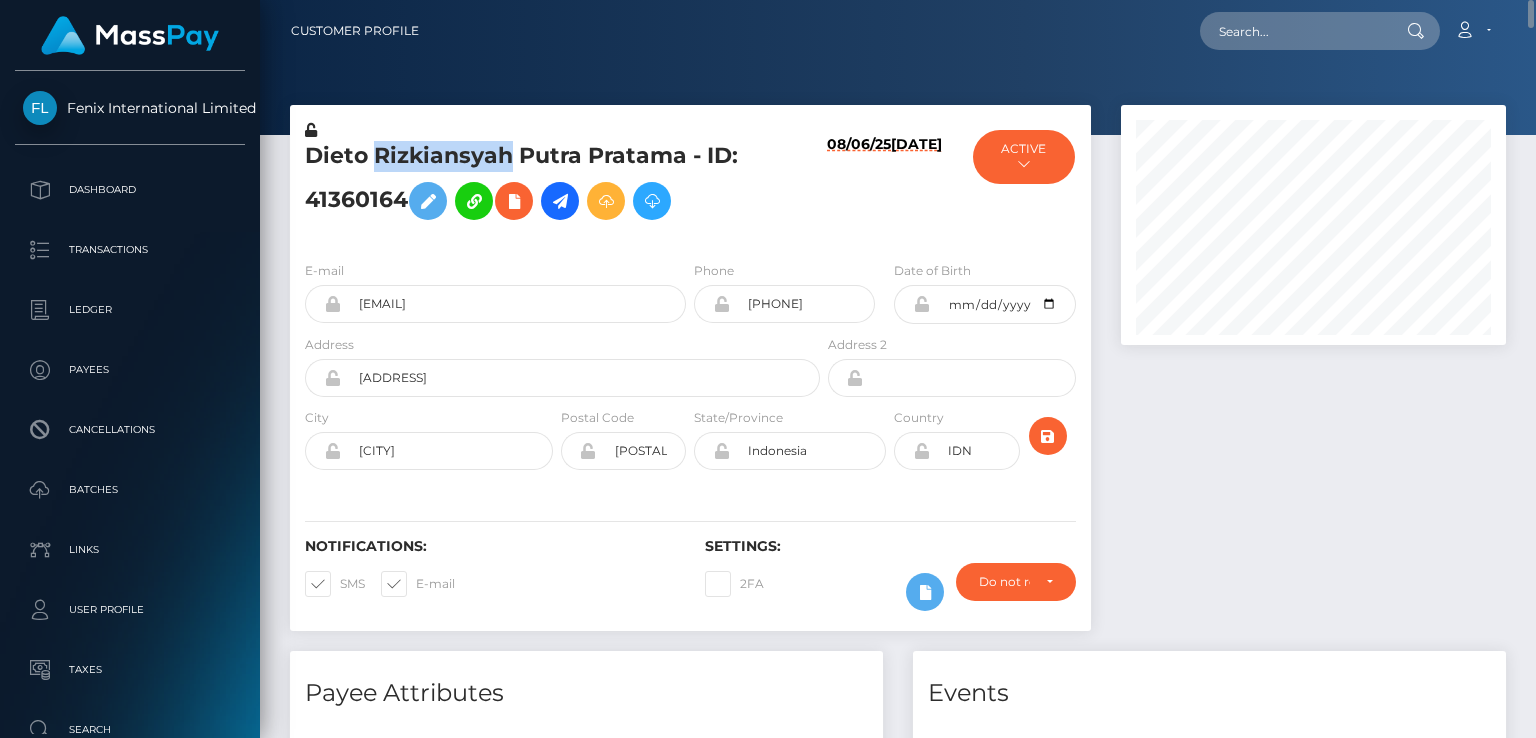 click on "Dieto Rizkiansyah Putra  Pratama
- ID: 41360164" at bounding box center (557, 185) 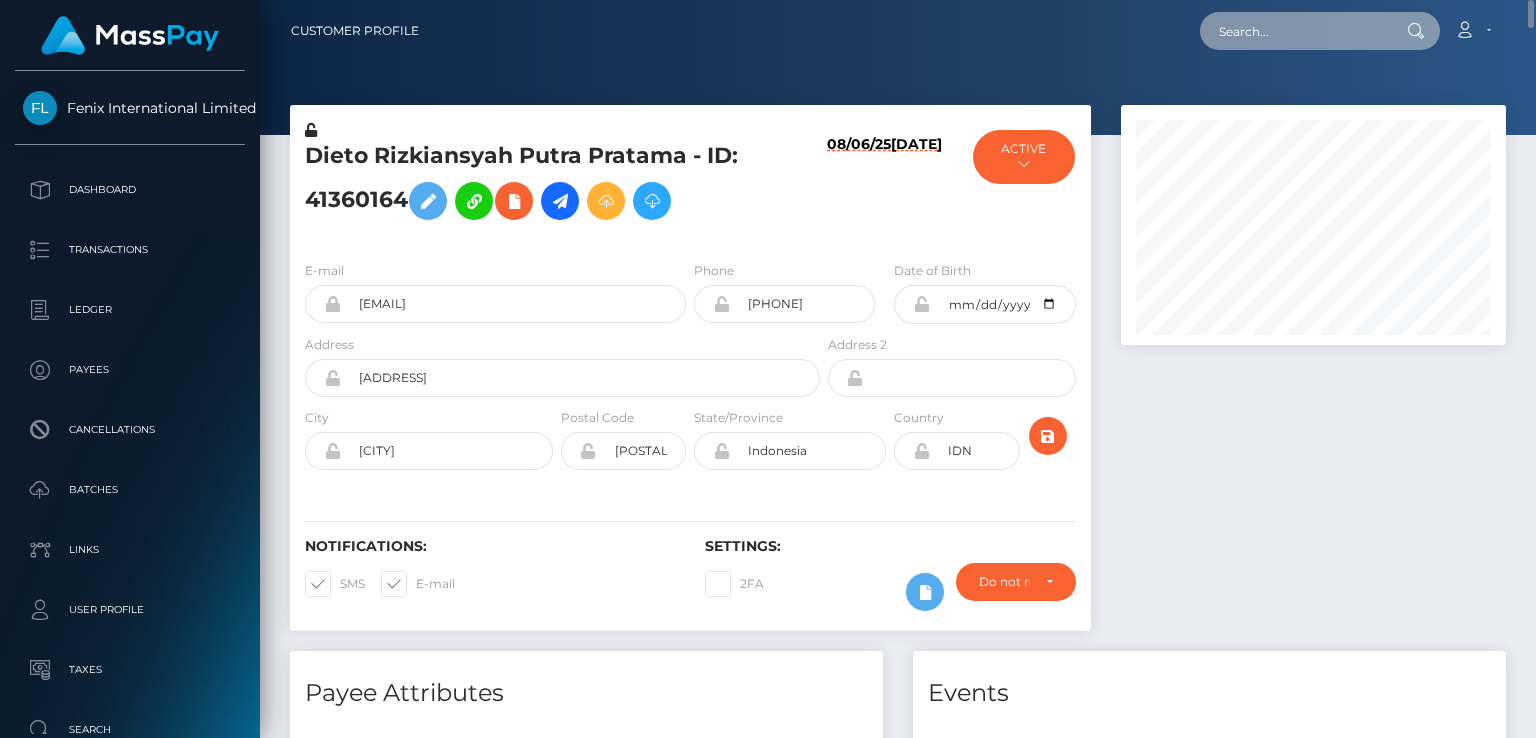 paste on "718668201554096128" 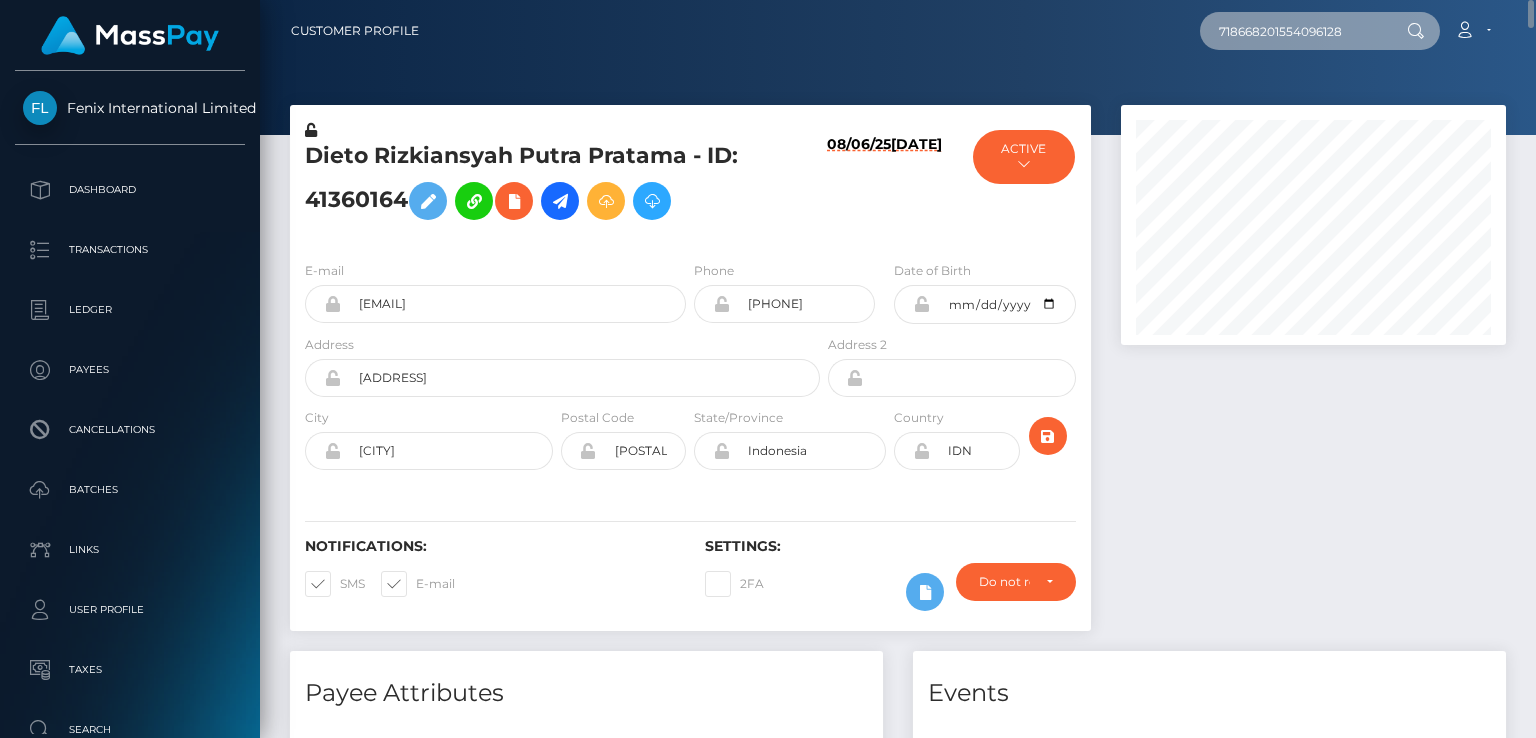 type on "718668201554096128" 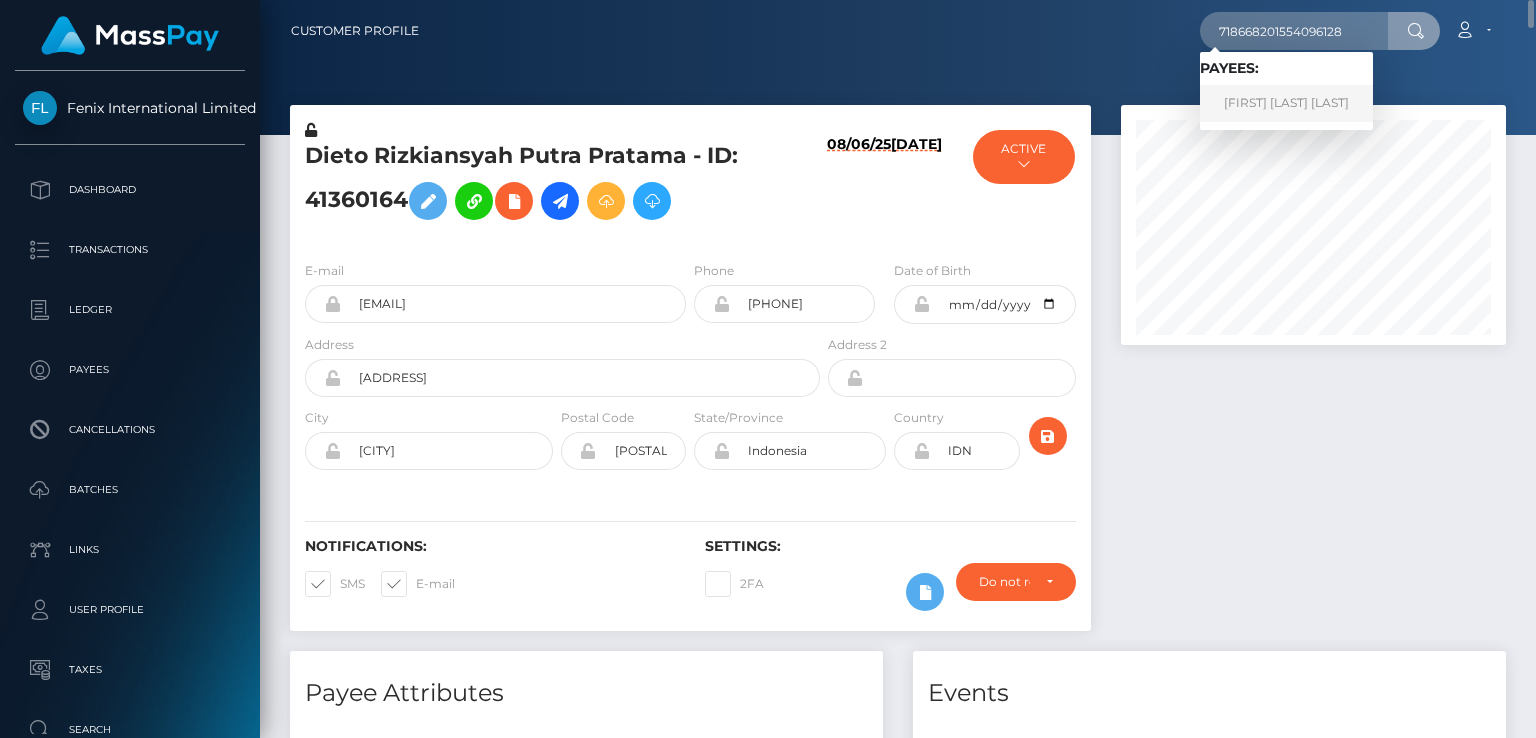 click on "JULYE MELO  DE MORAES PIMENTEL" at bounding box center [1286, 103] 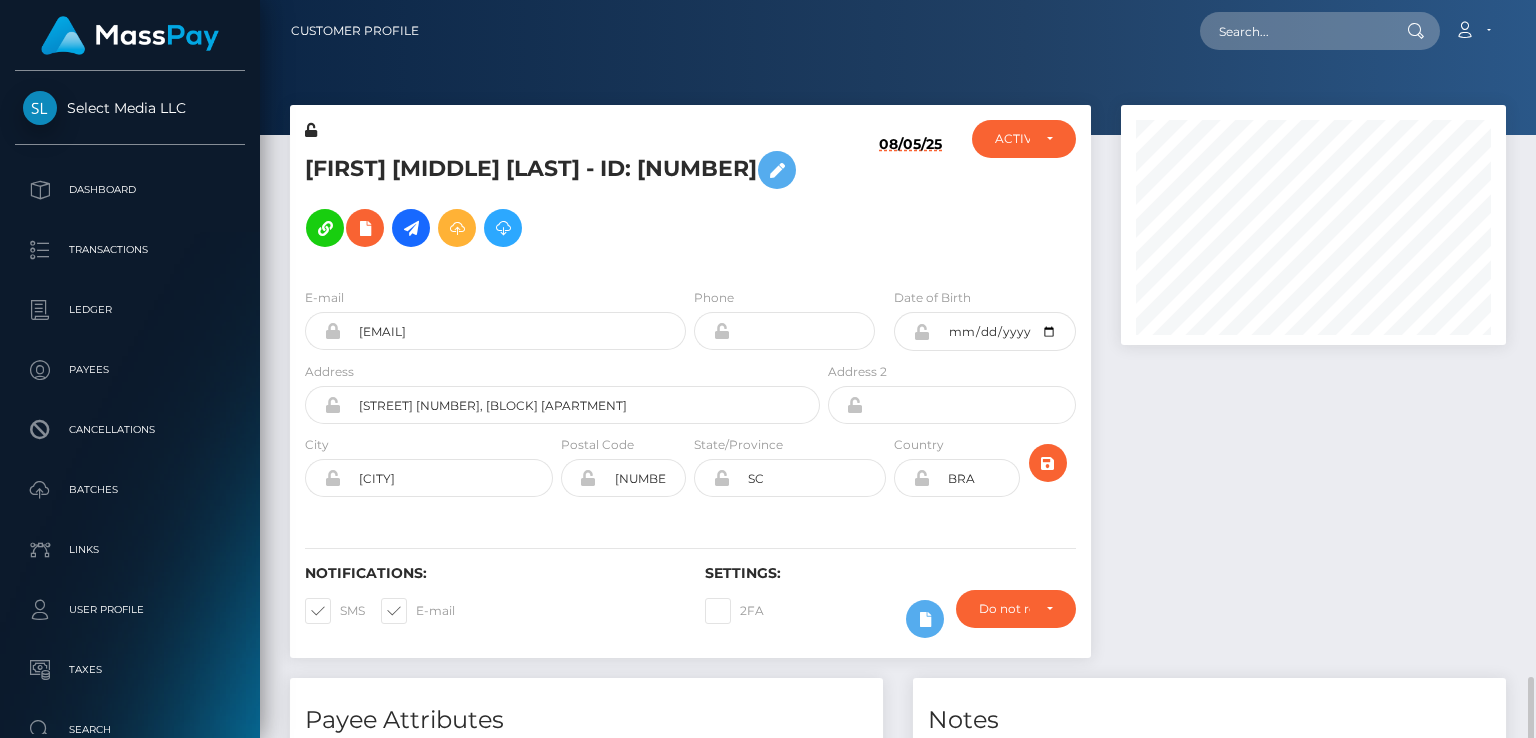 scroll, scrollTop: 0, scrollLeft: 0, axis: both 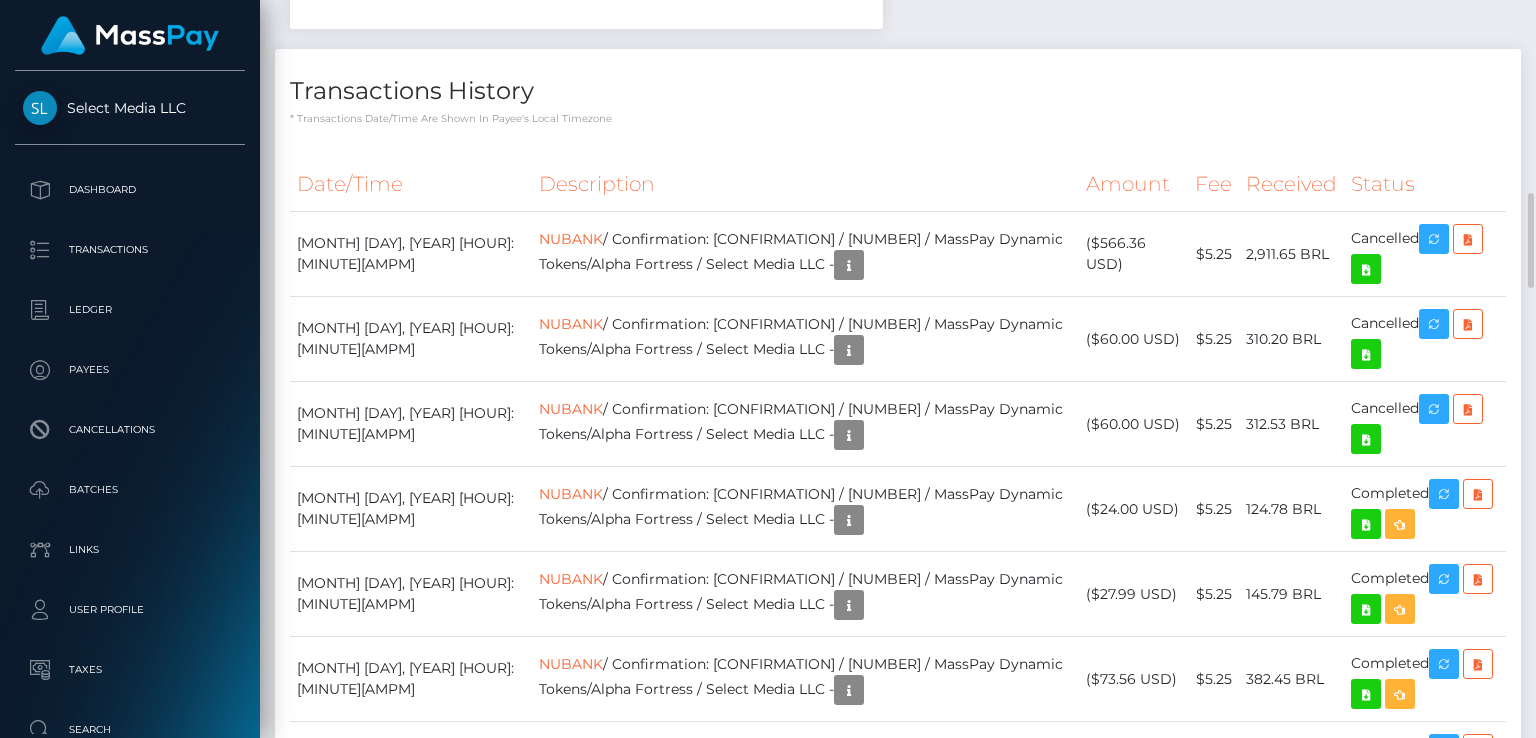 click on "Date/Time
Description
Amount
Fee
Received
Status
NUBANK NUBANK NUBANK NUBANK" at bounding box center [898, 2064] 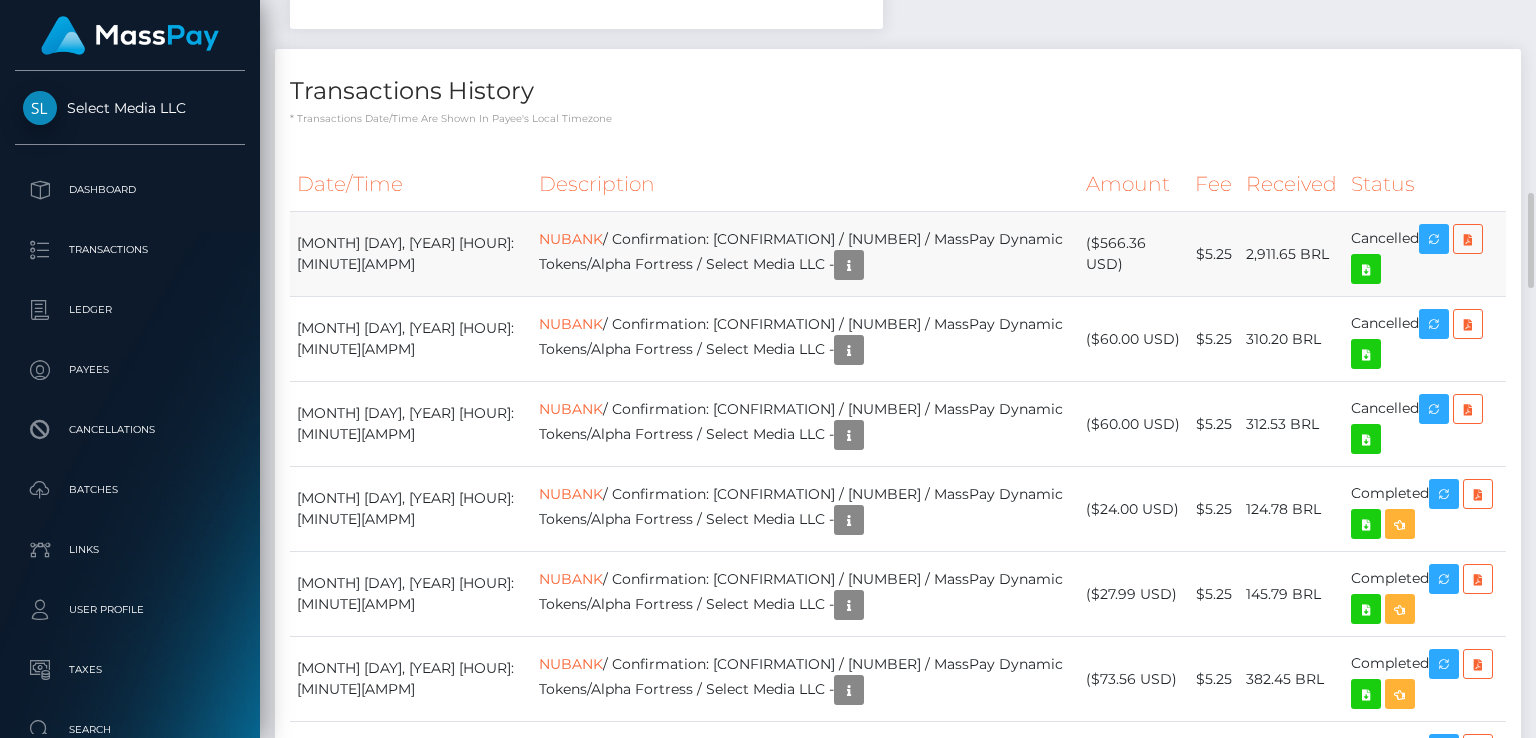 click on "NUBANK  / Confirmation: a58b9a99-e4a9-47eb-aea0-f308f6c9a21c / 809247299426328576_2  / MassPay Dynamic Tokens/Alpha Fortress / Select Media LLC -" at bounding box center (805, 254) 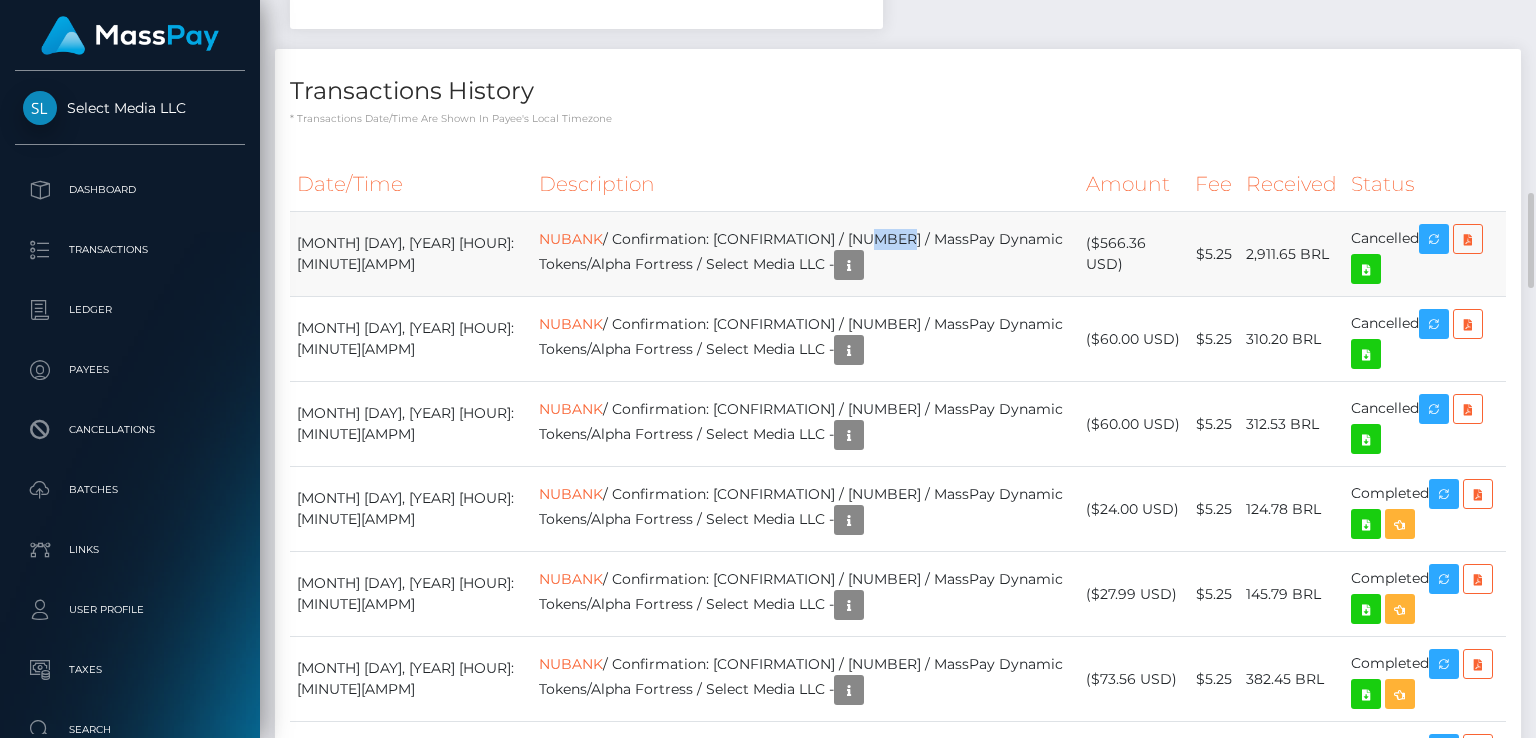 click on "NUBANK  / Confirmation: a58b9a99-e4a9-47eb-aea0-f308f6c9a21c / 809247299426328576_2  / MassPay Dynamic Tokens/Alpha Fortress / Select Media LLC -" at bounding box center [805, 254] 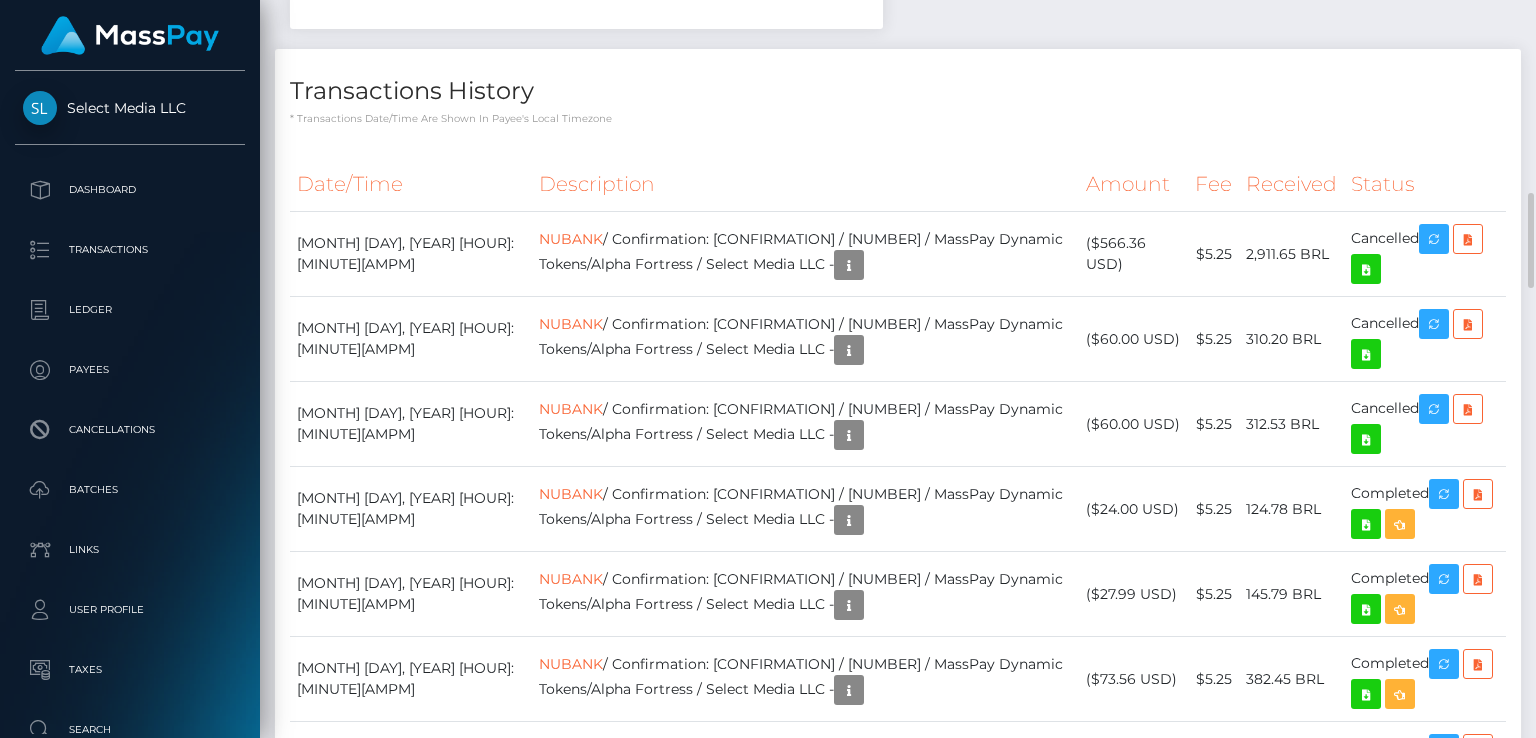 click on "Description" at bounding box center (805, 184) 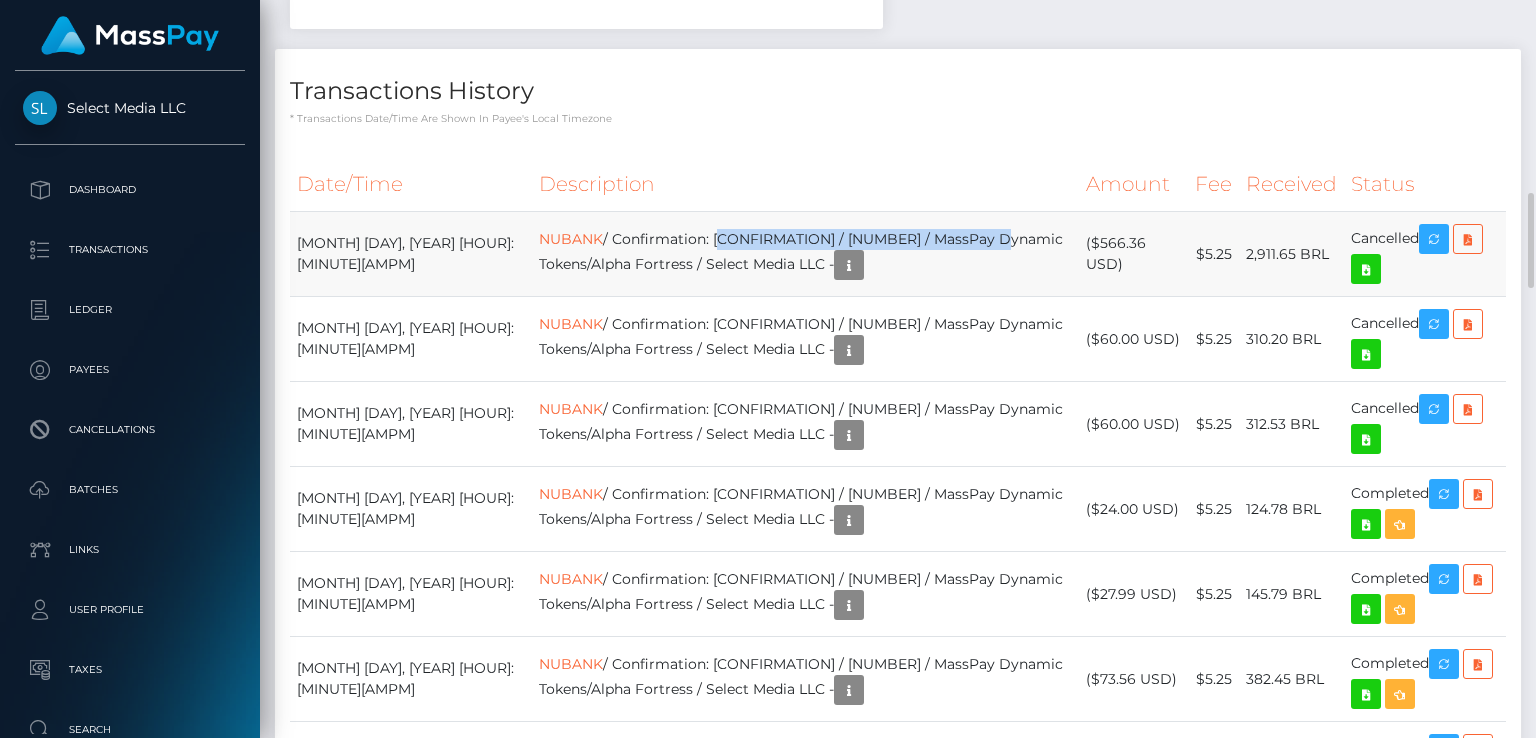 drag, startPoint x: 631, startPoint y: 263, endPoint x: 914, endPoint y: 257, distance: 283.0636 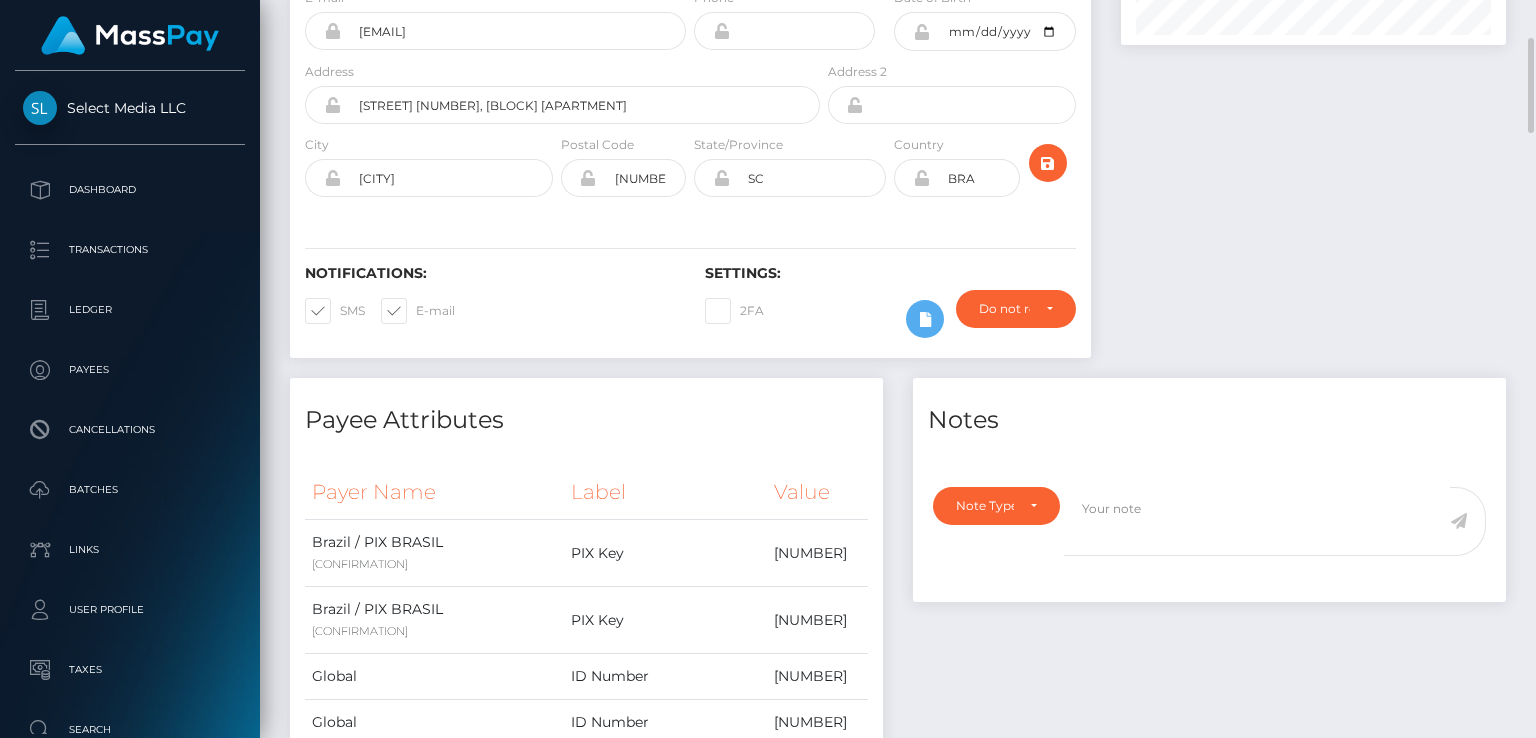 scroll, scrollTop: 0, scrollLeft: 0, axis: both 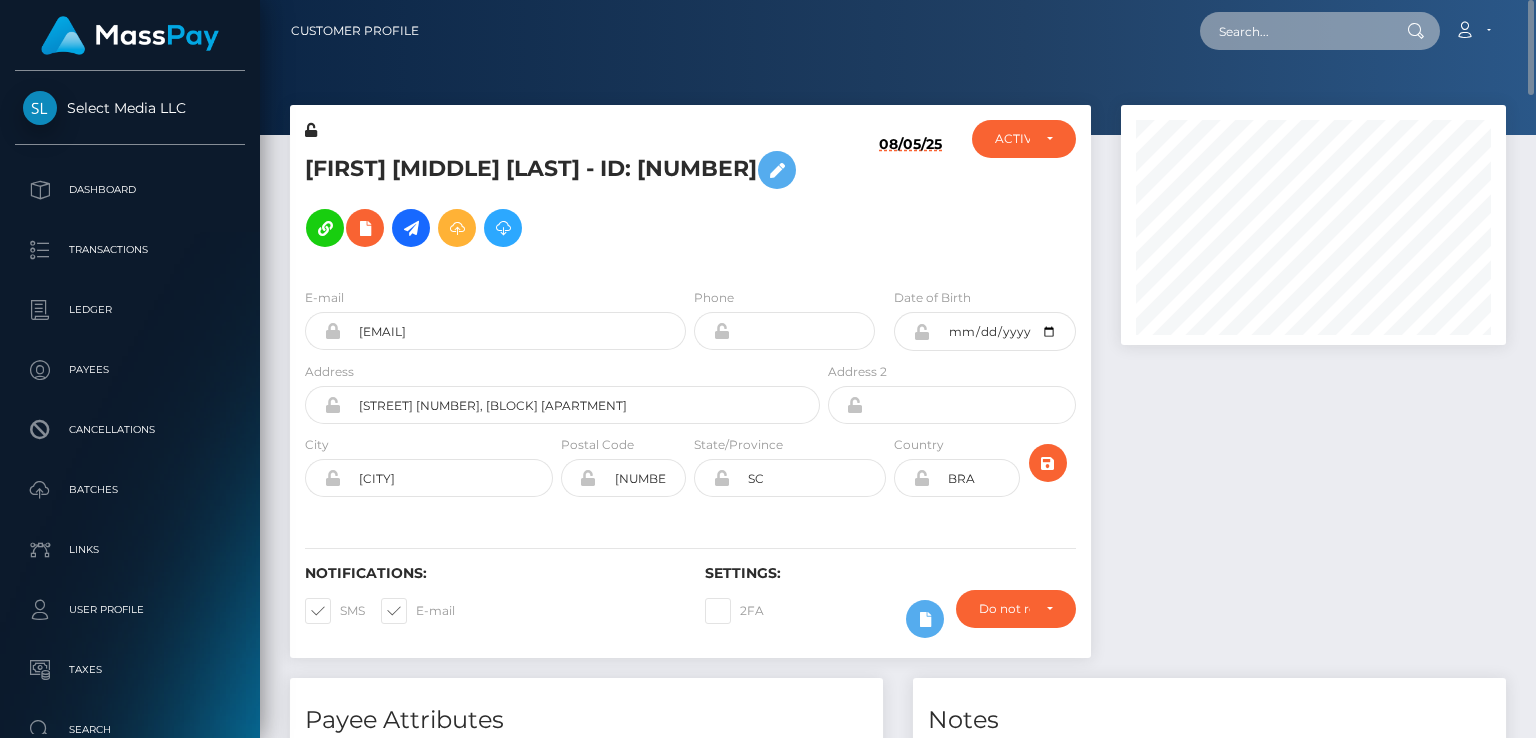 paste on "MSP5ba8eb022e4ba24" 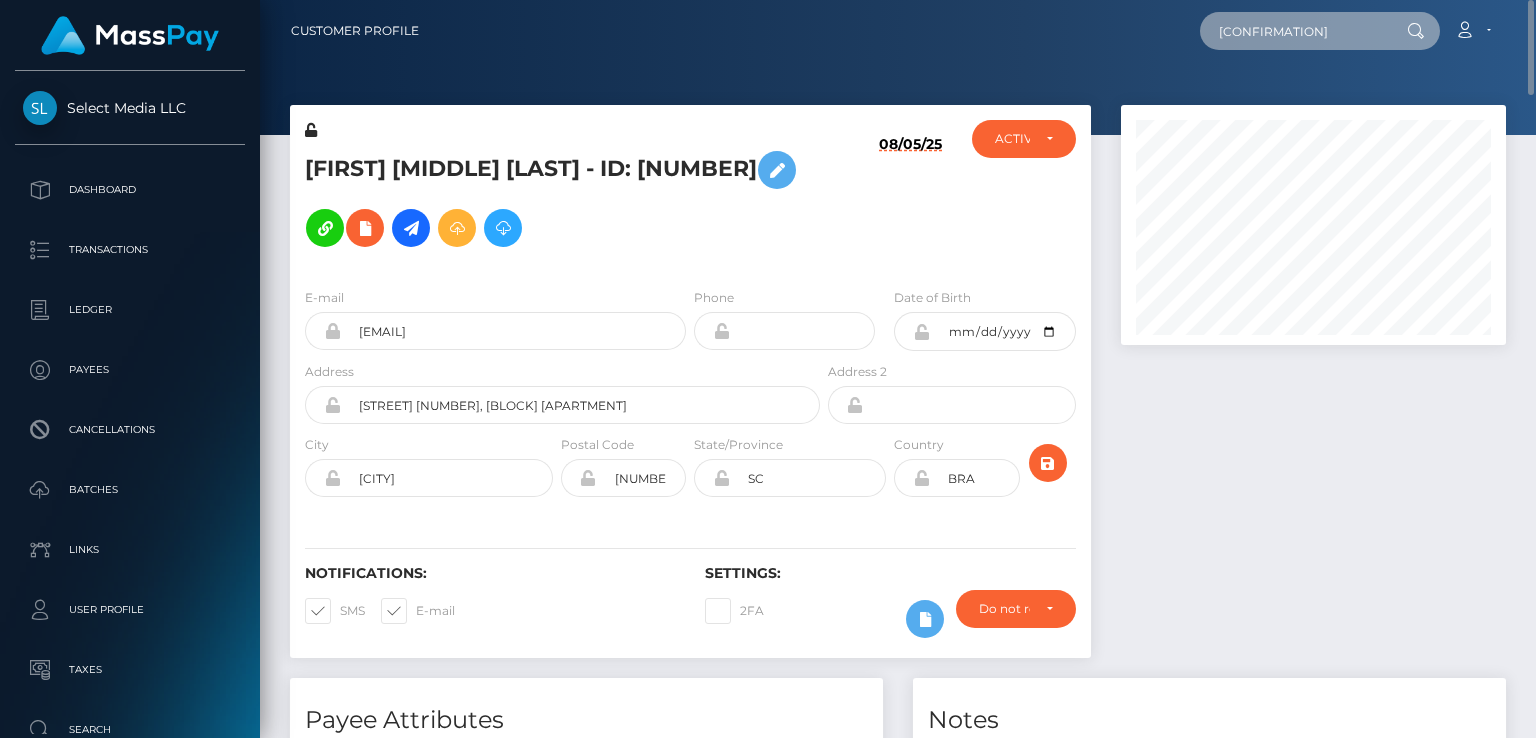 type on "MSP5ba8eb022e4ba24" 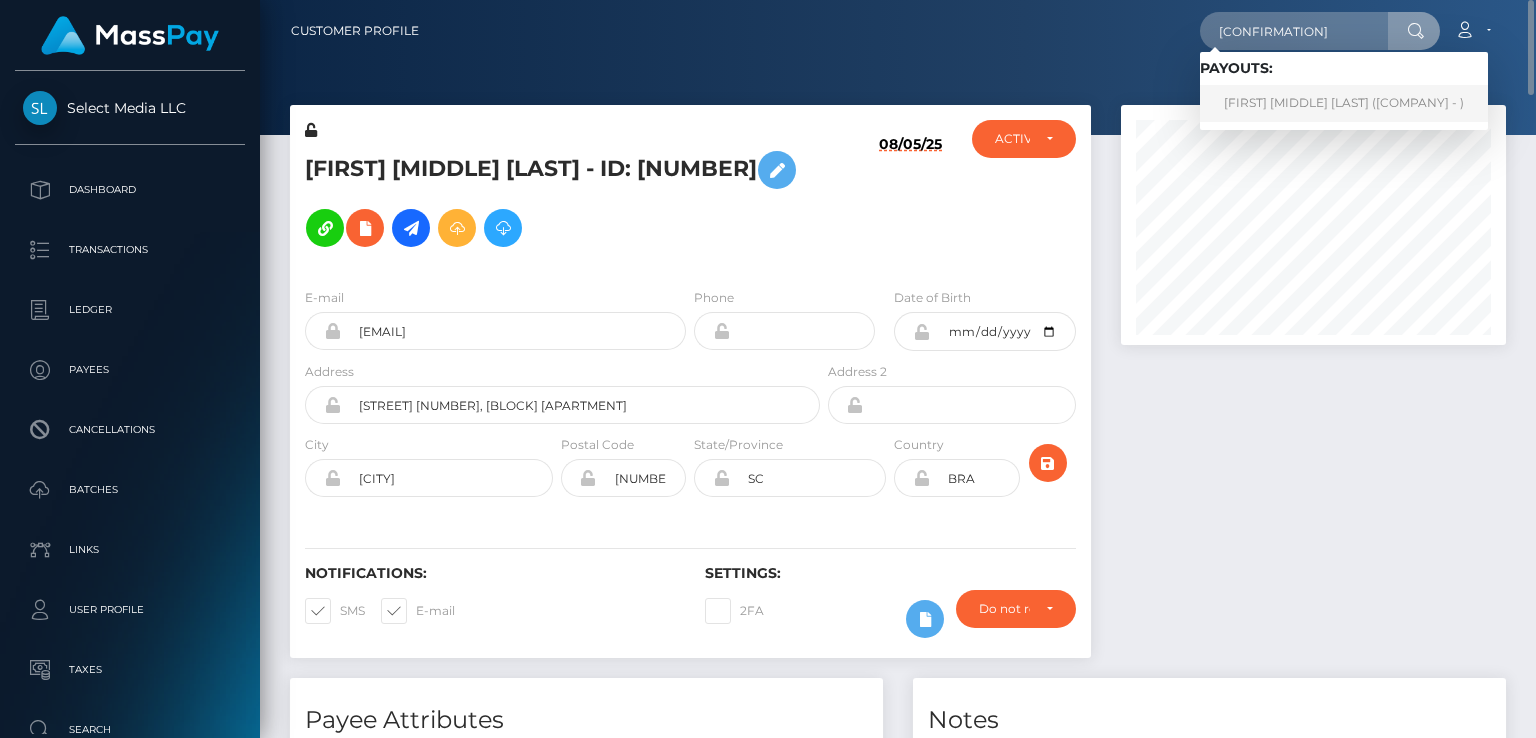 click on "GUSTI FITRI  EDIAN PUSPA (Fenix International Limited - )" at bounding box center (1344, 103) 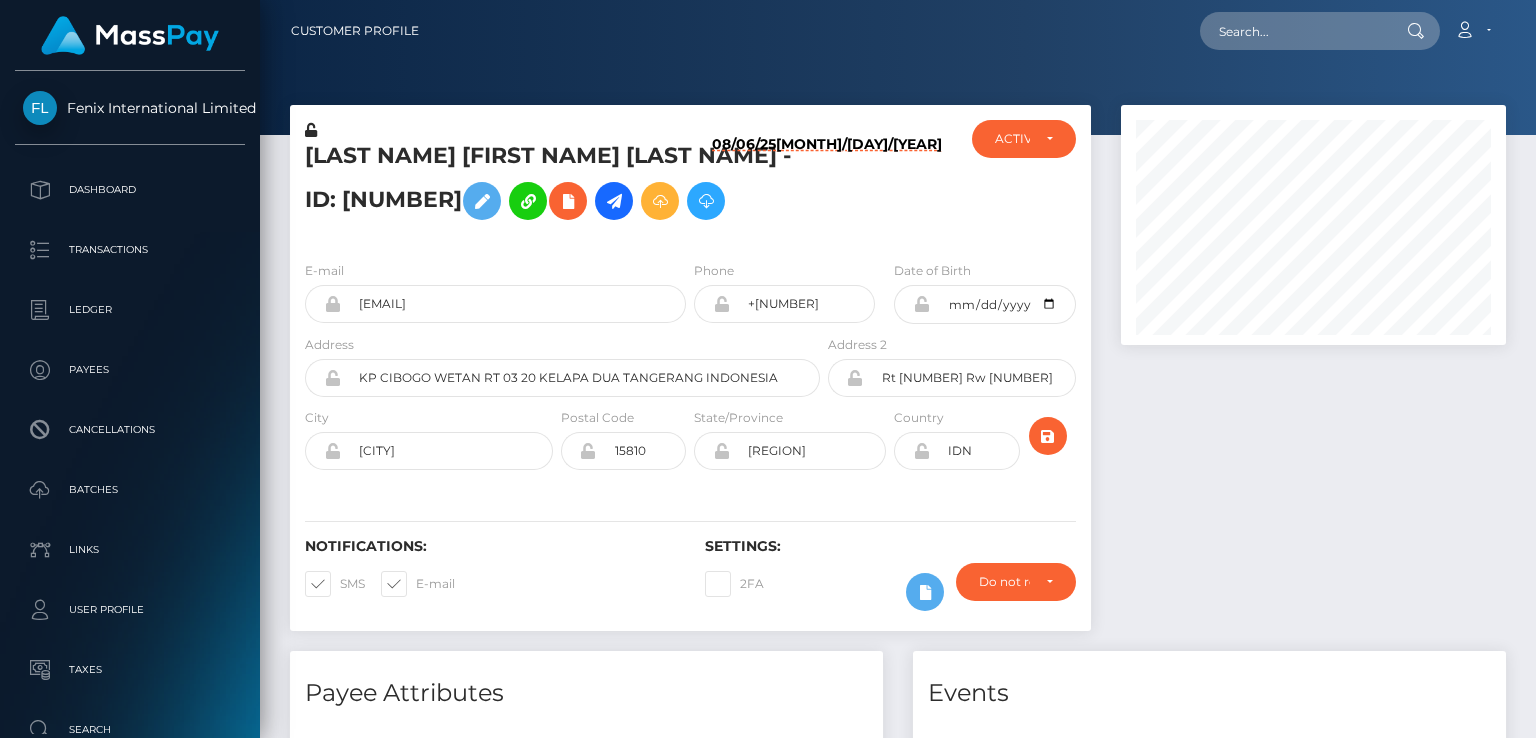 scroll, scrollTop: 0, scrollLeft: 0, axis: both 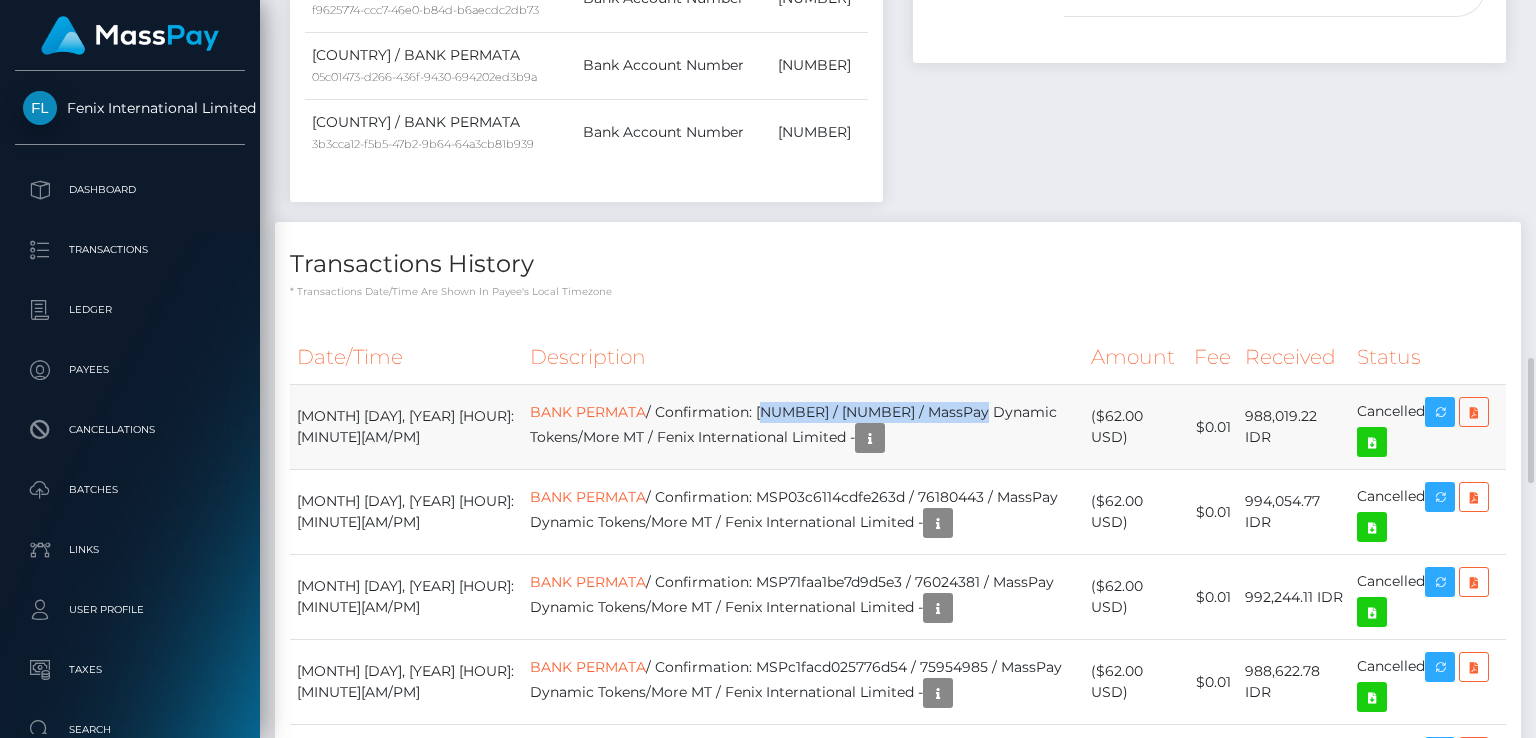 drag, startPoint x: 688, startPoint y: 405, endPoint x: 928, endPoint y: 409, distance: 240.03333 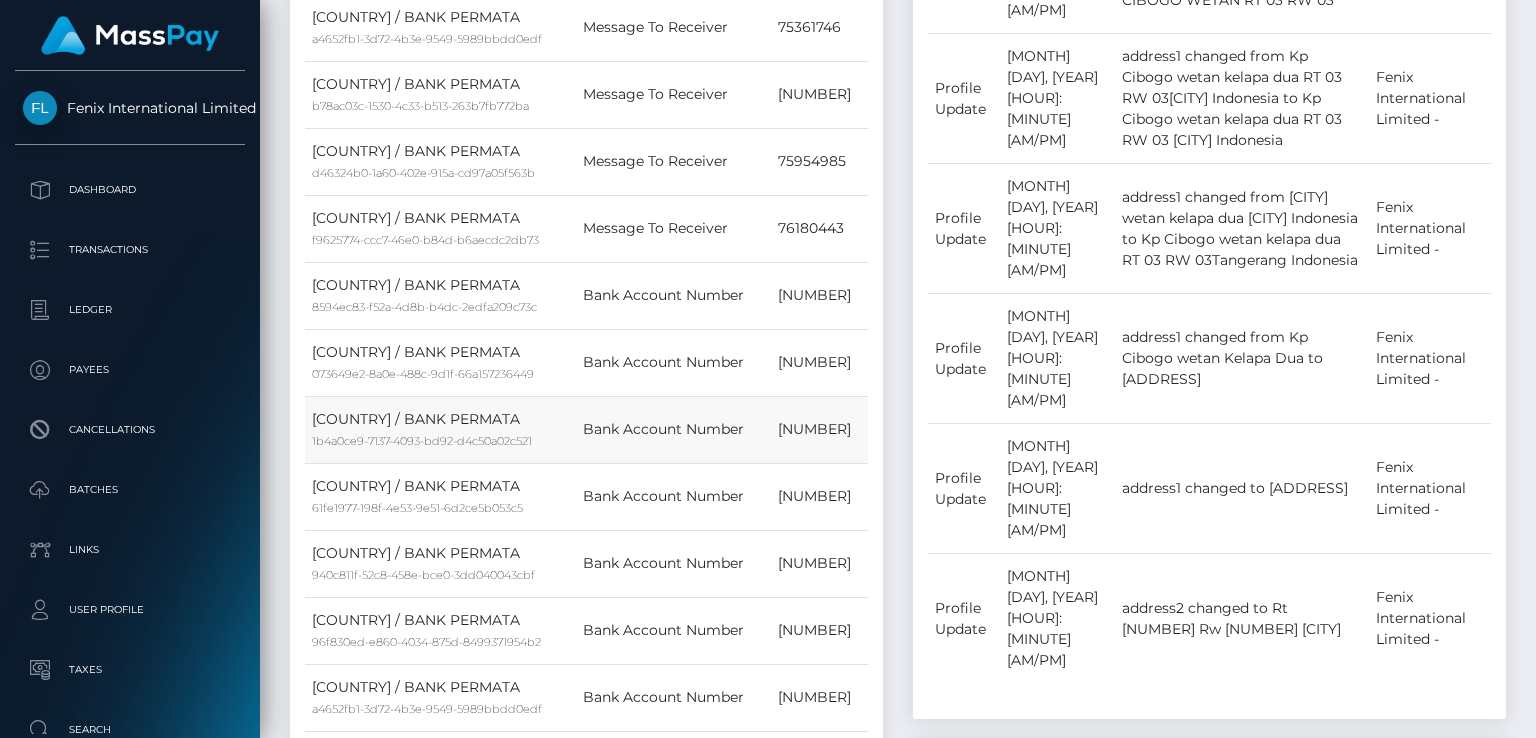 scroll, scrollTop: 0, scrollLeft: 0, axis: both 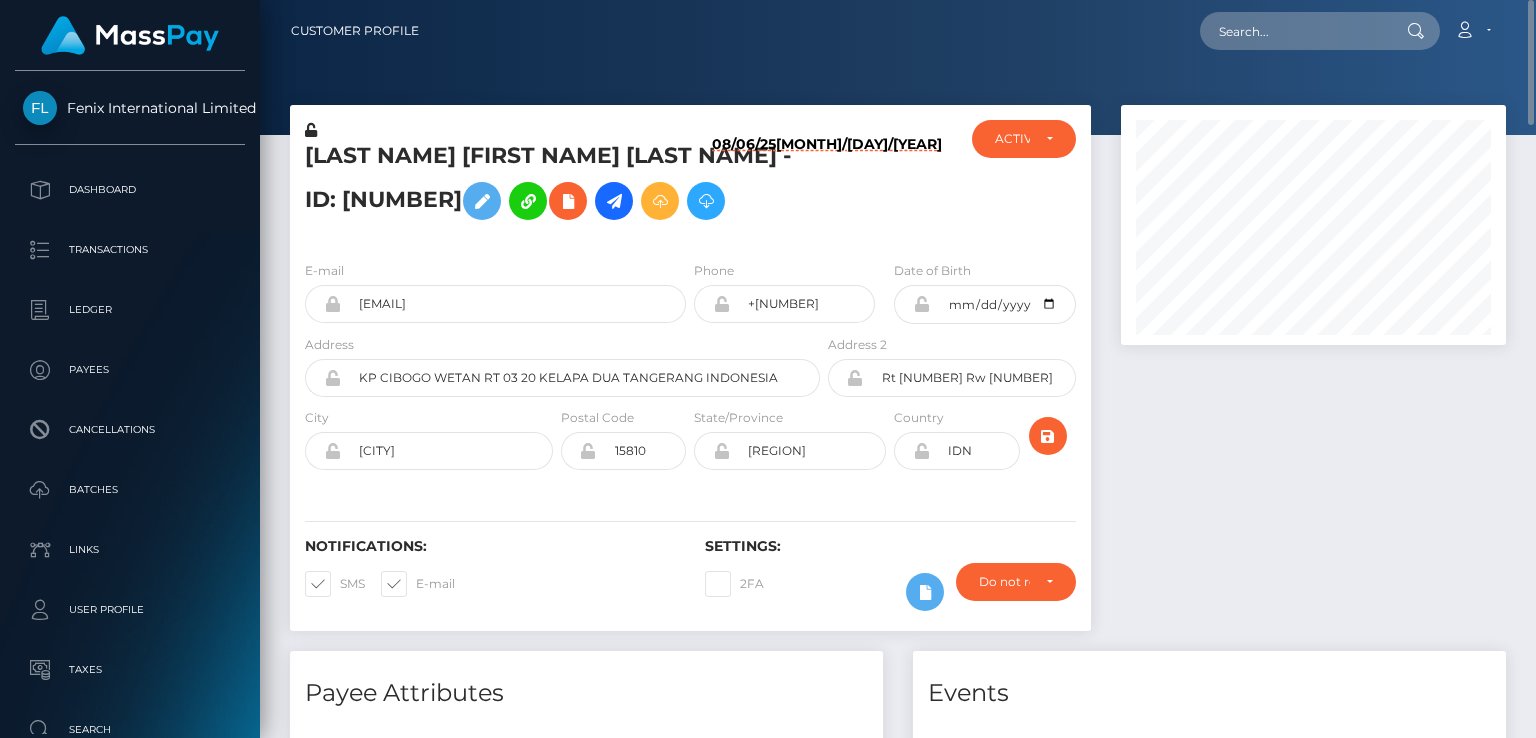 click on "[LAST NAME] [FIRST NAME]  [LAST NAME]
- ID: [NUMBER]" at bounding box center [557, 185] 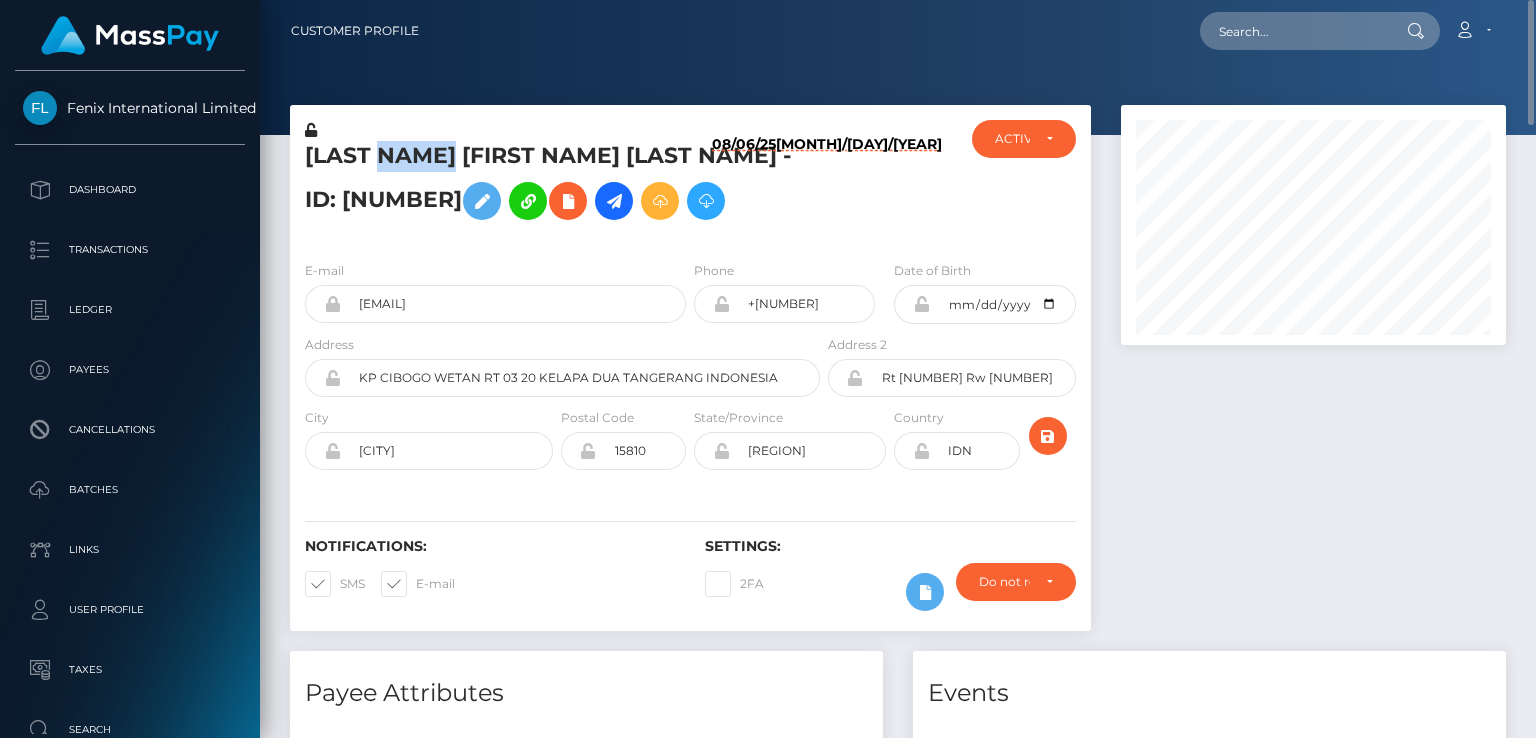 click on "[LAST NAME] [FIRST NAME]  [LAST NAME]
- ID: [NUMBER]" at bounding box center (557, 185) 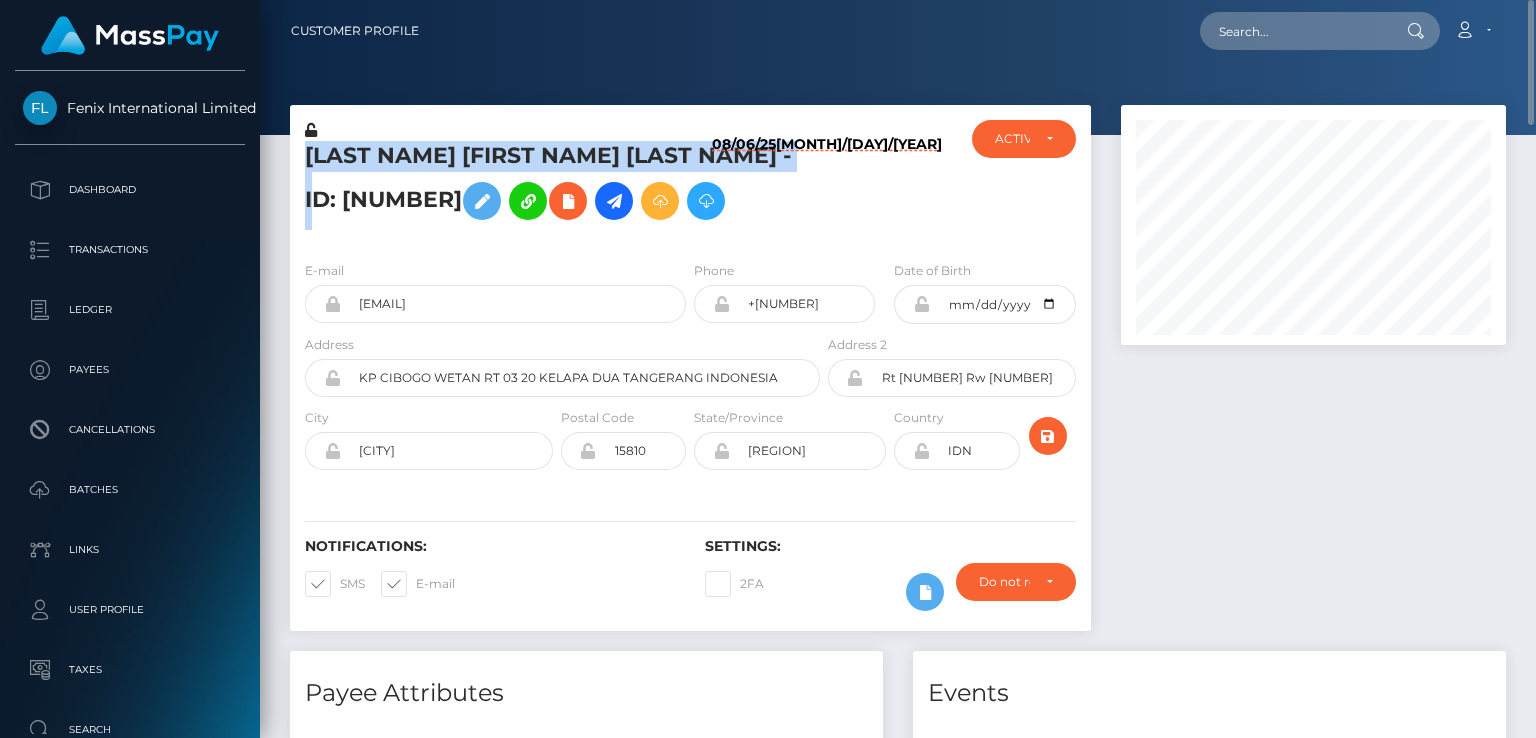 click on "[LAST NAME] [FIRST NAME]  [LAST NAME]
- ID: [NUMBER]" at bounding box center (557, 185) 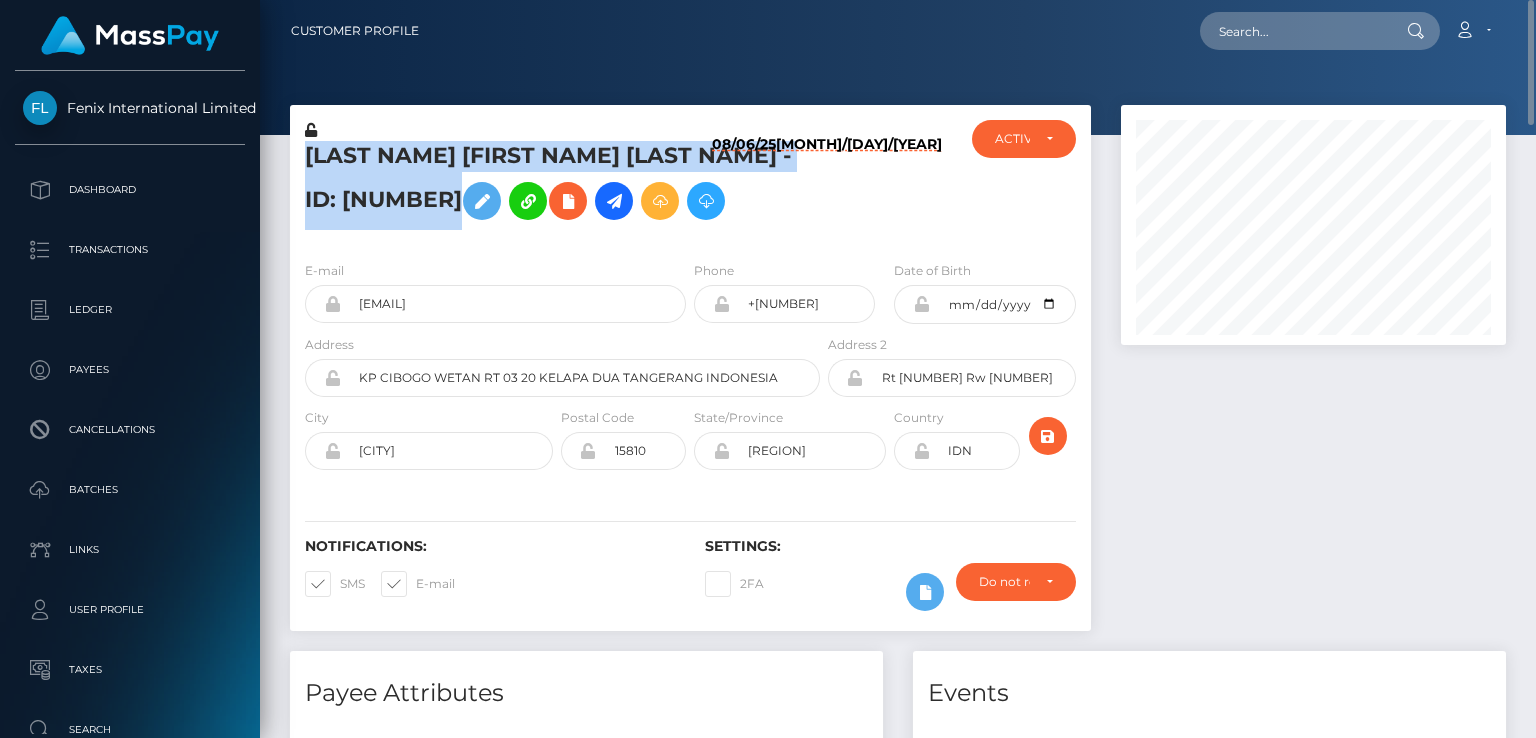 copy on "GUSTI FITRI  EDIAN PUSPA
- ID: 226244741" 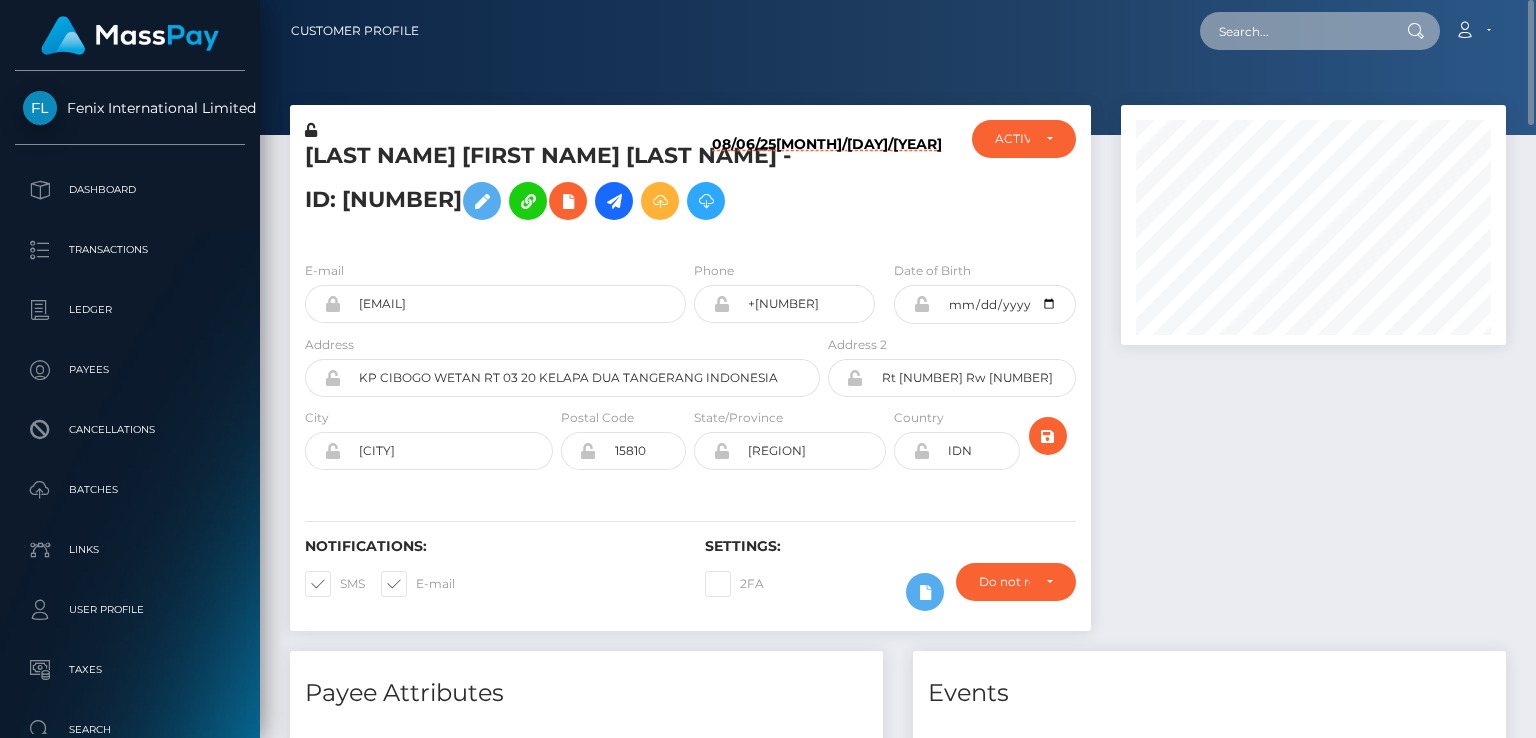 paste on "MSPc9270b4c2b63d7a" 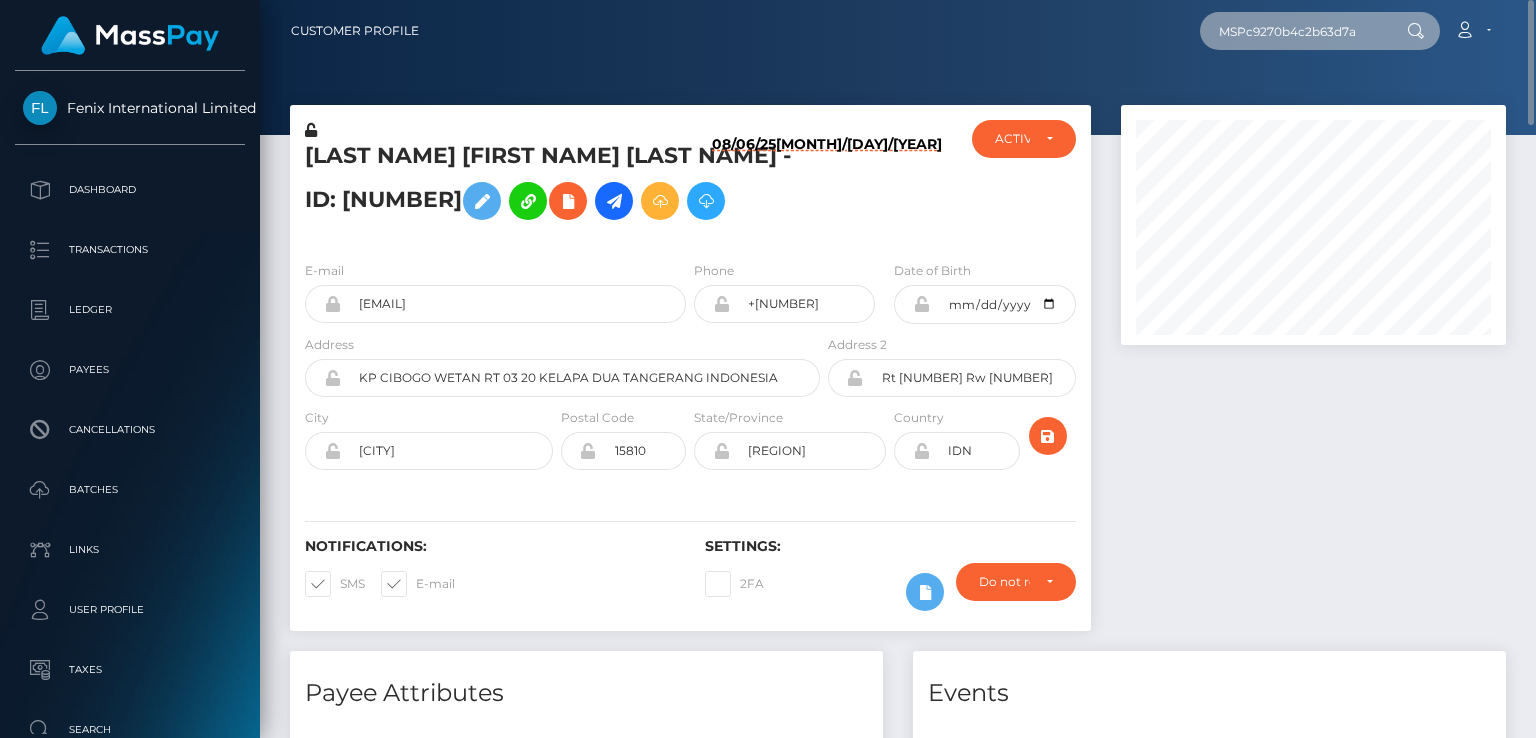 type on "MSPc9270b4c2b63d7a" 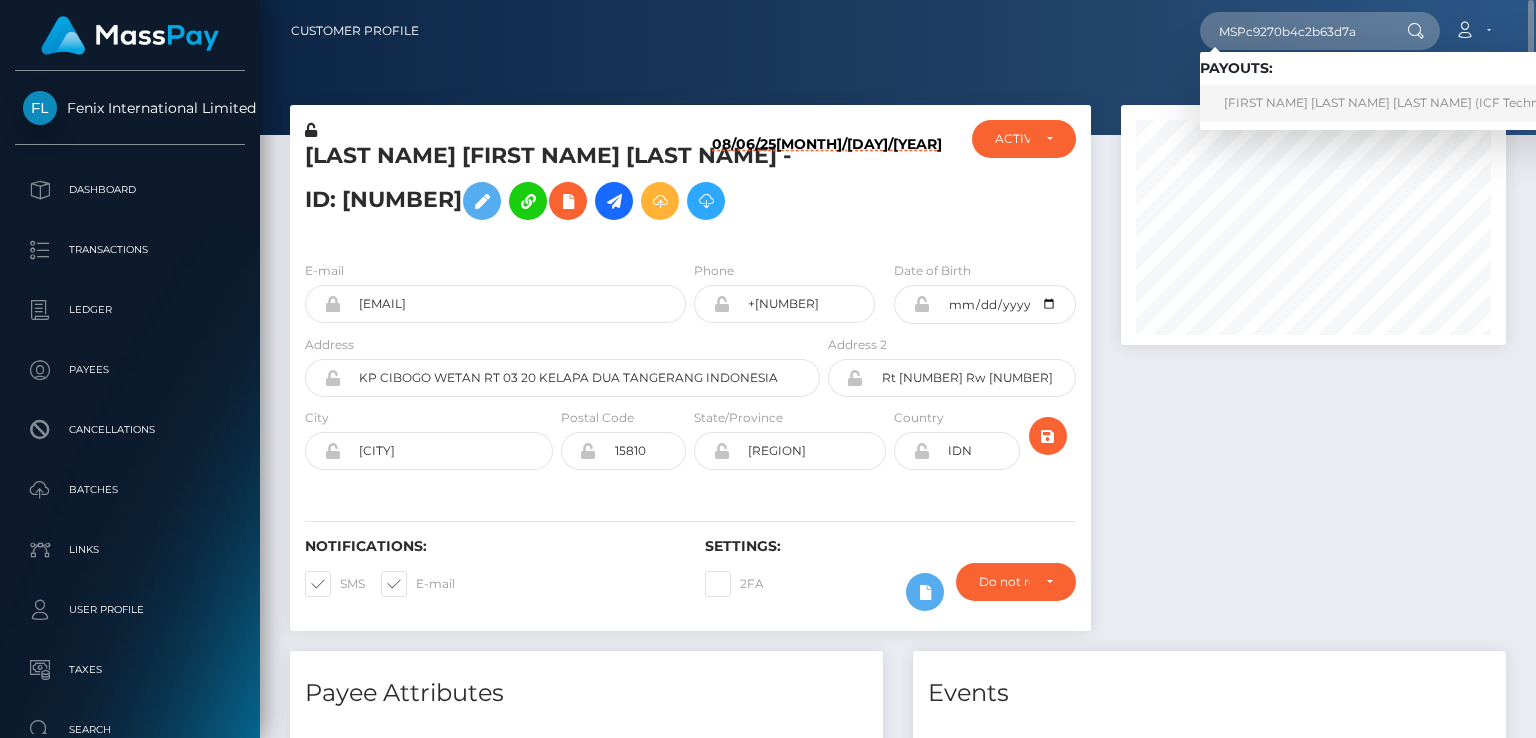 click on "Franki Alejandro  Bermudez Arroyave (ICF Technology, Inc. - )" at bounding box center [1420, 103] 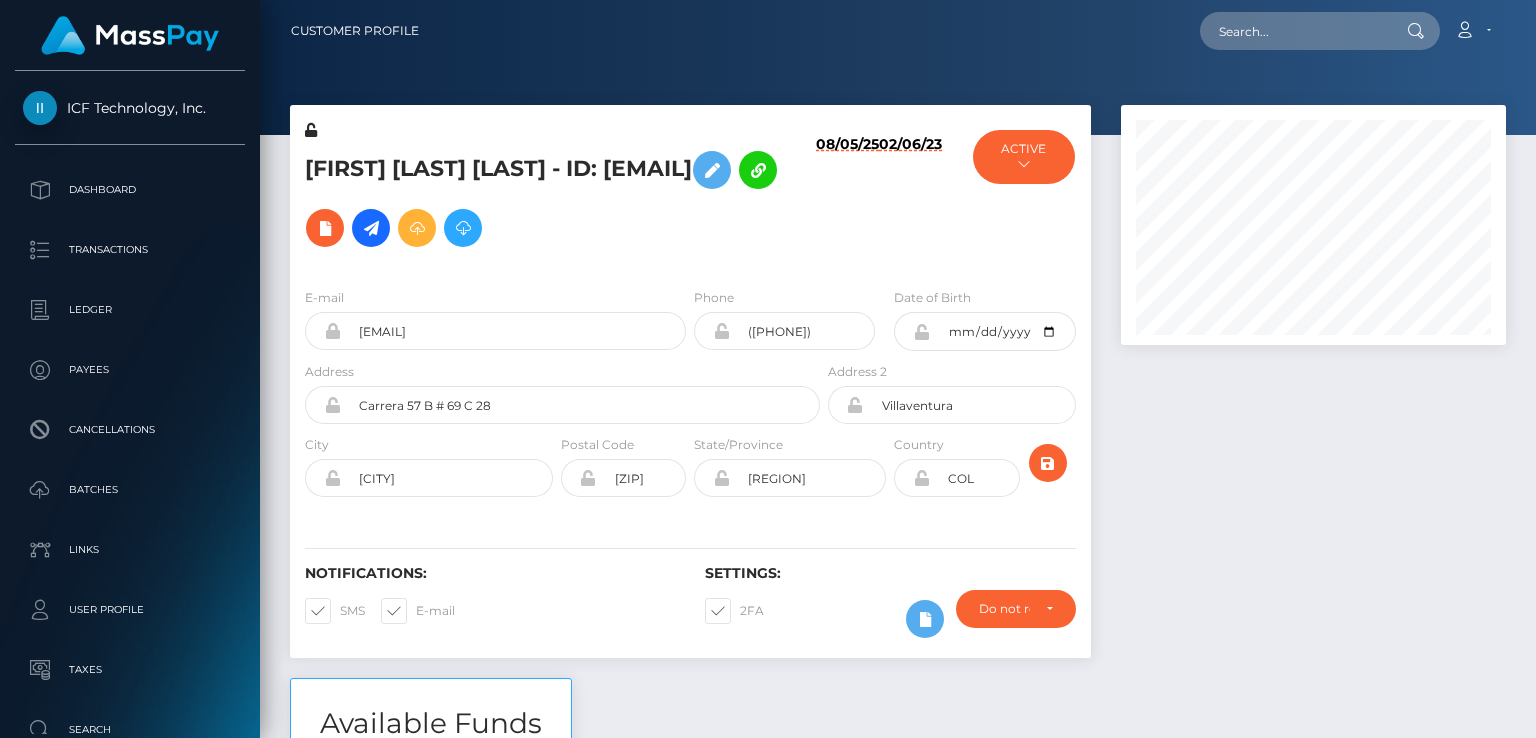 scroll, scrollTop: 0, scrollLeft: 0, axis: both 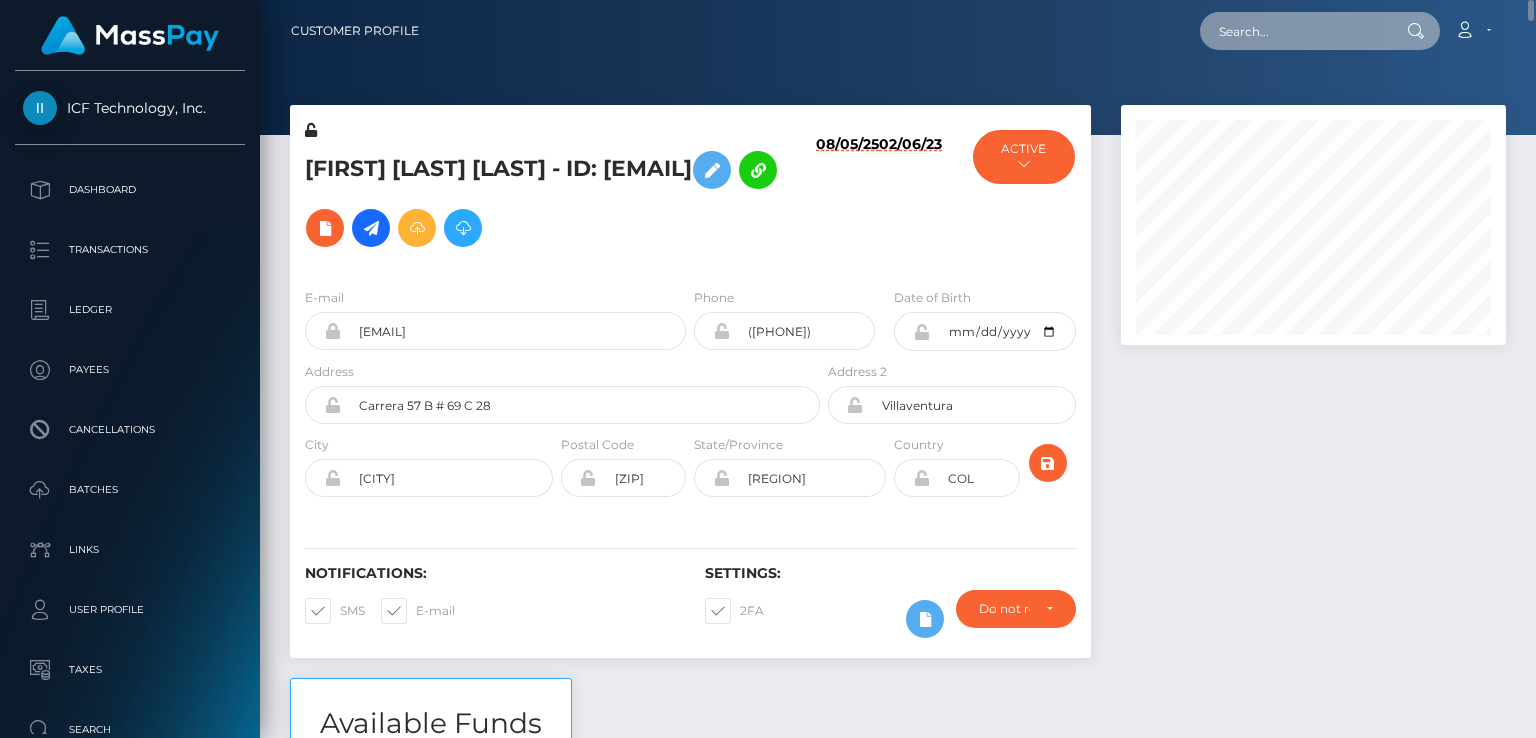 paste on "MSP931e824df8d2122" 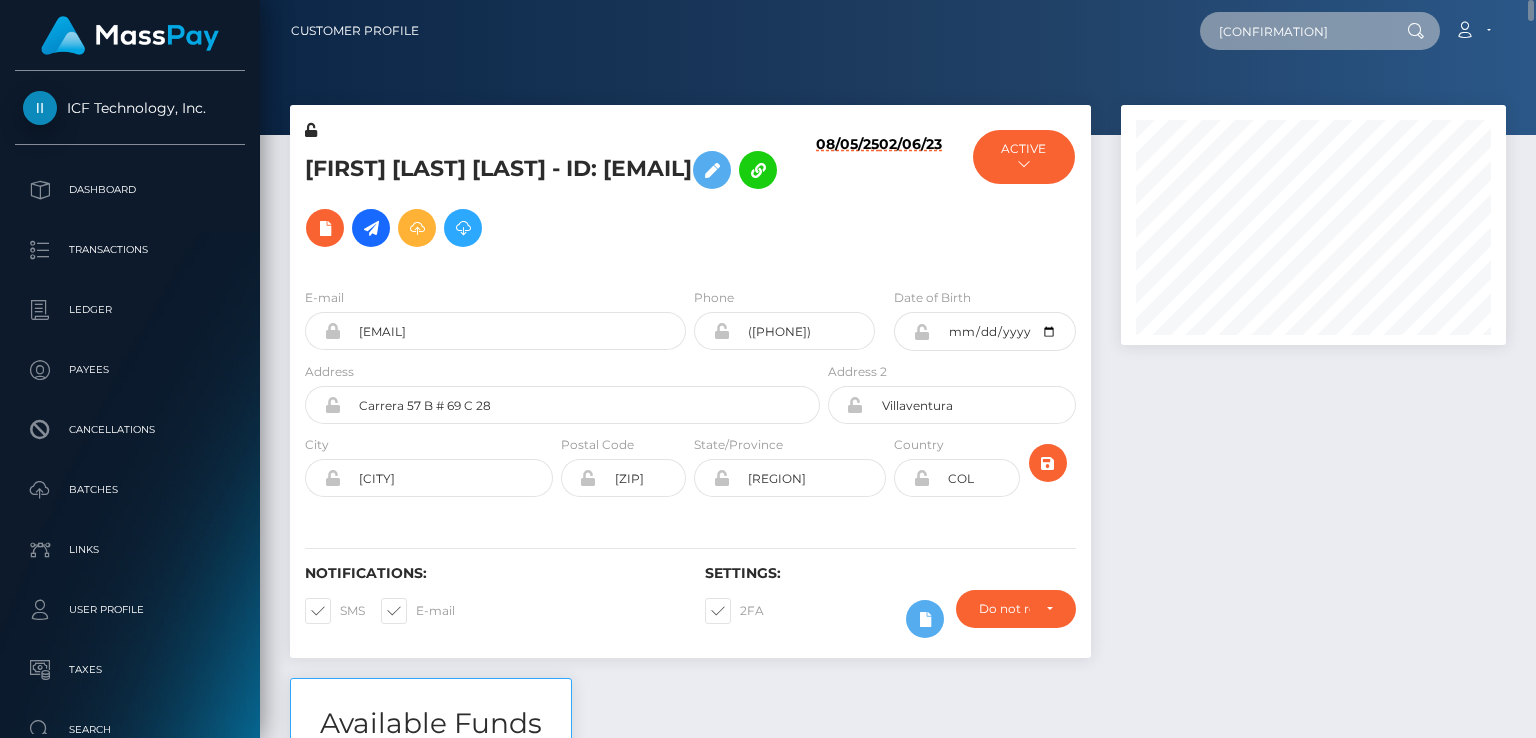 type on "MSP931e824df8d2122" 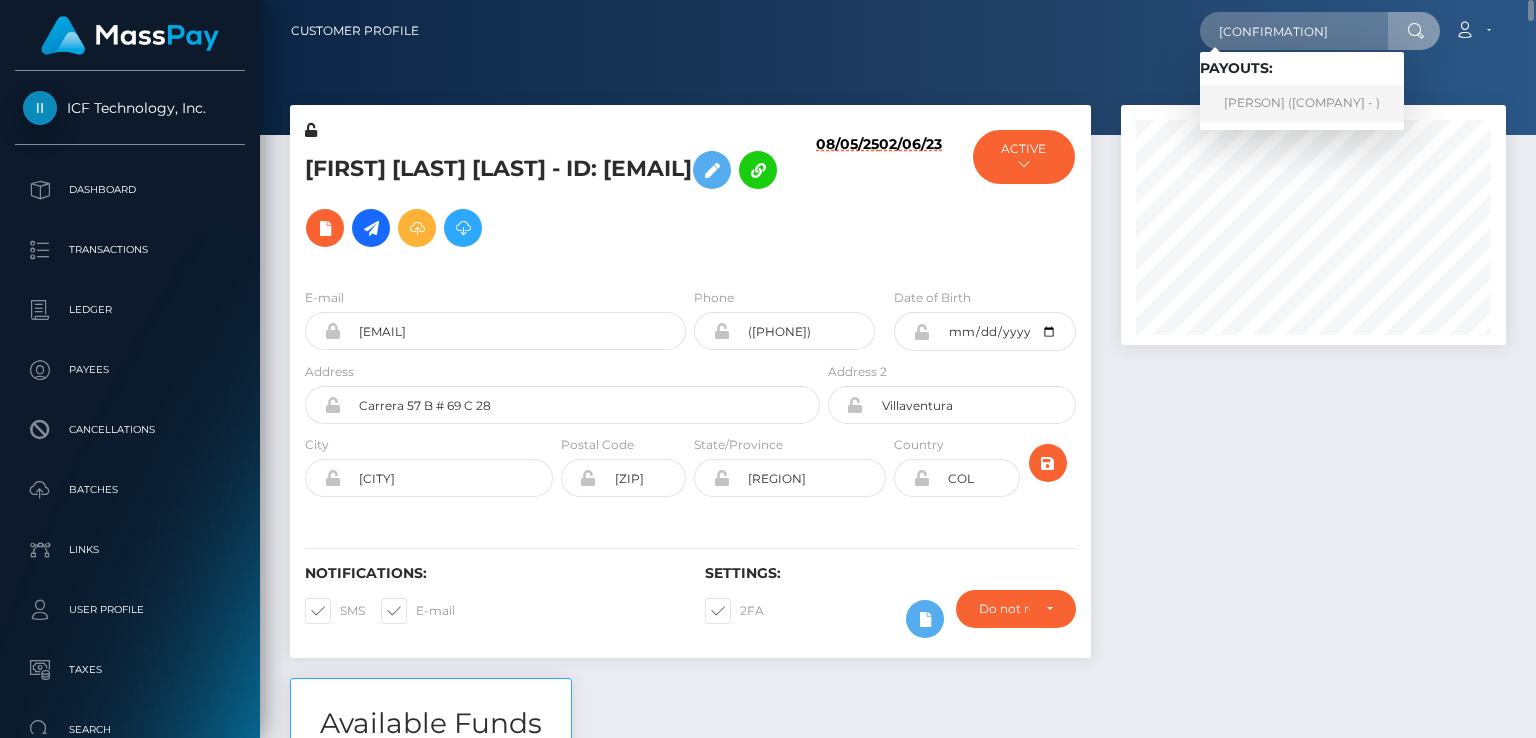 click on "RATTANA  LAPORTE (Fenix International Limited - )" at bounding box center [1302, 103] 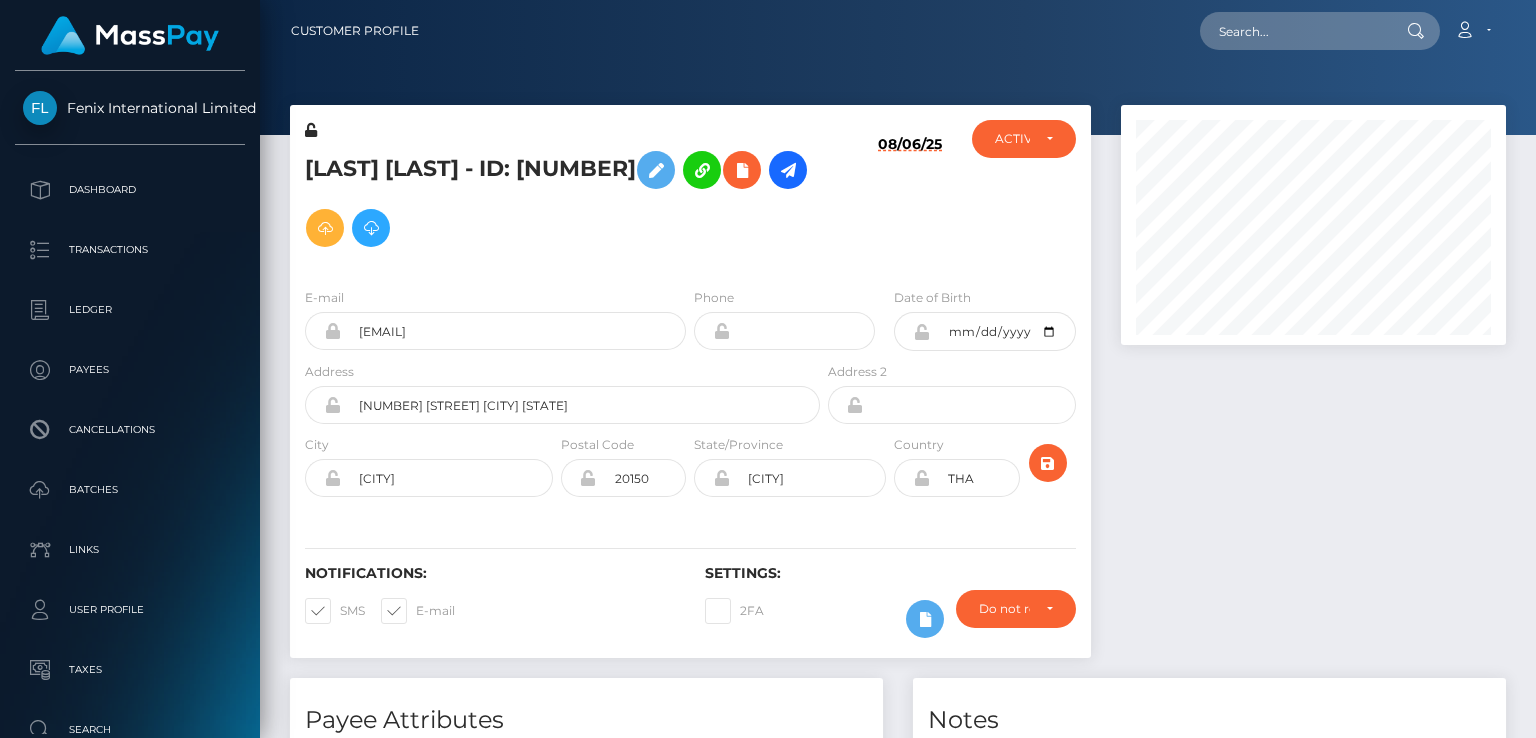 scroll, scrollTop: 0, scrollLeft: 0, axis: both 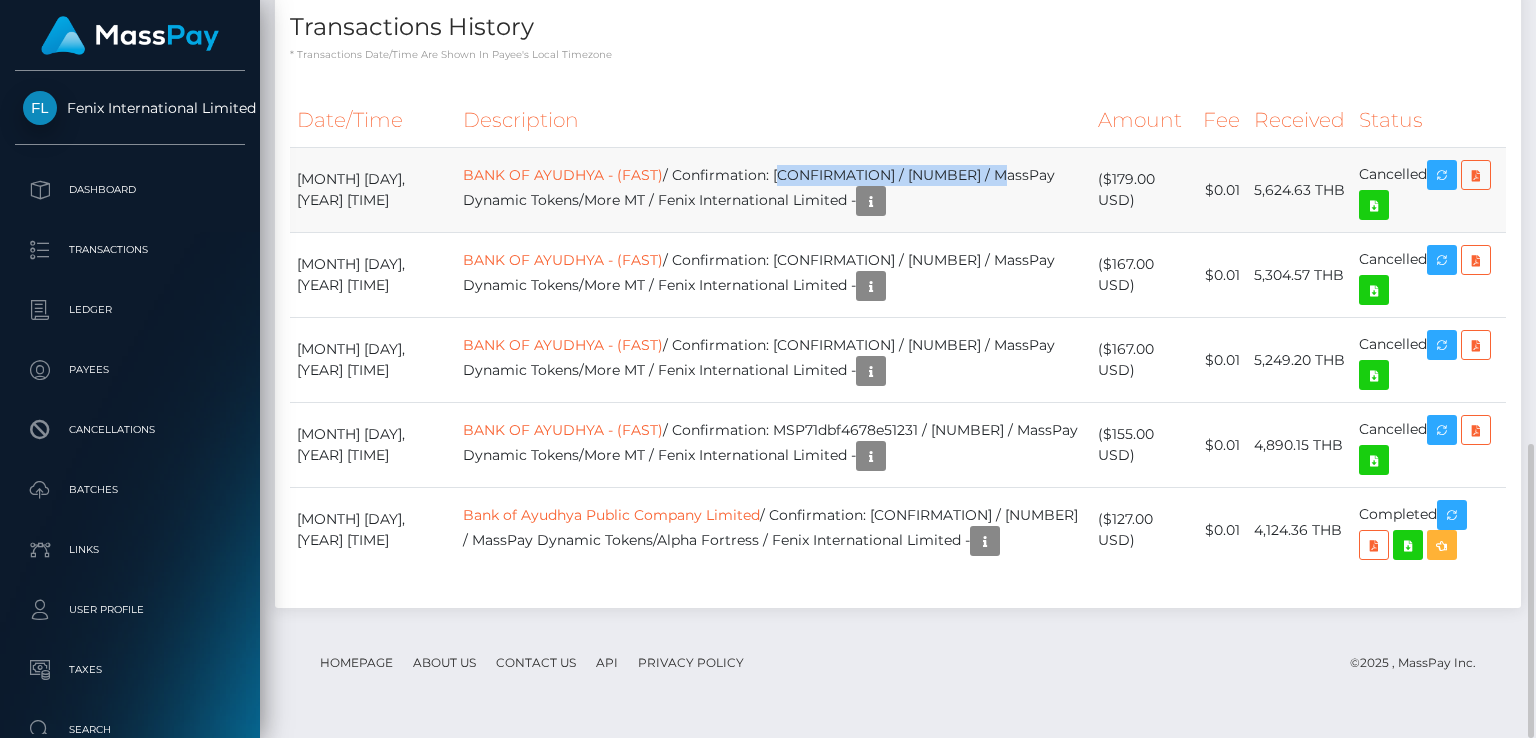 drag, startPoint x: 752, startPoint y: 169, endPoint x: 979, endPoint y: 169, distance: 227 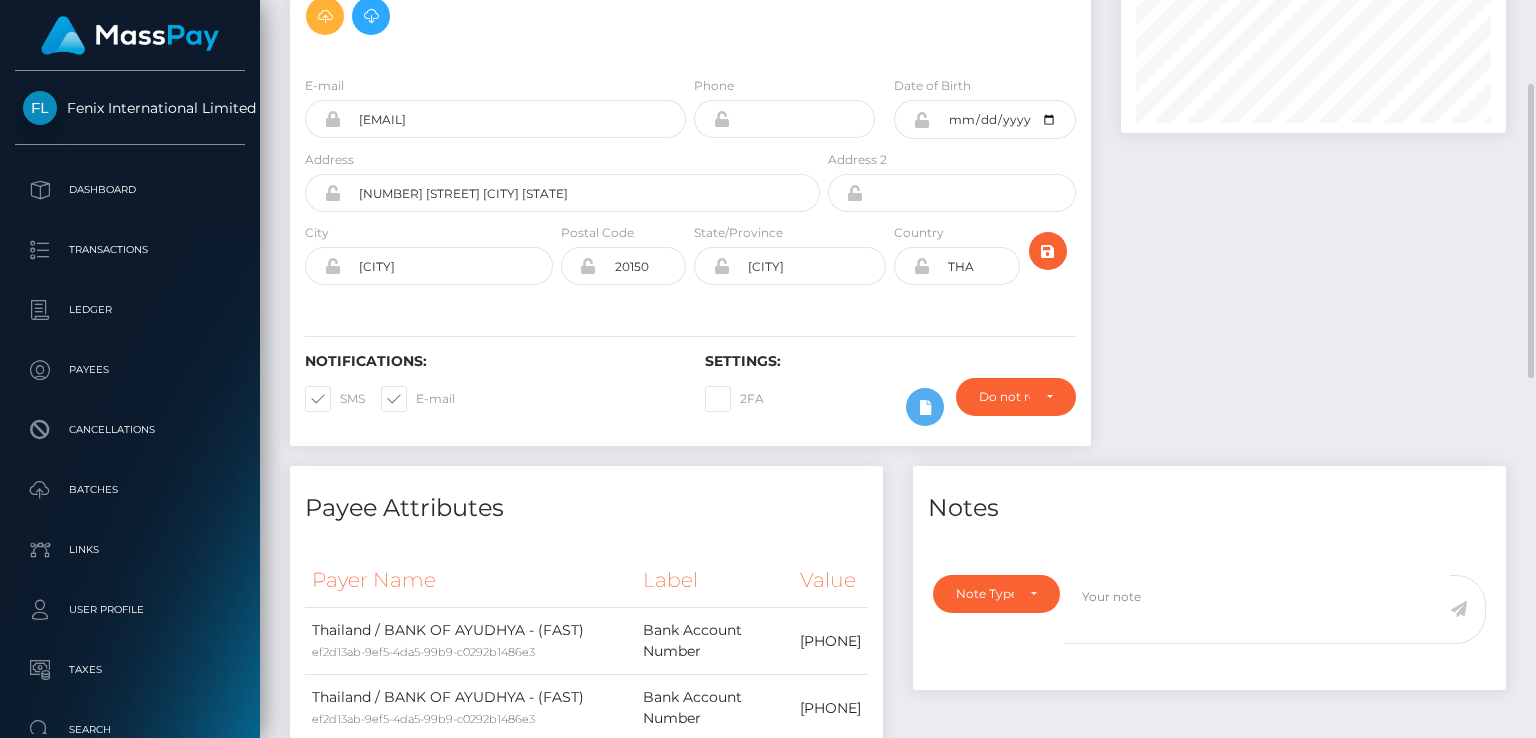 scroll, scrollTop: 0, scrollLeft: 0, axis: both 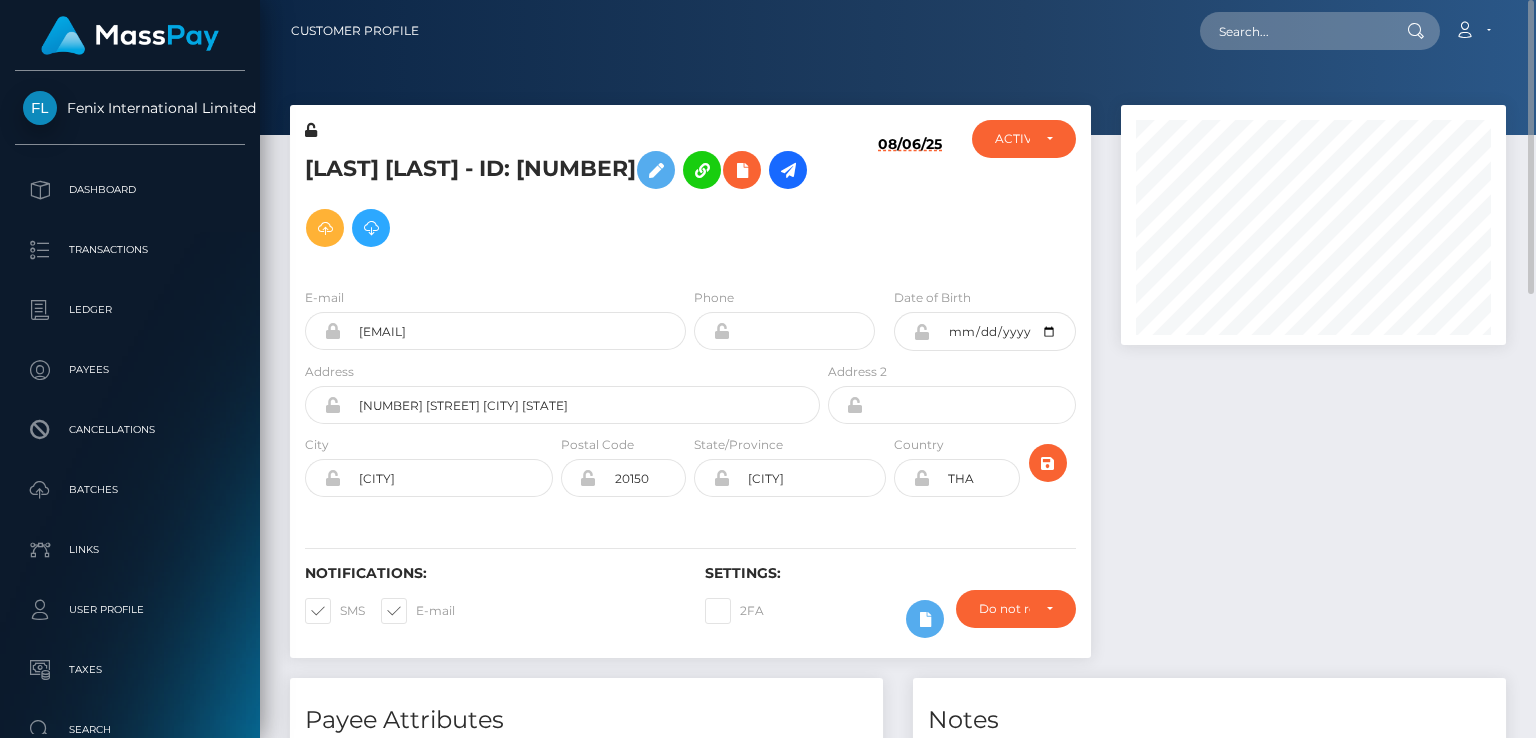 click on "[LAST]  [LAST]
- ID: [NUMBER]" at bounding box center [557, 199] 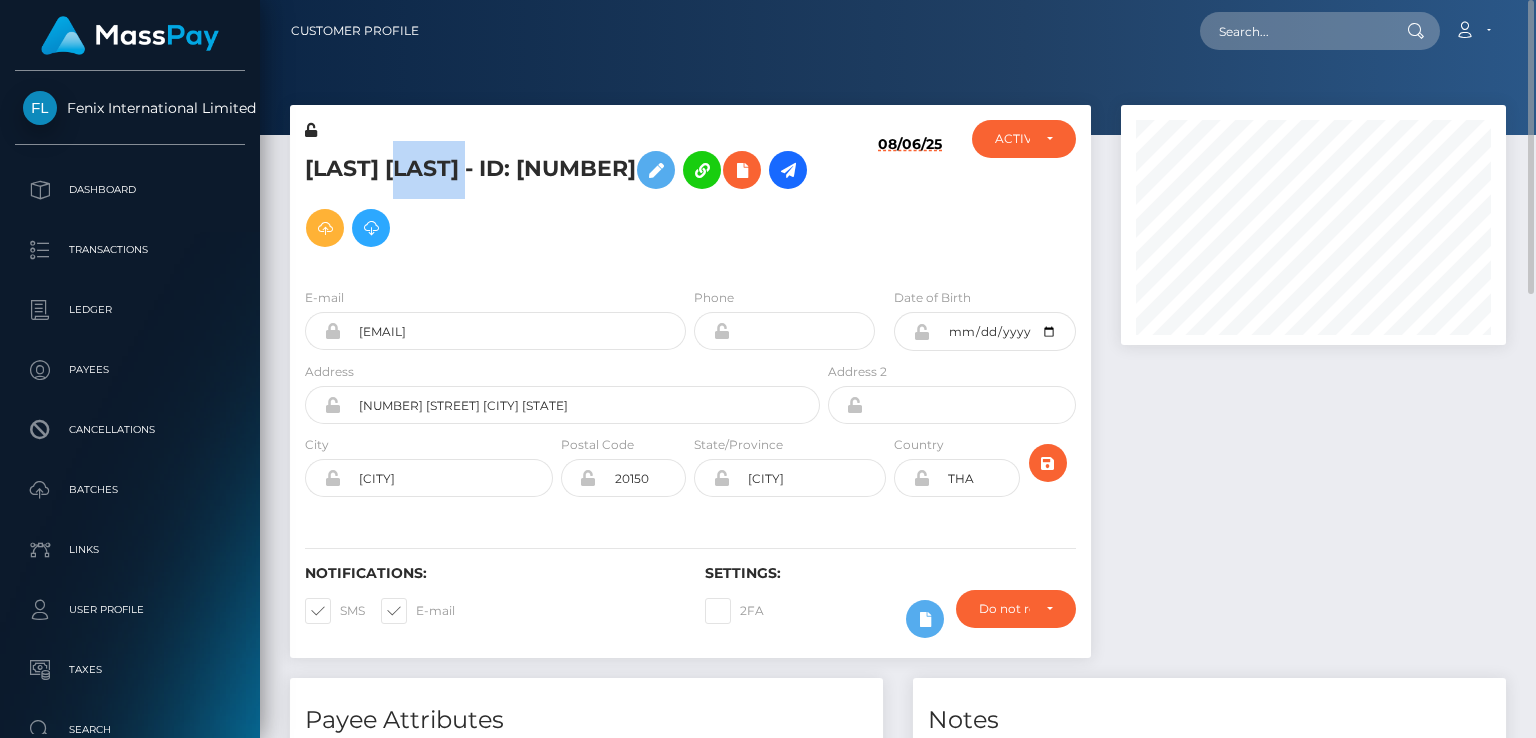 click on "[LAST]  [LAST]
- ID: [NUMBER]" at bounding box center (557, 199) 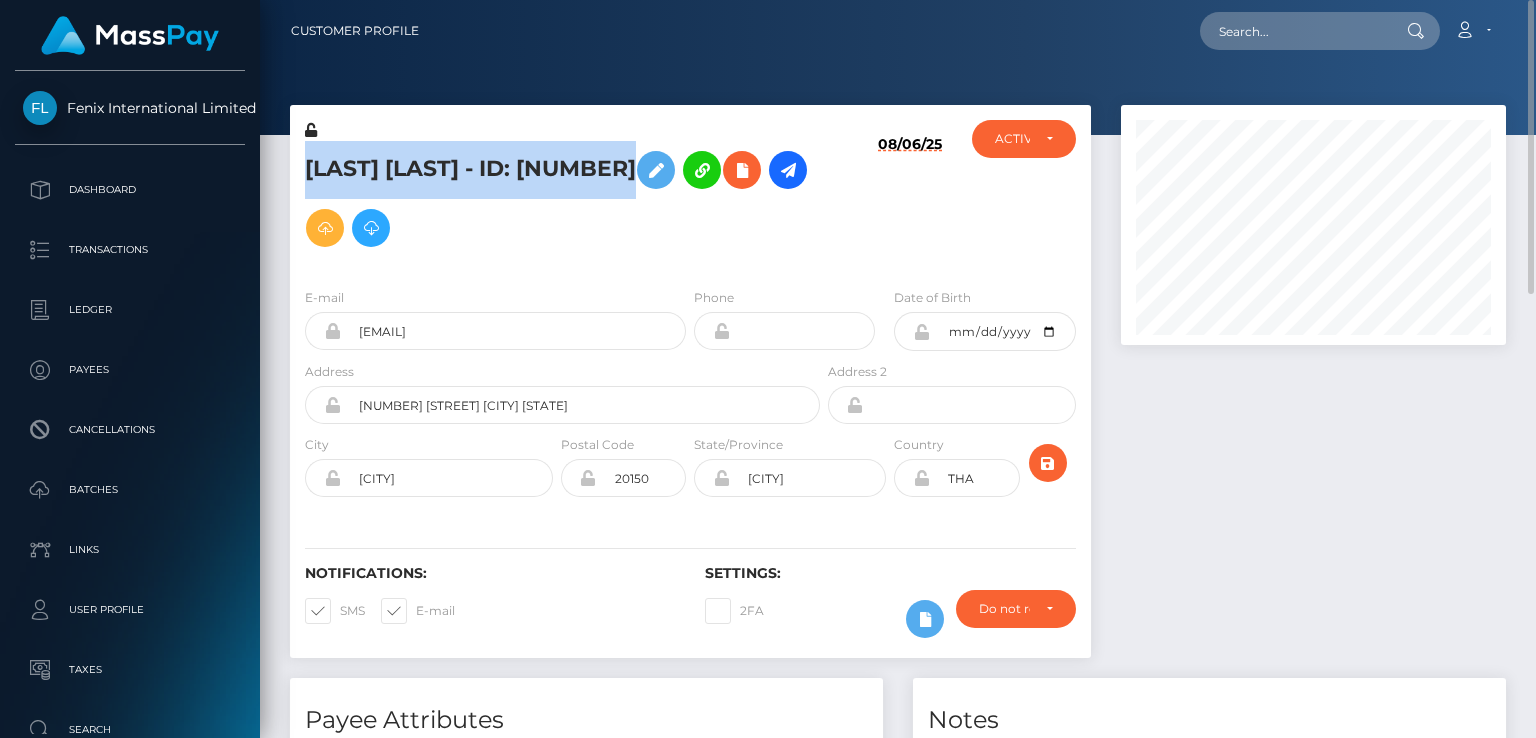 click on "RATTANA  LAPORTE
- ID: 267822297" at bounding box center (557, 199) 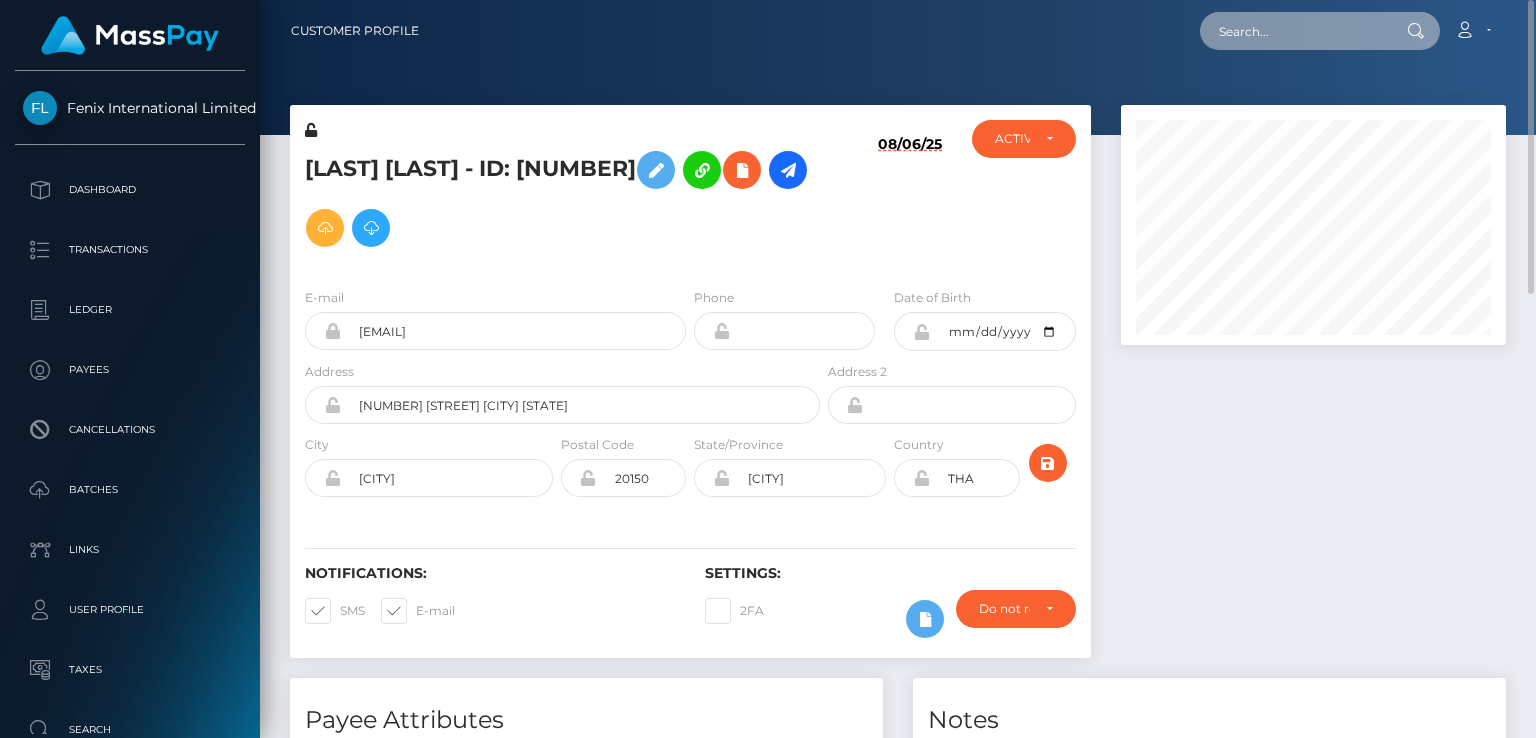paste on "57862" 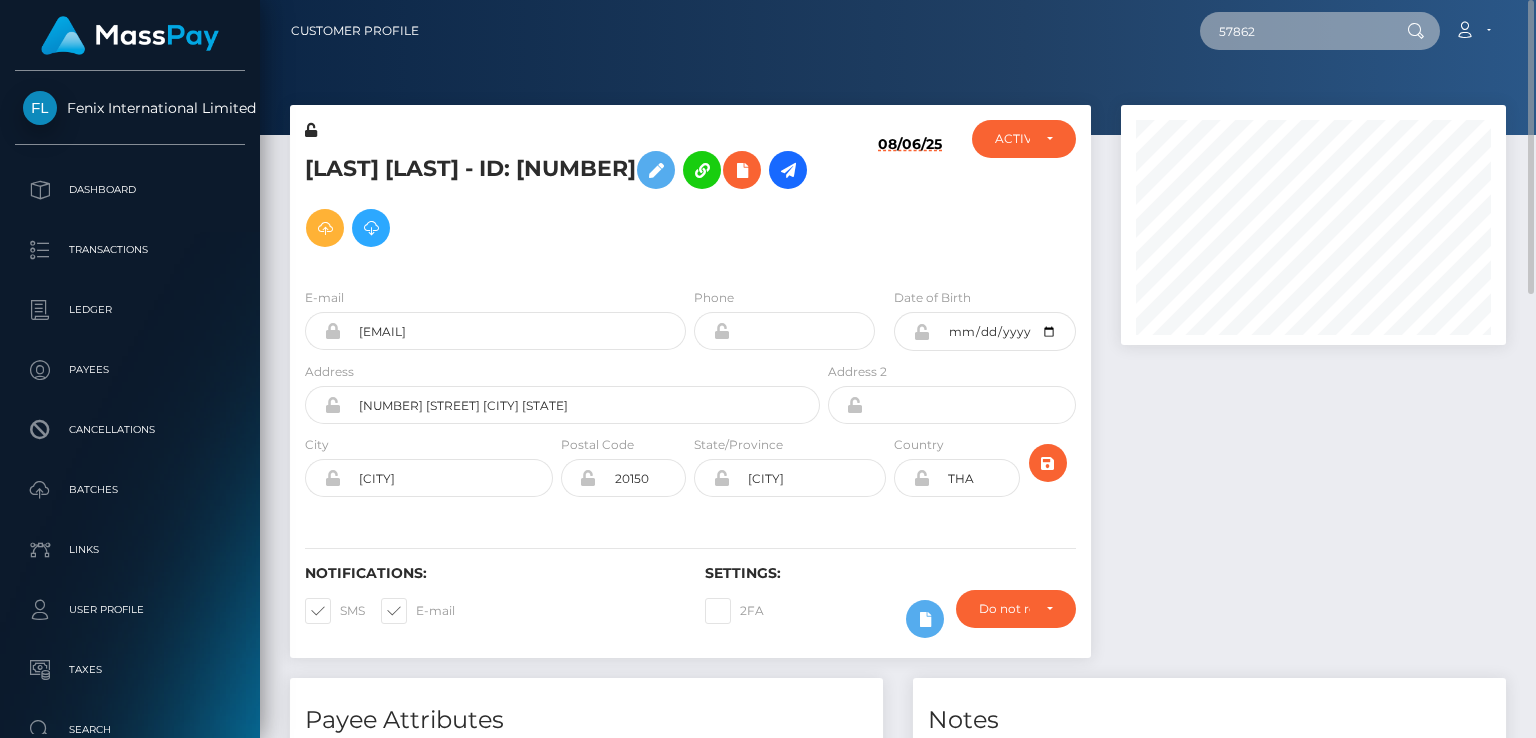 type on "57862" 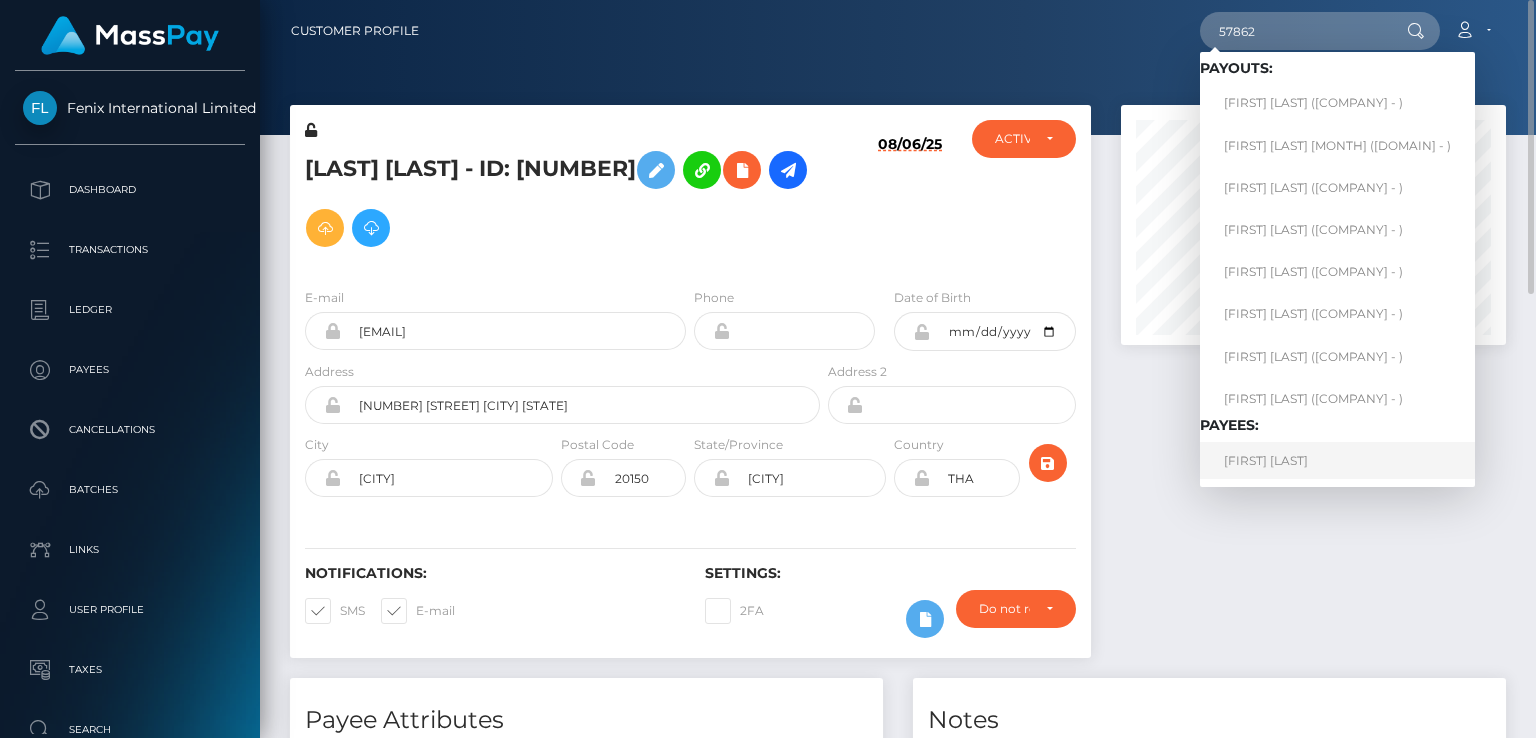 click on "Francisco  Banon" at bounding box center [1337, 460] 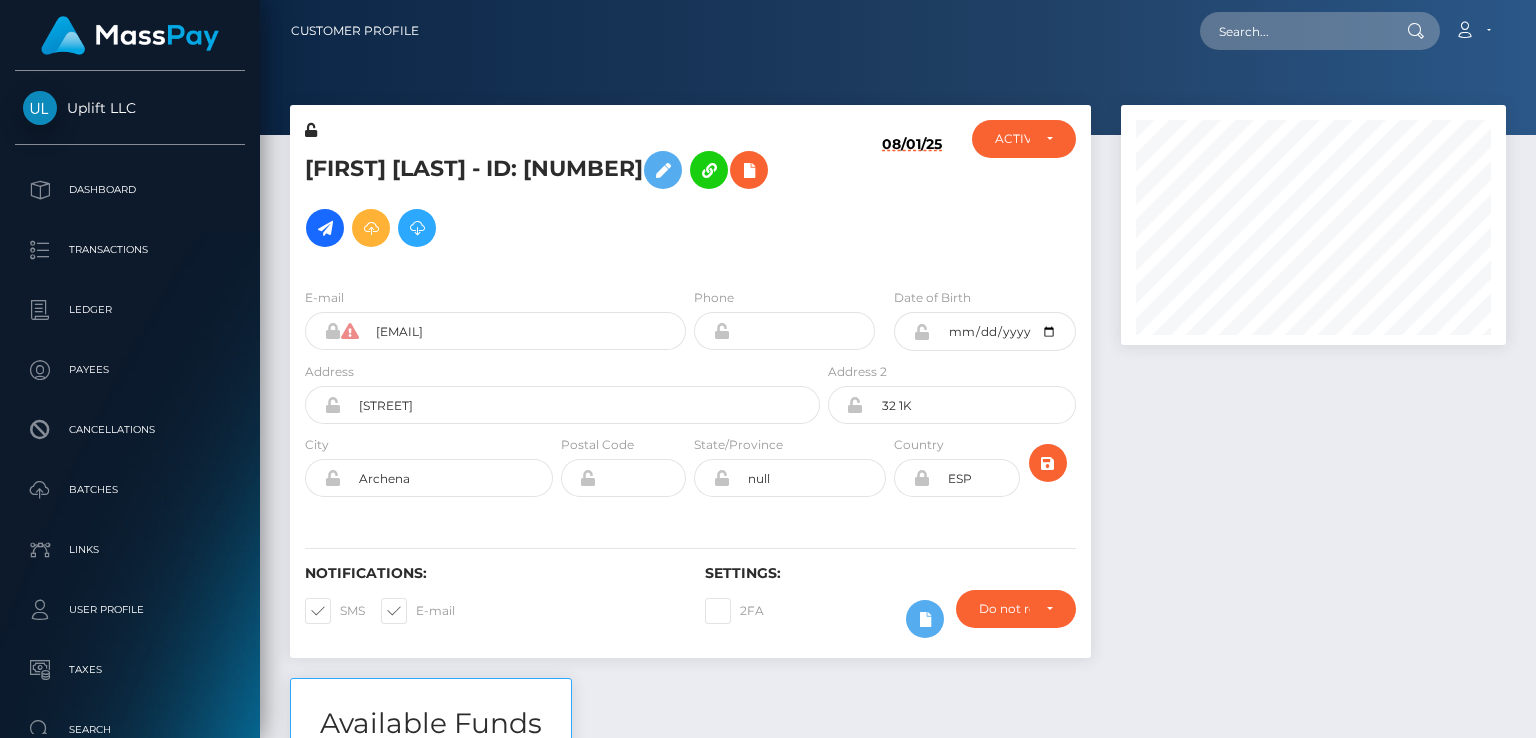 scroll, scrollTop: 0, scrollLeft: 0, axis: both 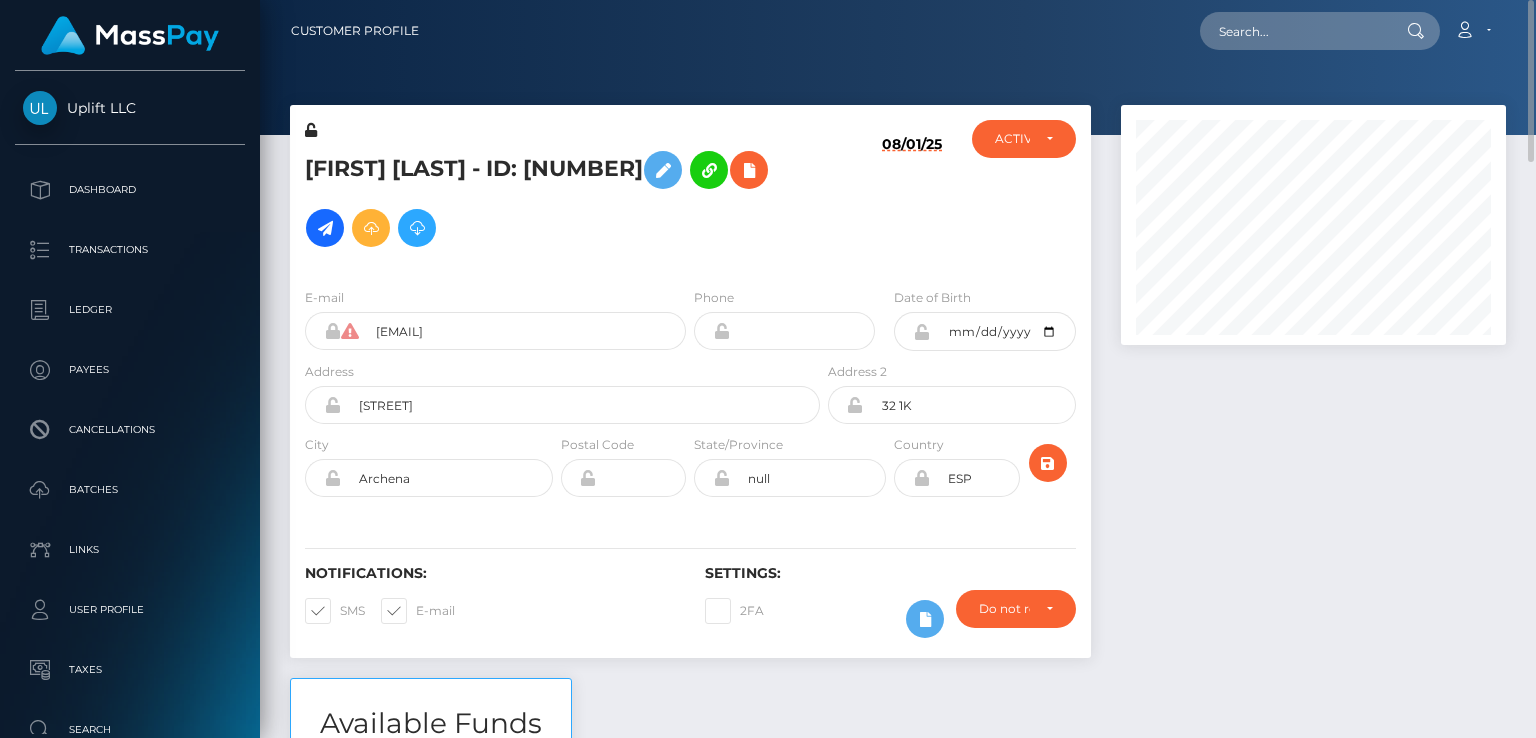click on "Francisco  Banon
- ID: 57862" at bounding box center (557, 199) 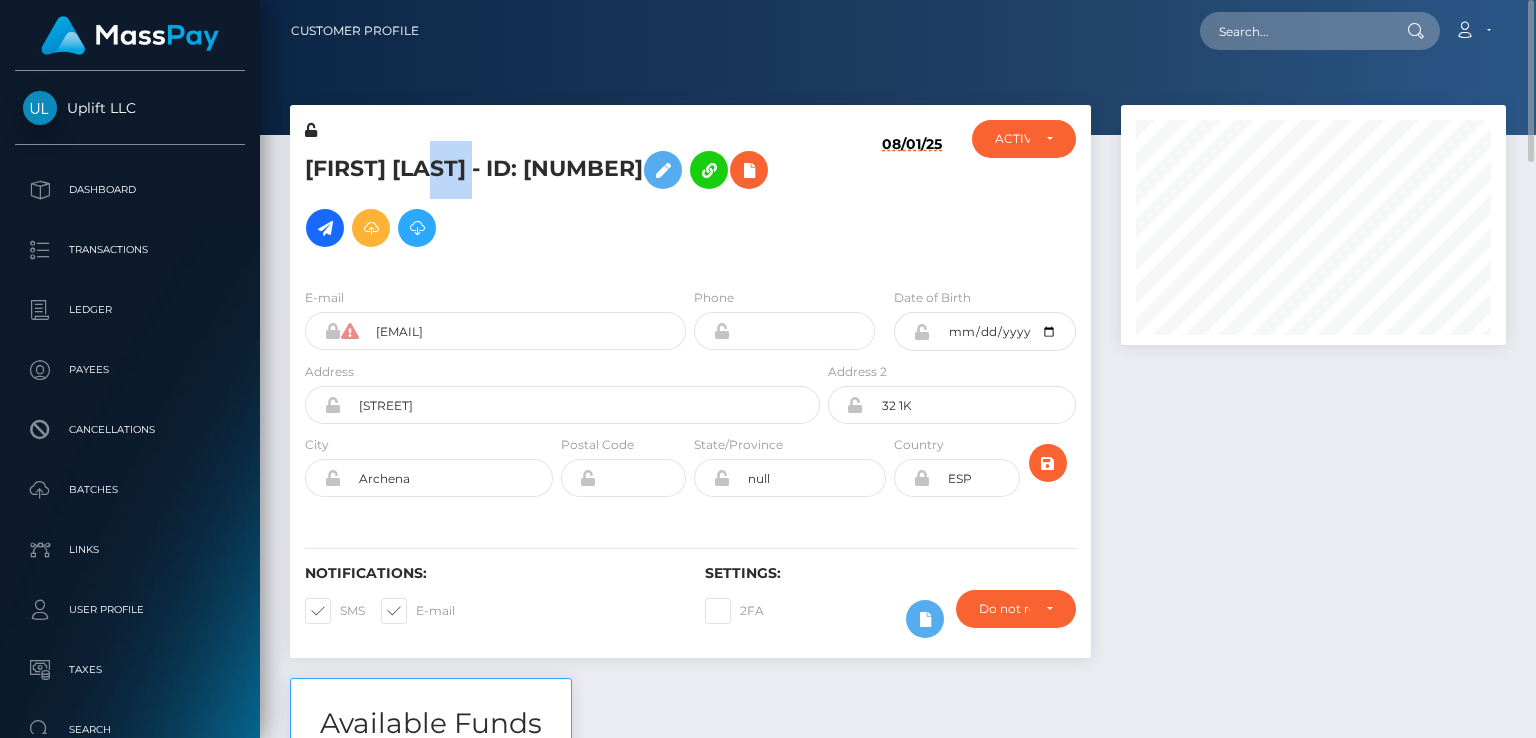 click on "Francisco  Banon
- ID: 57862" at bounding box center (557, 199) 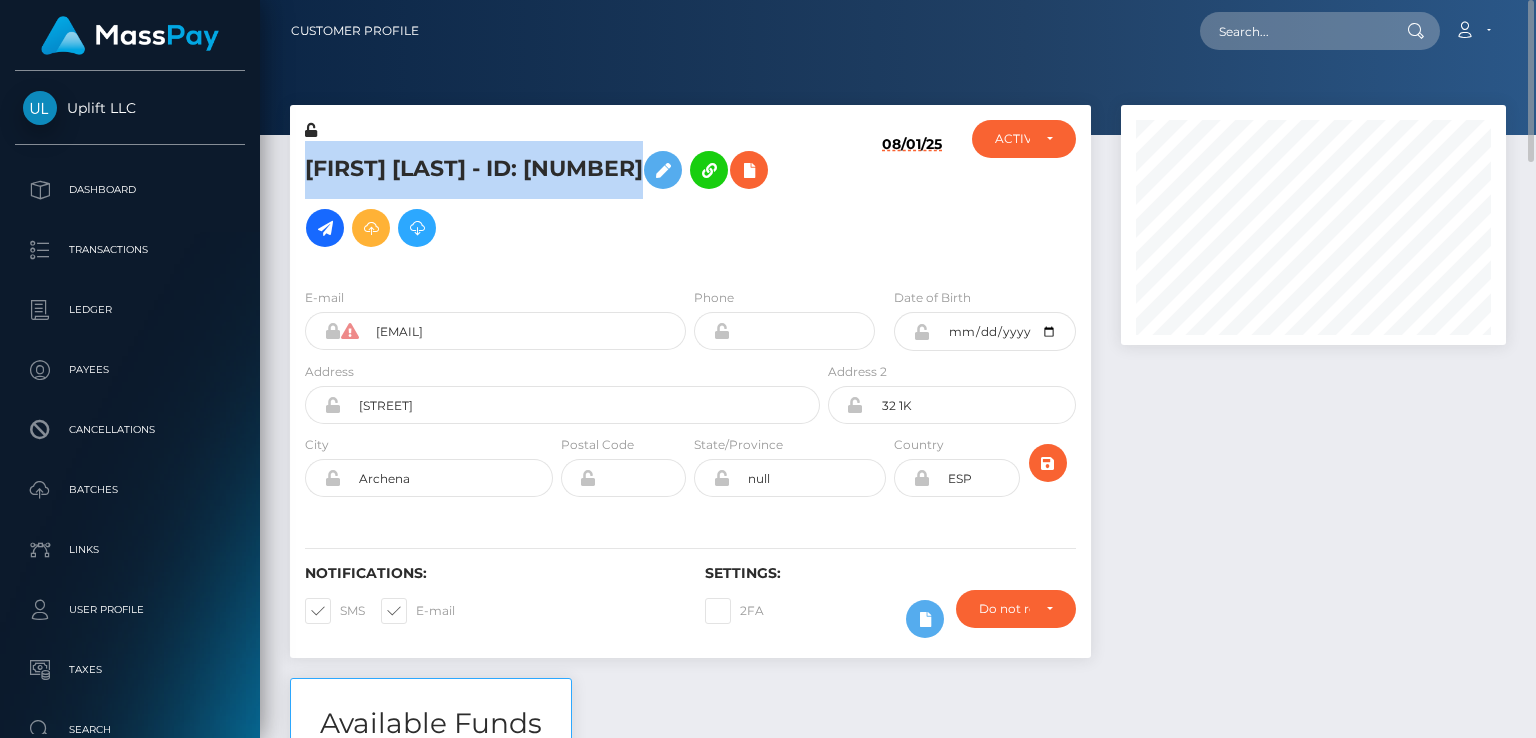 click on "Francisco  Banon
- ID: 57862" at bounding box center (557, 199) 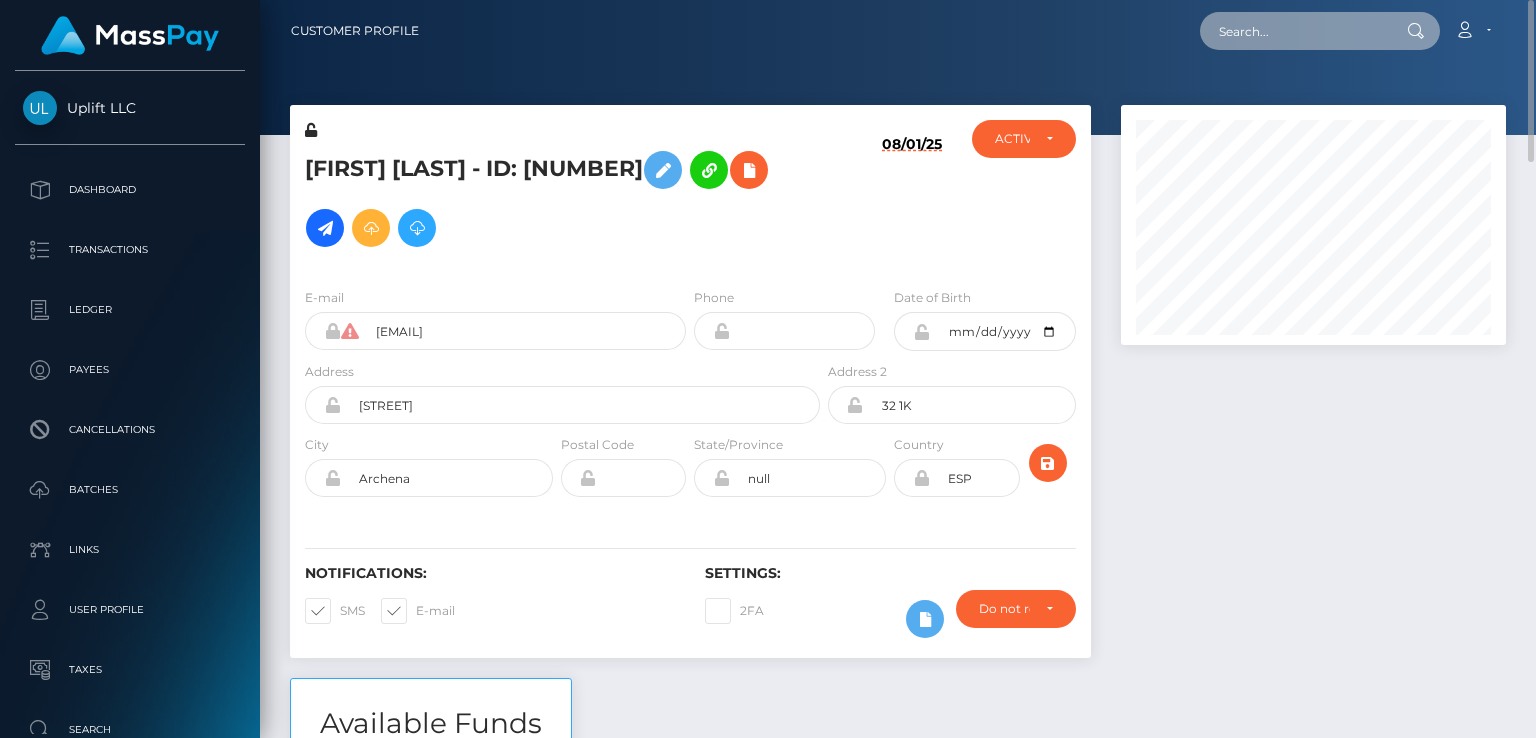 paste on "MSP4ce7c43bbc31d6c" 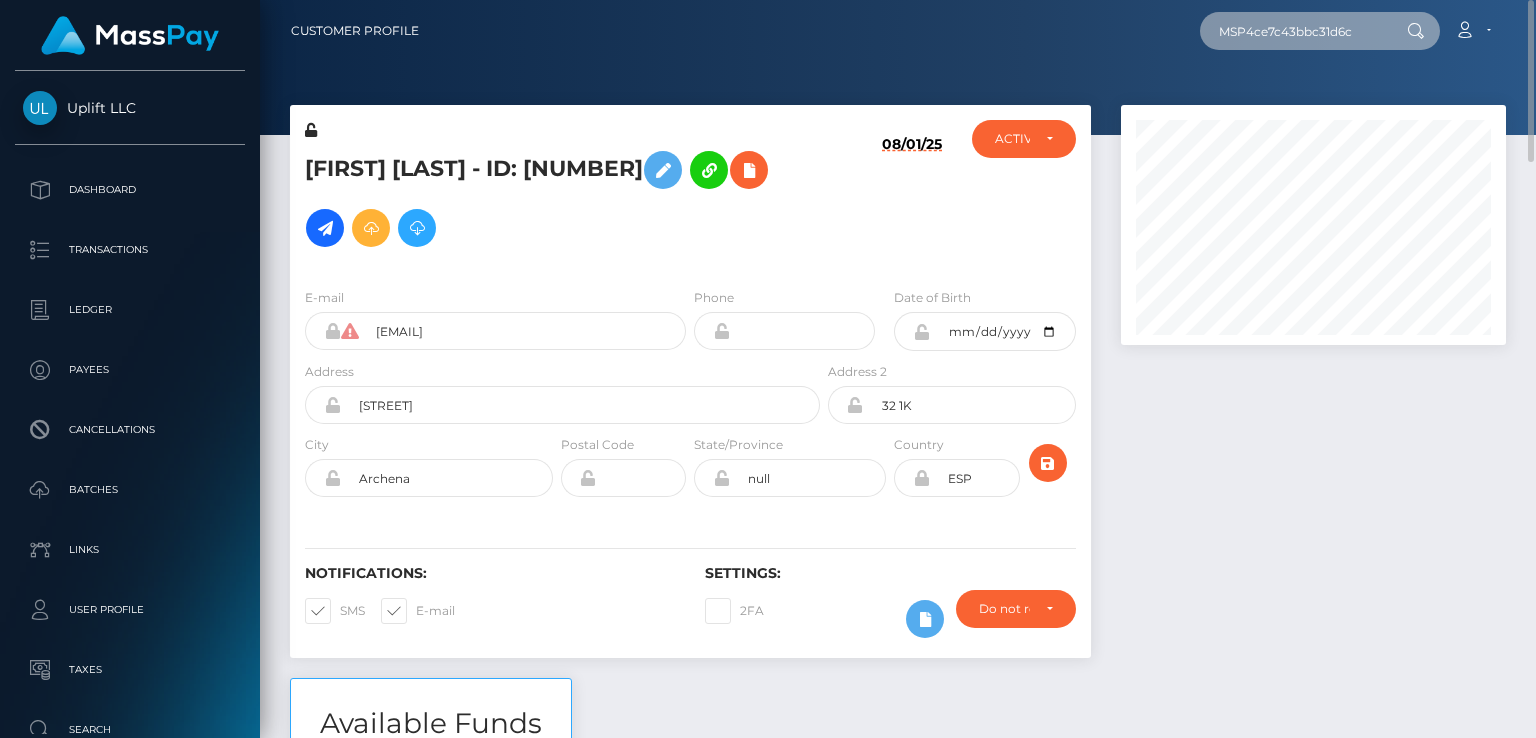 type on "MSP4ce7c43bbc31d6c" 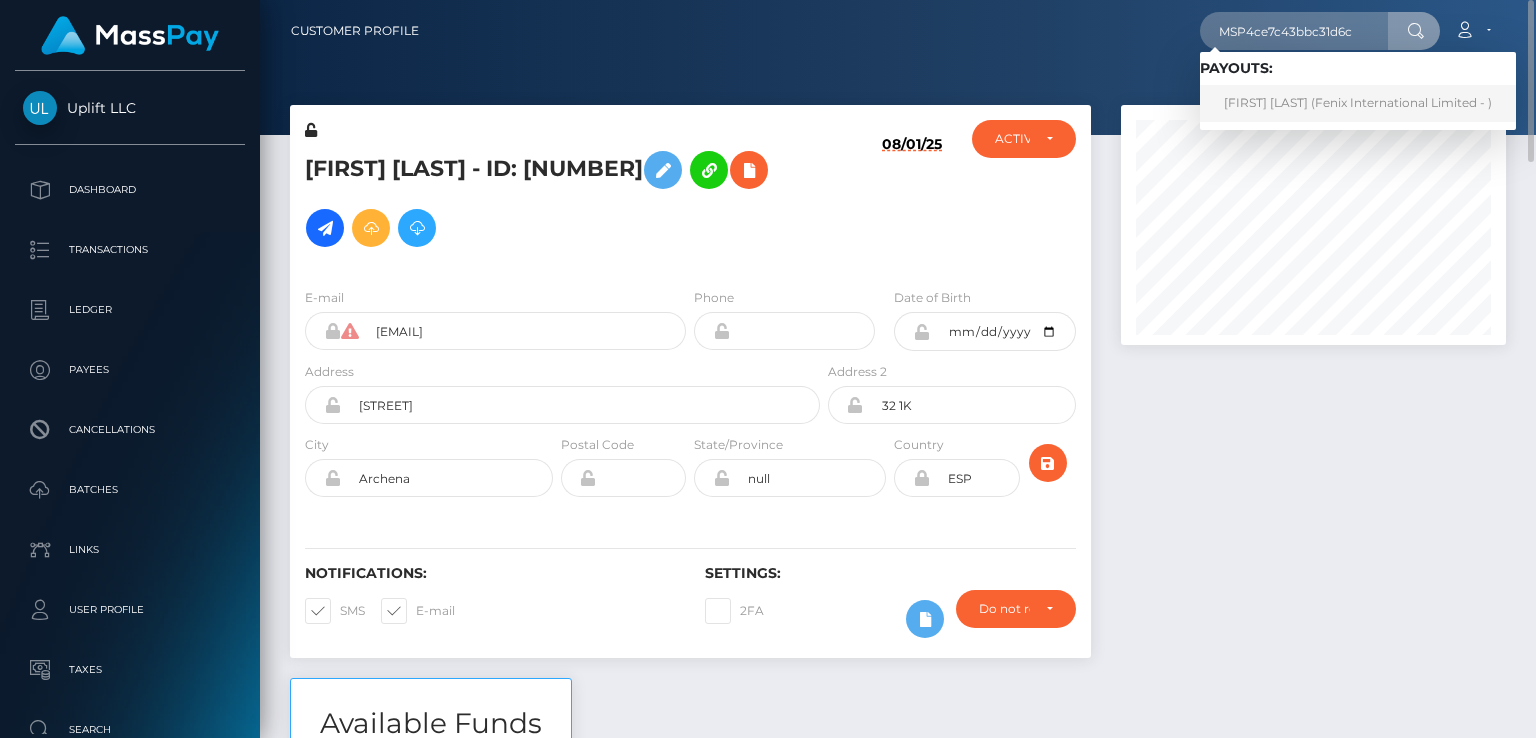 click on "PILAIWAN  JONGKONRAT (Fenix International Limited - )" at bounding box center (1358, 103) 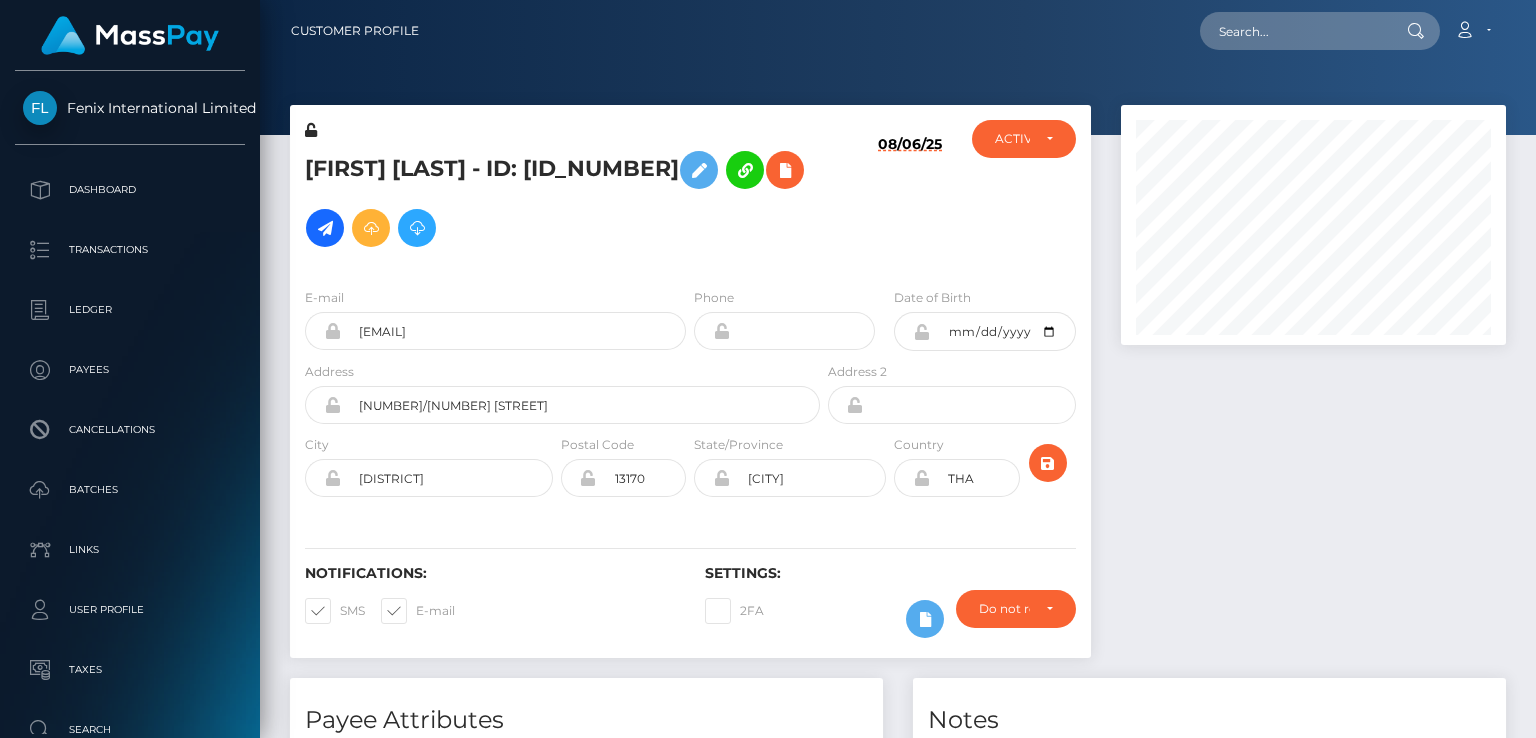 scroll, scrollTop: 0, scrollLeft: 0, axis: both 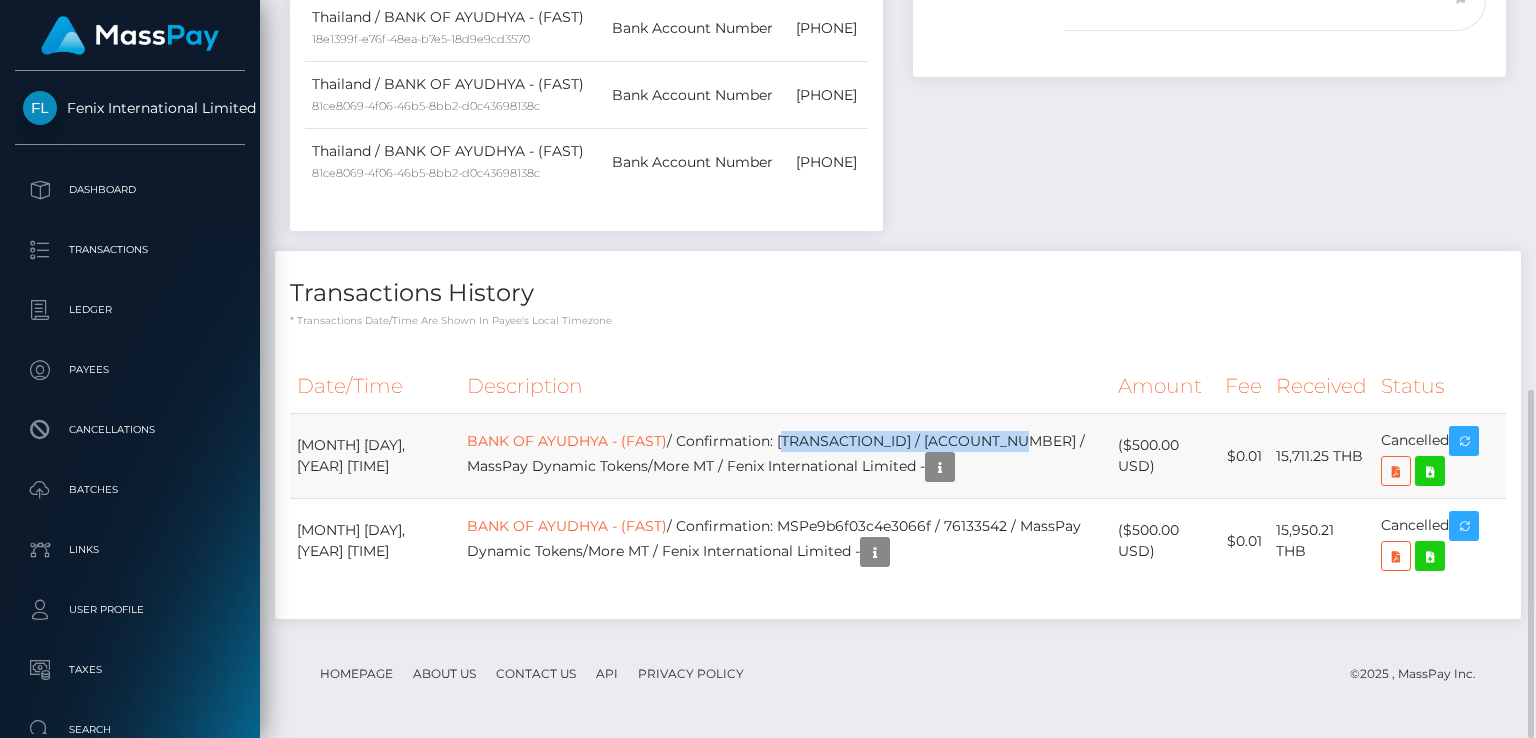 drag, startPoint x: 758, startPoint y: 437, endPoint x: 990, endPoint y: 439, distance: 232.00862 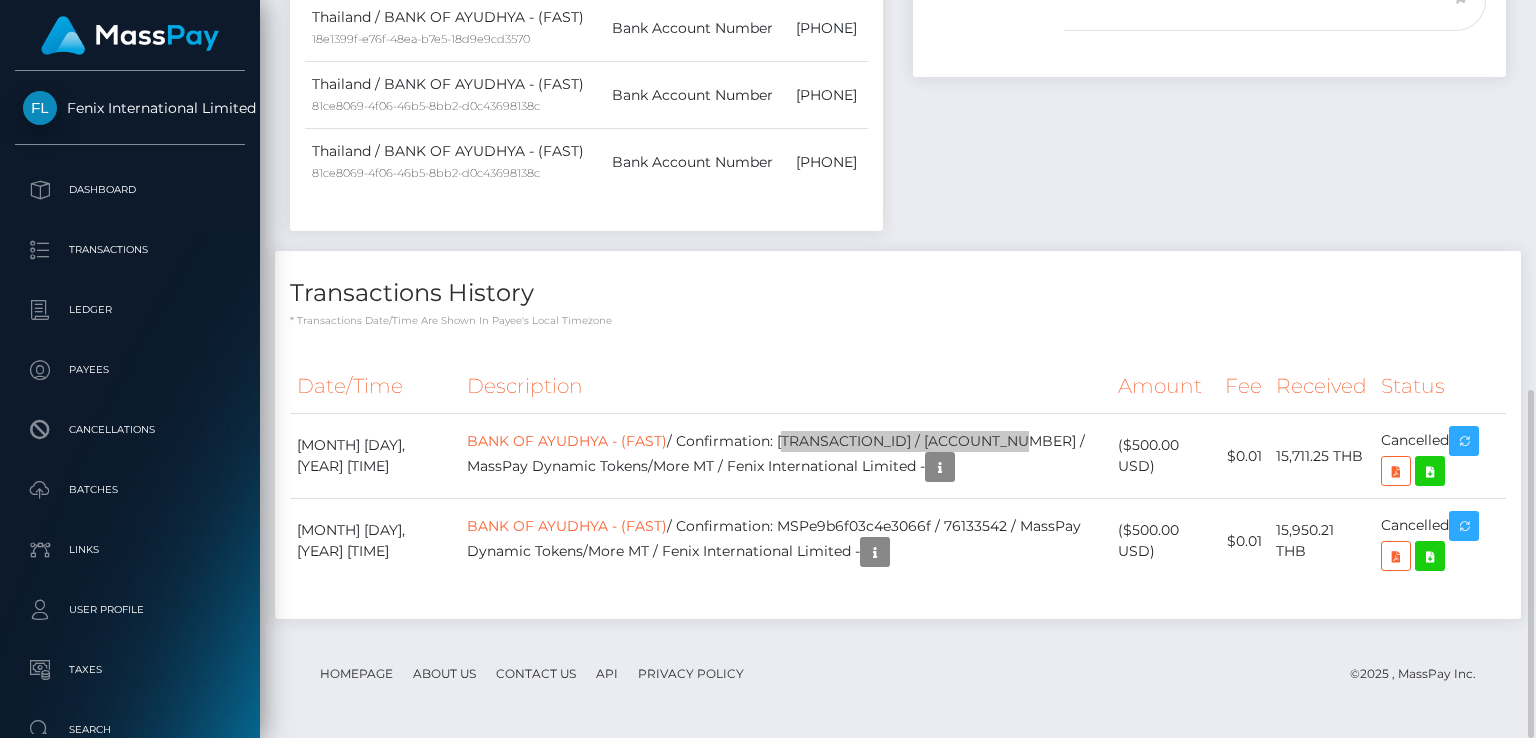 scroll, scrollTop: 0, scrollLeft: 0, axis: both 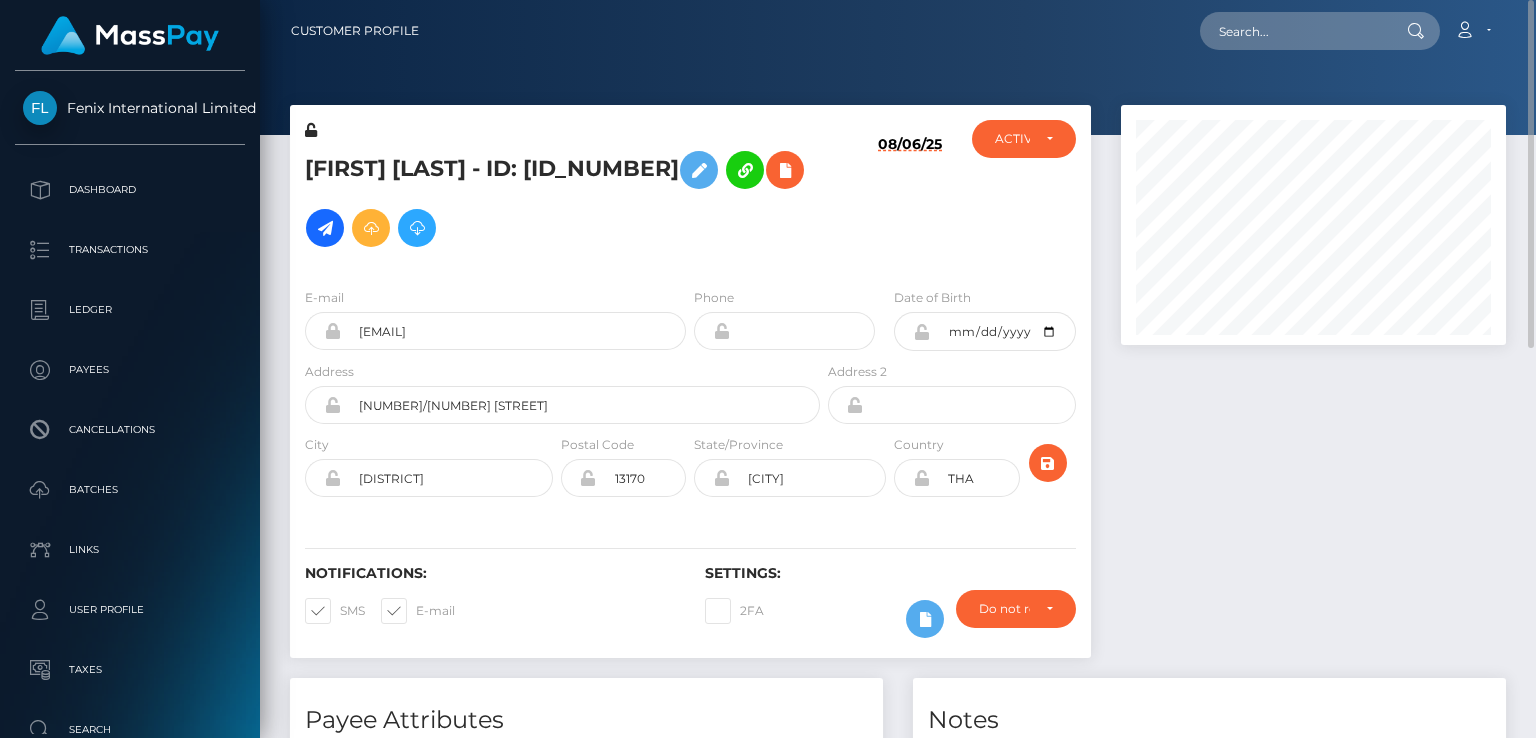 click on "PILAIWAN  JONGKONRAT
- ID: 511555519" at bounding box center (557, 199) 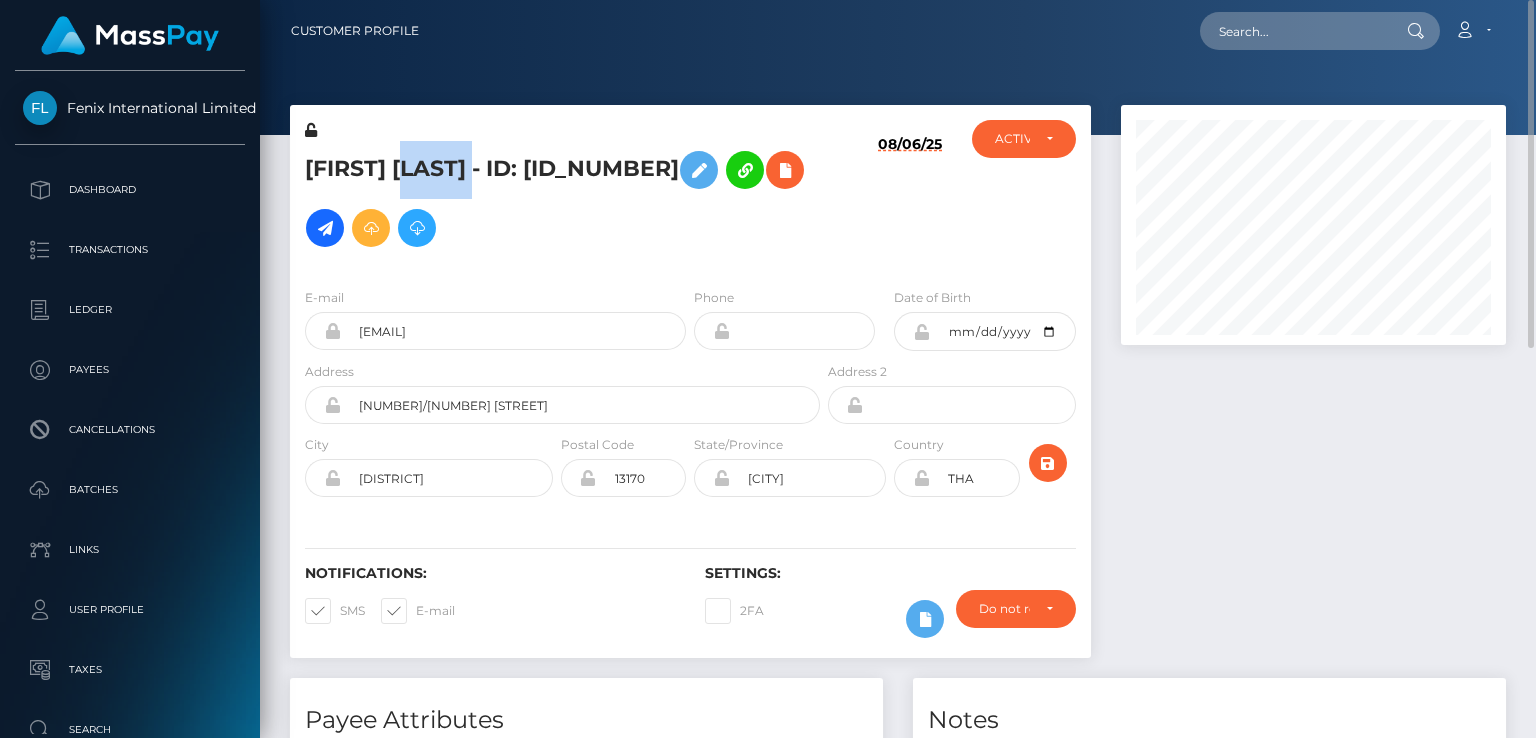 click on "PILAIWAN  JONGKONRAT
- ID: 511555519" at bounding box center [557, 199] 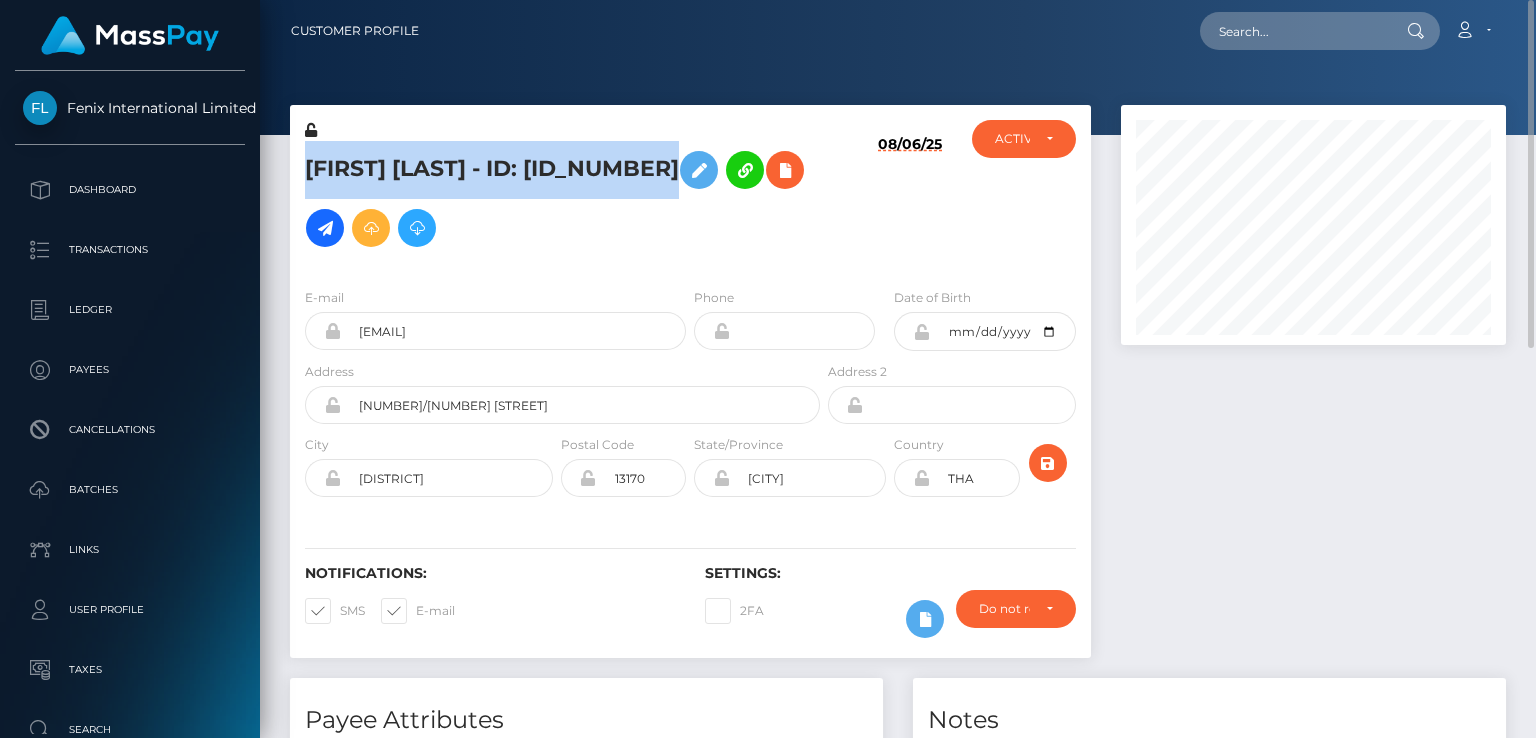copy on "PILAIWAN  JONGKONRAT
- ID: 511555519" 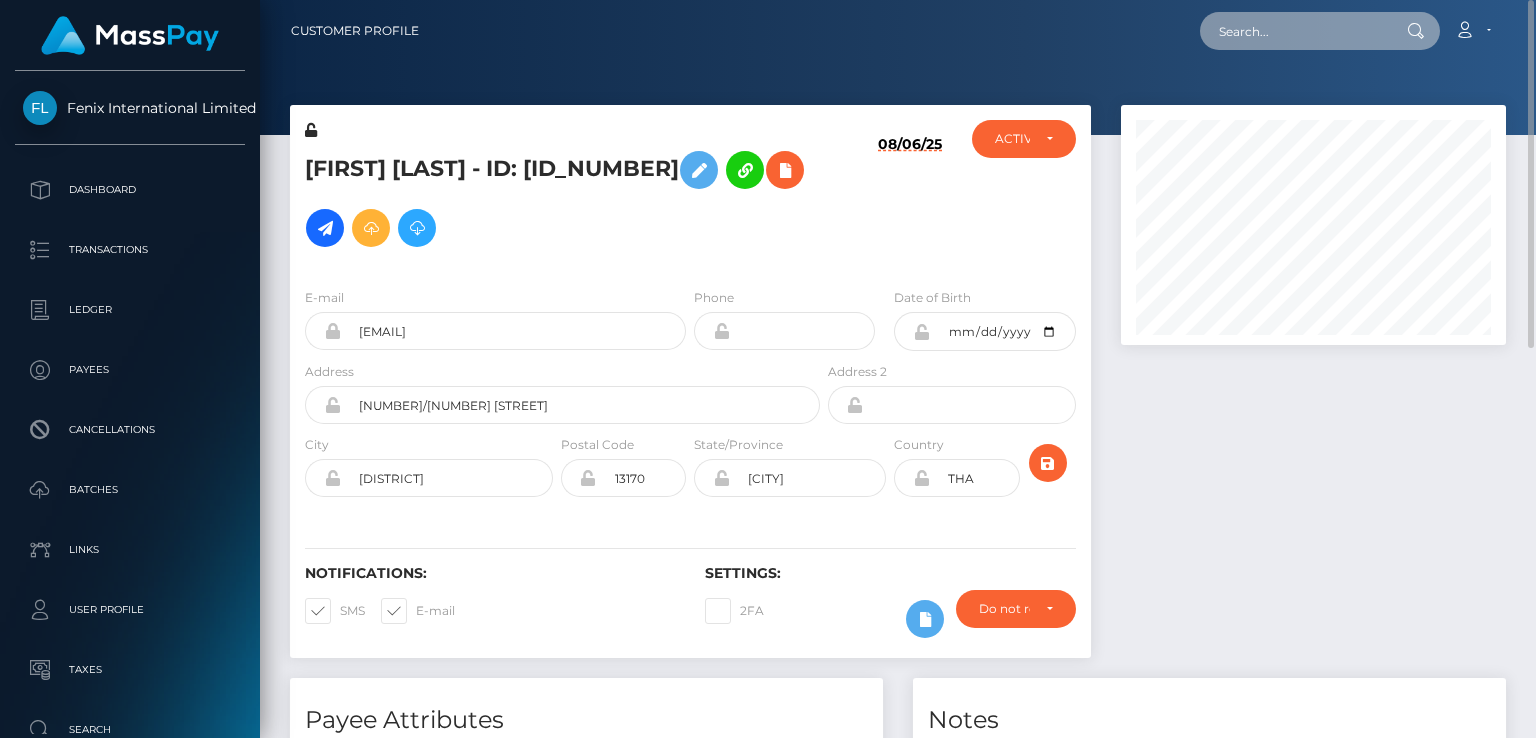 paste on "a773a34a-01be-4cfe-8e0e-9f58a6b2526c" 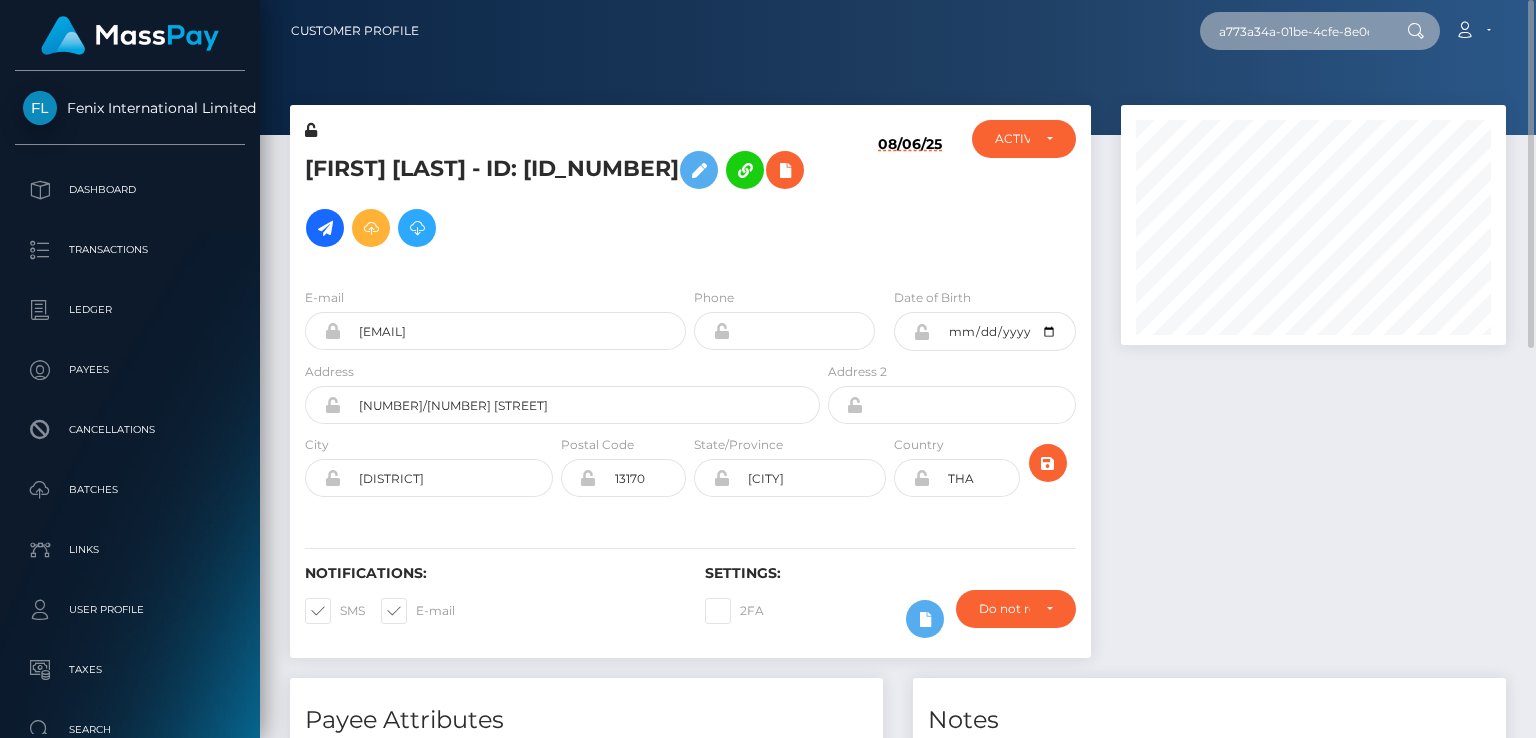 scroll, scrollTop: 0, scrollLeft: 94, axis: horizontal 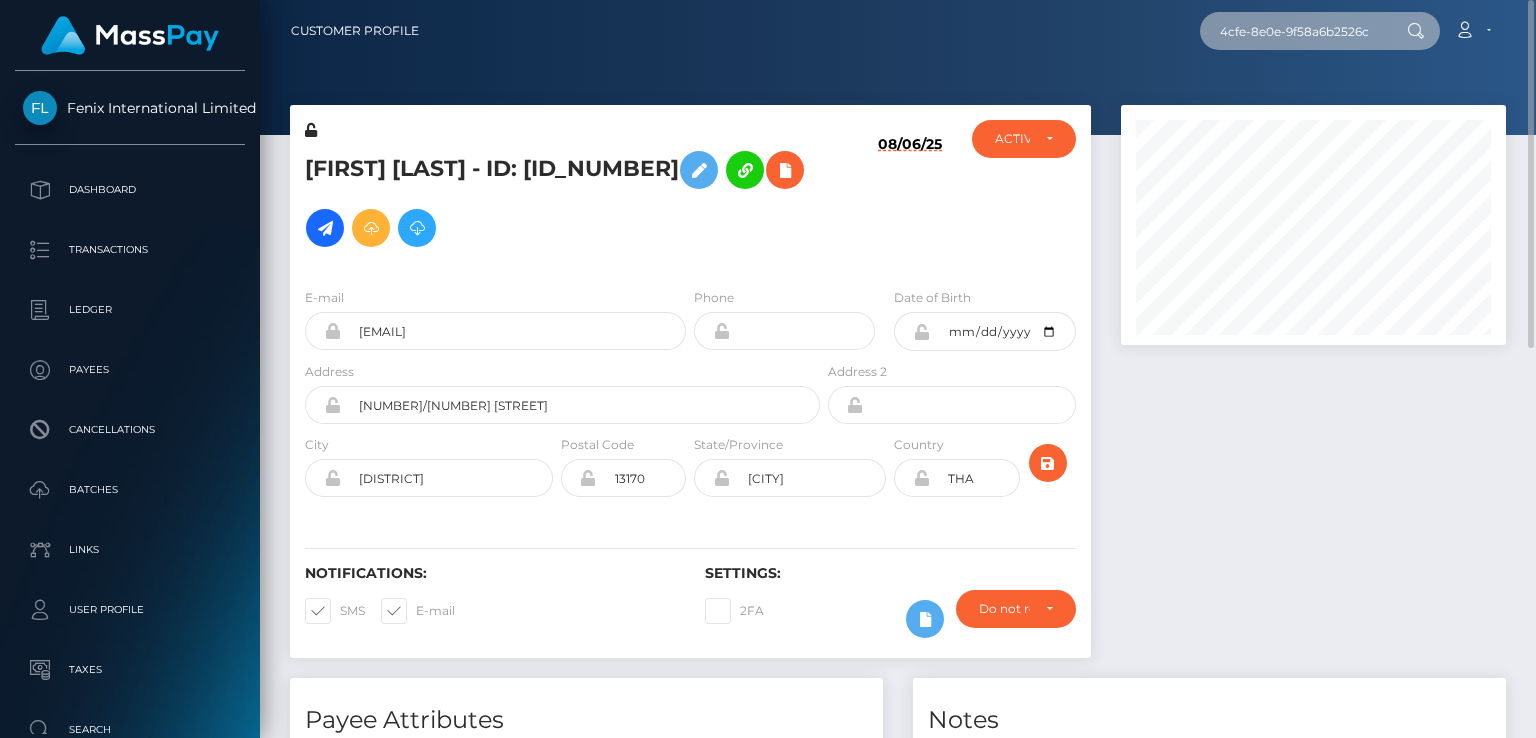 type on "a773a34a-01be-4cfe-8e0e-9f58a6b2526c" 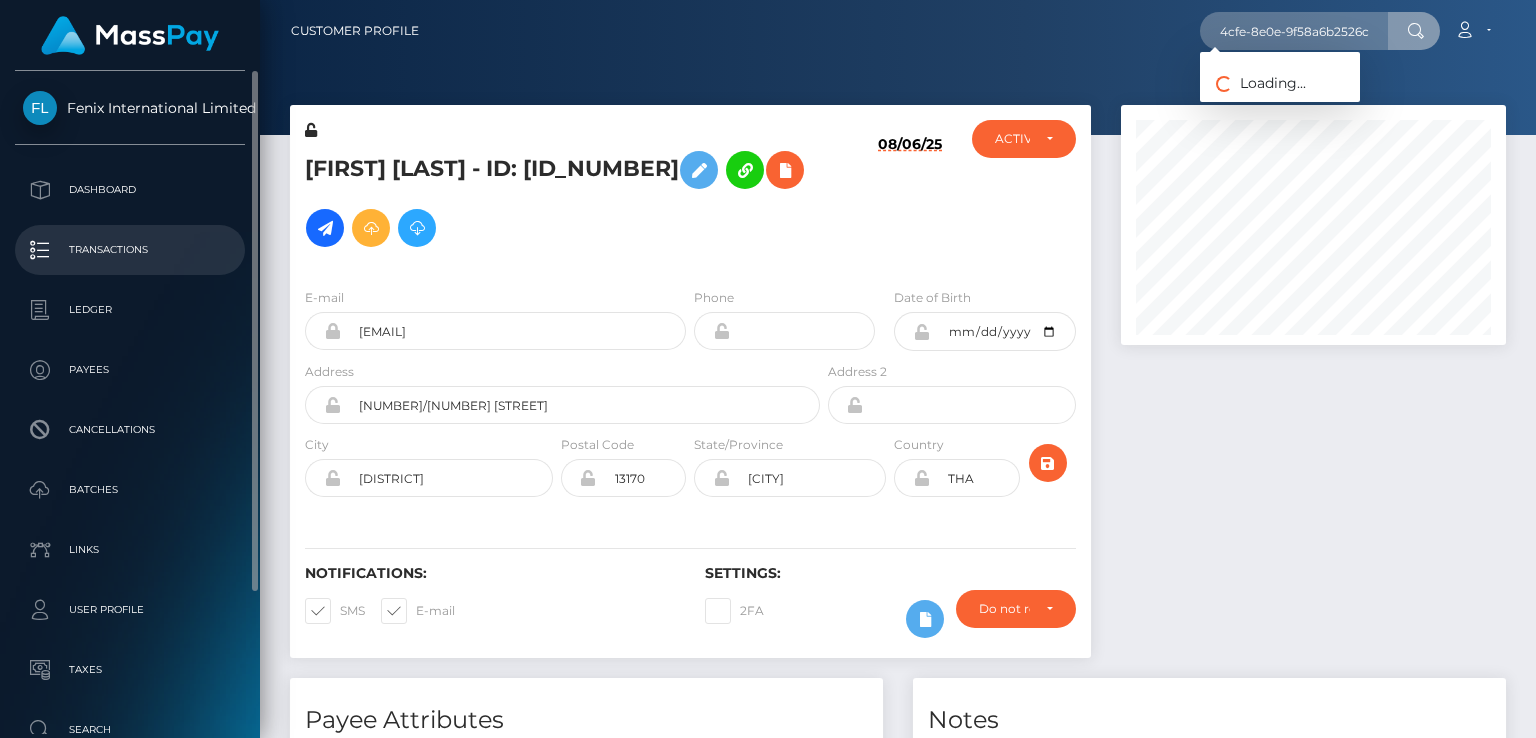 scroll, scrollTop: 0, scrollLeft: 0, axis: both 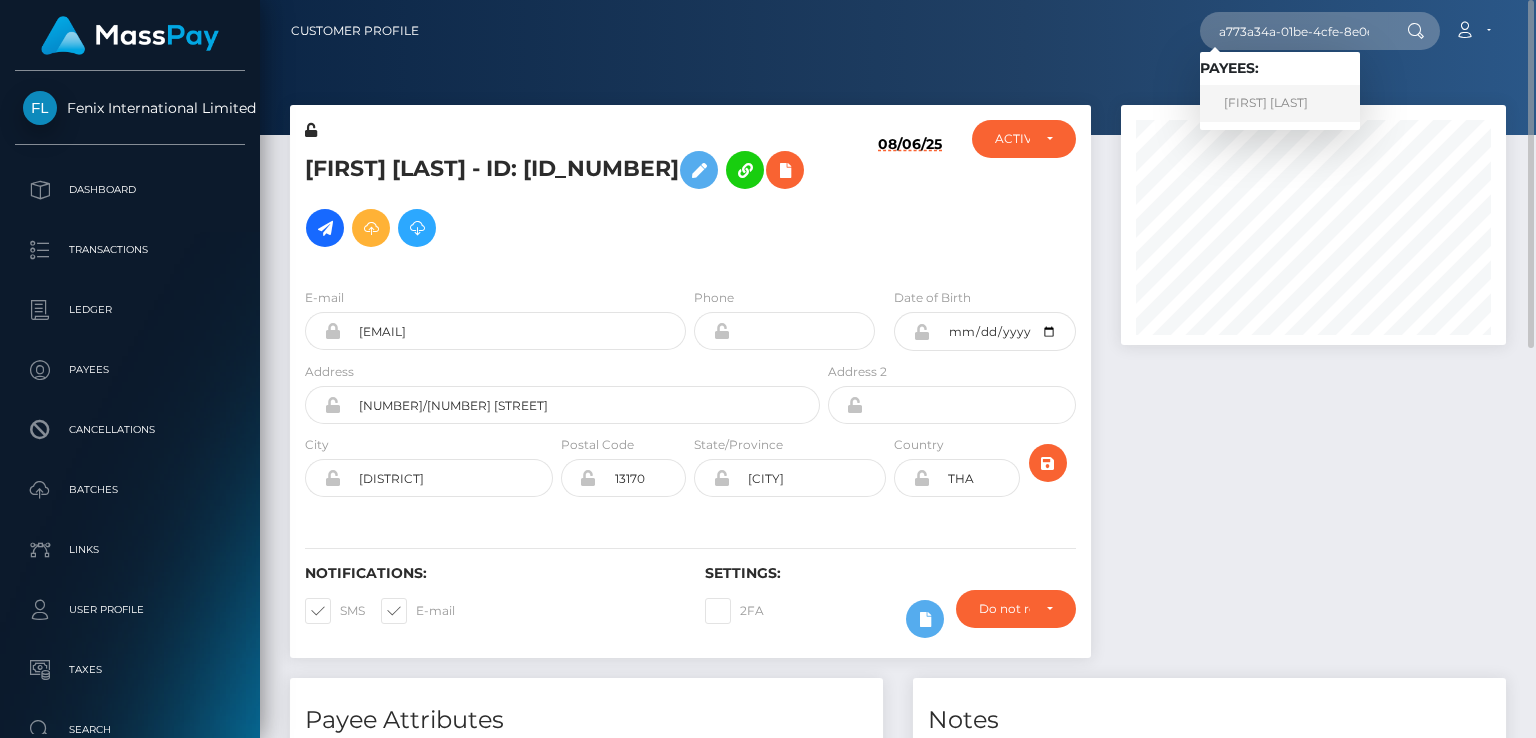 click on "Bella  Love" at bounding box center [1280, 103] 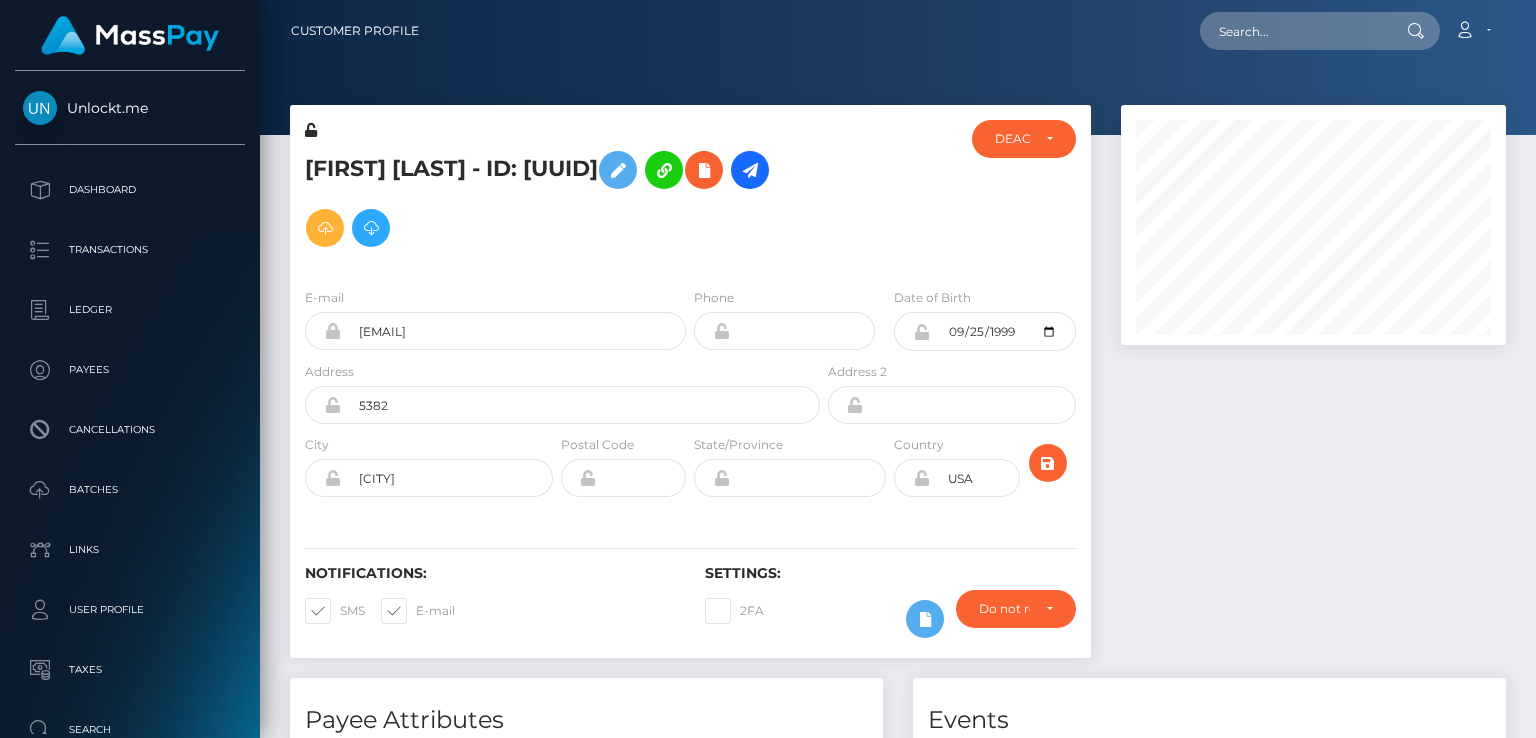 scroll, scrollTop: 0, scrollLeft: 0, axis: both 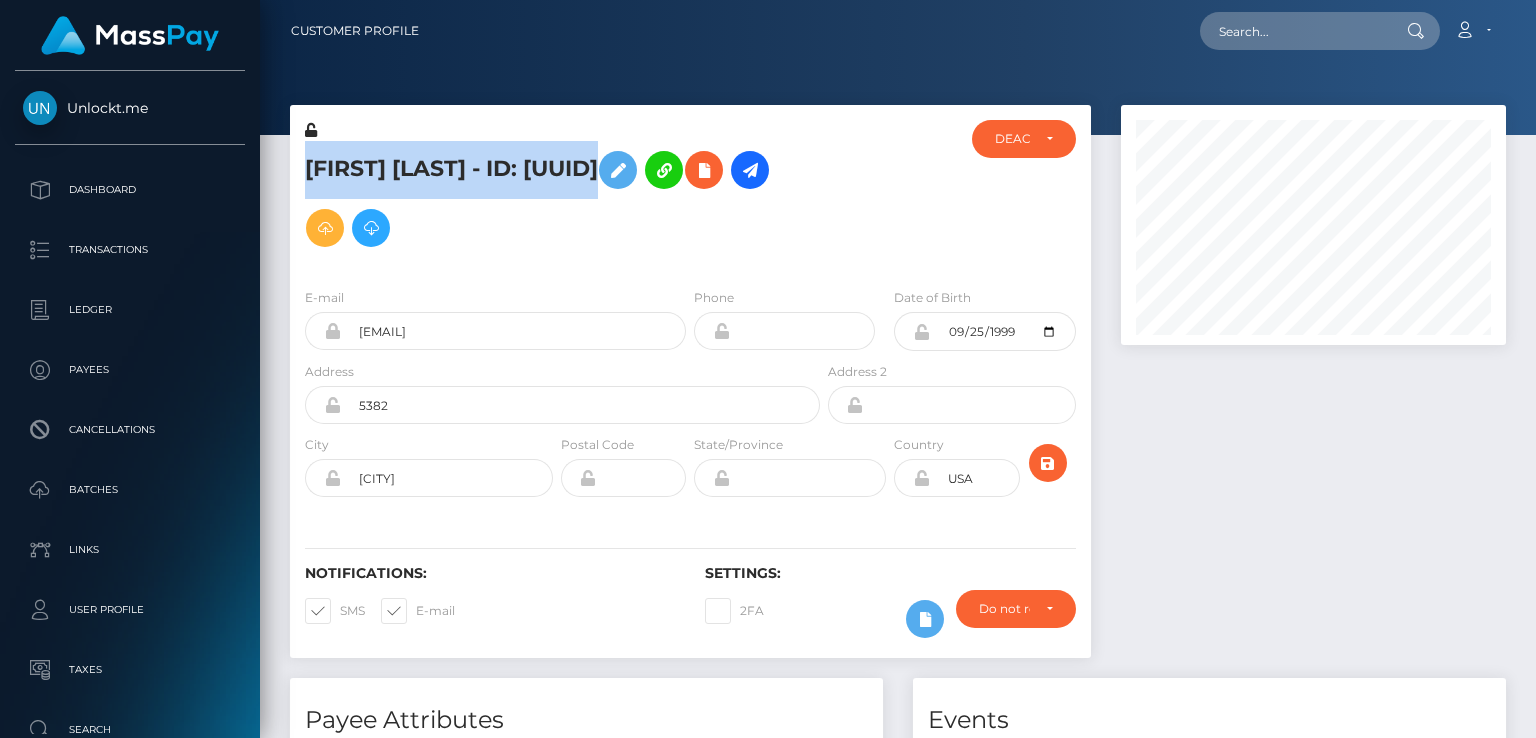 copy on "[FIRST]  [LAST]
- ID: [UUID]" 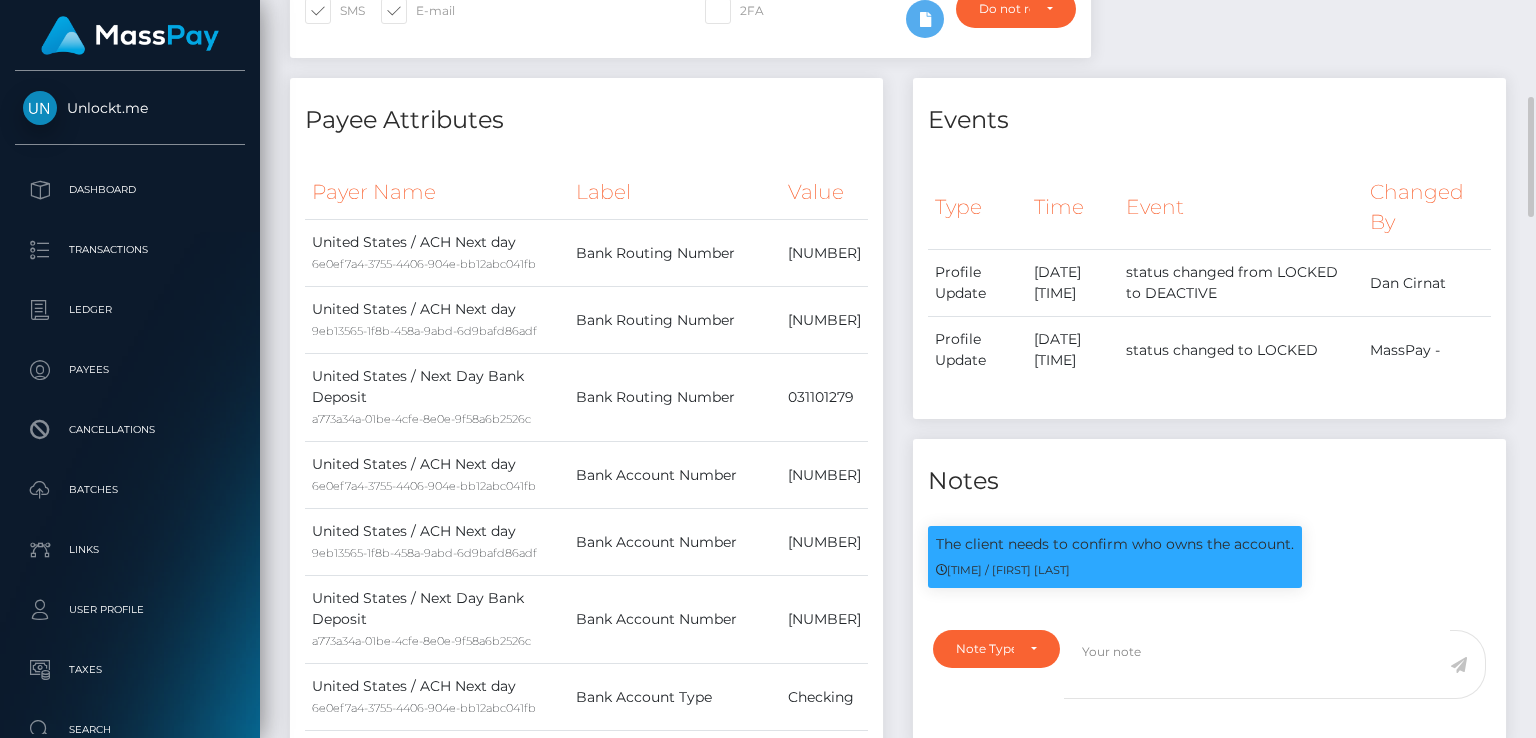 scroll, scrollTop: 0, scrollLeft: 0, axis: both 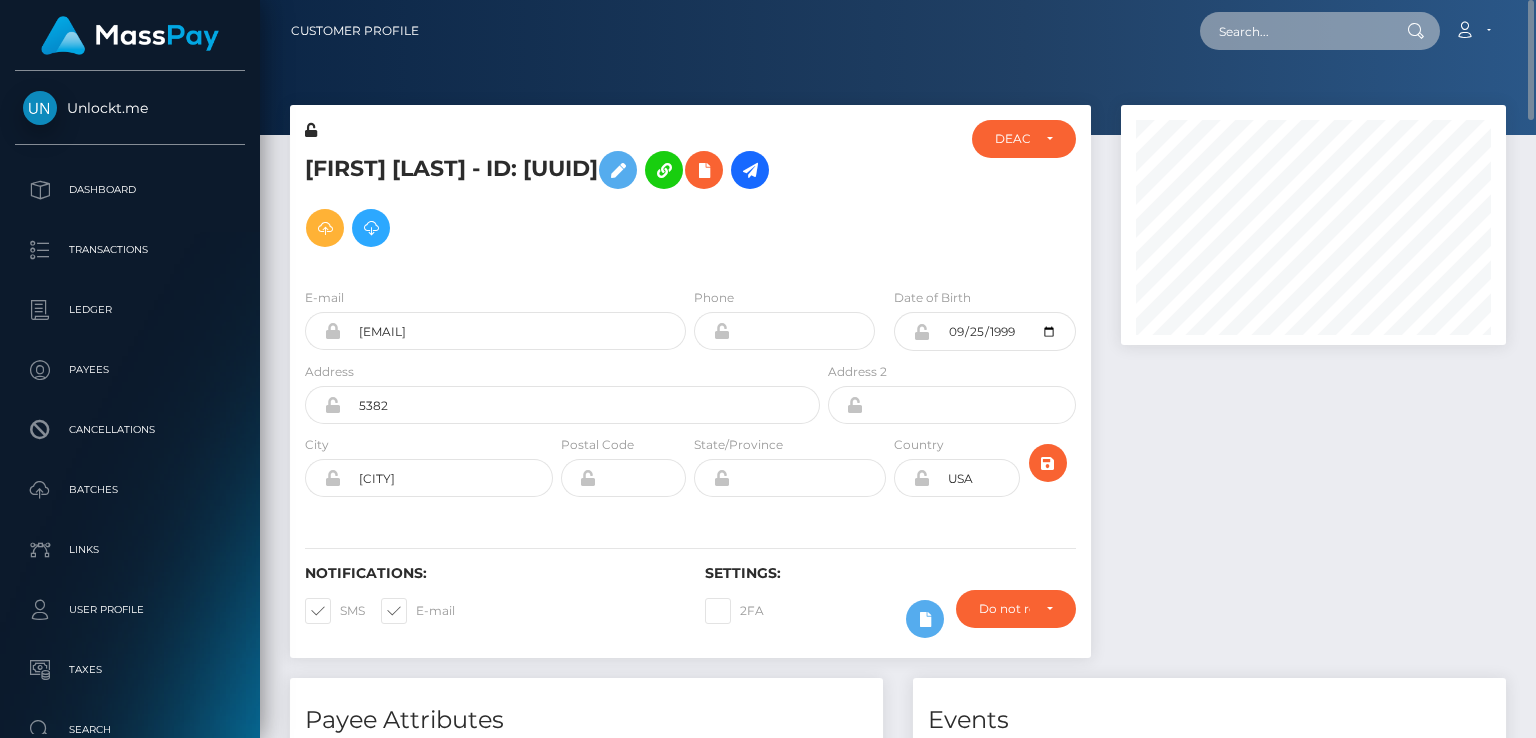 paste on "[EMAIL]" 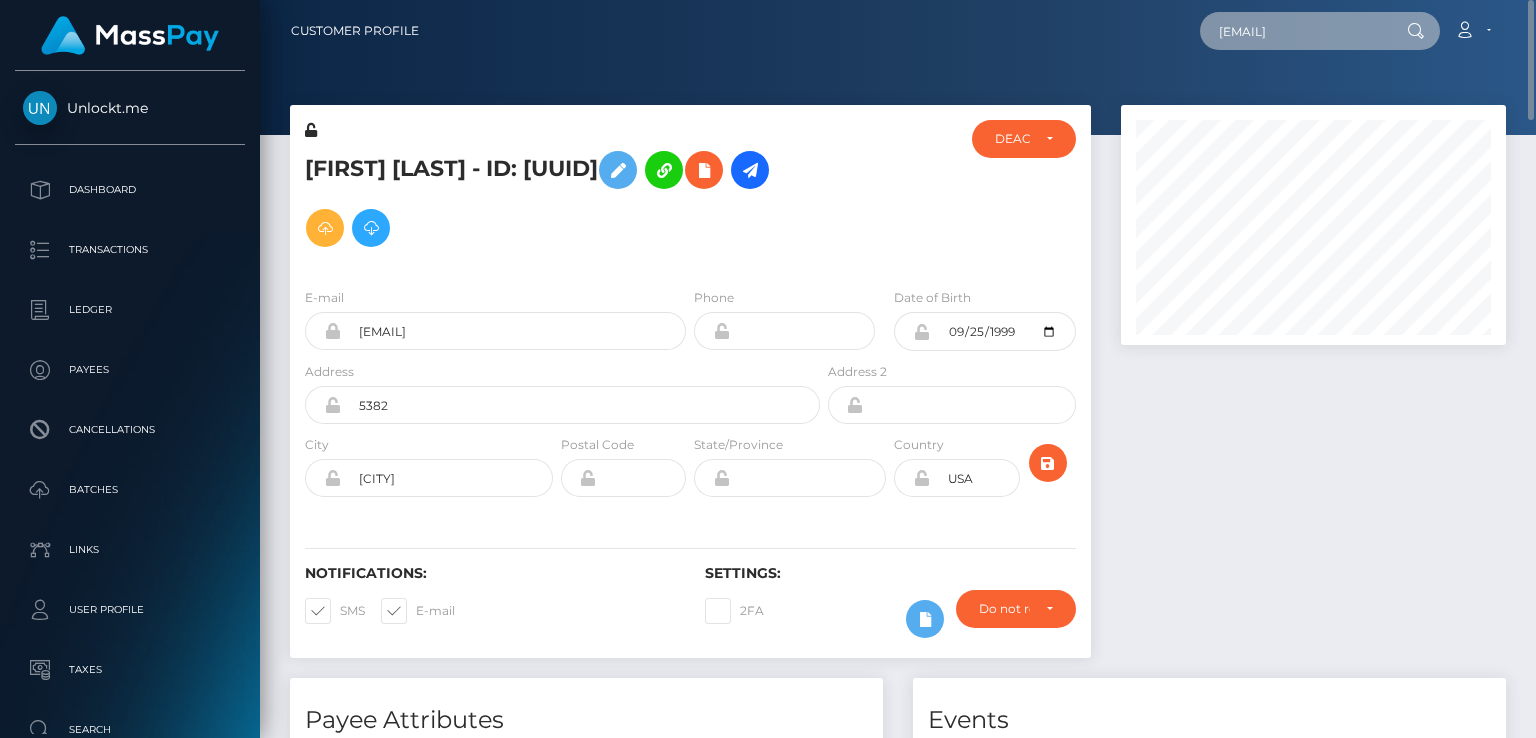 type on "[EMAIL]" 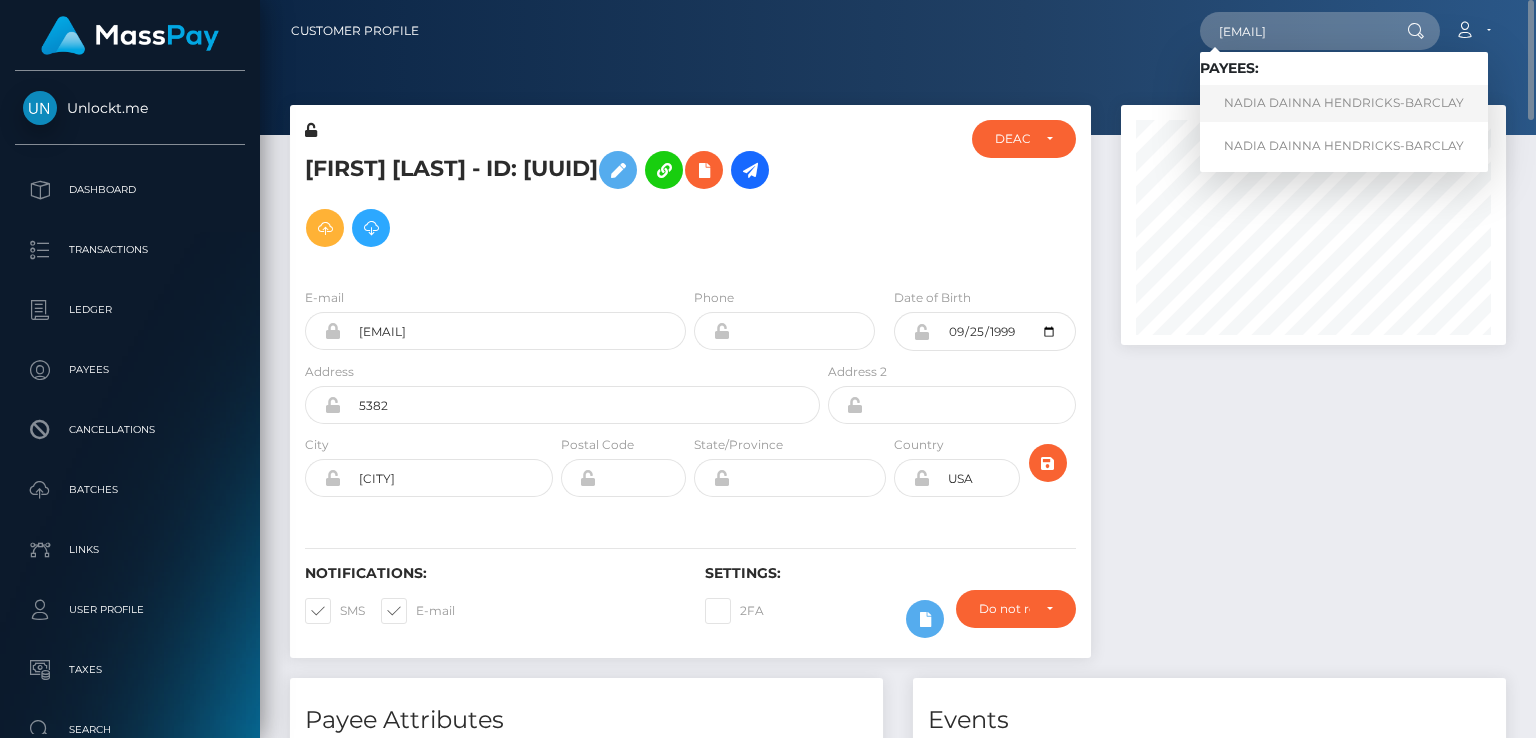 click on "NADIA DAINNA  HENDRICKS-BARCLAY" at bounding box center (1344, 103) 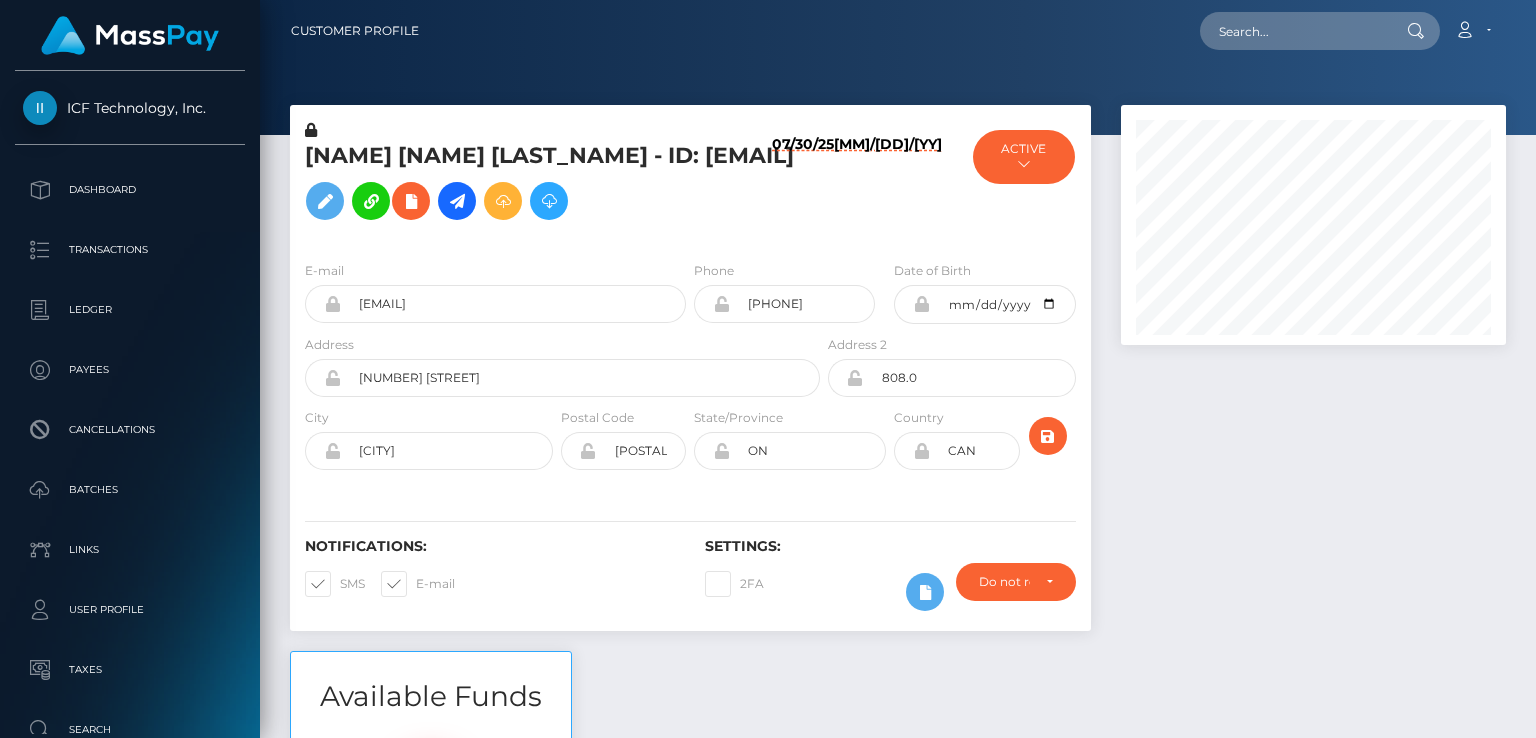 scroll, scrollTop: 0, scrollLeft: 0, axis: both 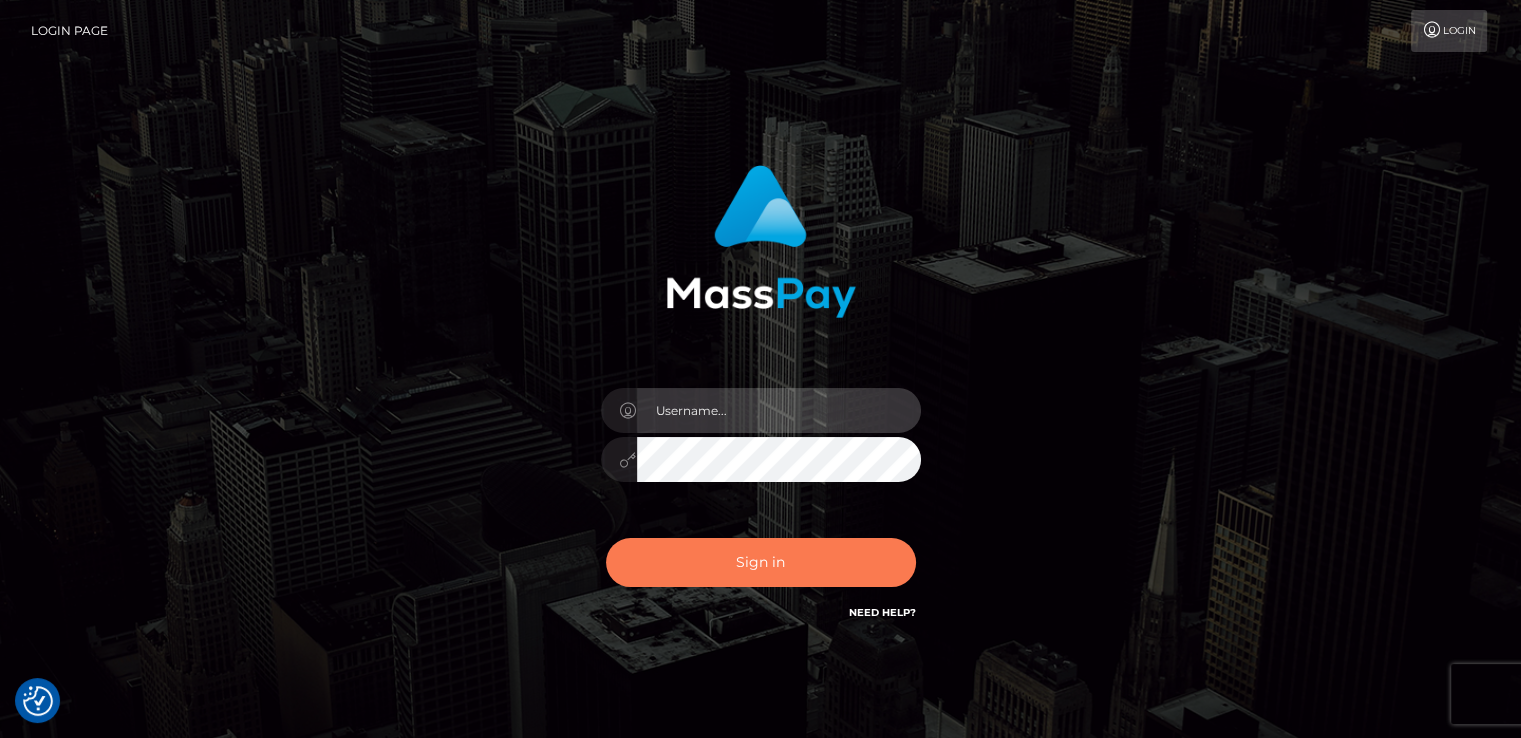 type on "catalinad" 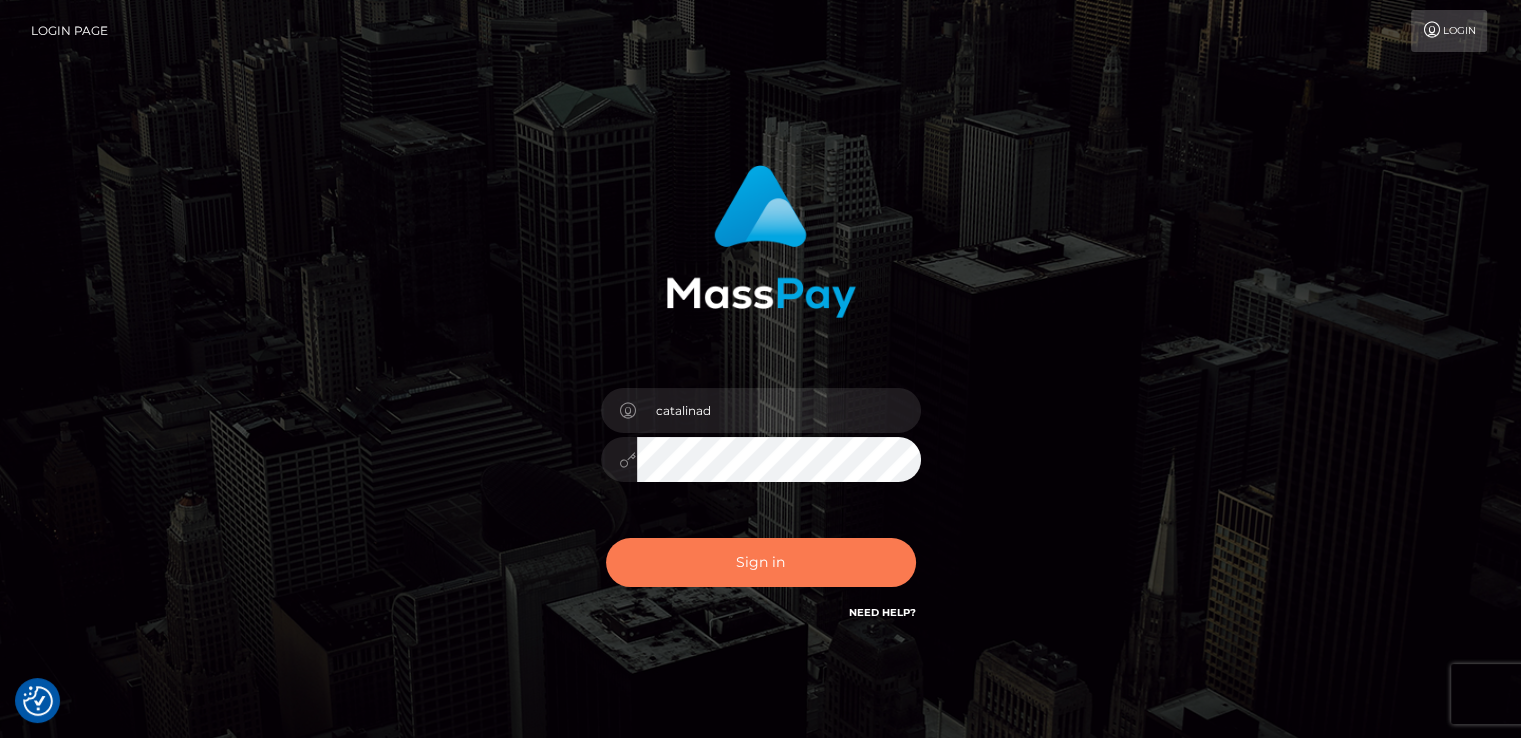 click on "Sign in" at bounding box center [761, 562] 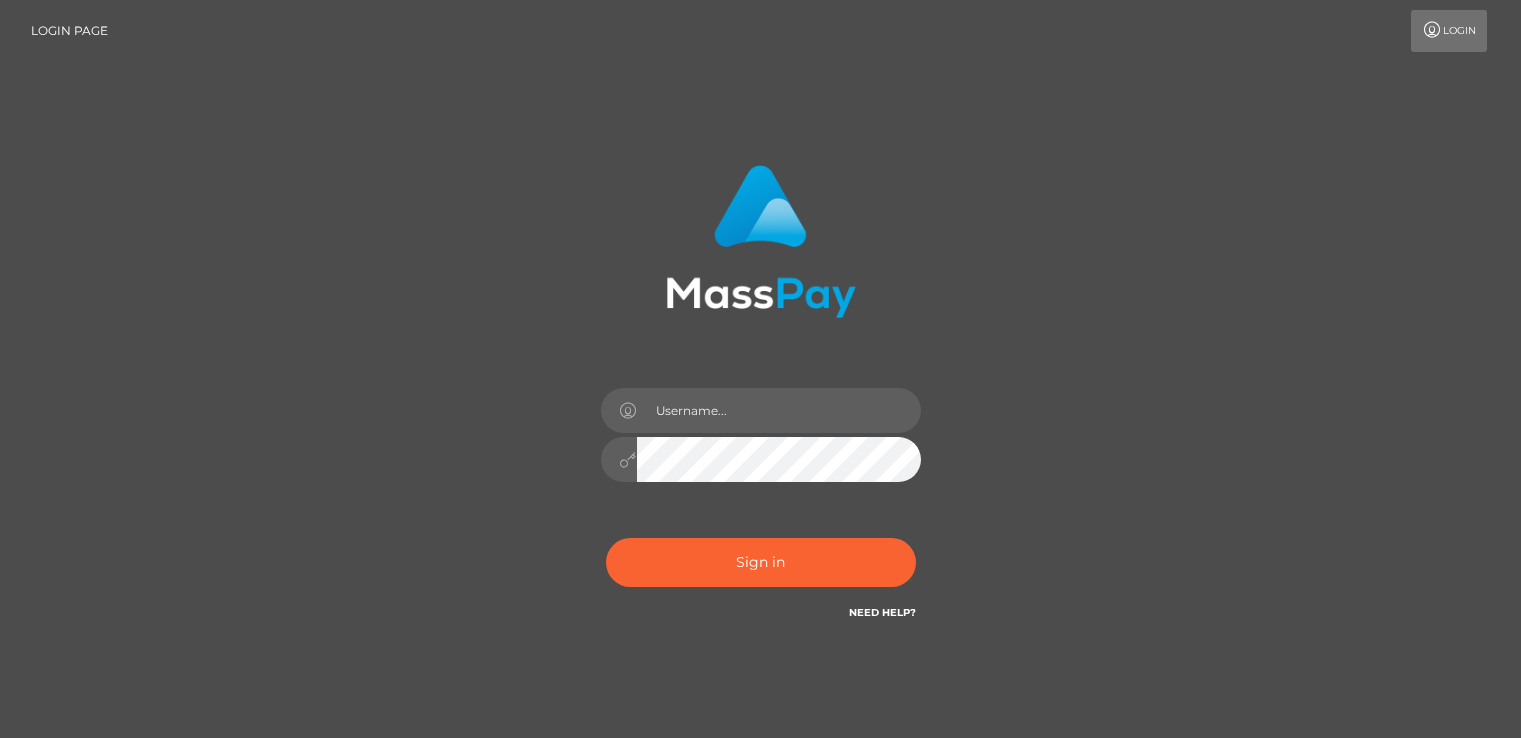 scroll, scrollTop: 0, scrollLeft: 0, axis: both 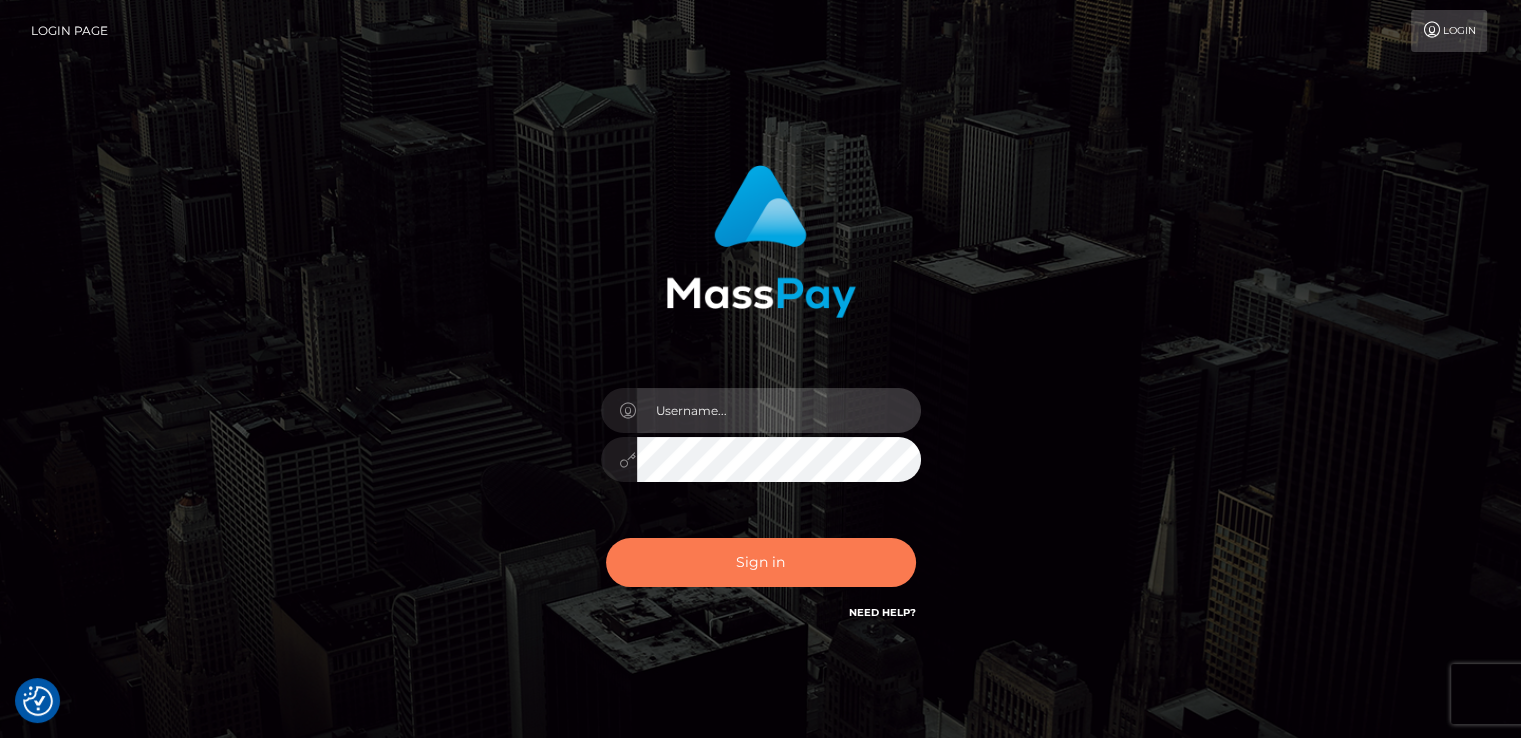 type on "catalinad" 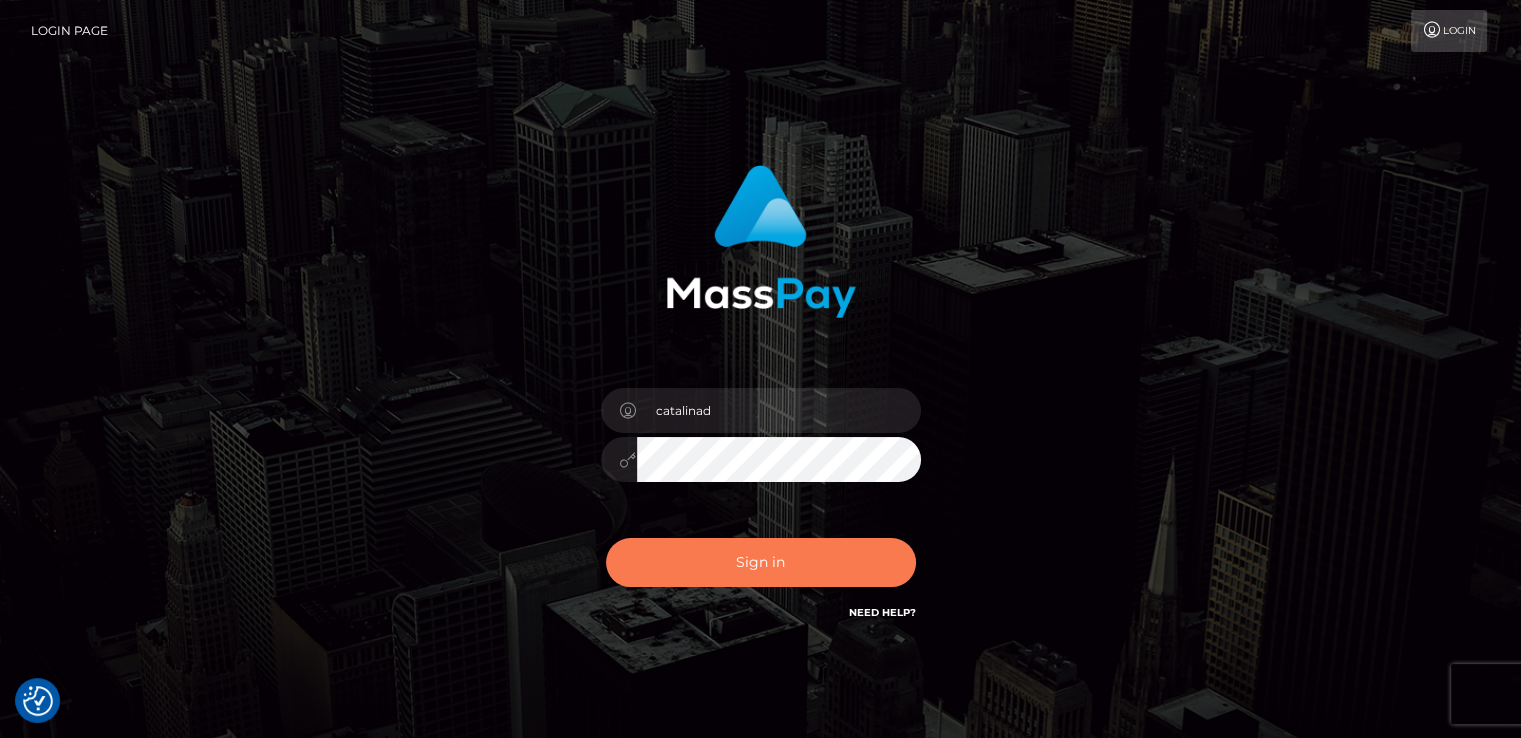 click on "Sign in" at bounding box center (761, 562) 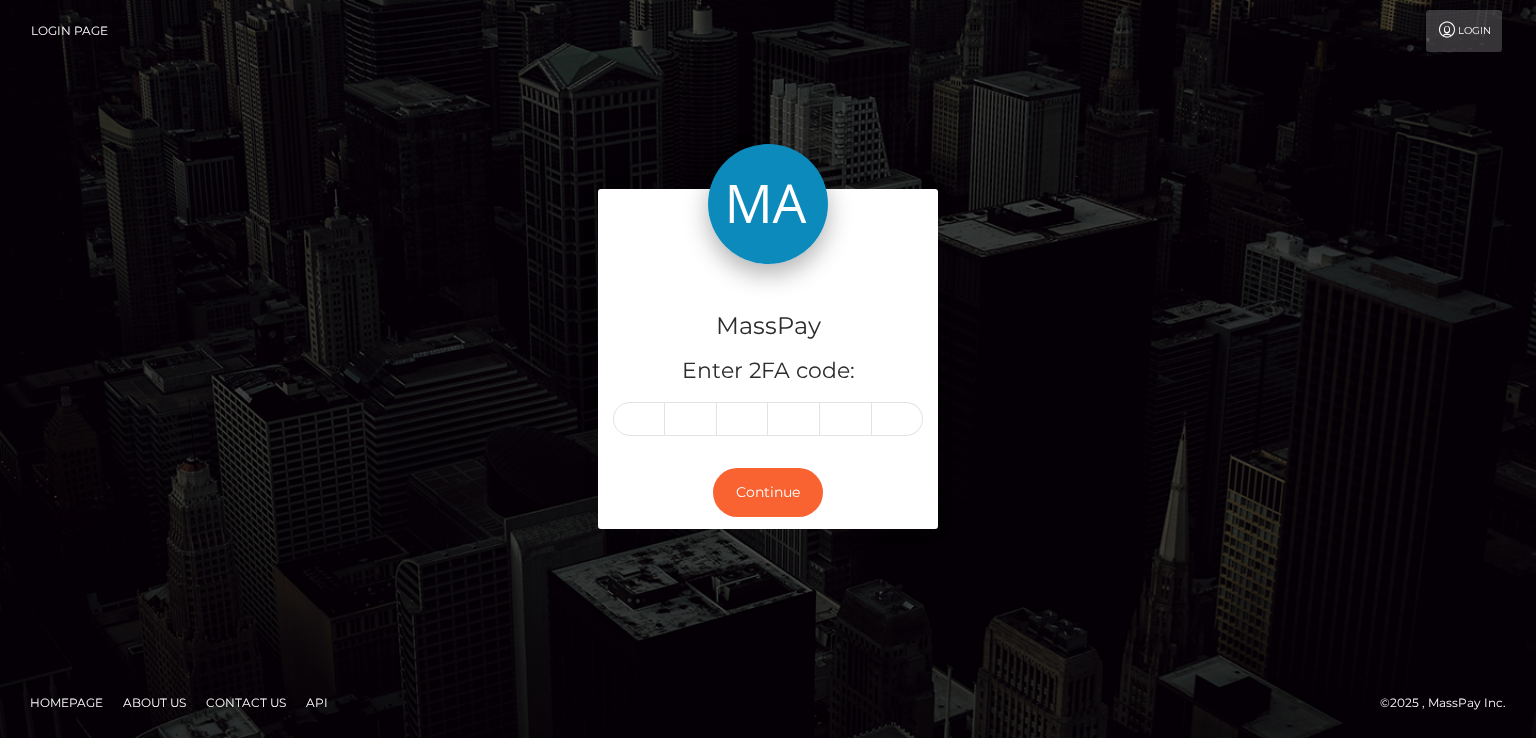 scroll, scrollTop: 0, scrollLeft: 0, axis: both 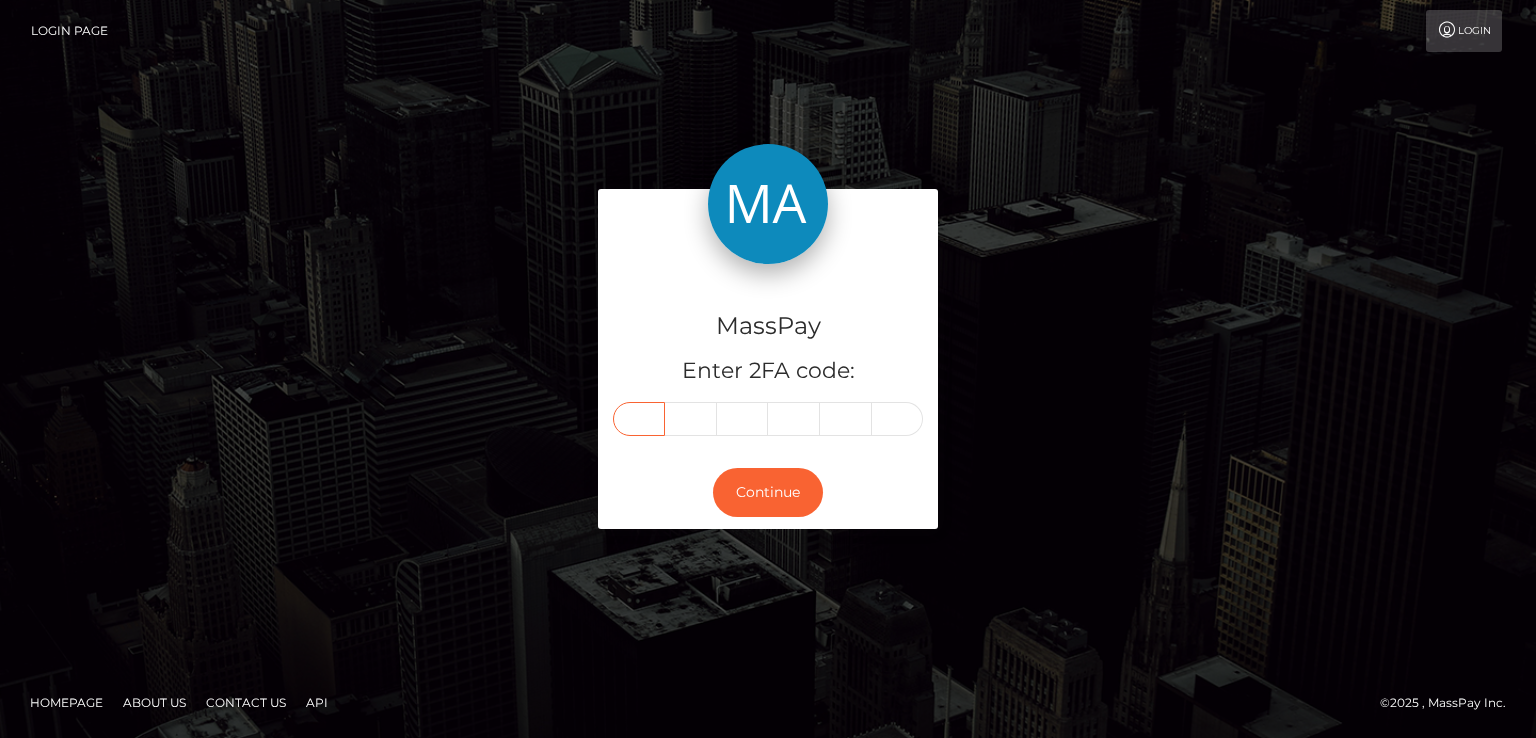 click at bounding box center (639, 419) 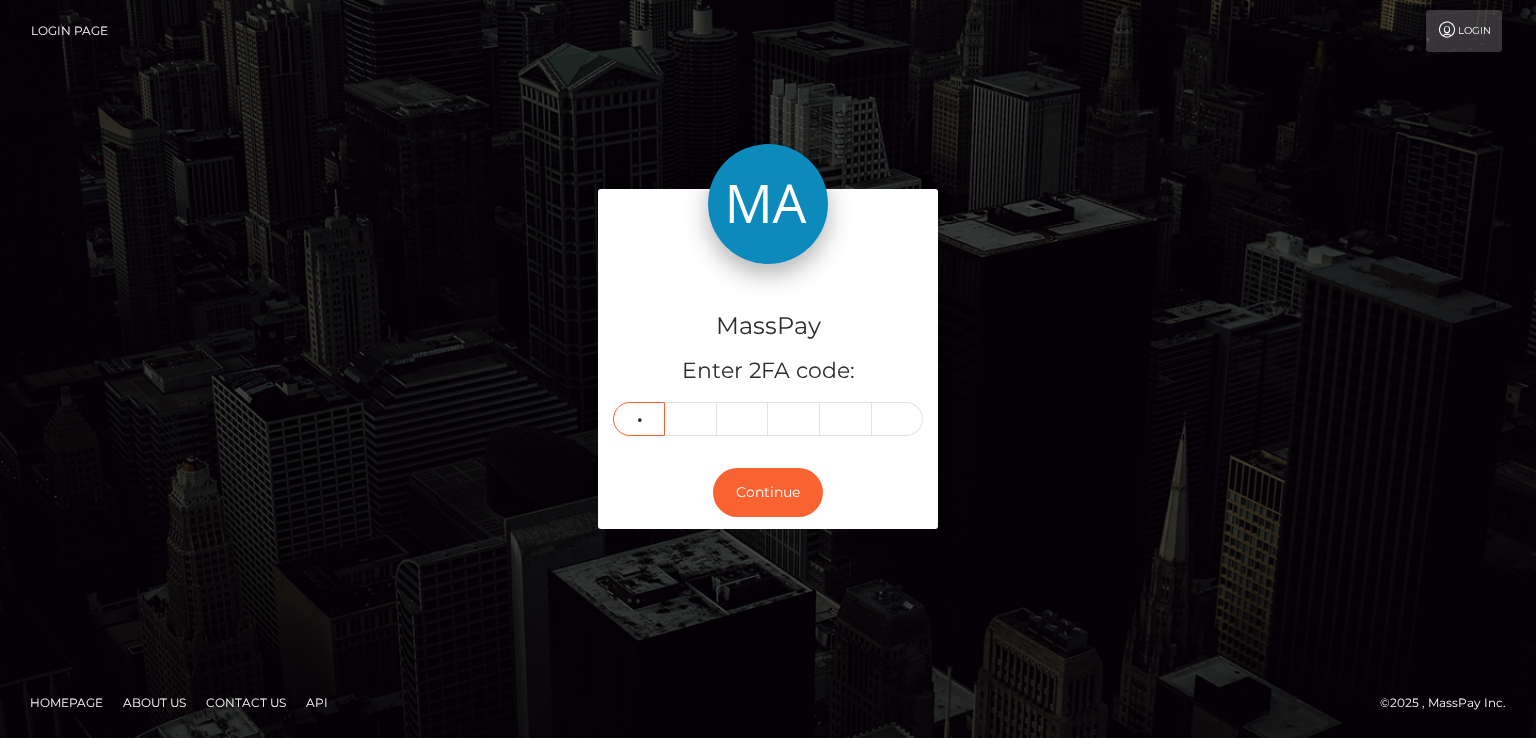type on "0" 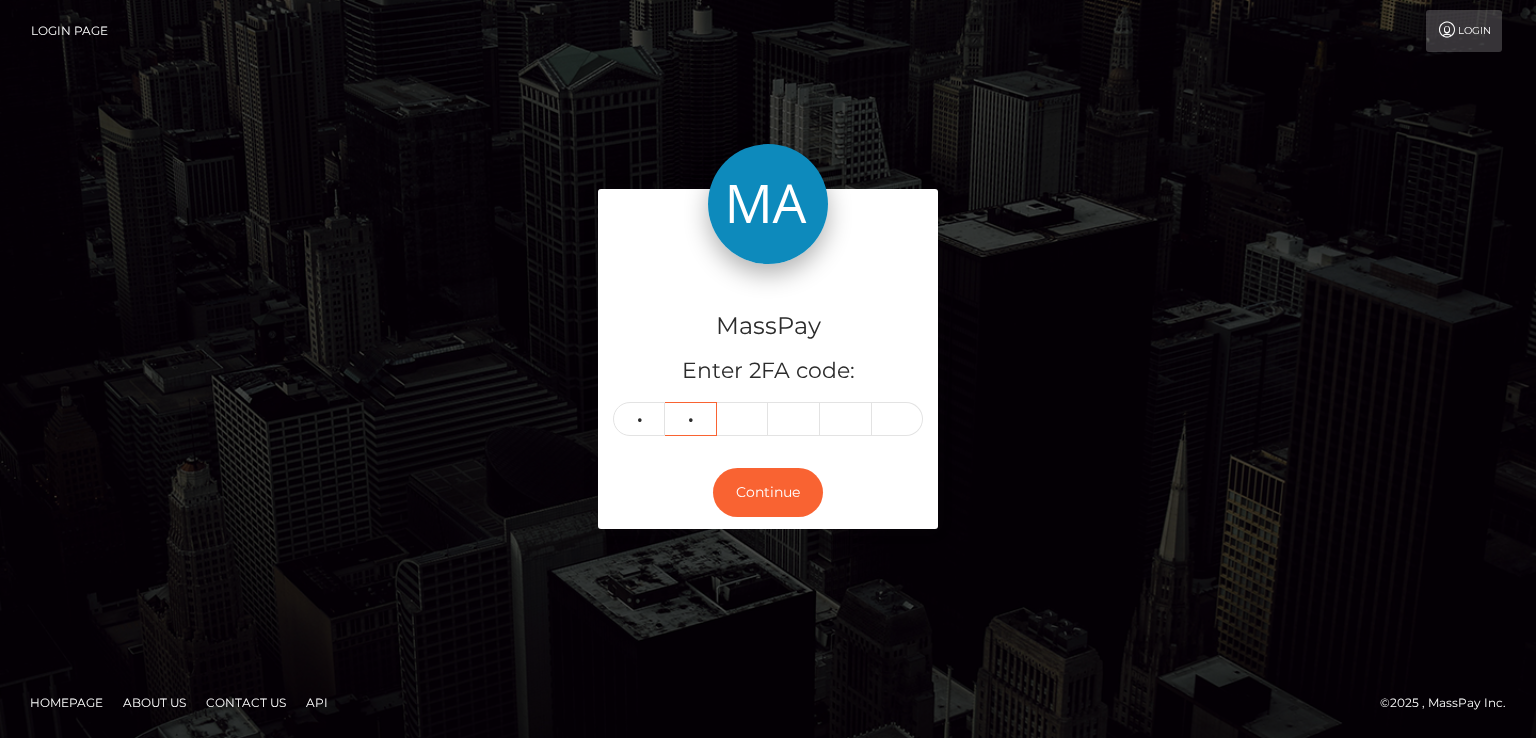 type on "7" 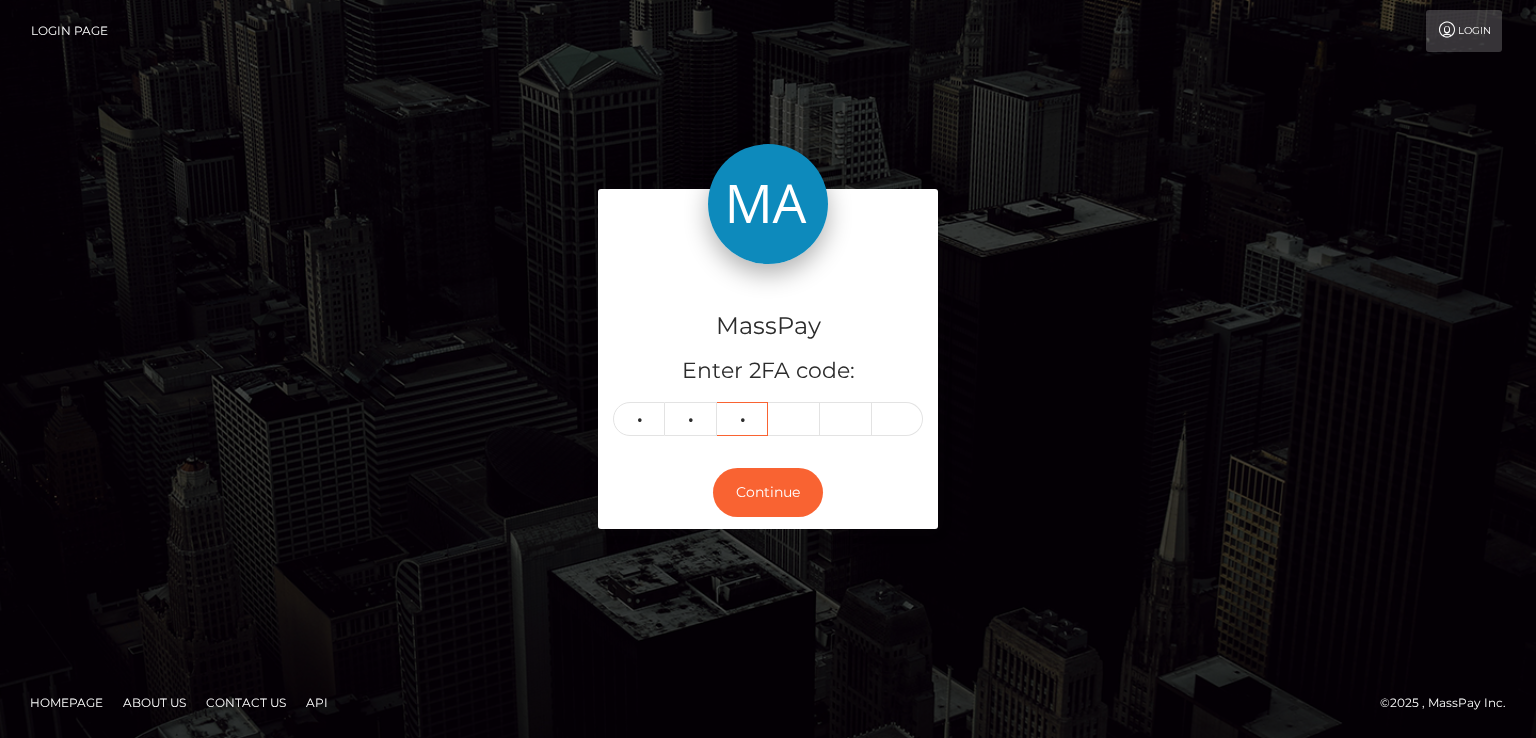 type on "4" 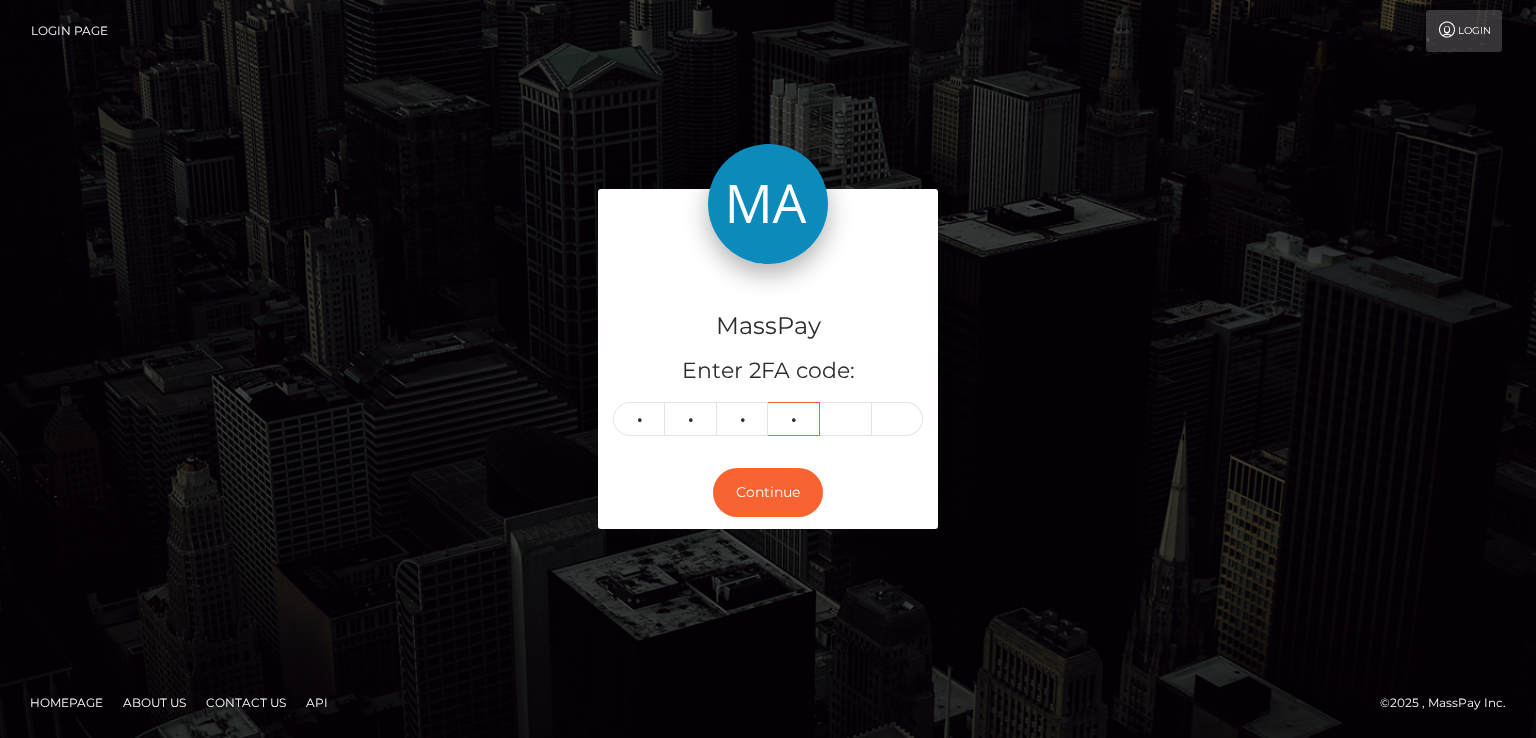 type on "6" 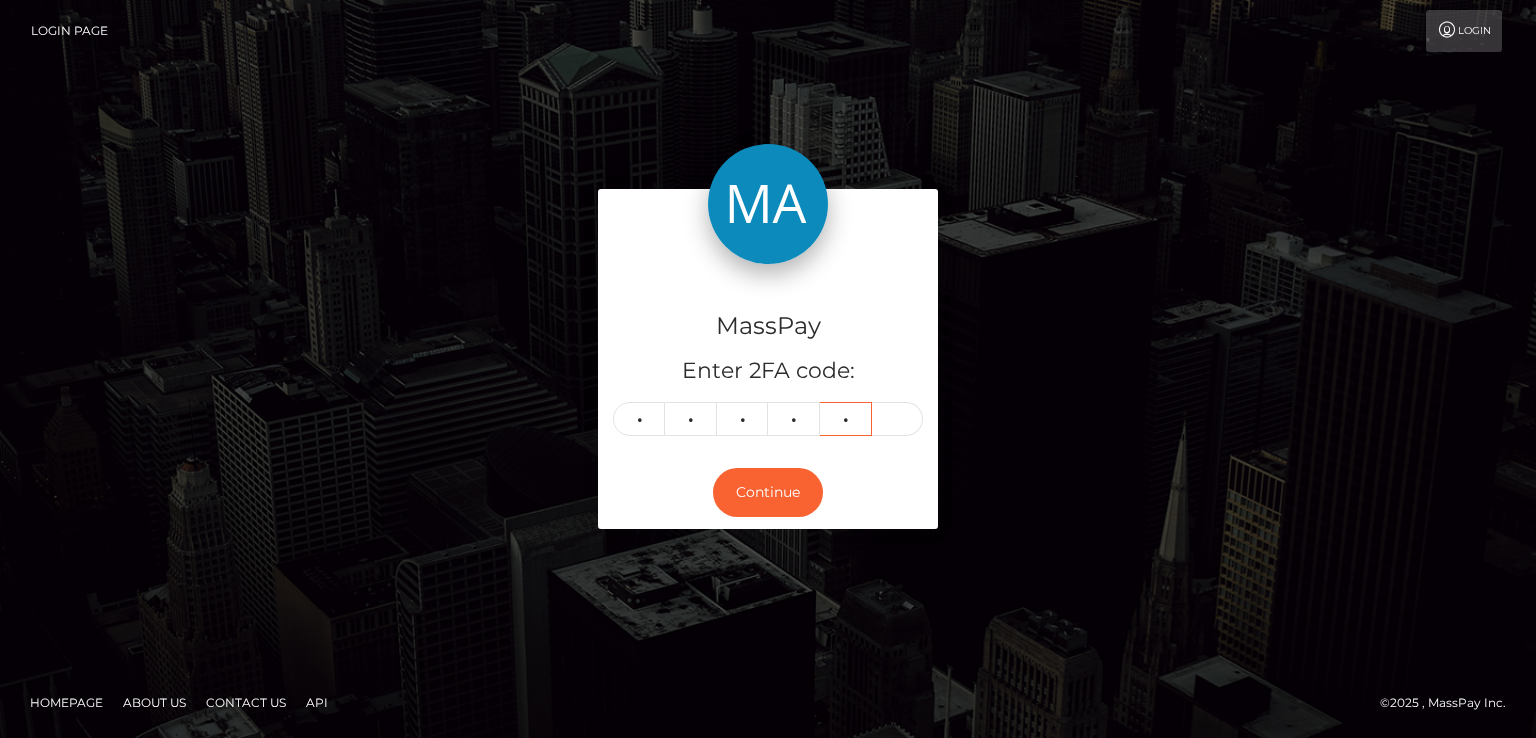 type on "3" 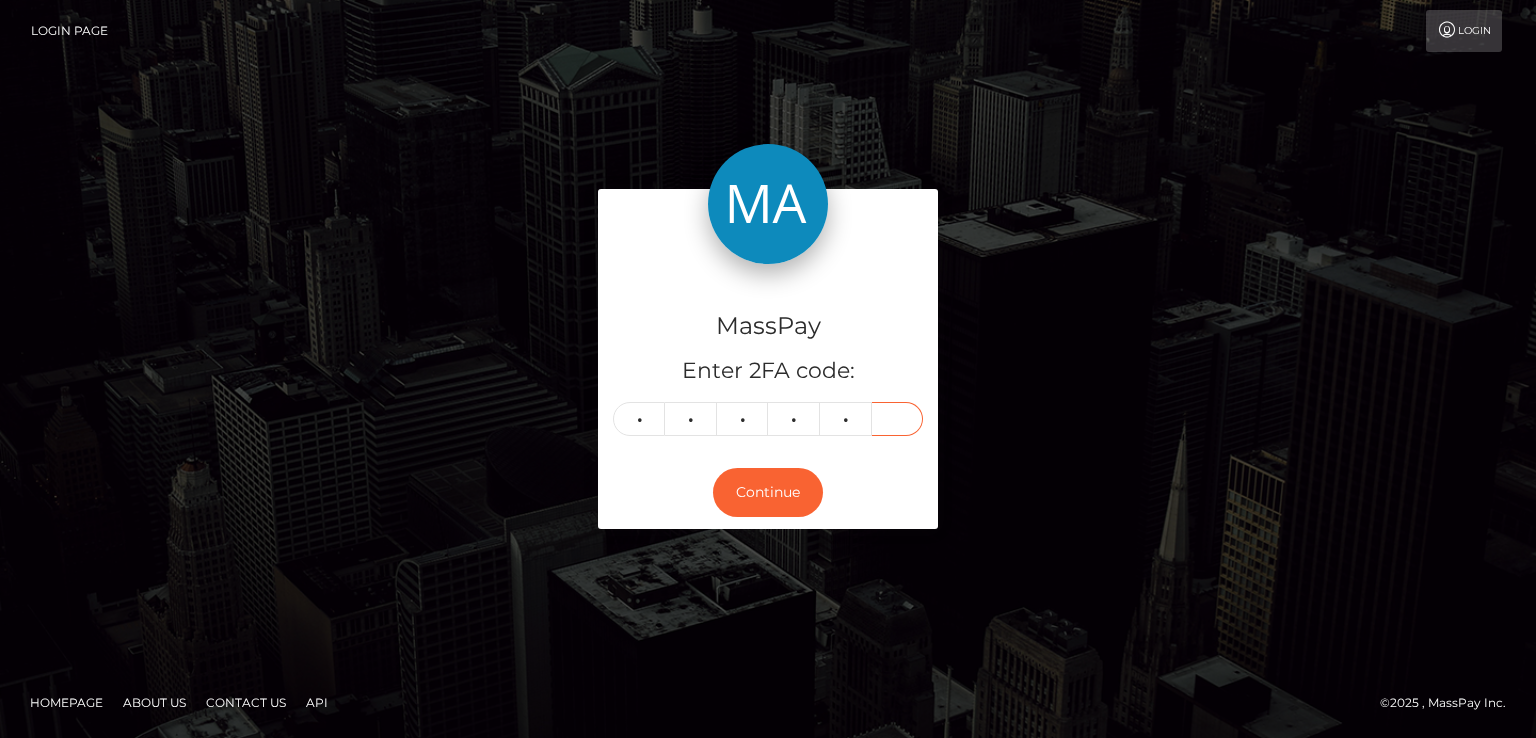 type on "9" 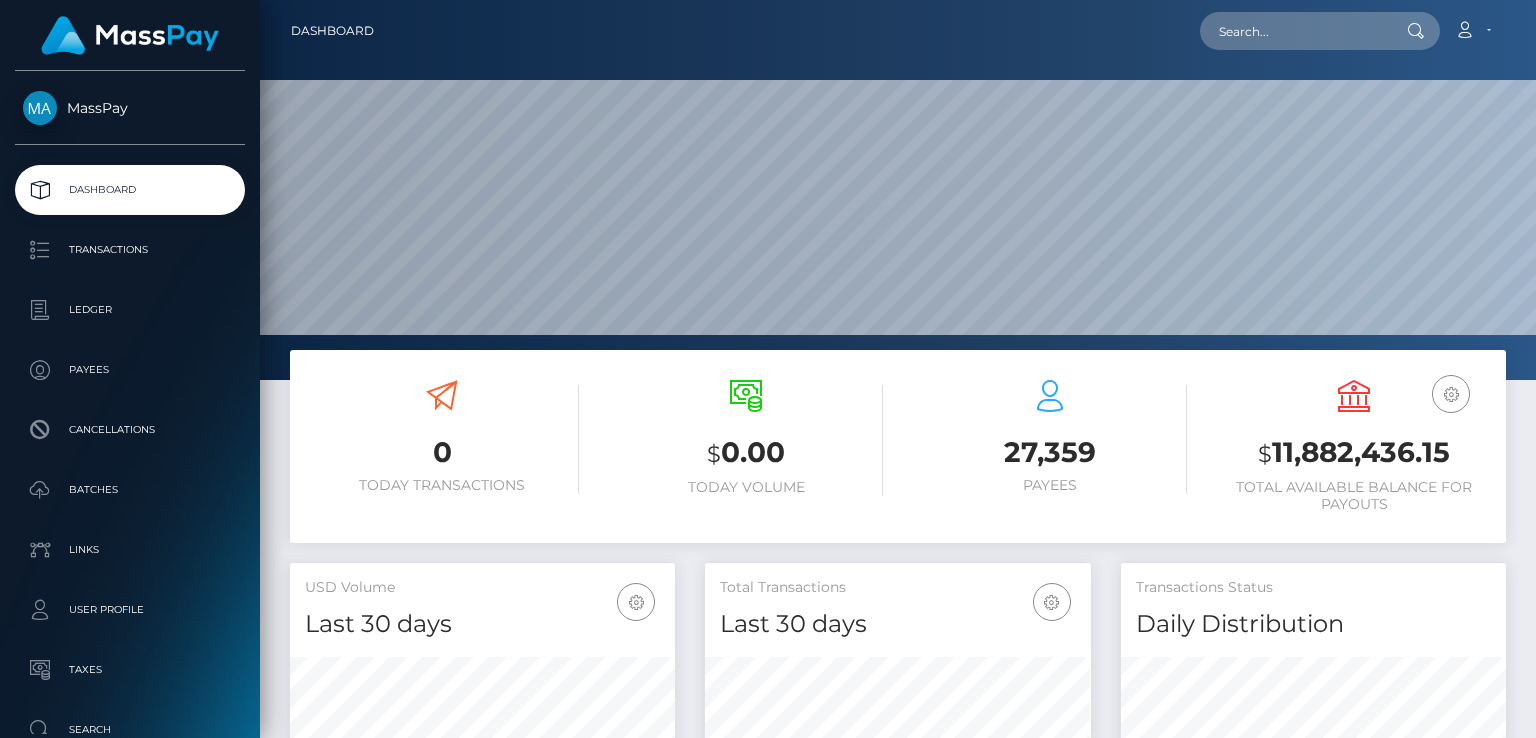 scroll, scrollTop: 0, scrollLeft: 0, axis: both 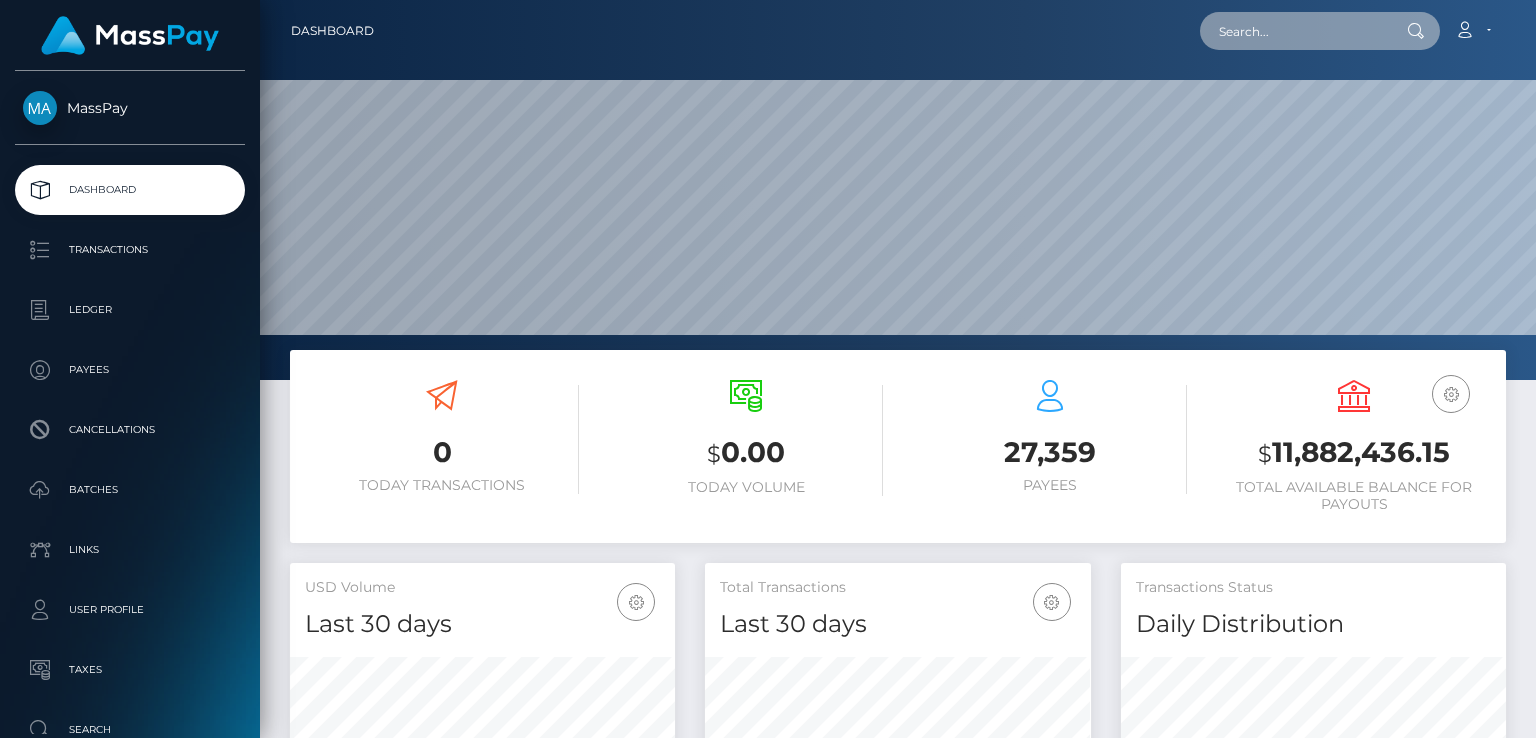 paste on "826350516" 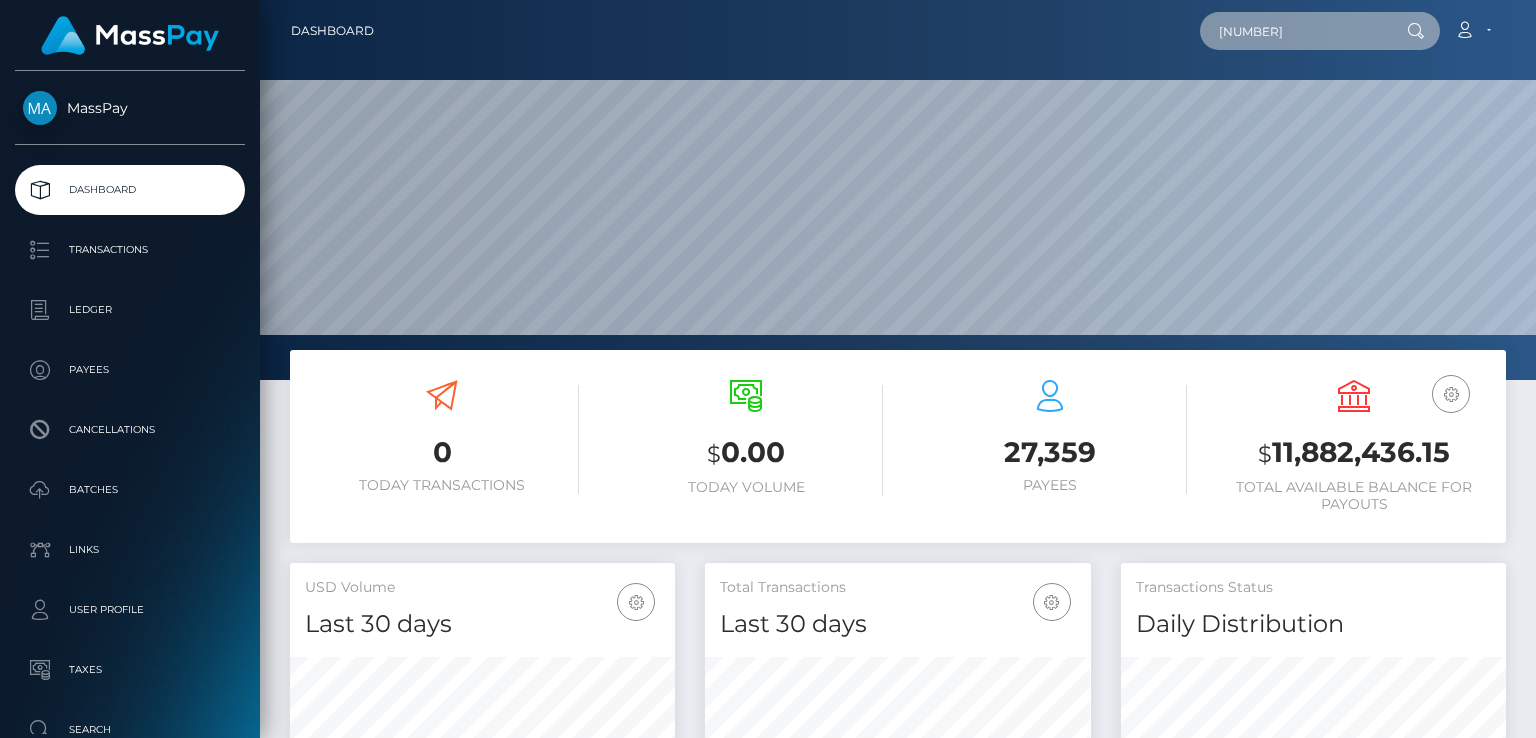 type on "826350516" 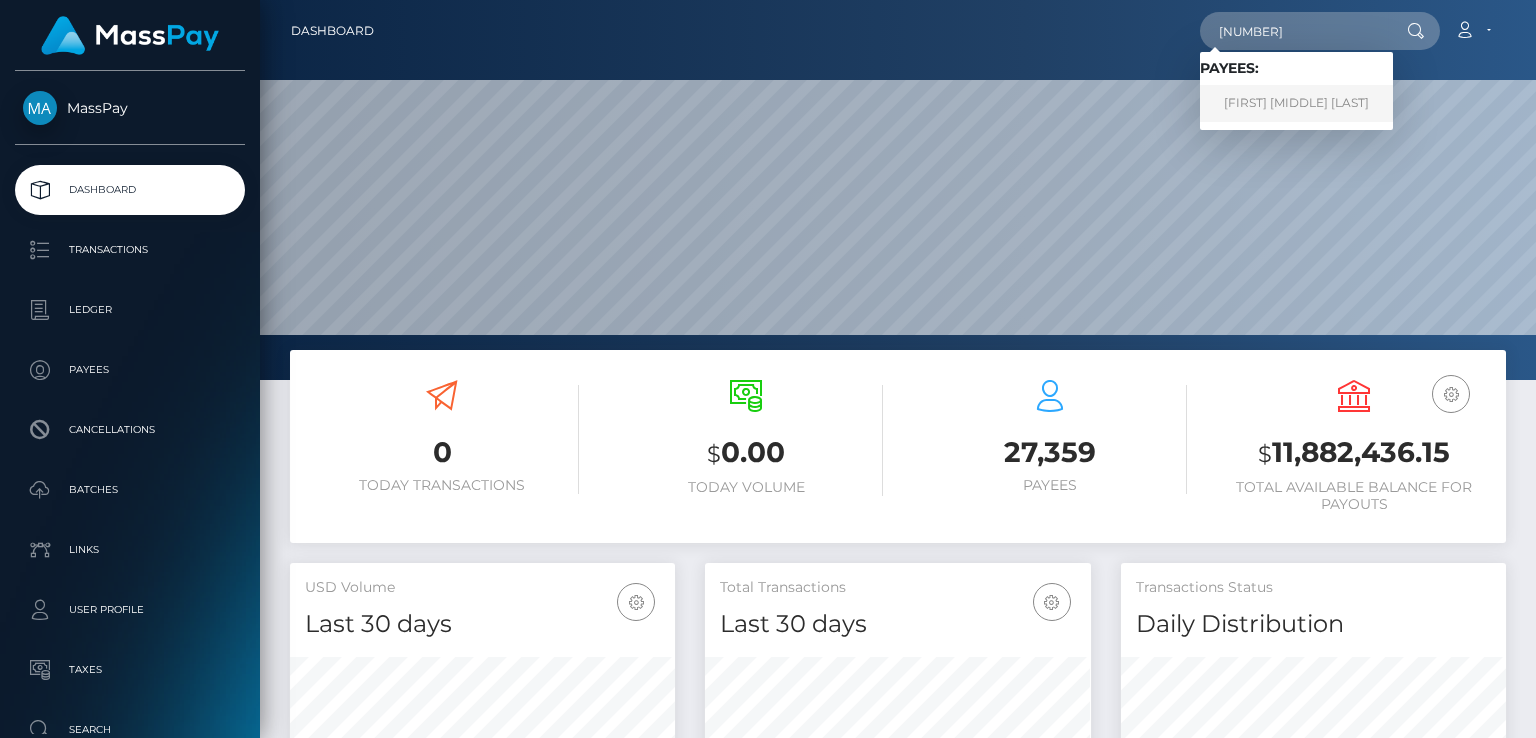 click on "VIVIENNE ELIZABETH WHISKER" at bounding box center [1296, 103] 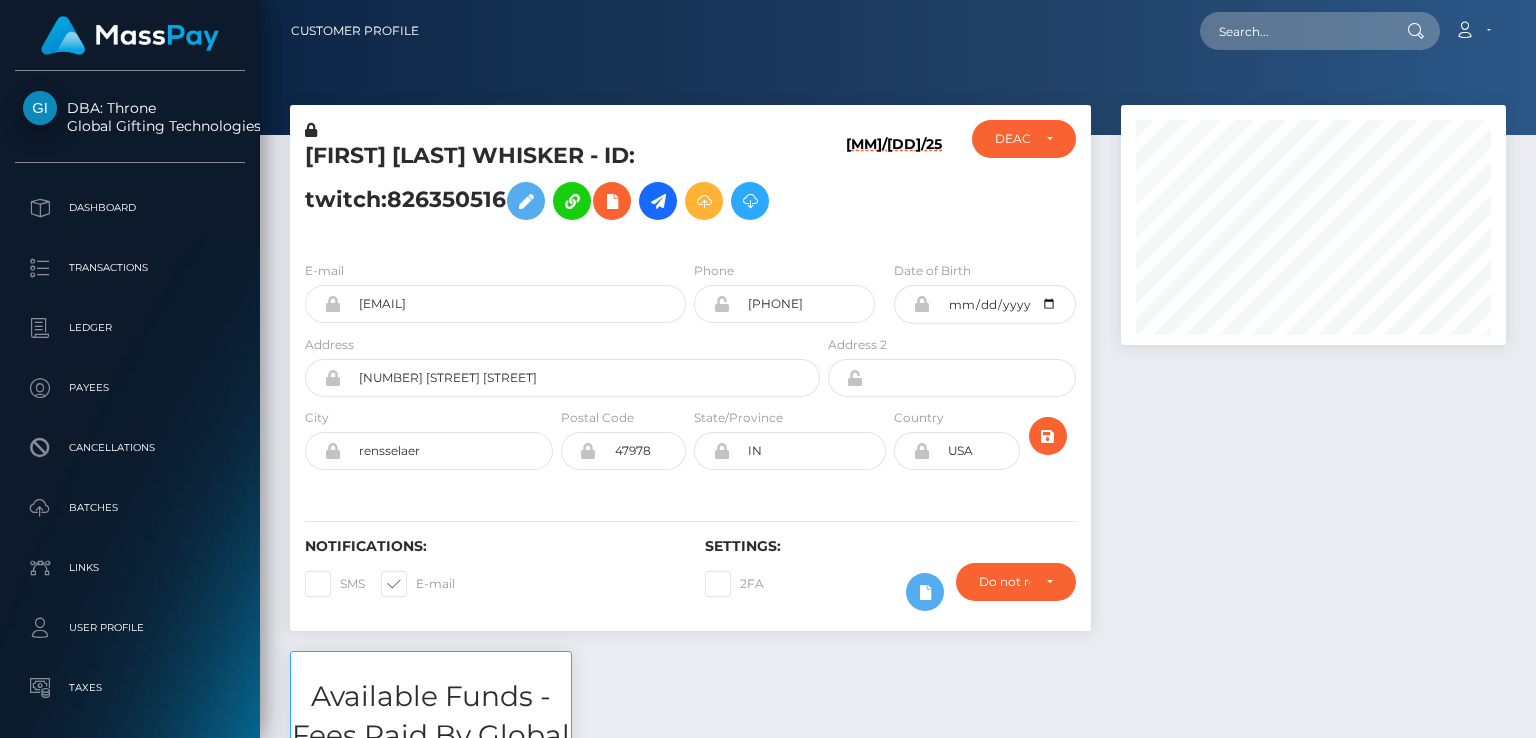 scroll, scrollTop: 0, scrollLeft: 0, axis: both 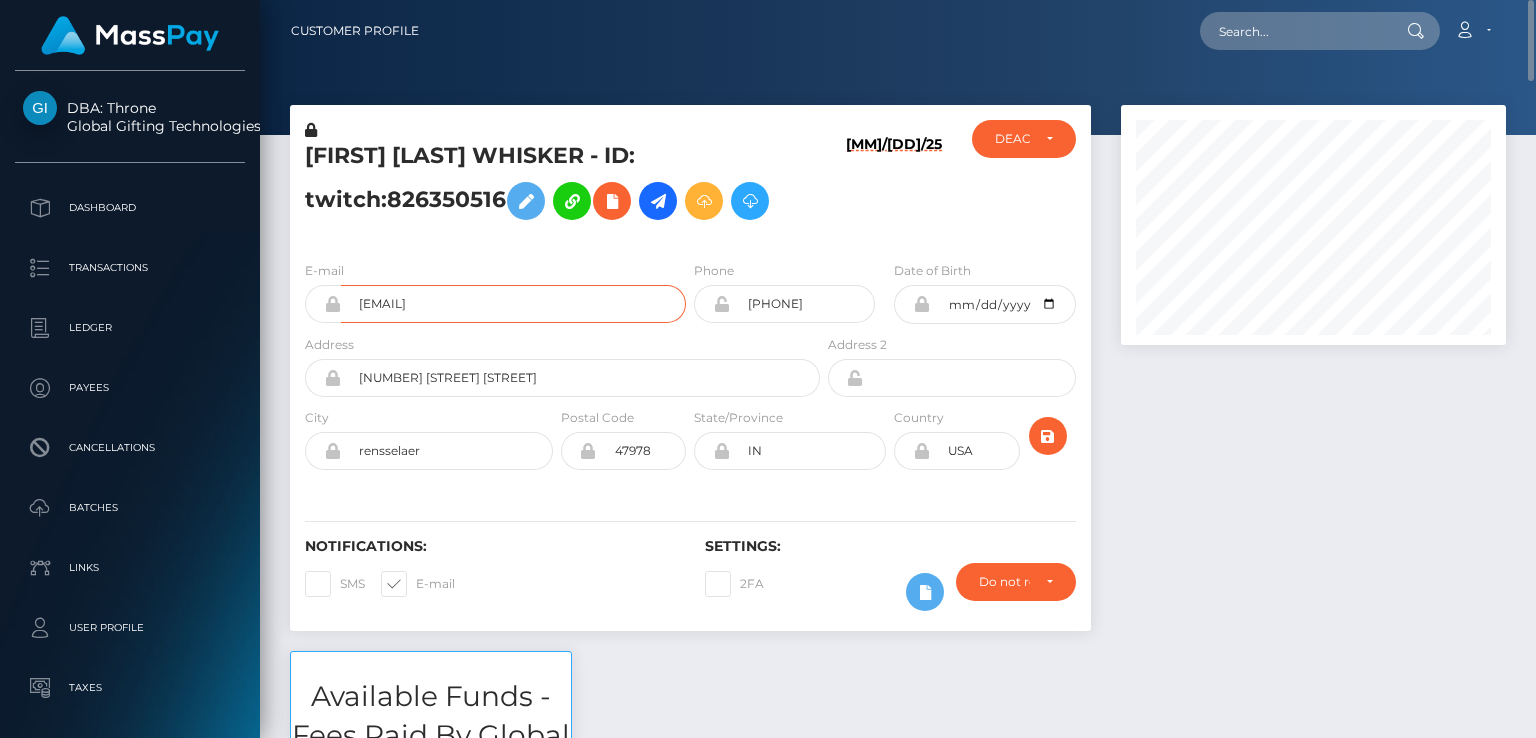 click on "ladeerainy@gmail.com" at bounding box center (513, 304) 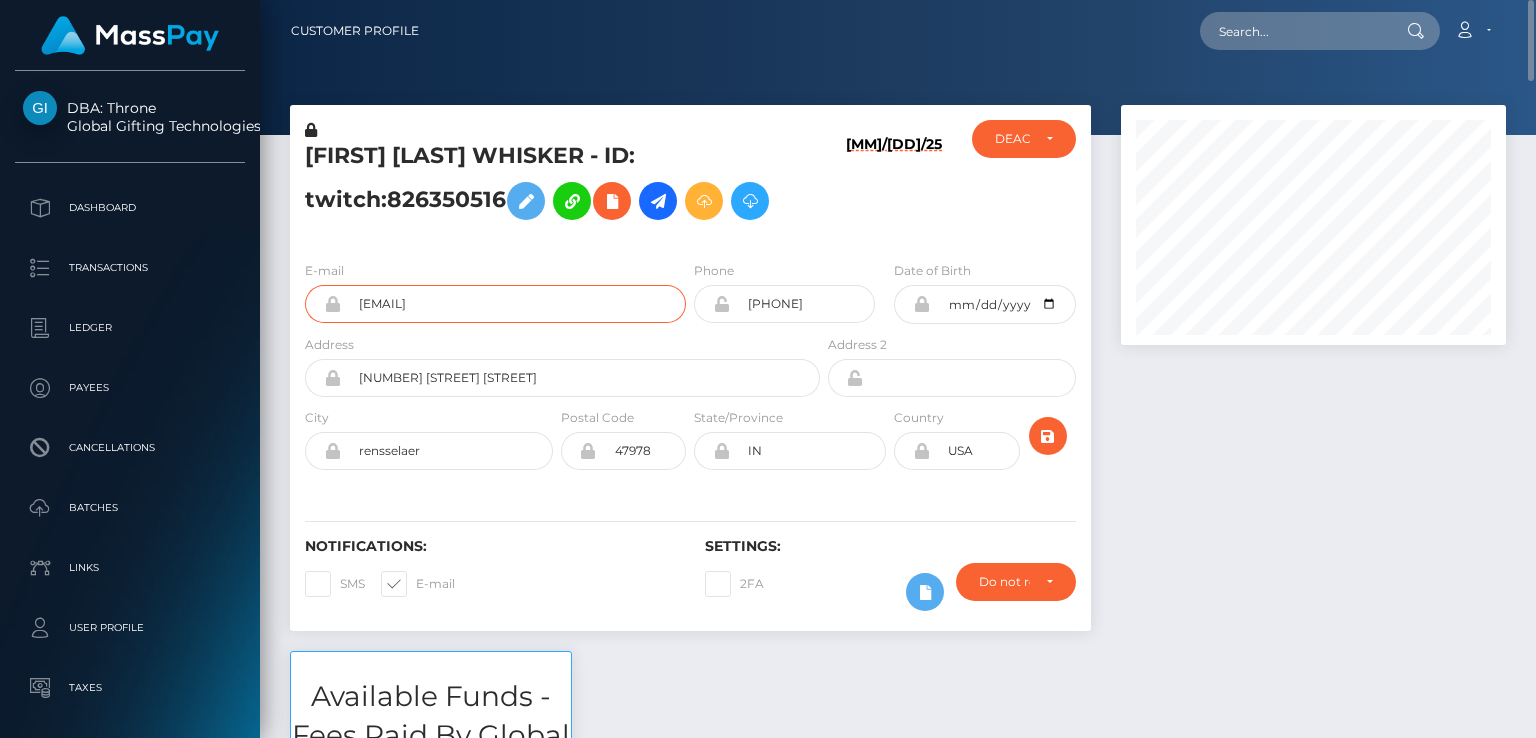 click on "ladeerainy@gmail.com" at bounding box center (513, 304) 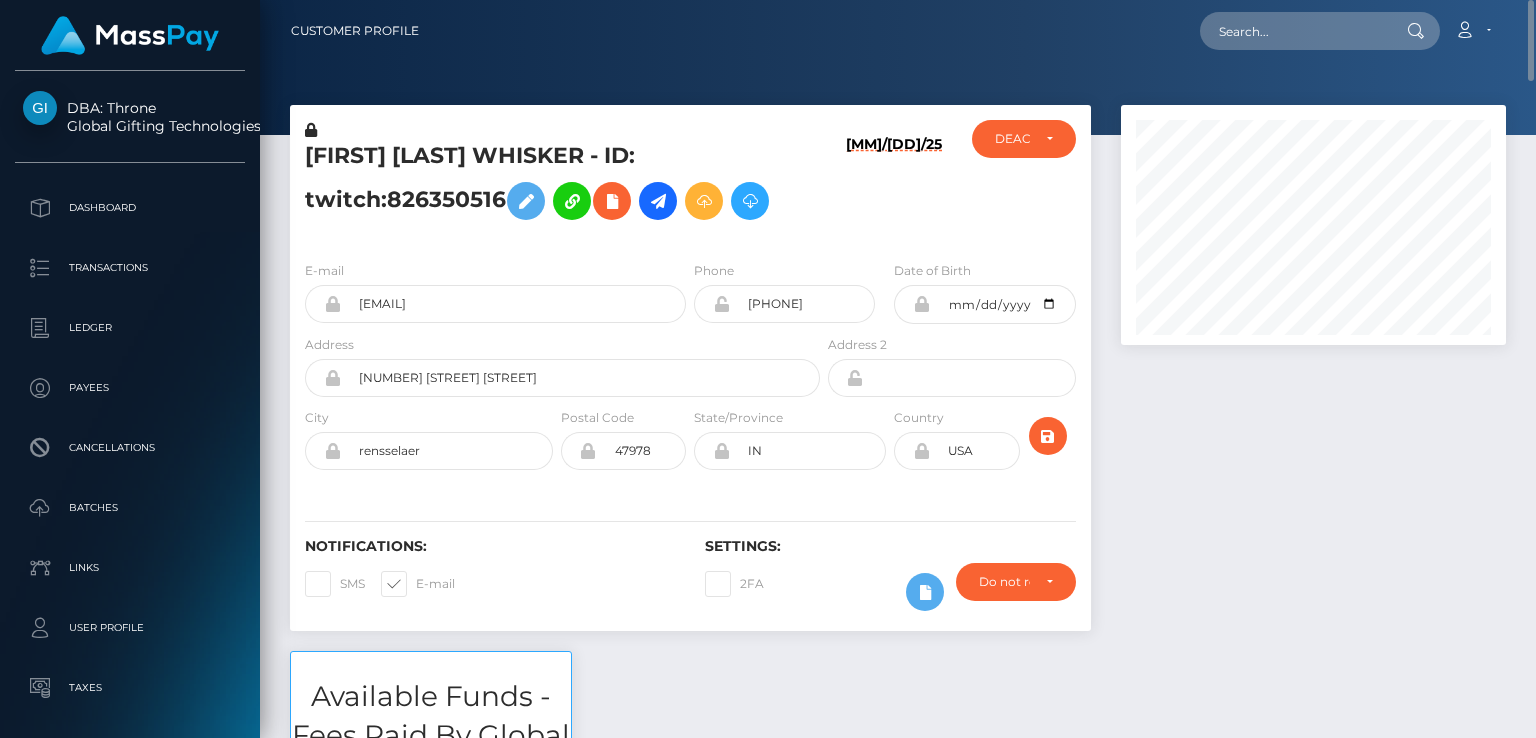 drag, startPoint x: 304, startPoint y: 199, endPoint x: 501, endPoint y: 195, distance: 197.0406 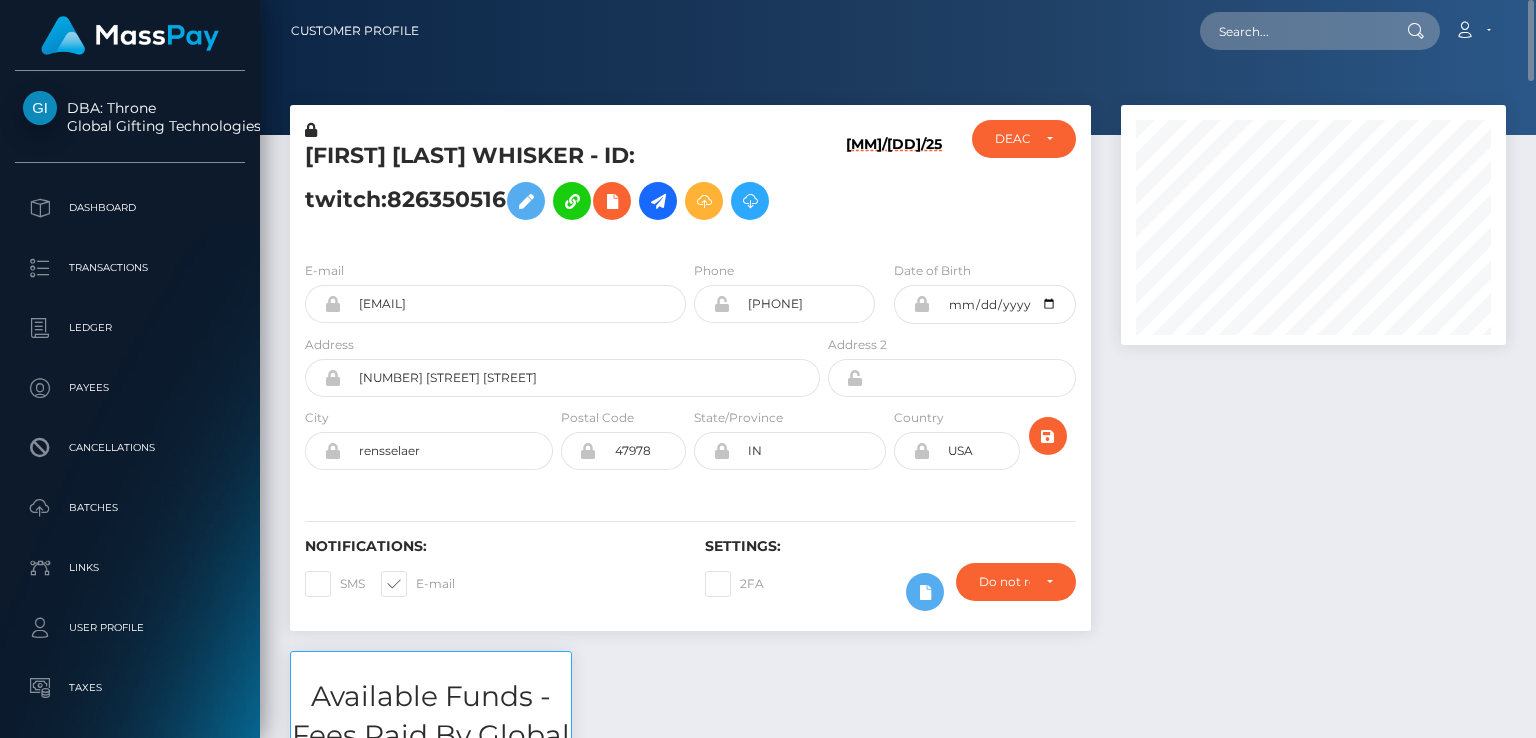 click on "VIVIENNE ELIZABETH WHISKER
- ID: twitch:826350516" at bounding box center (557, 185) 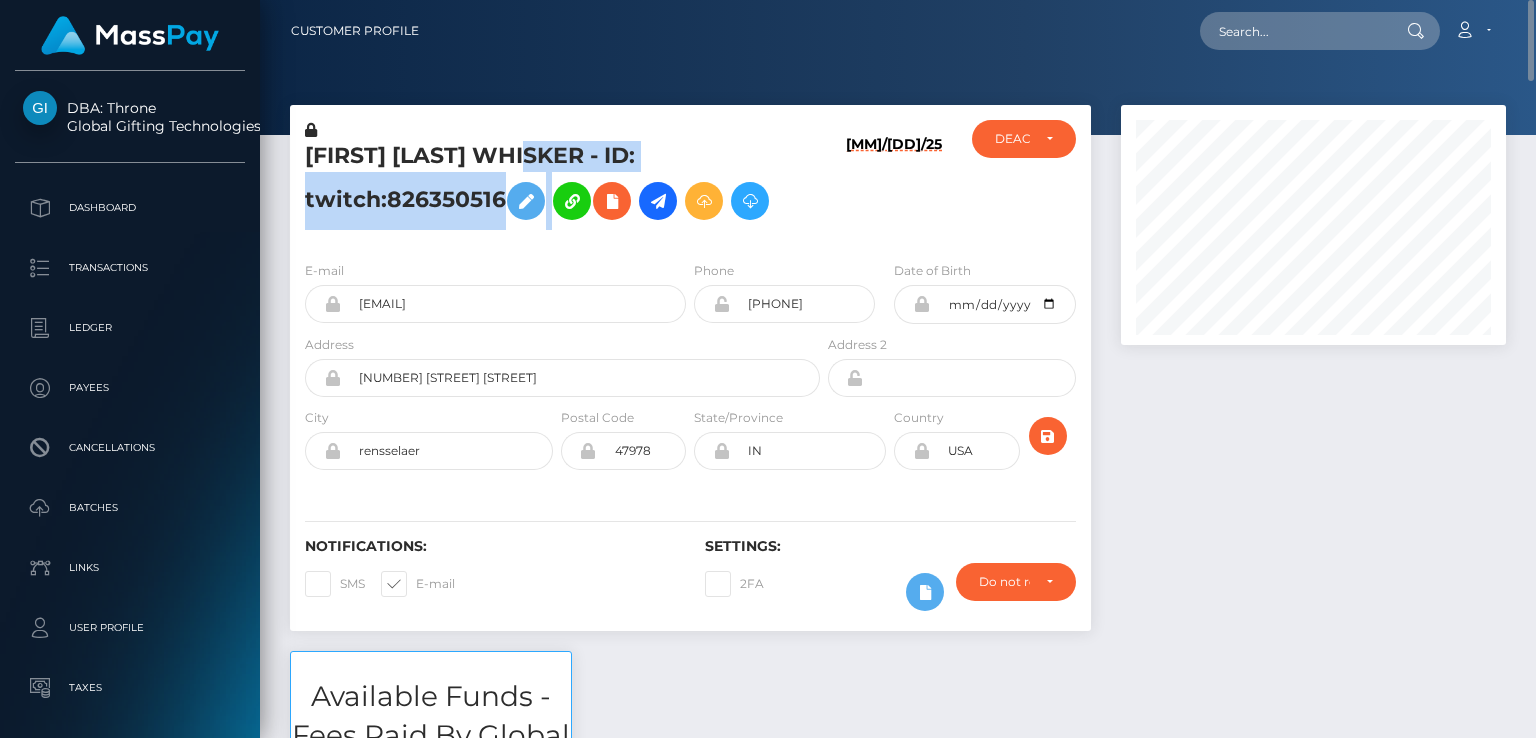 drag, startPoint x: 501, startPoint y: 195, endPoint x: 452, endPoint y: 178, distance: 51.86521 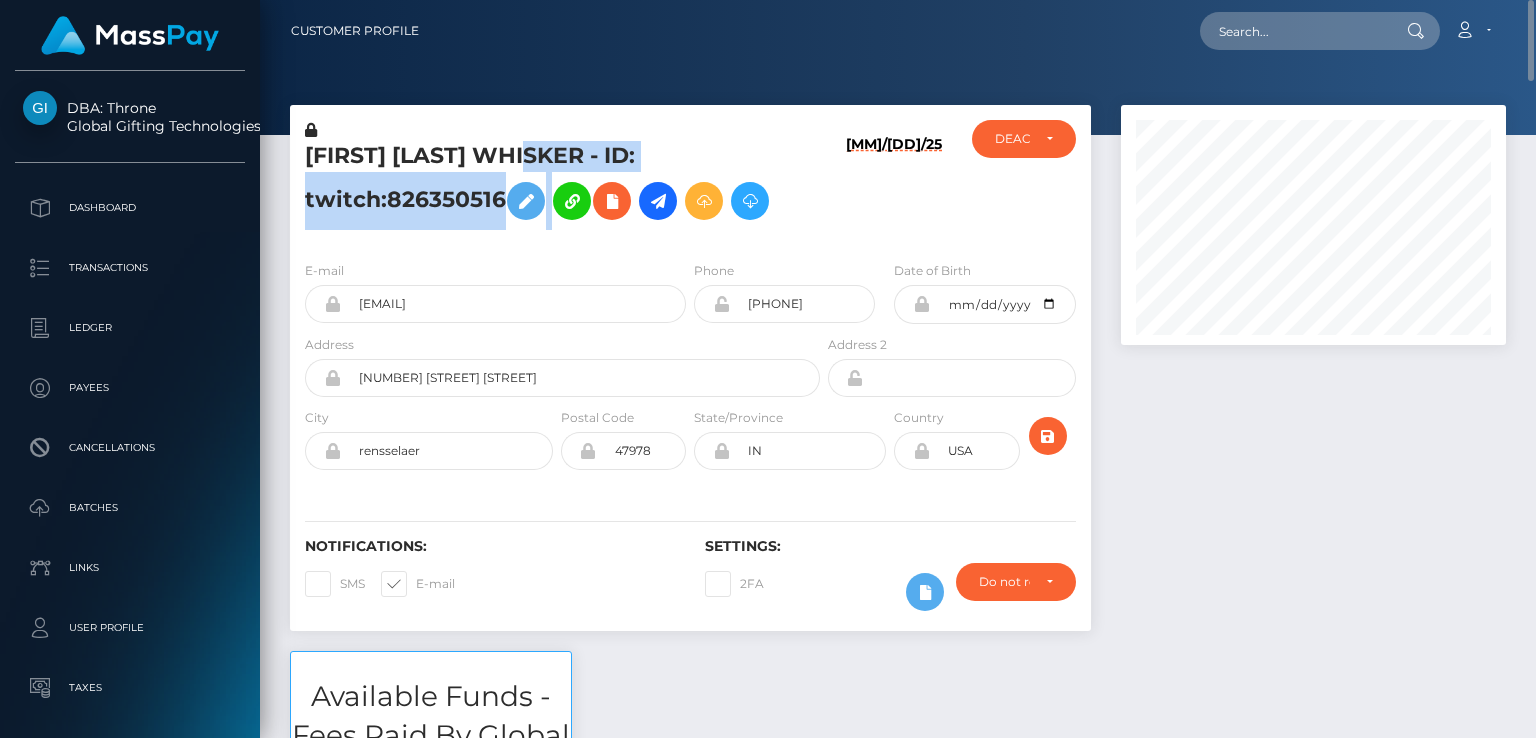 click on "VIVIENNE ELIZABETH WHISKER
- ID: twitch:826350516" at bounding box center [557, 185] 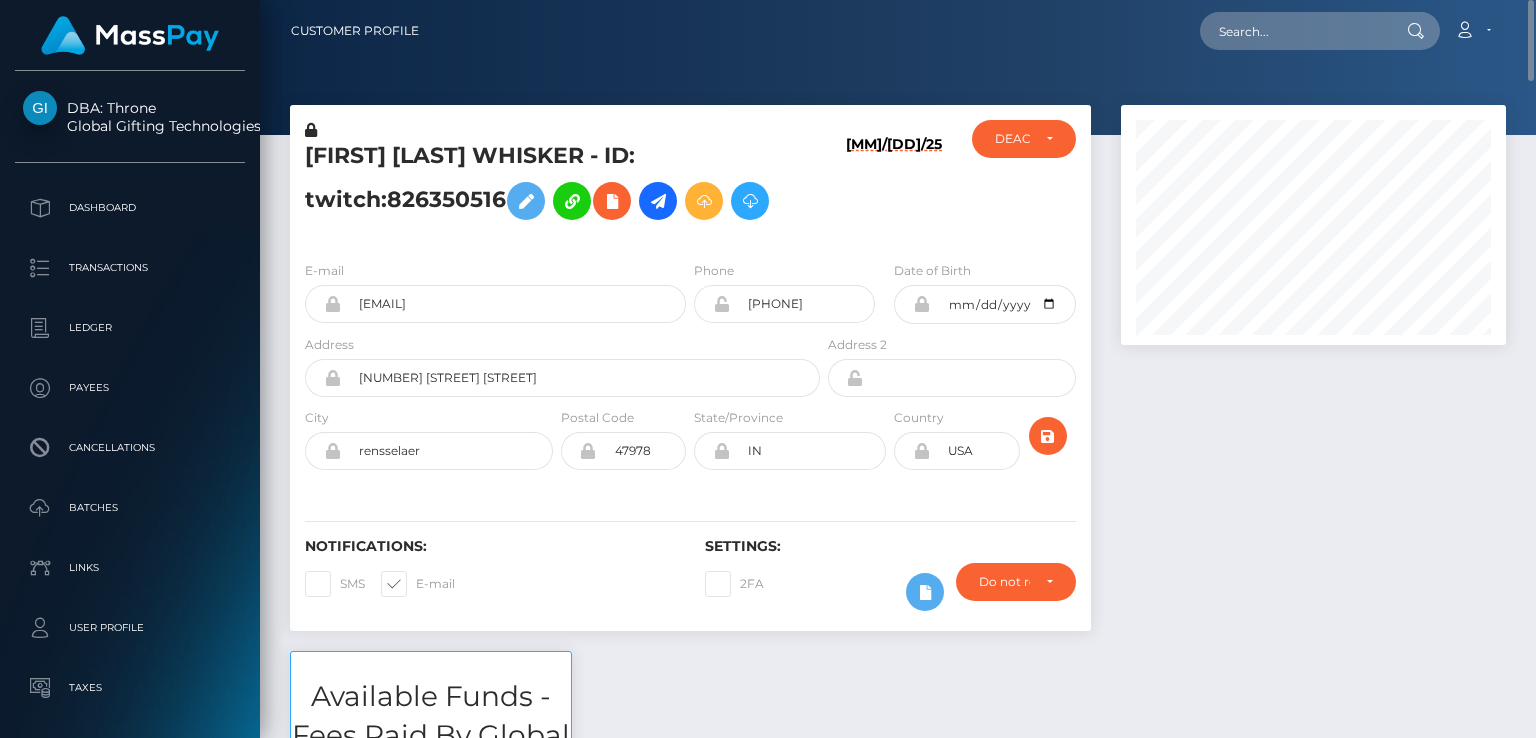 drag, startPoint x: 307, startPoint y: 208, endPoint x: 488, endPoint y: 211, distance: 181.02486 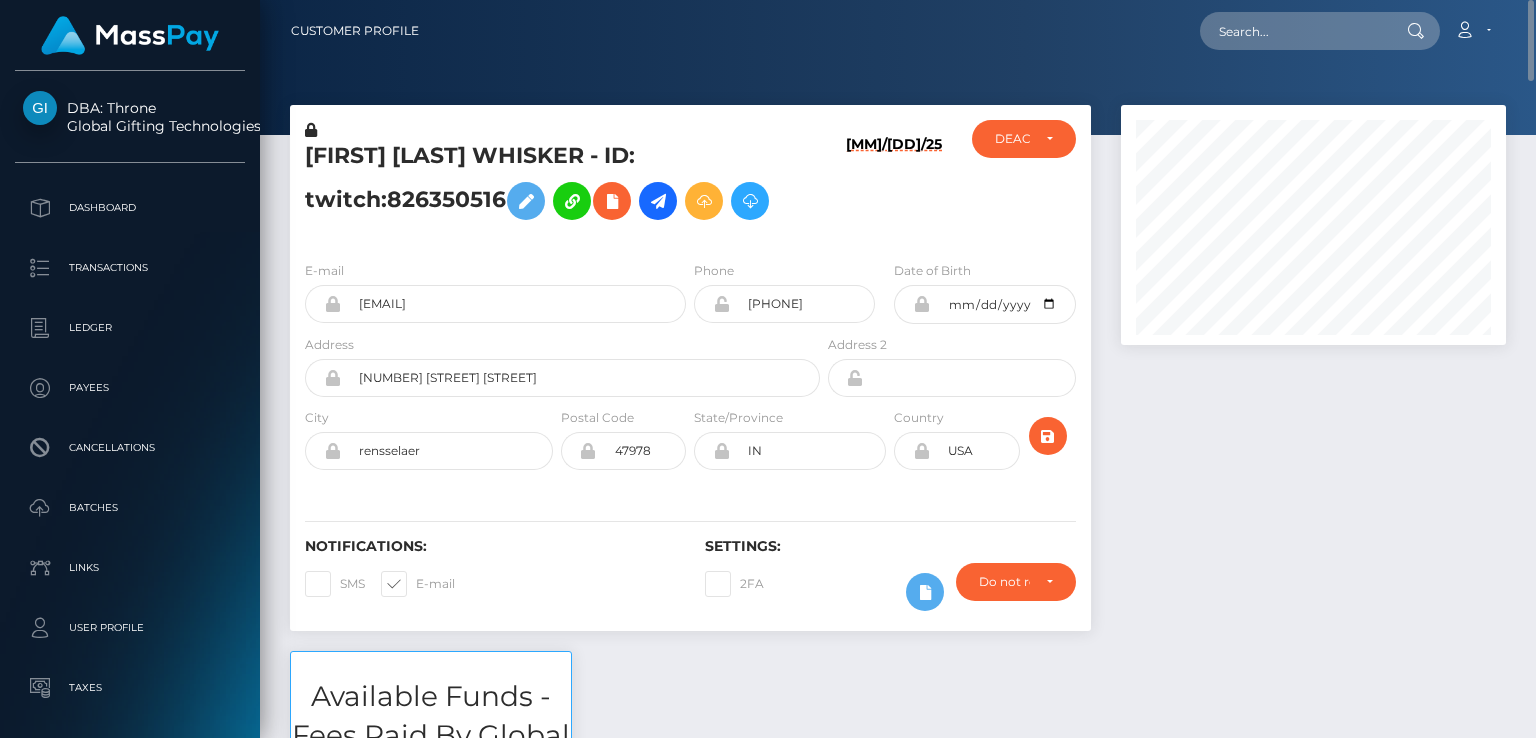 click on "VIVIENNE ELIZABETH WHISKER
- ID: twitch:826350516" at bounding box center (557, 185) 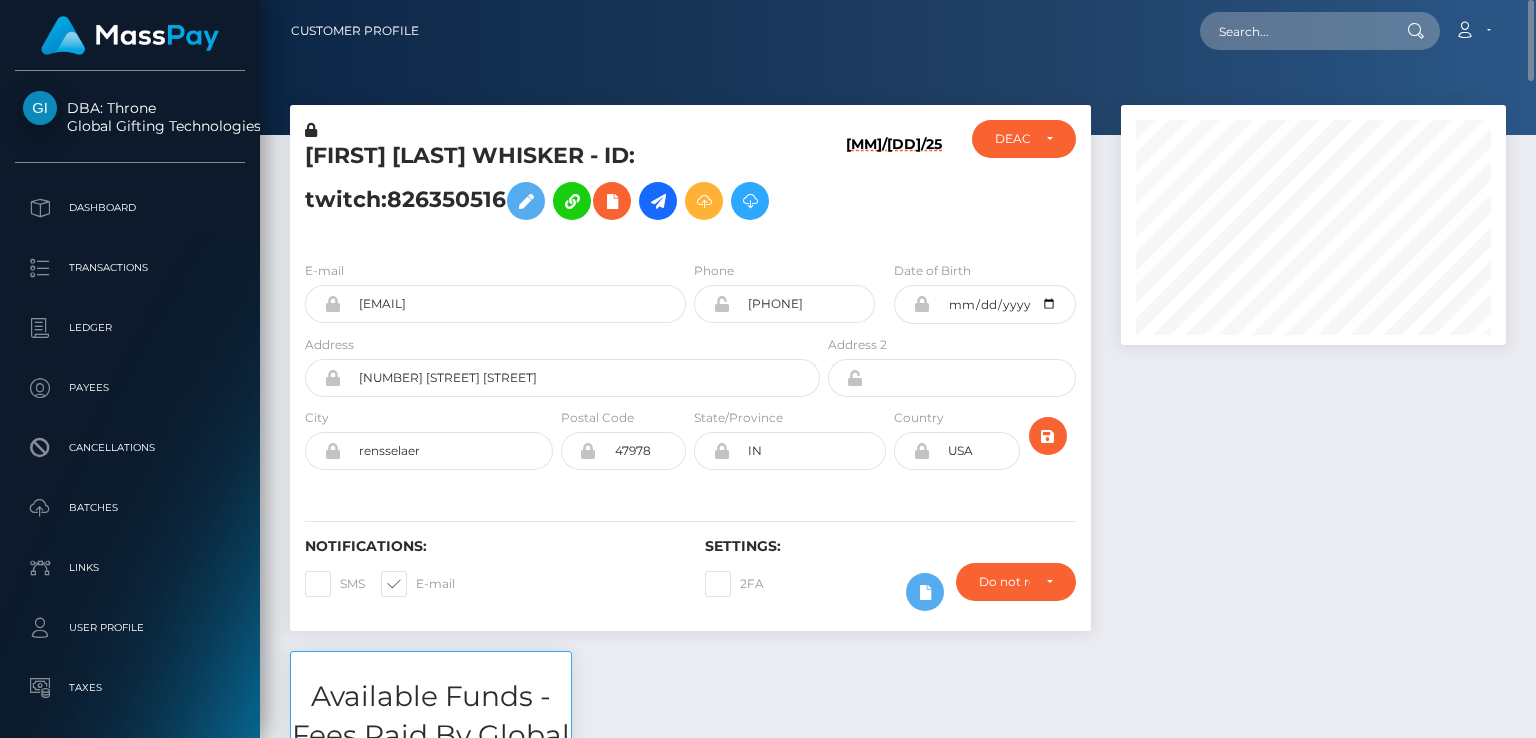 copy on "twitch:826350516" 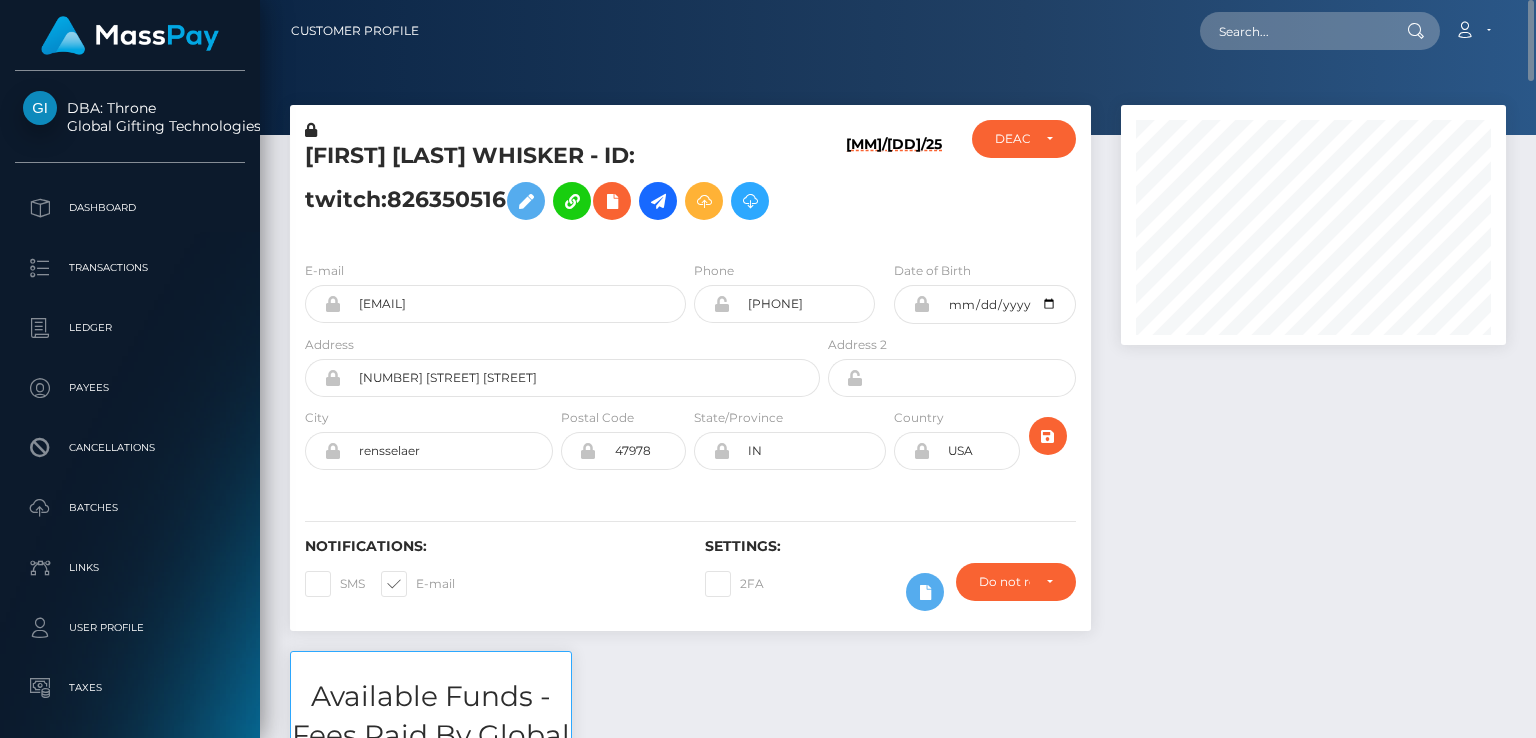 click on "VIVIENNE ELIZABETH WHISKER
- ID: twitch:826350516" at bounding box center [557, 185] 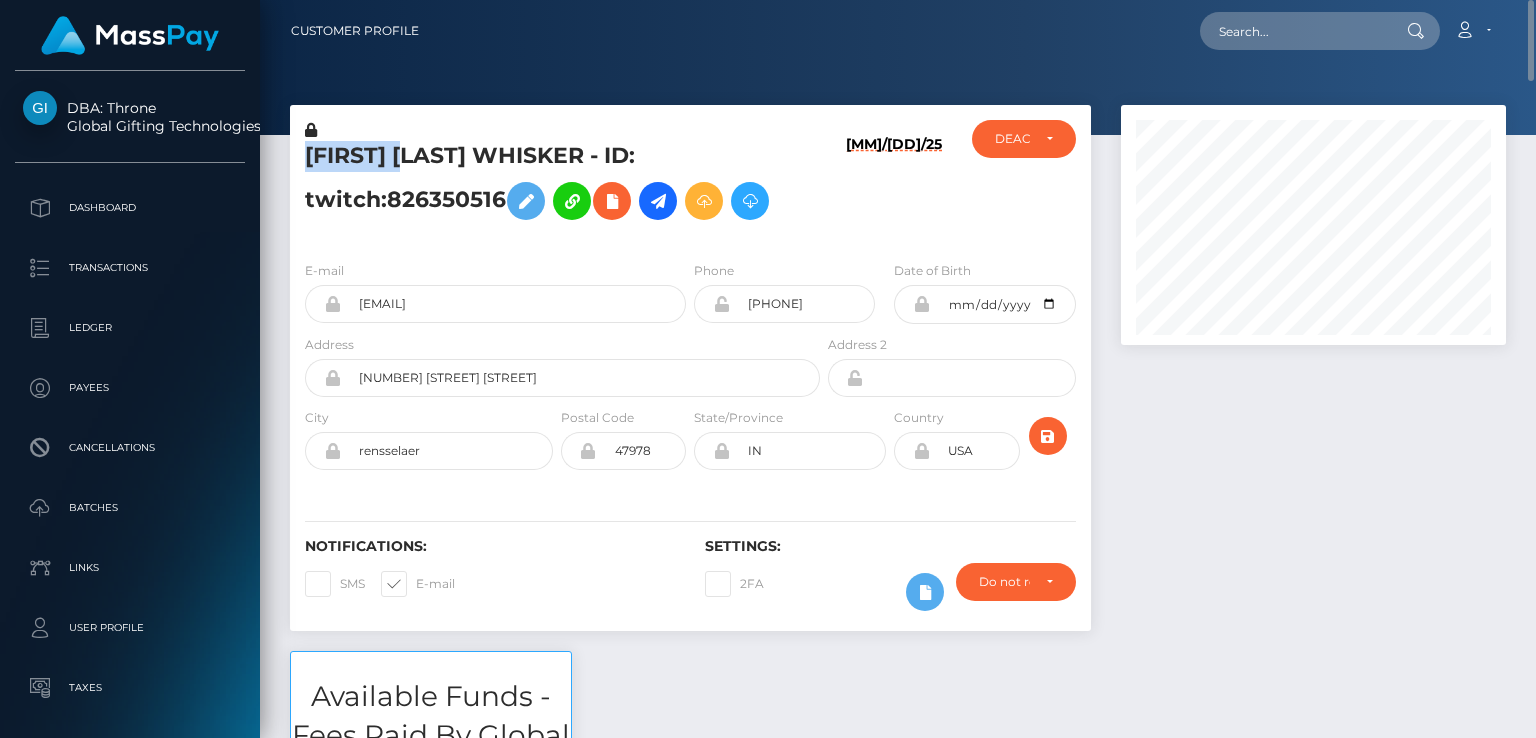 copy on "VIVIENNE" 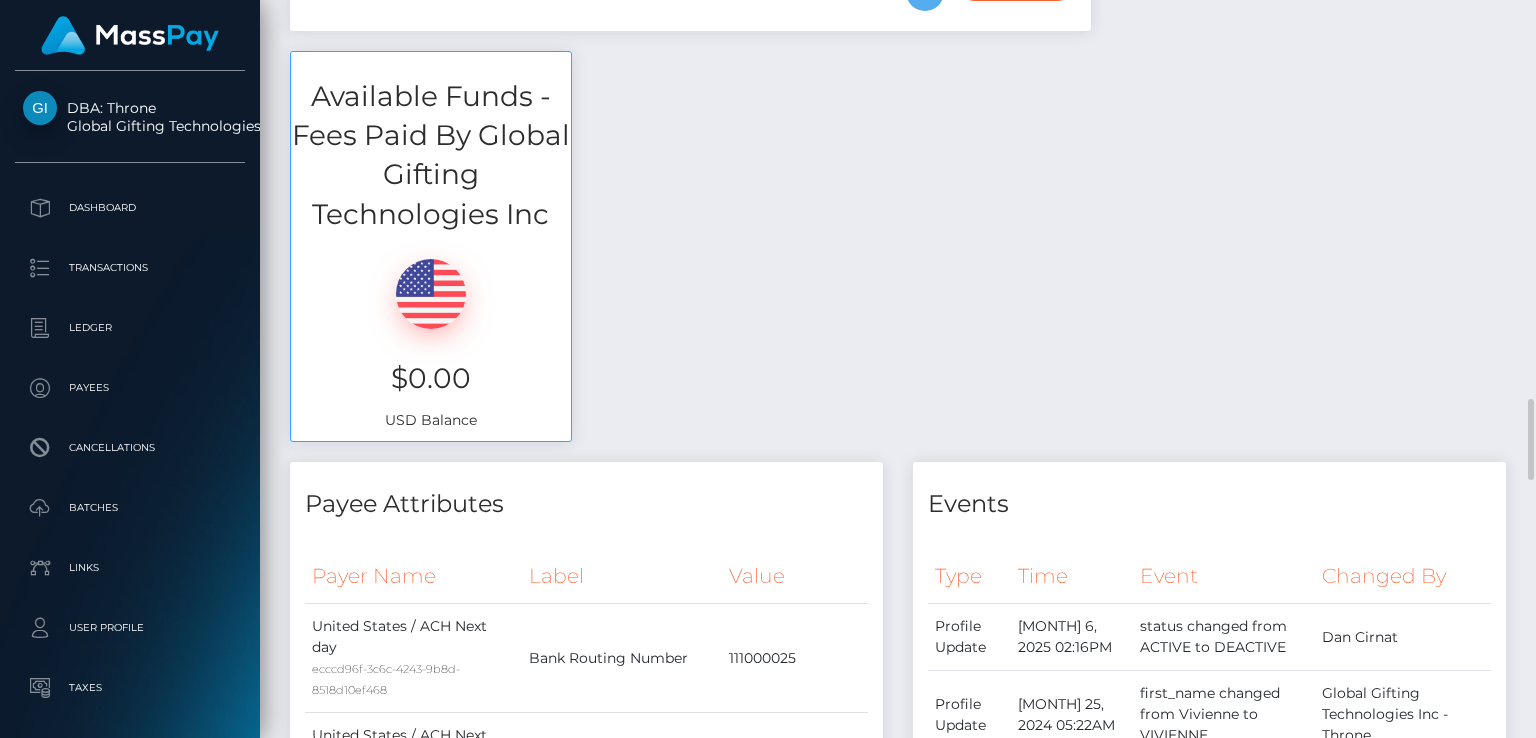 scroll, scrollTop: 1200, scrollLeft: 0, axis: vertical 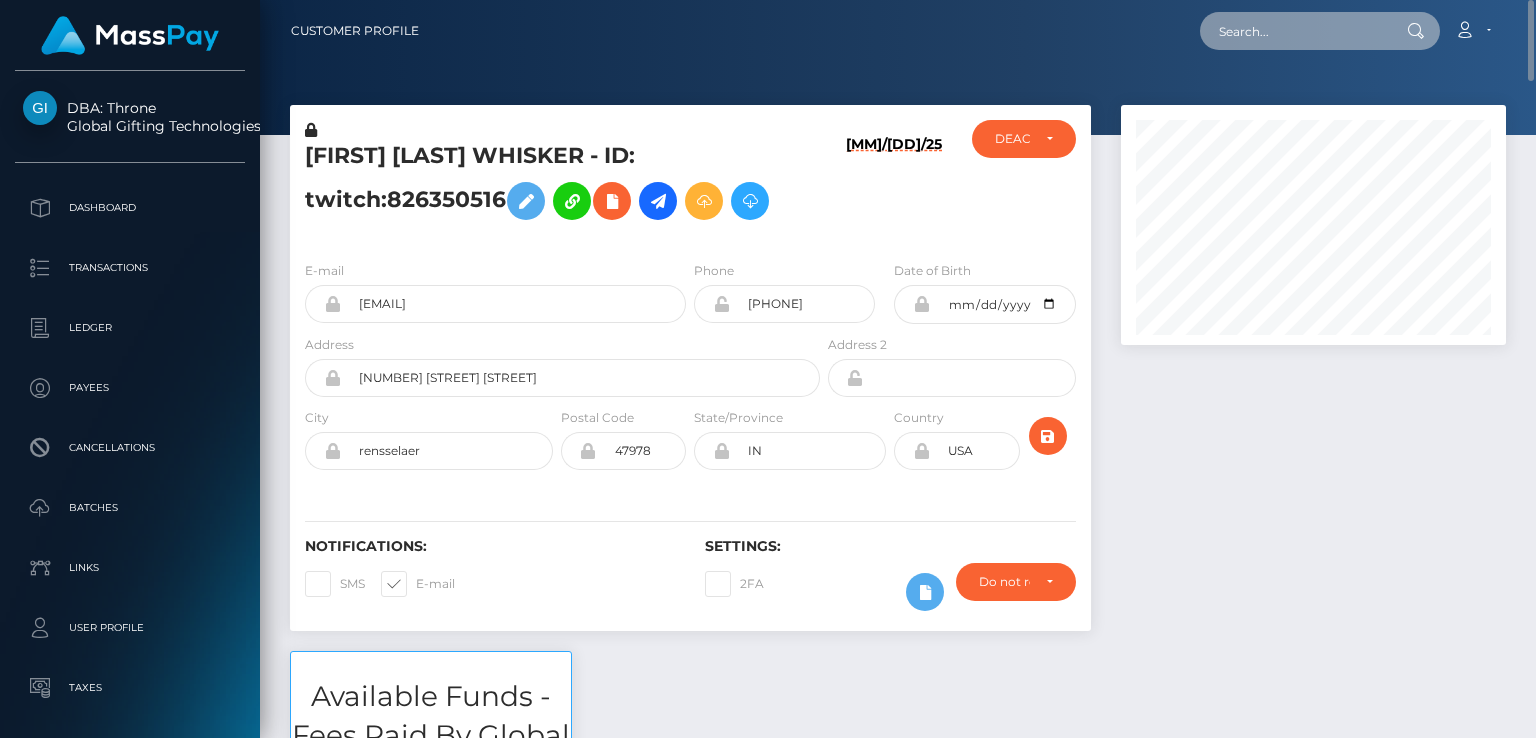 paste on "755501891990855680" 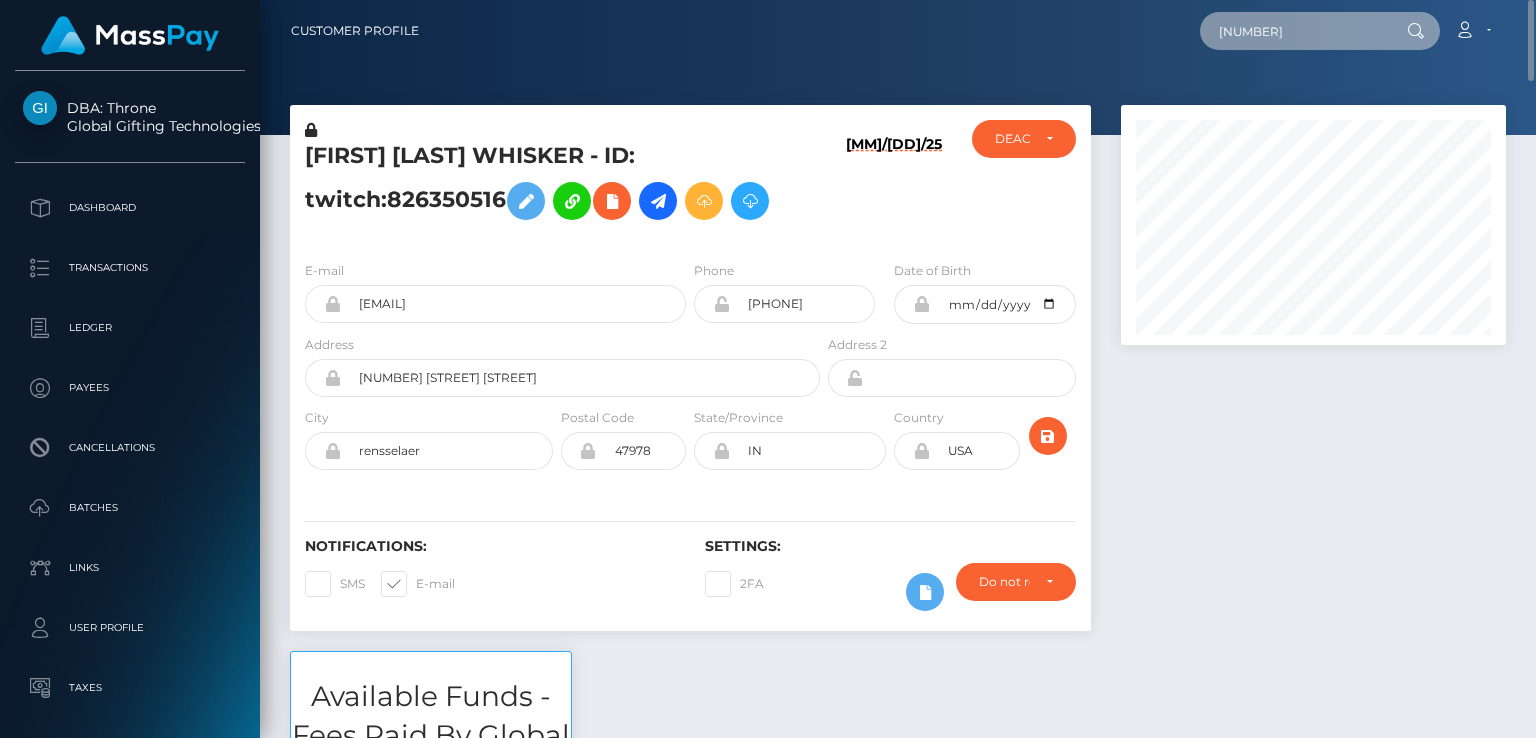 type on "755501891990855680" 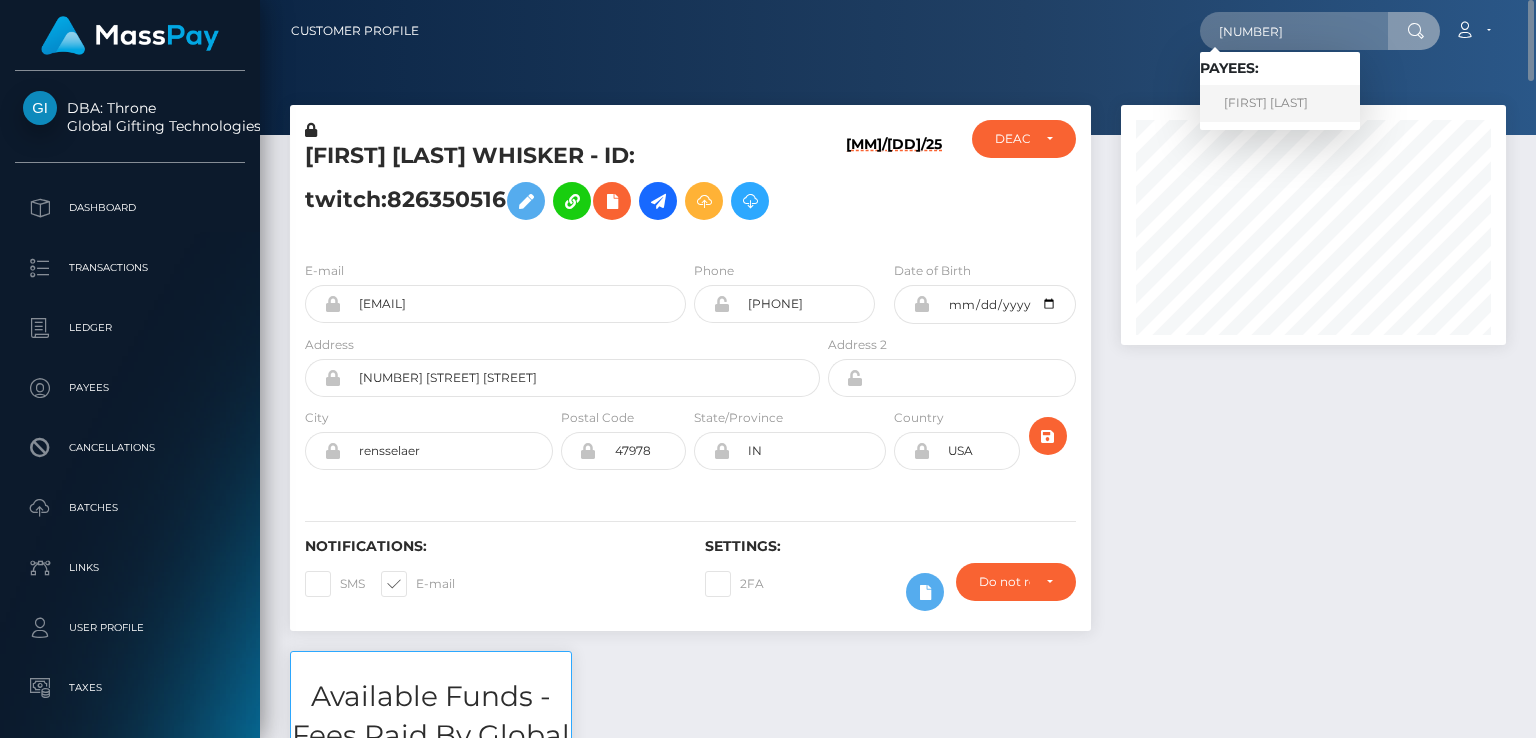 click on "Darya  Orekhova" at bounding box center [1280, 103] 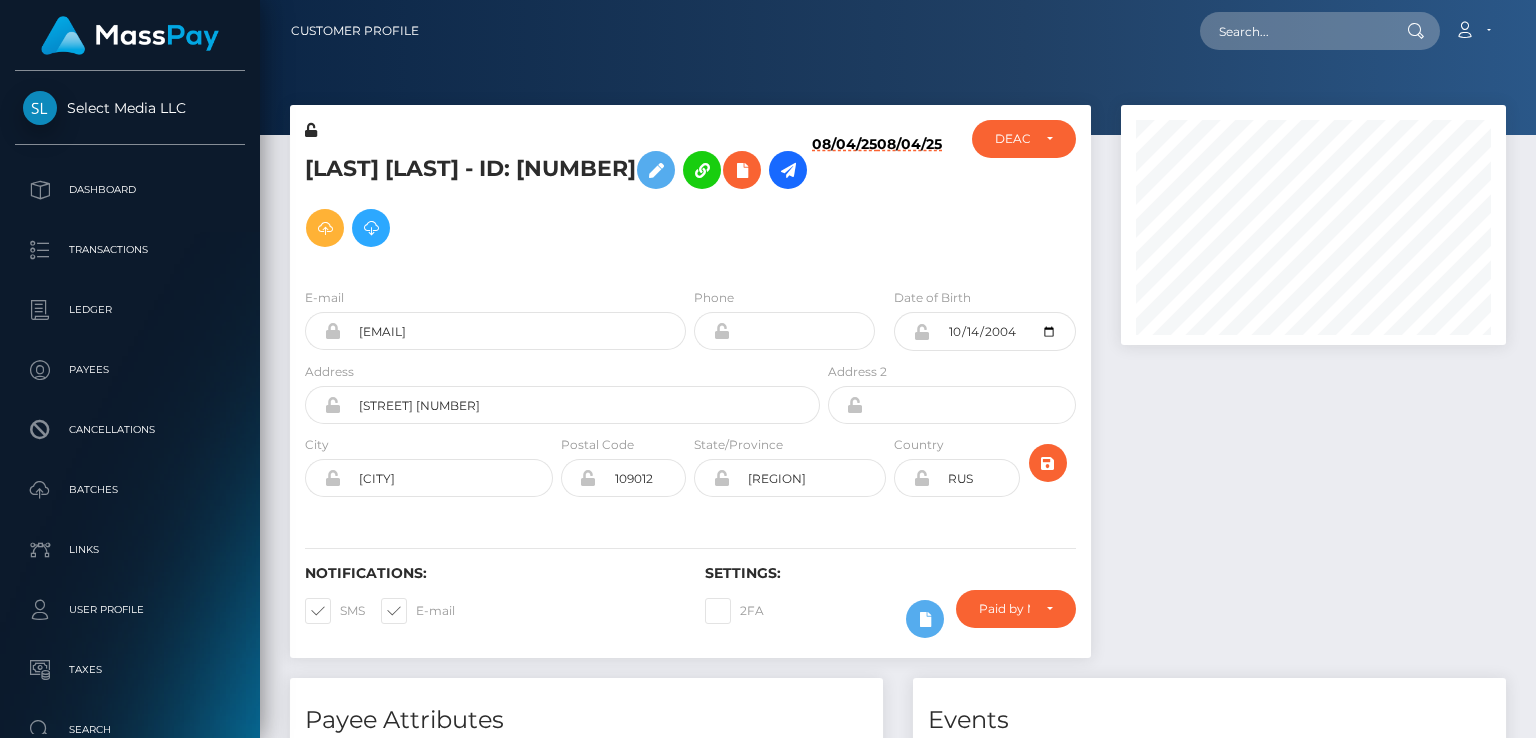scroll, scrollTop: 0, scrollLeft: 0, axis: both 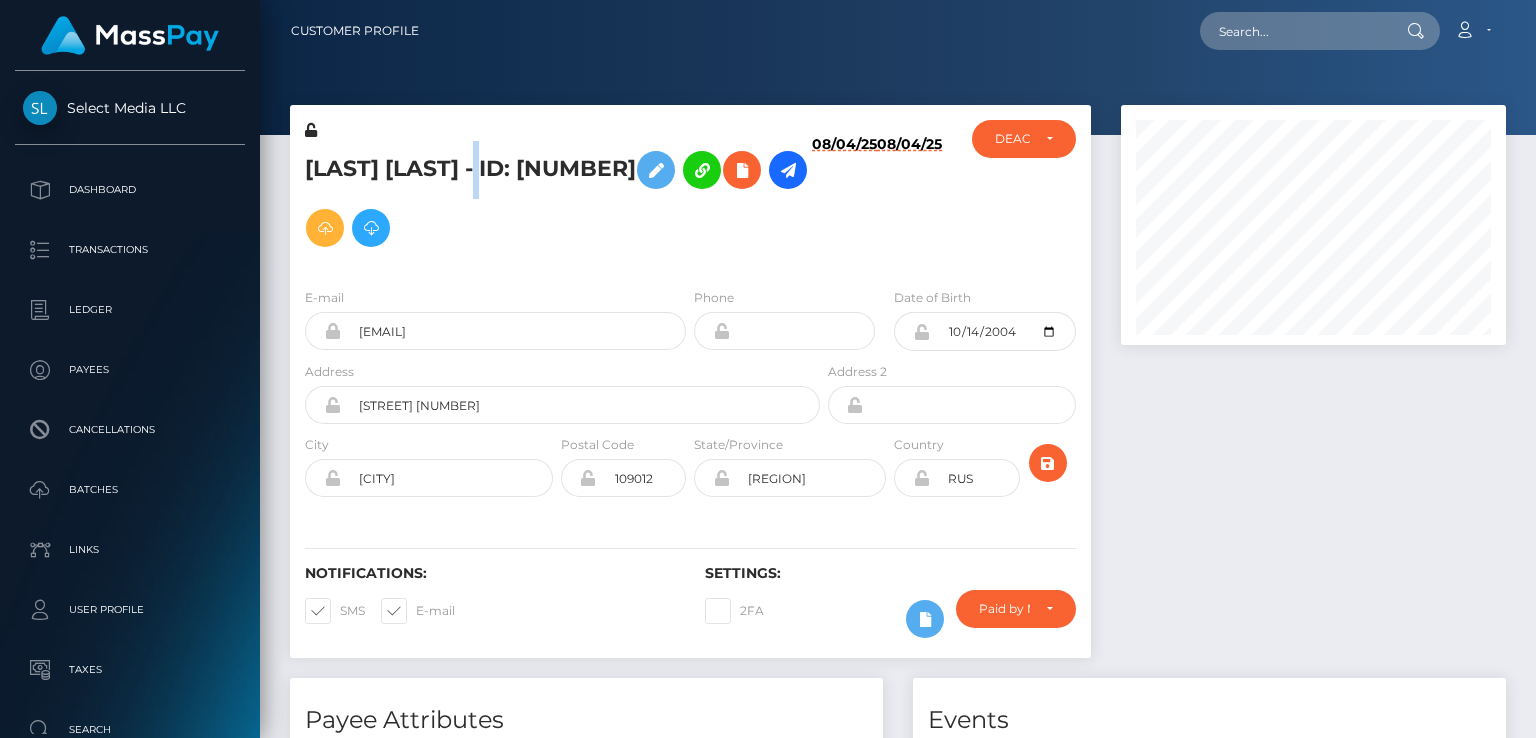 click on "Darya  Orekhova
- ID: 755501891990855680" at bounding box center [557, 199] 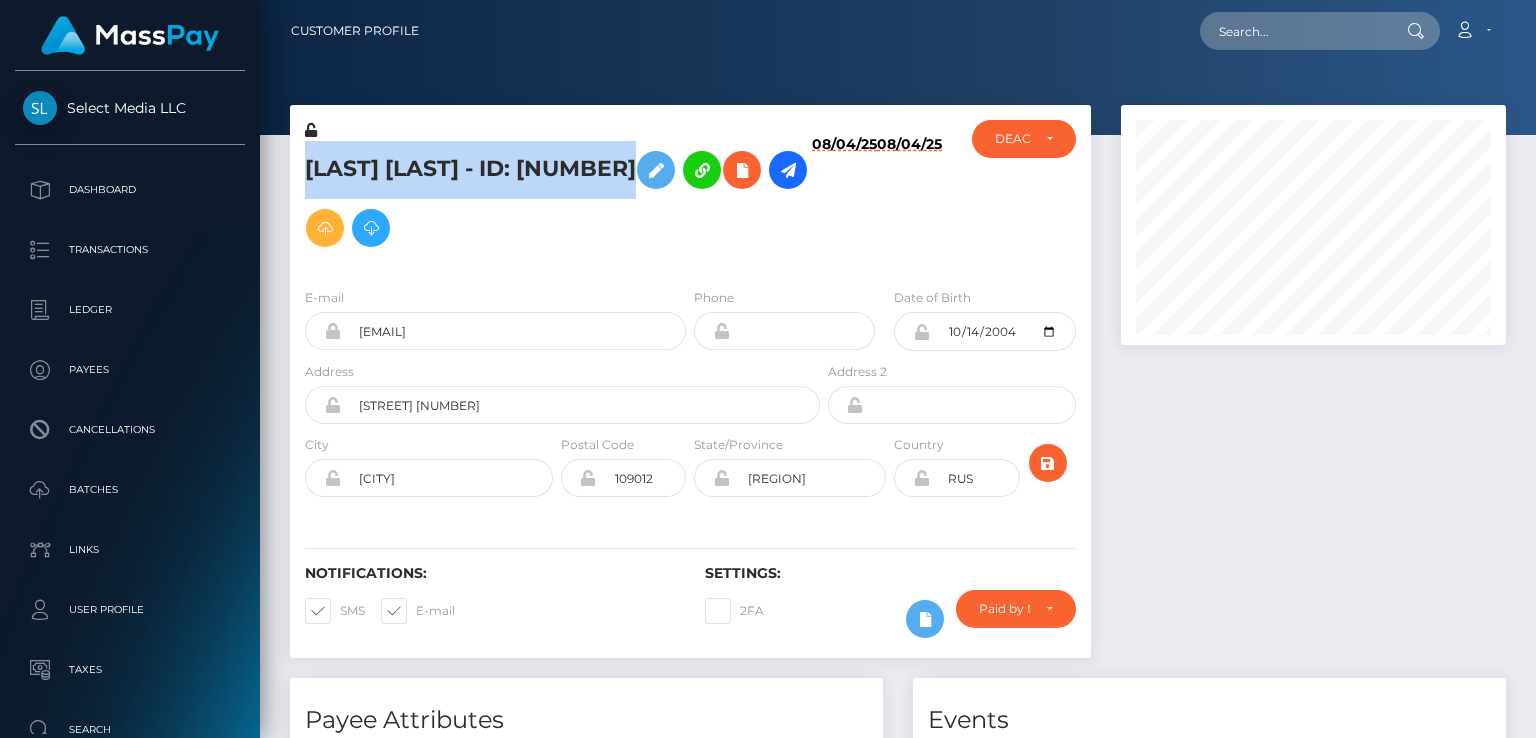 click on "Darya  Orekhova
- ID: 755501891990855680" at bounding box center (557, 199) 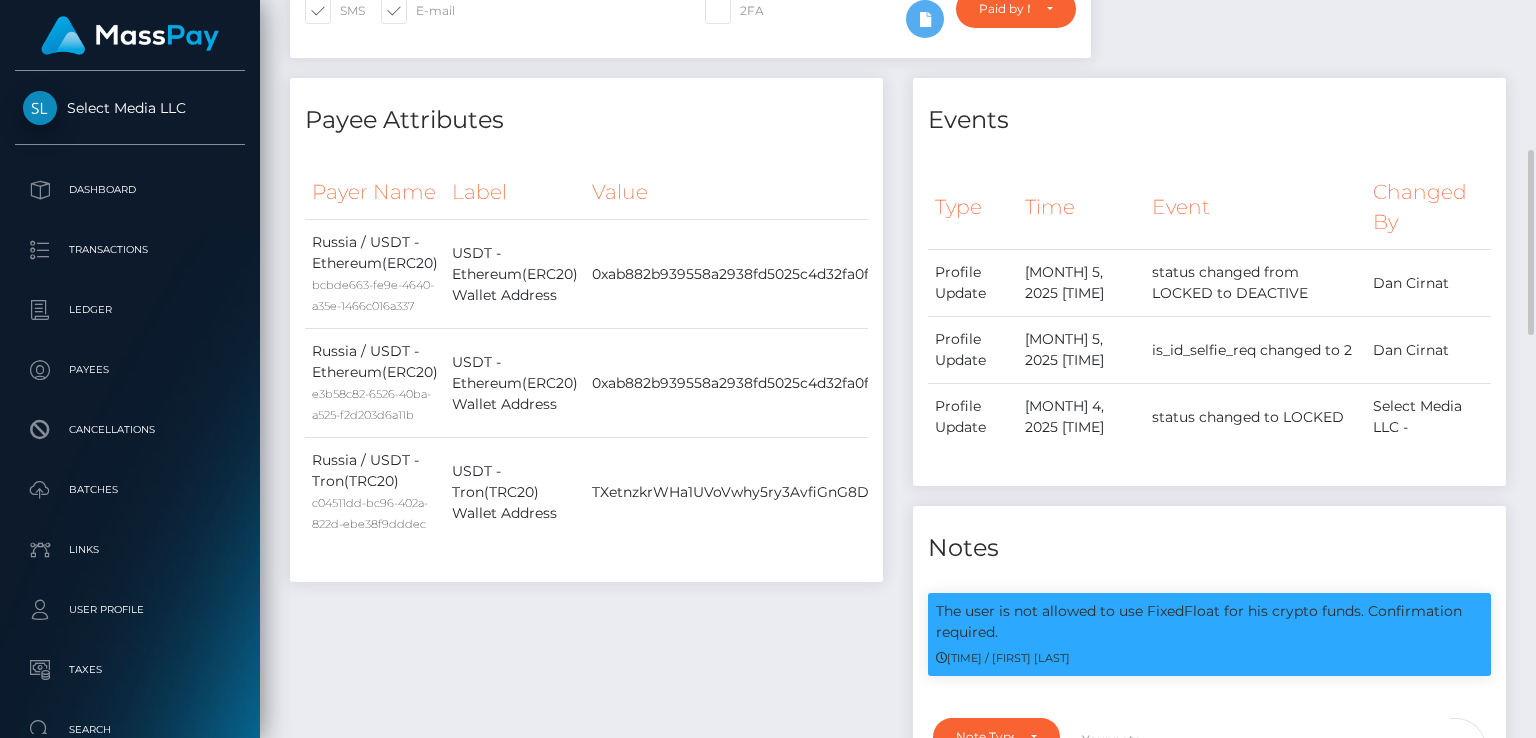 scroll, scrollTop: 0, scrollLeft: 0, axis: both 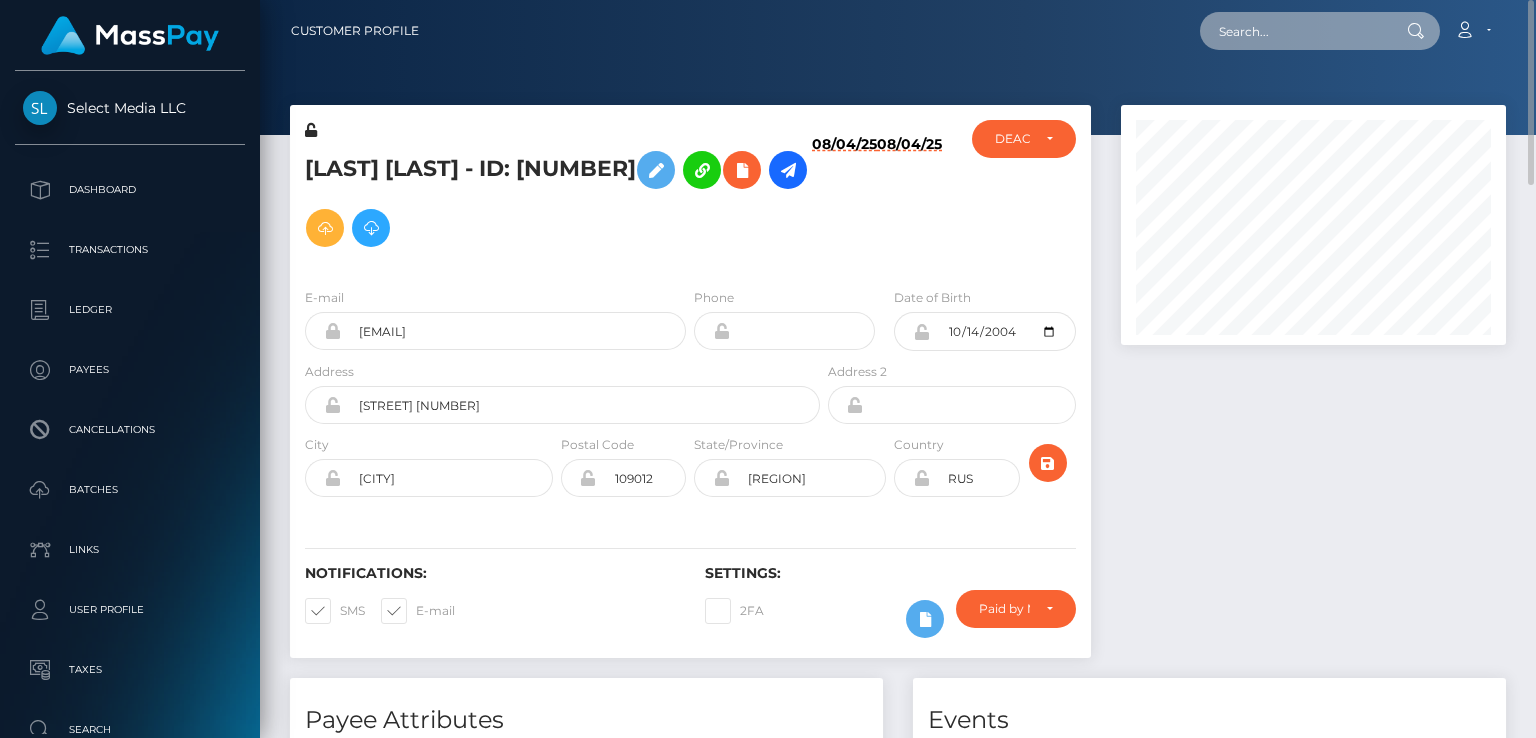 paste on "MSPC9A1DA370DB9CC2" 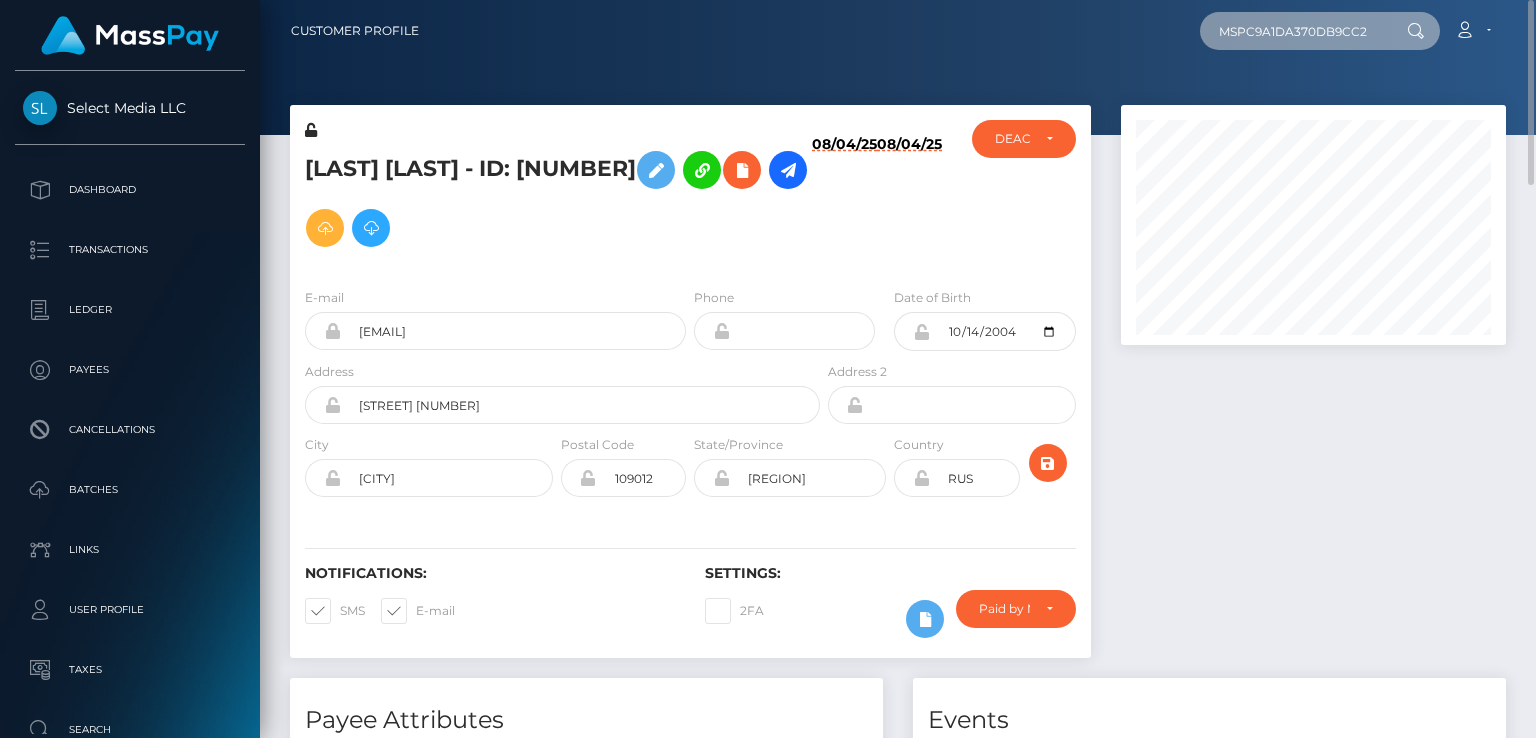 type on "MSPC9A1DA370DB9CC2" 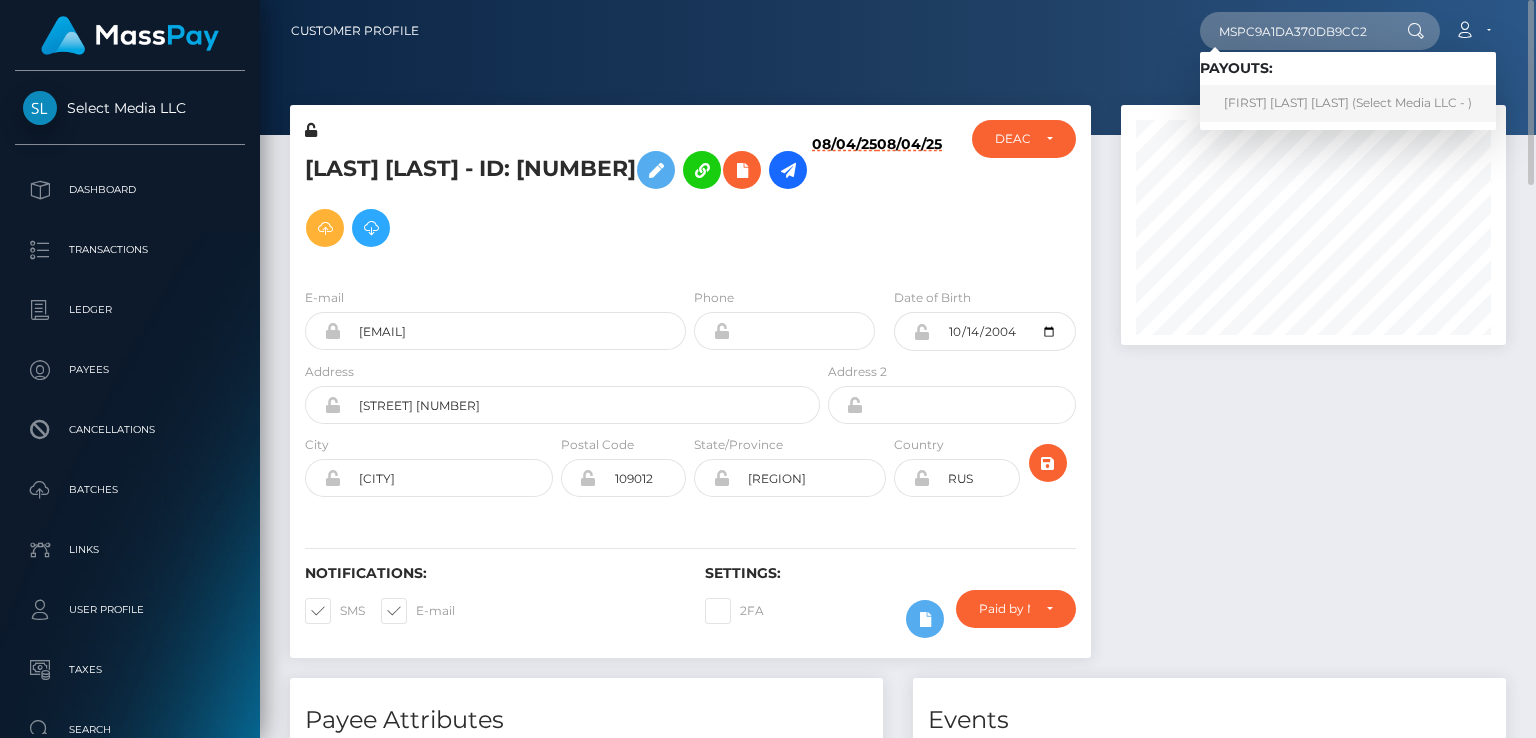 click on "JOSE DAVID  AGAMEZ GHAZAL (Select Media LLC - )" at bounding box center (1348, 103) 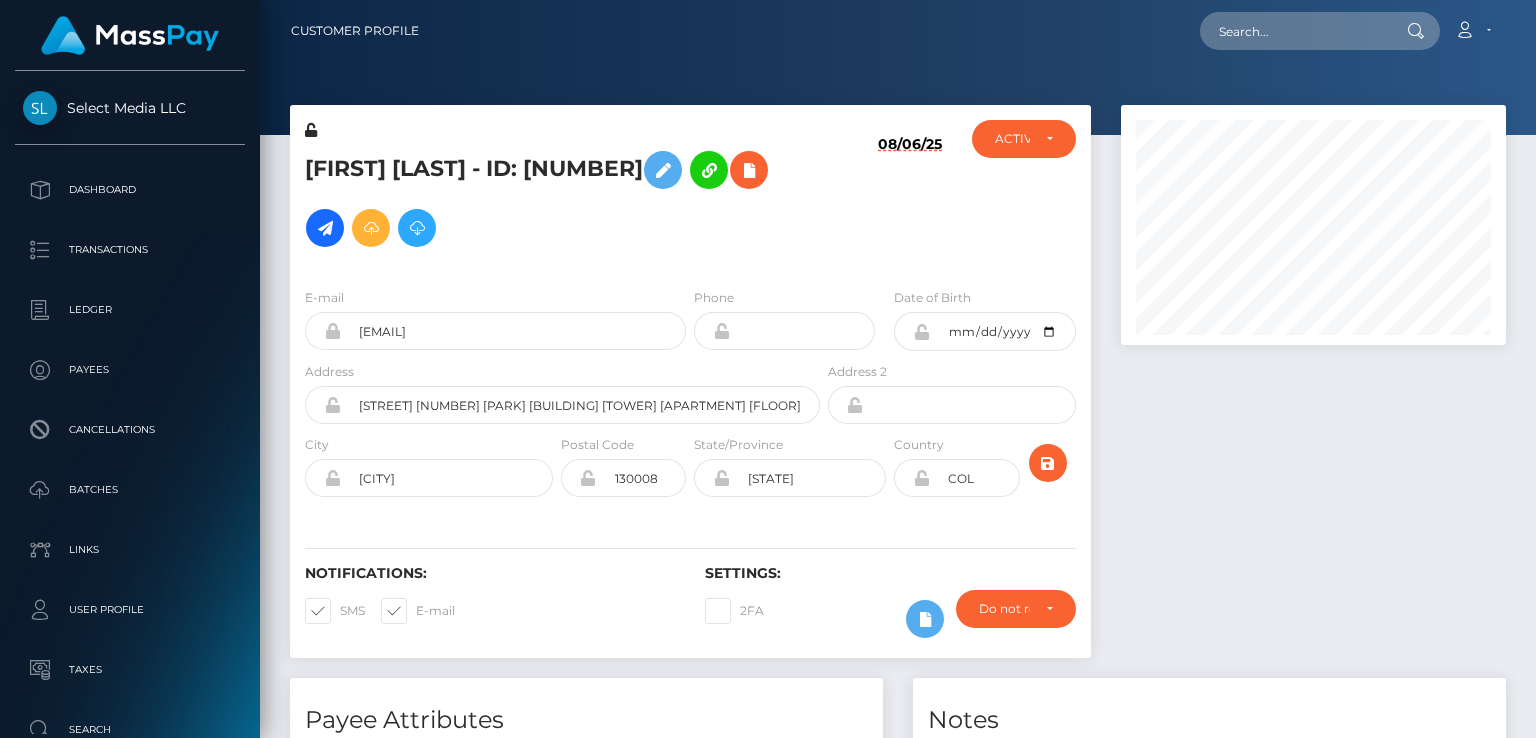 scroll, scrollTop: 0, scrollLeft: 0, axis: both 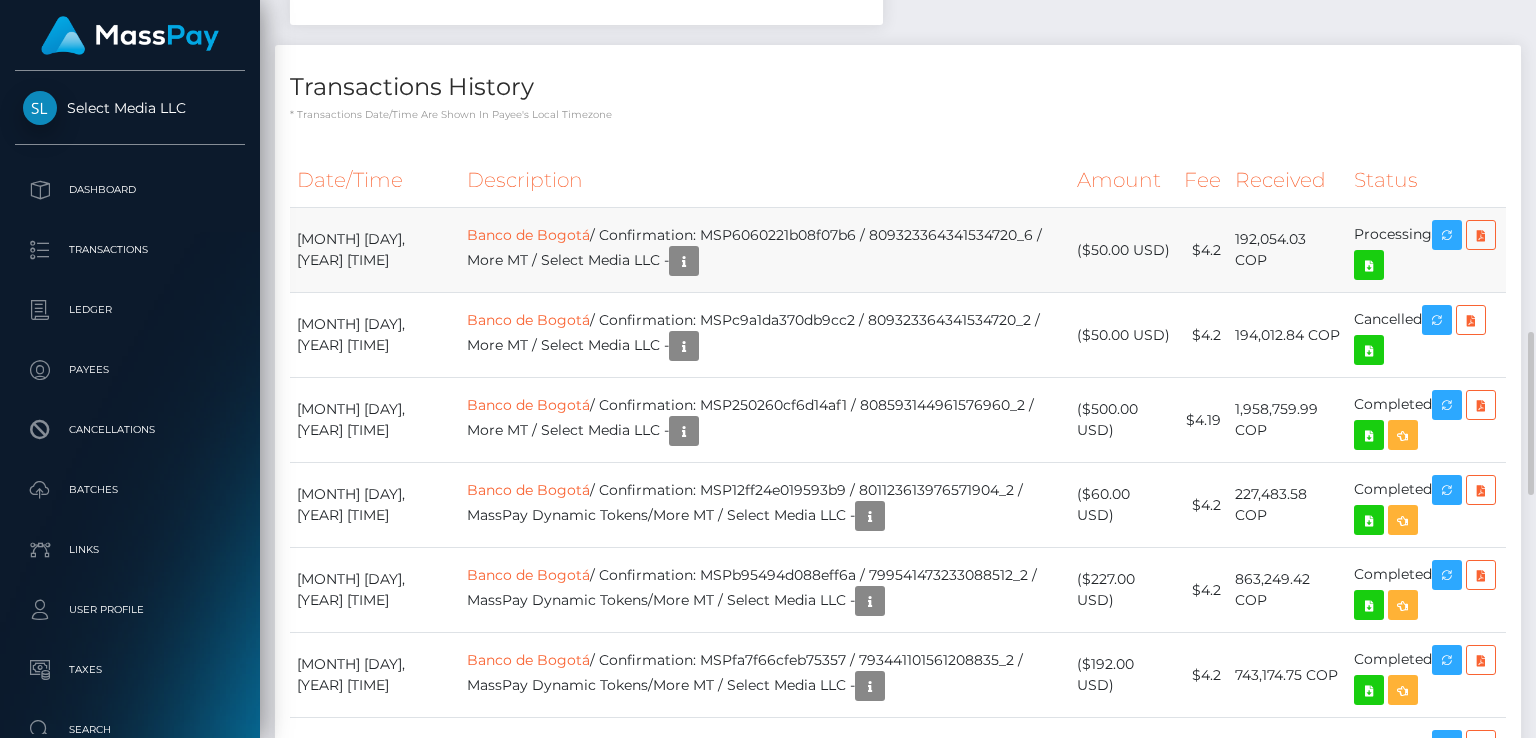 click on "Banco de Bogotá  / Confirmation: MSP6060221b08f07b6 / 809323364341534720_6  / More MT / Select Media LLC -" at bounding box center [765, 250] 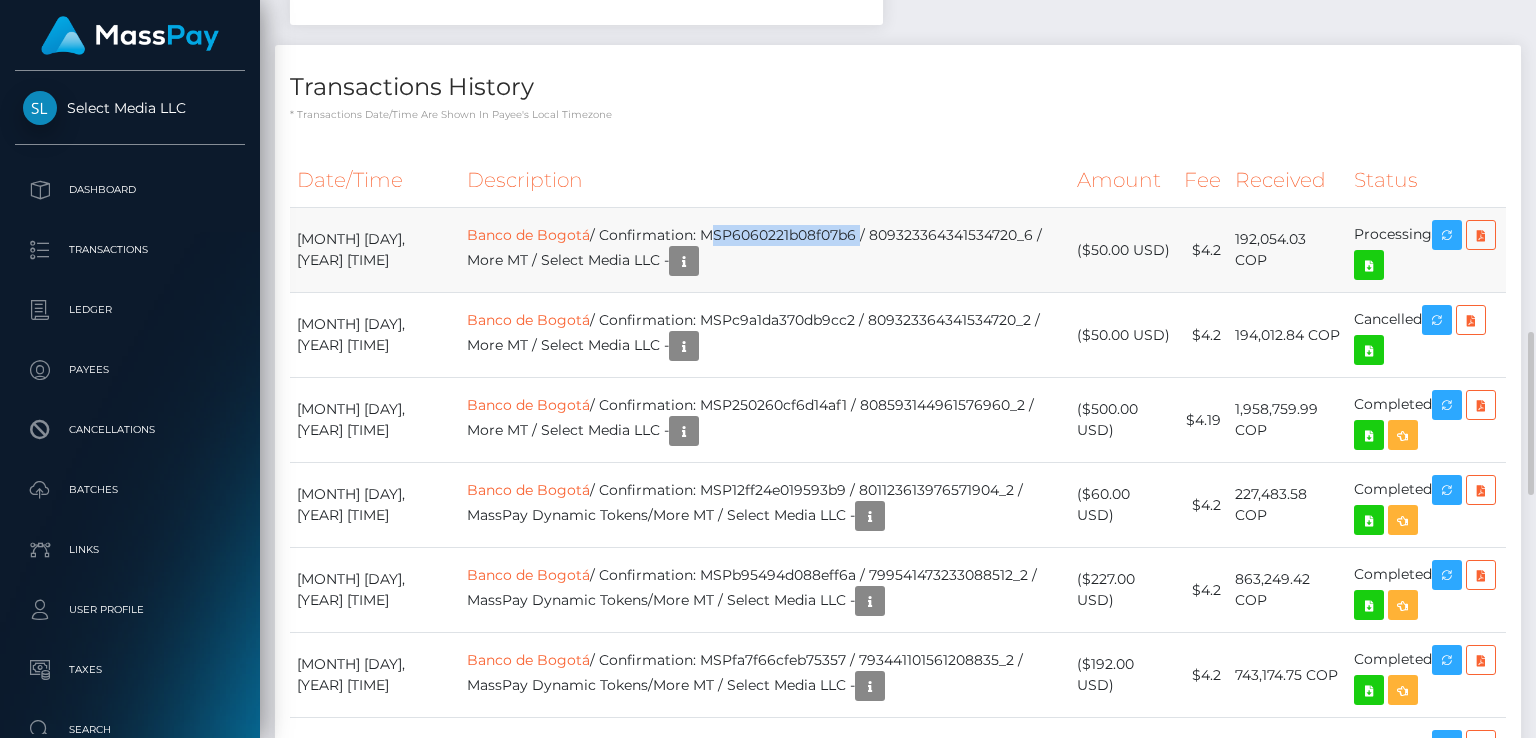 click on "Banco de Bogotá  / Confirmation: MSP6060221b08f07b6 / 809323364341534720_6  / More MT / Select Media LLC -" at bounding box center [765, 250] 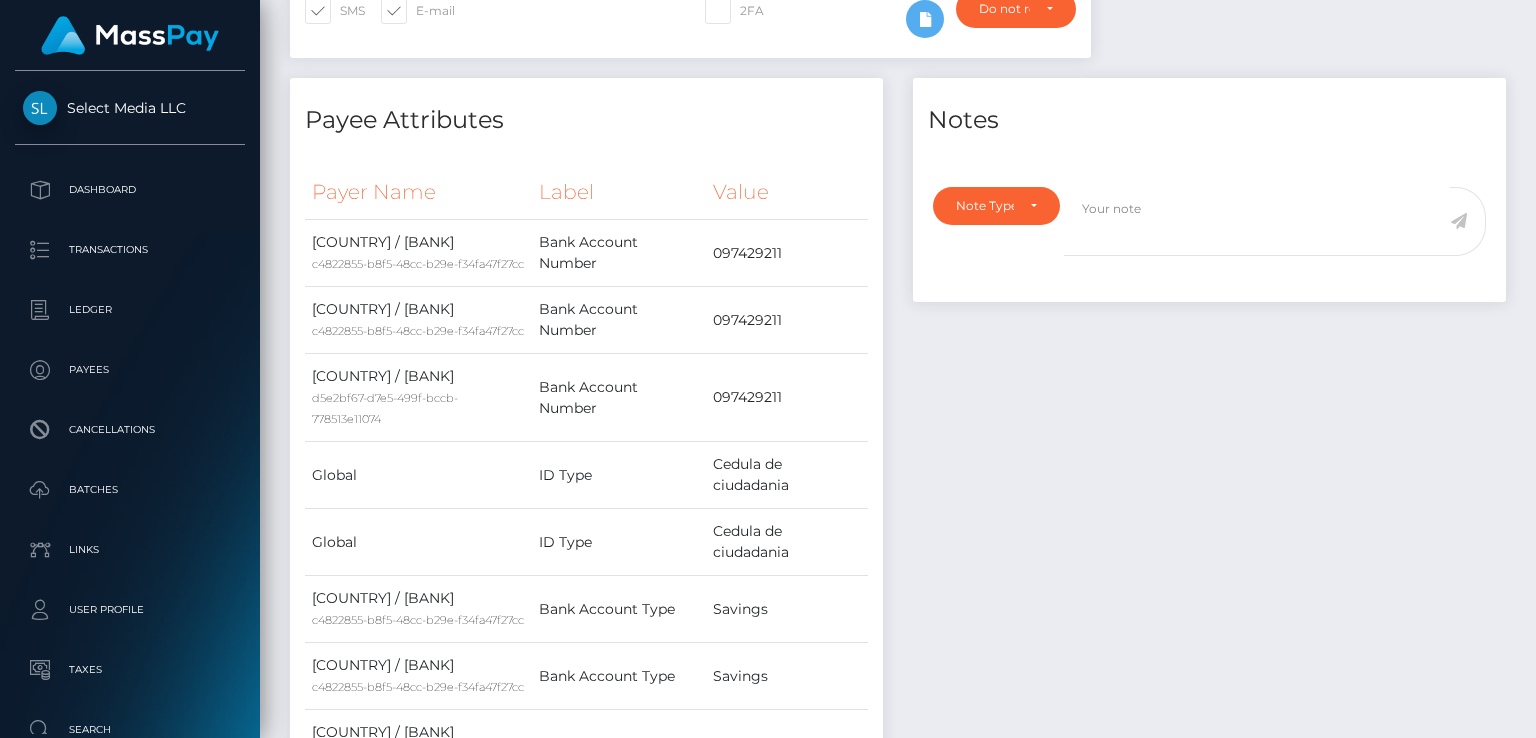 scroll, scrollTop: 0, scrollLeft: 0, axis: both 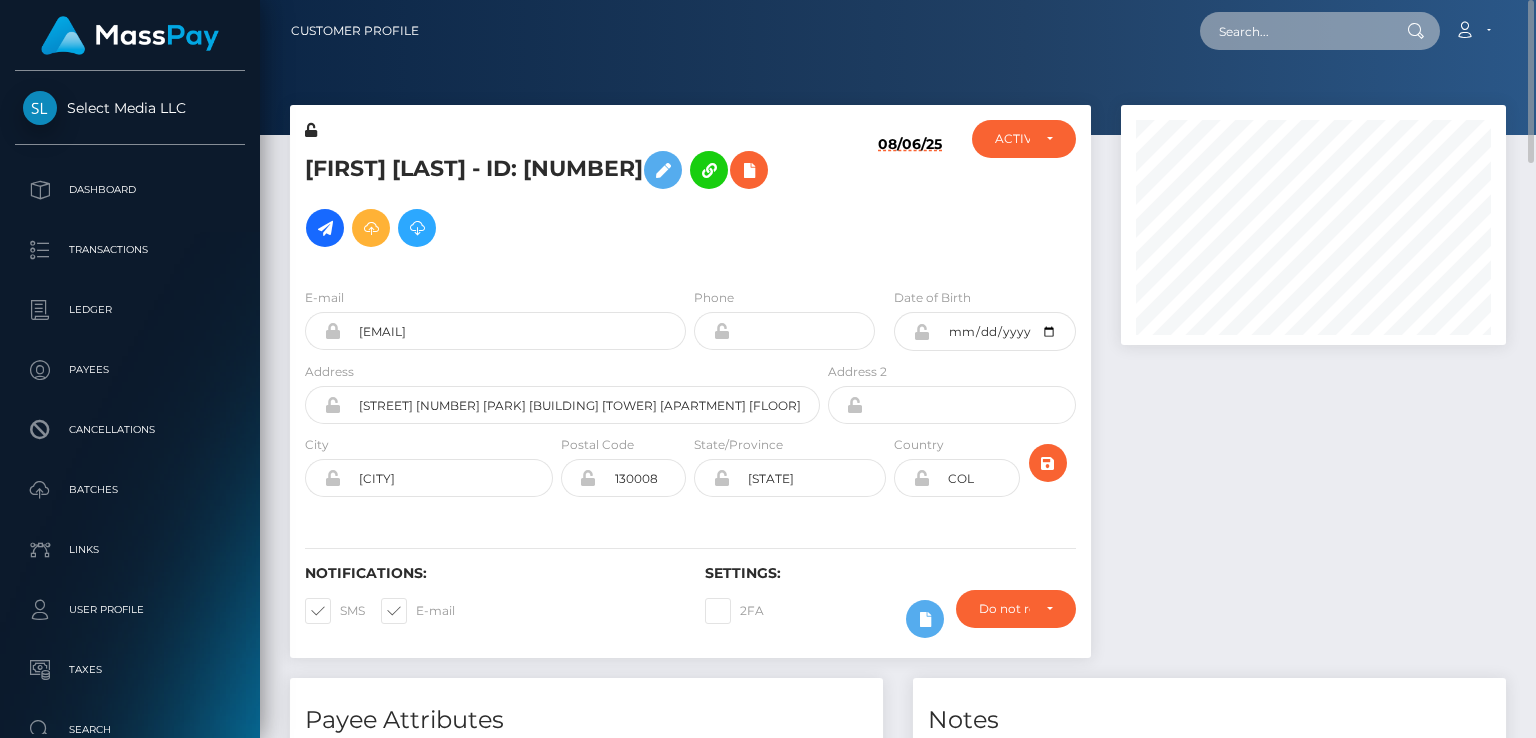 paste on "274645" 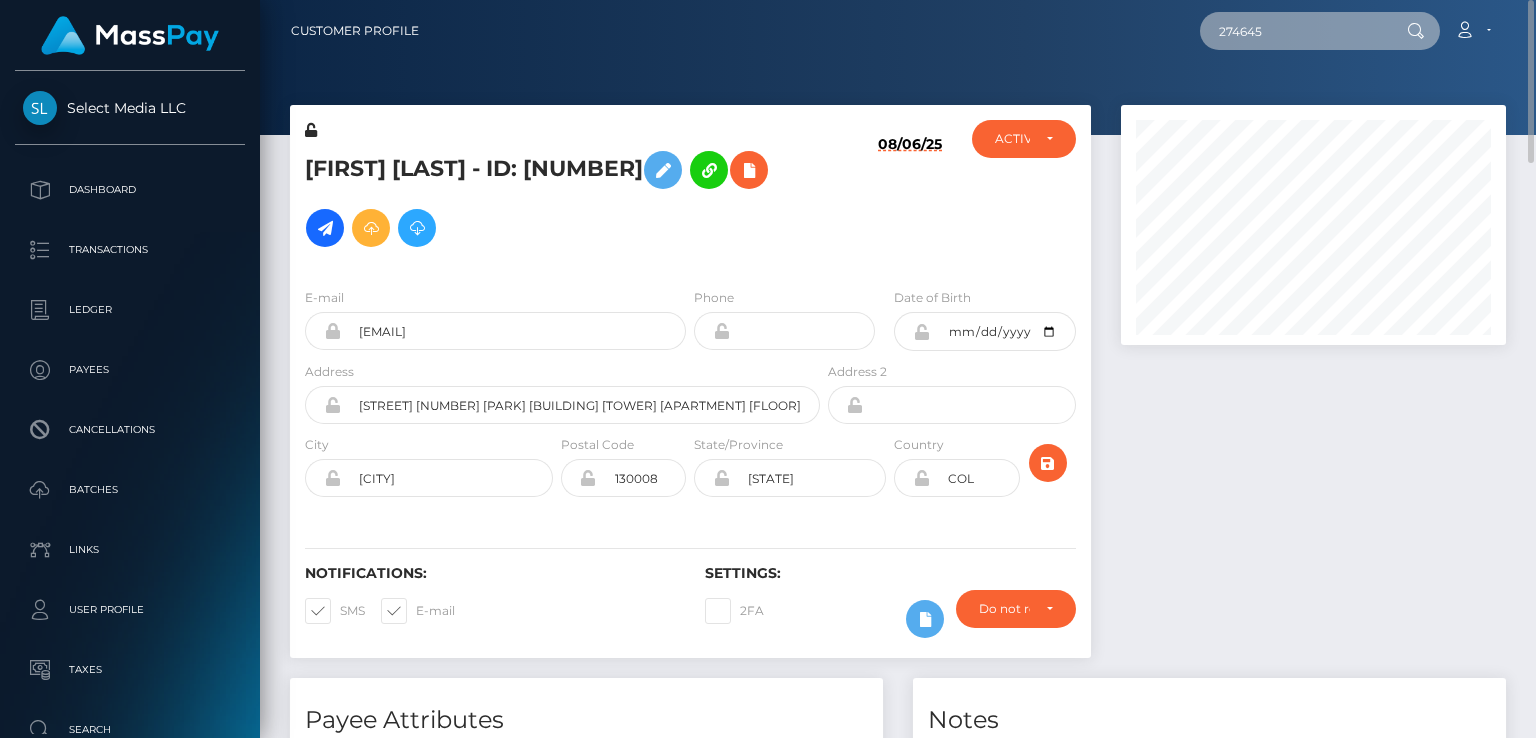 type on "274645" 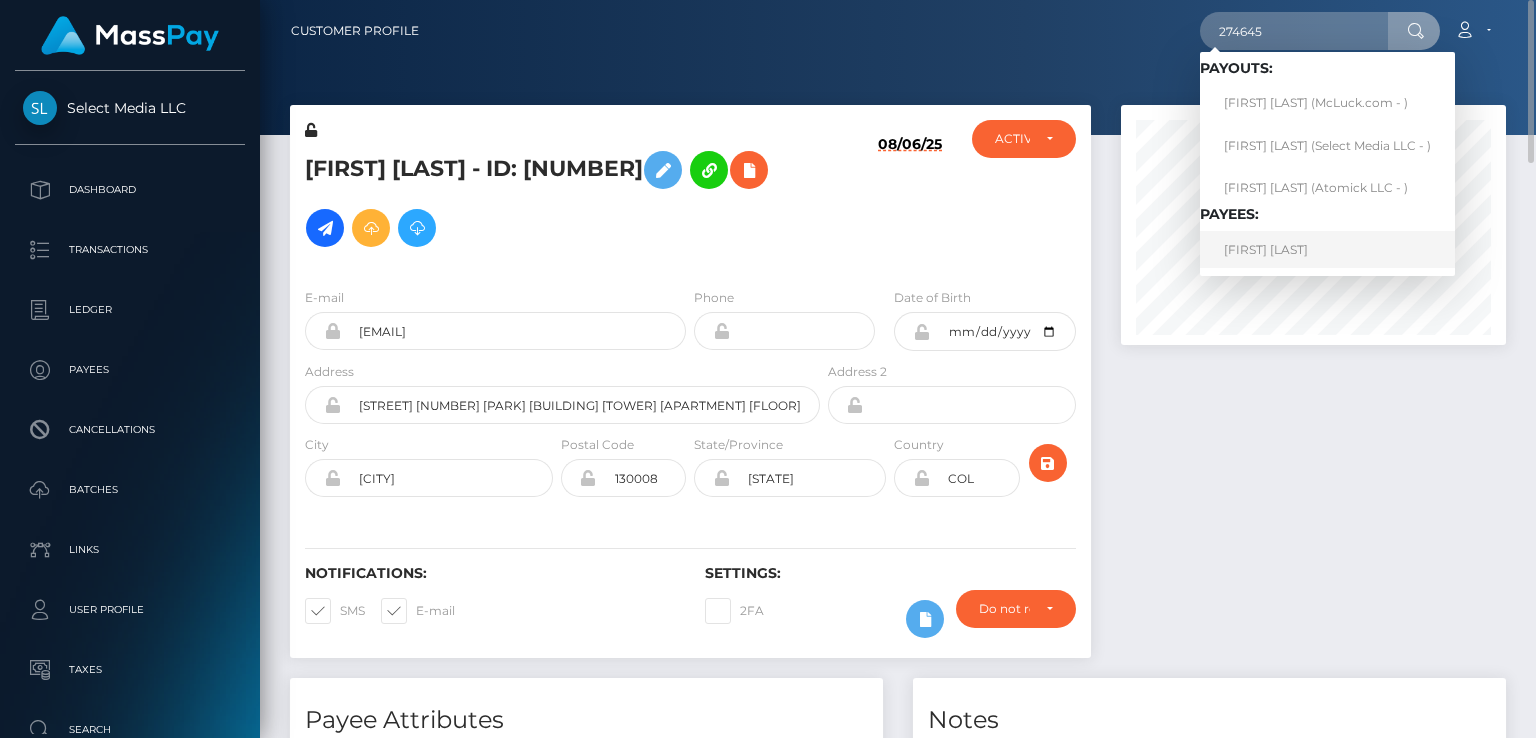 click on "Mohamad  Nabil" at bounding box center (1327, 249) 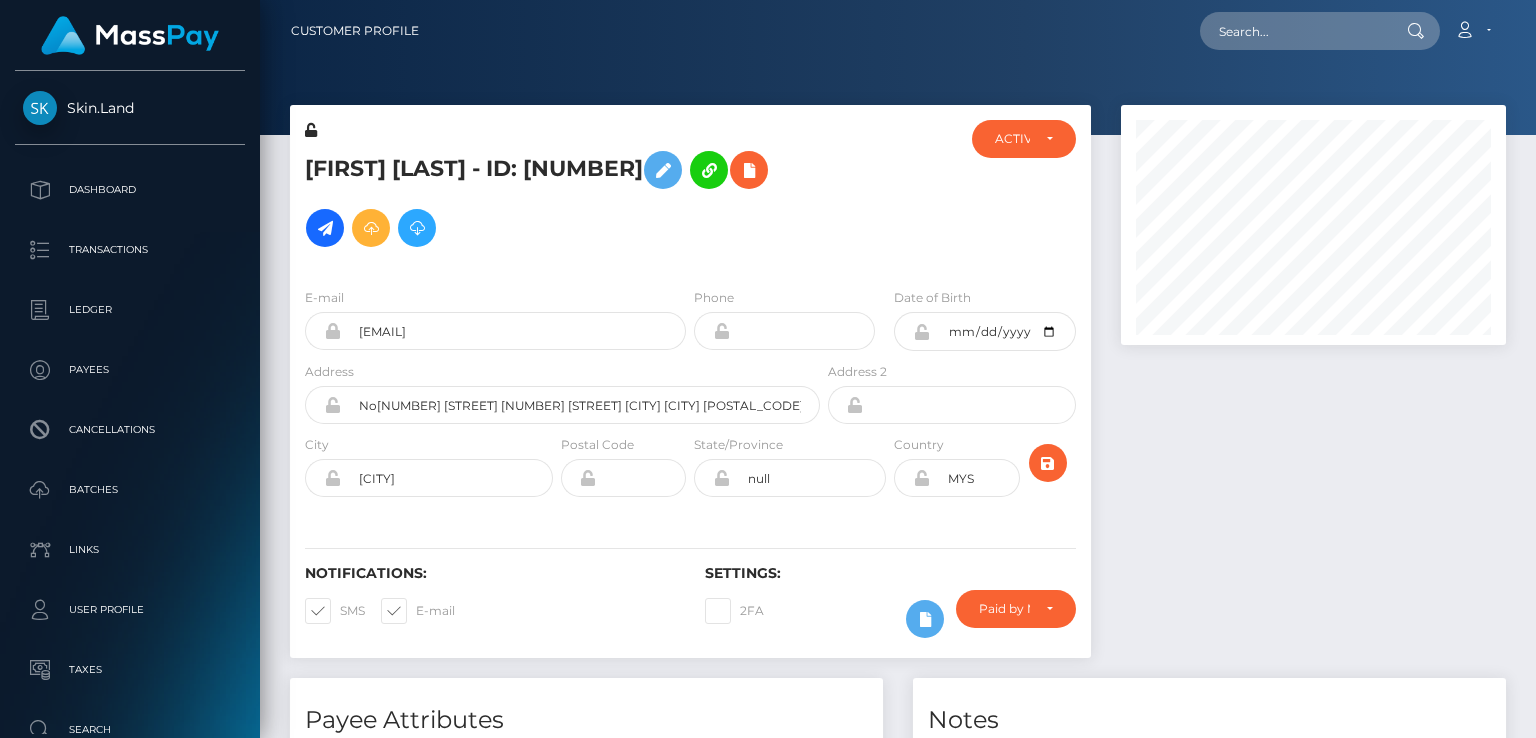 scroll, scrollTop: 0, scrollLeft: 0, axis: both 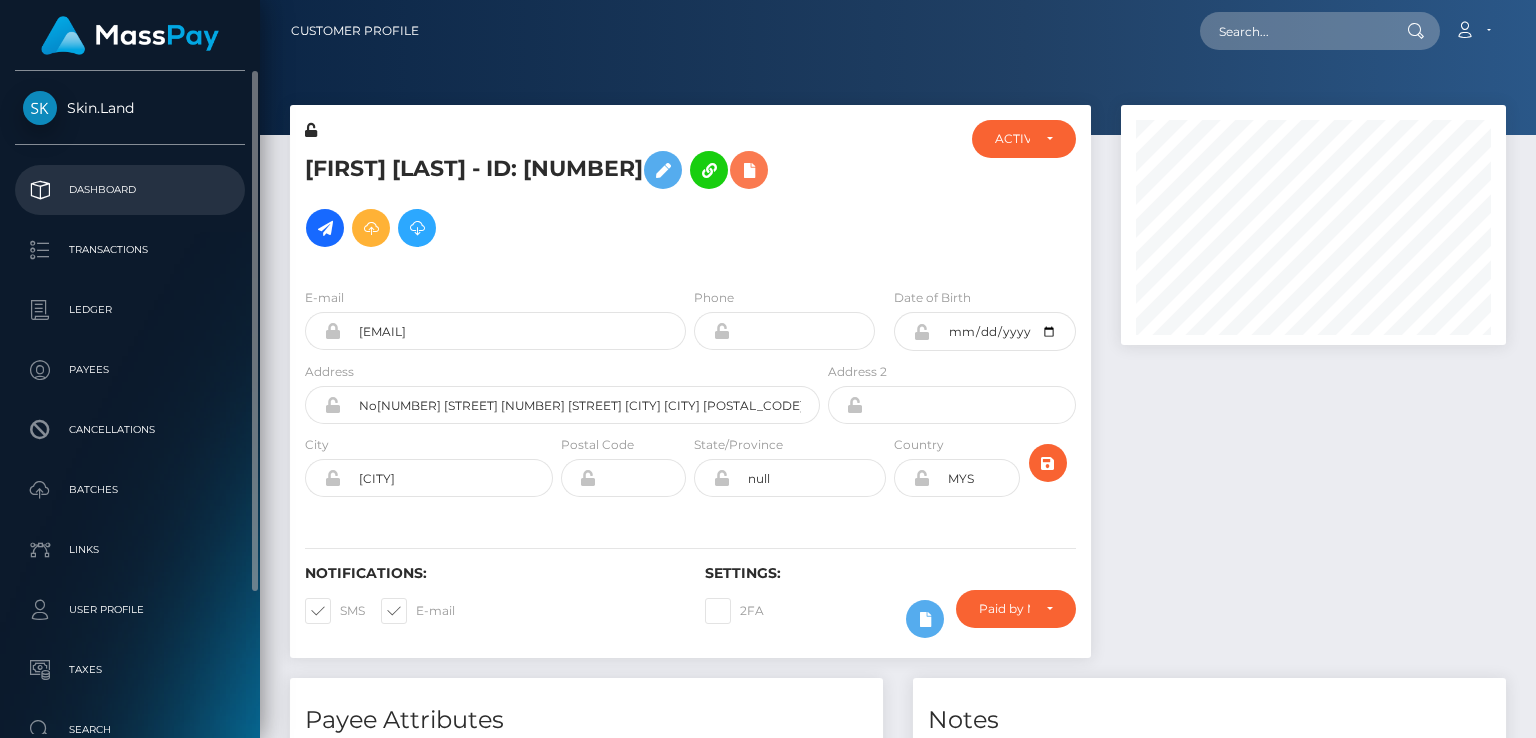 drag, startPoint x: 749, startPoint y: 170, endPoint x: 60, endPoint y: 184, distance: 689.1422 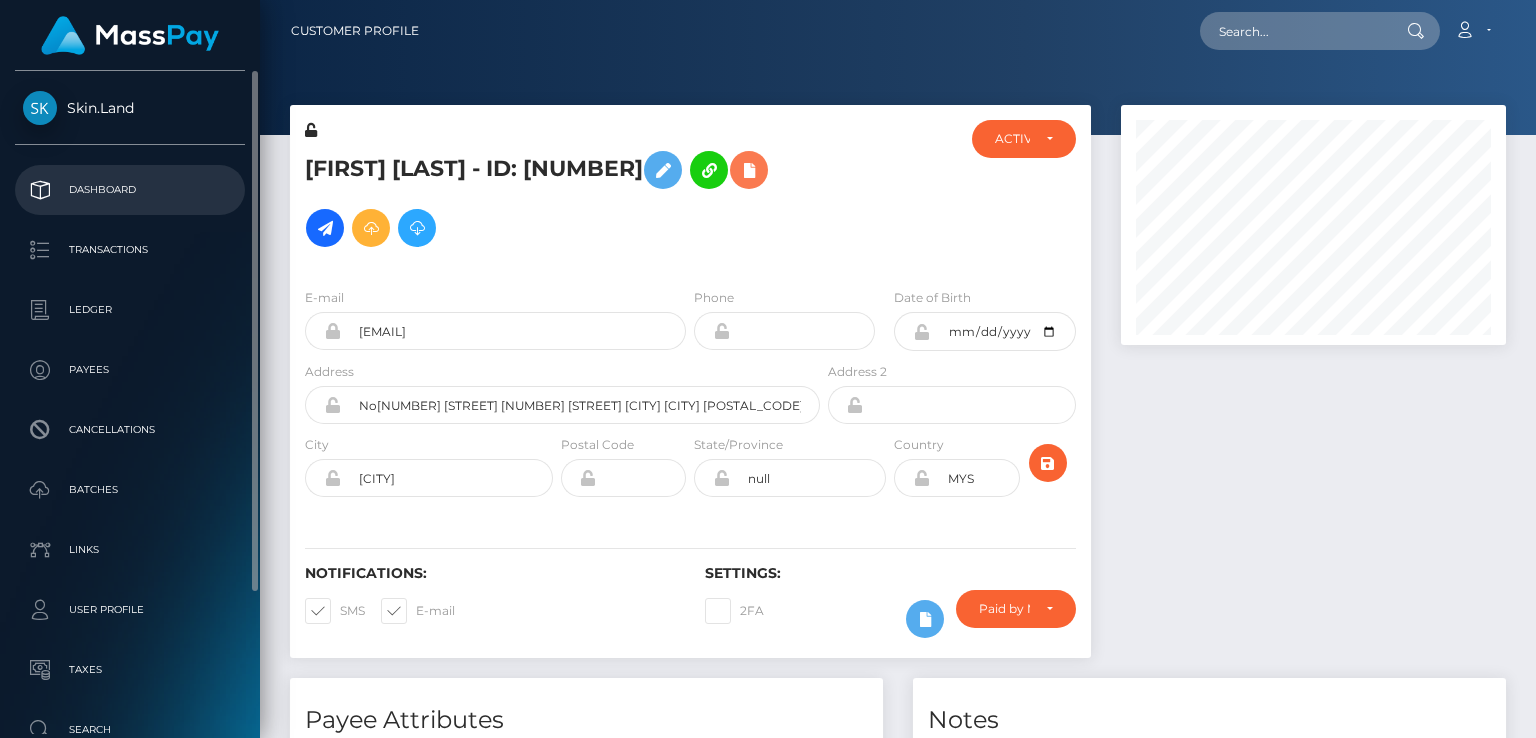 click at bounding box center [749, 170] 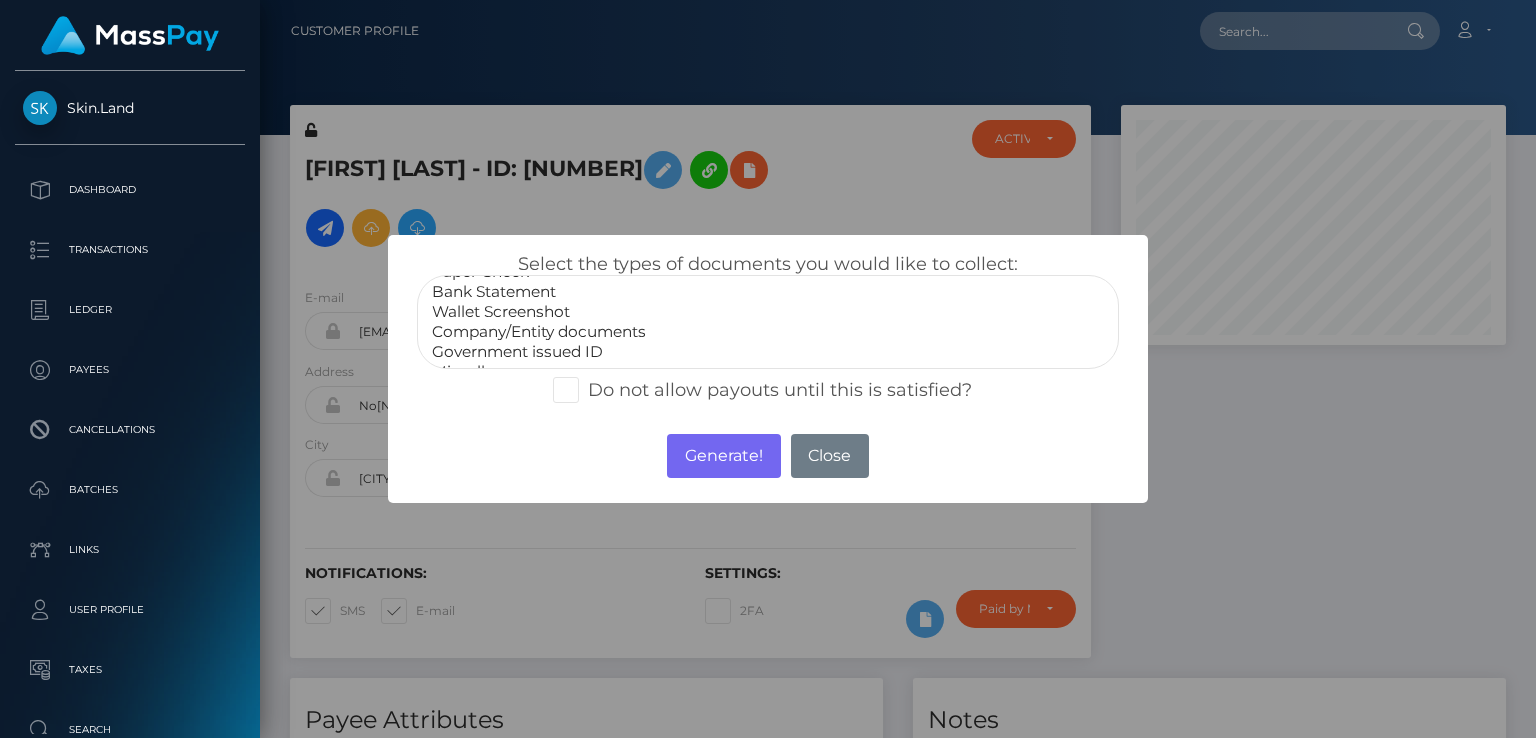 scroll, scrollTop: 40, scrollLeft: 0, axis: vertical 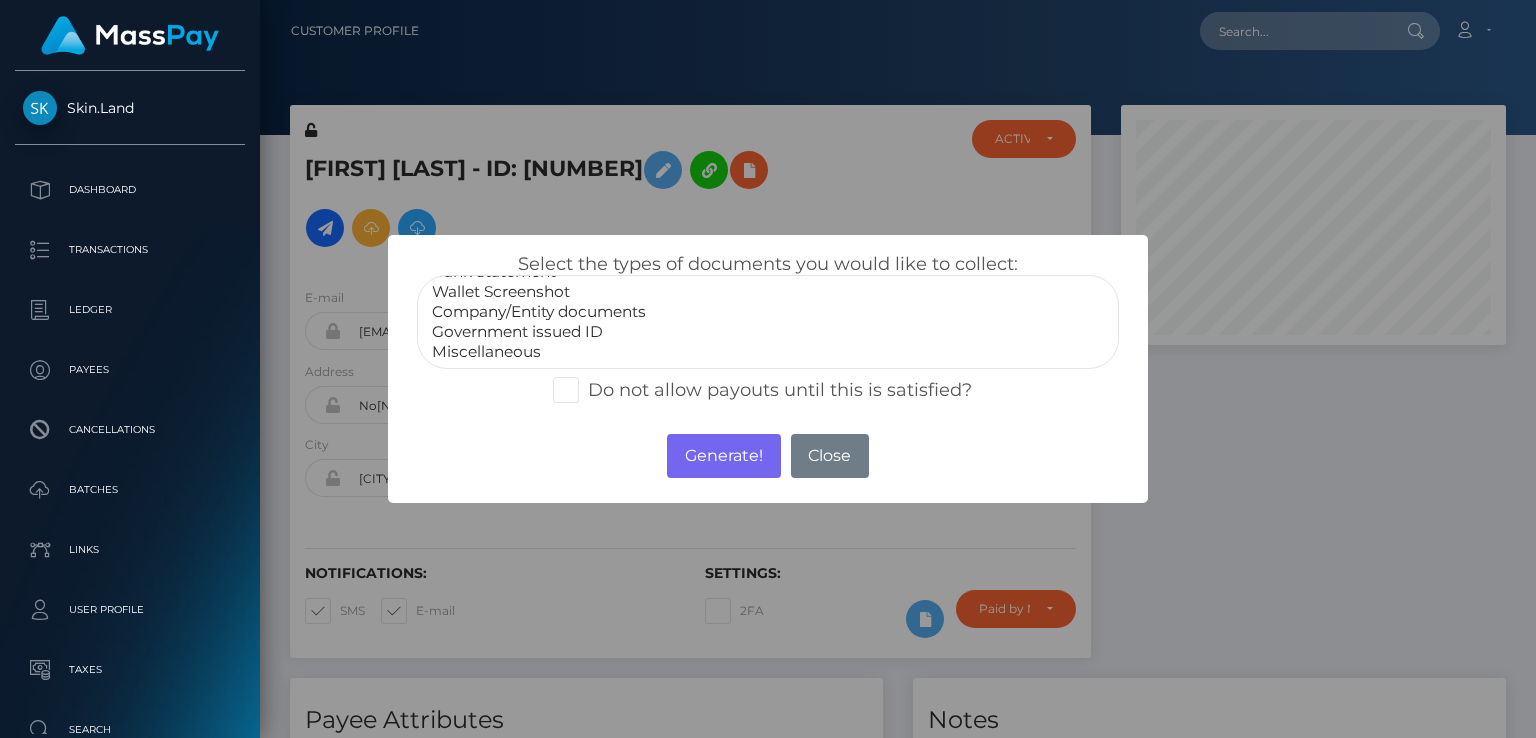 select on "Government issued ID" 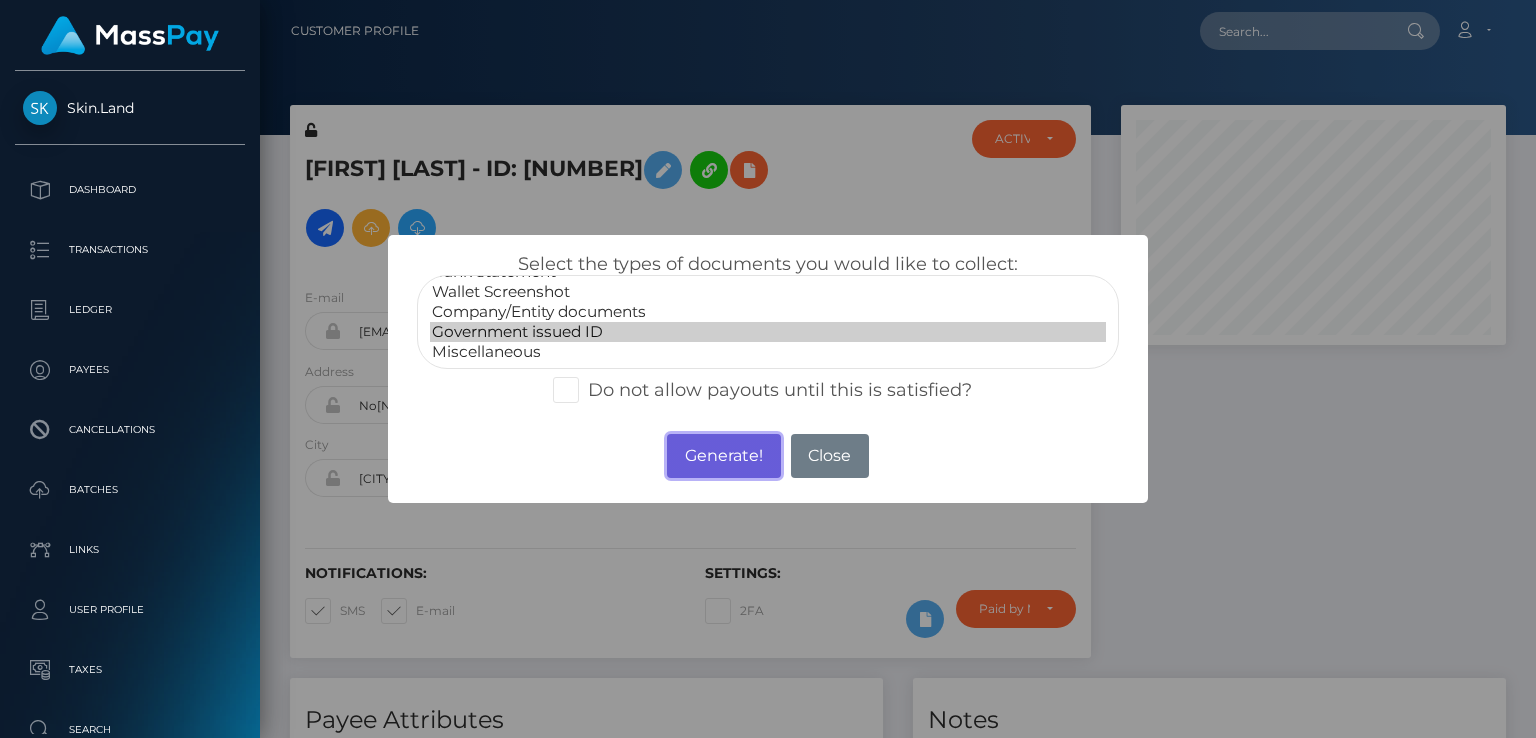 click on "Generate!" at bounding box center [723, 456] 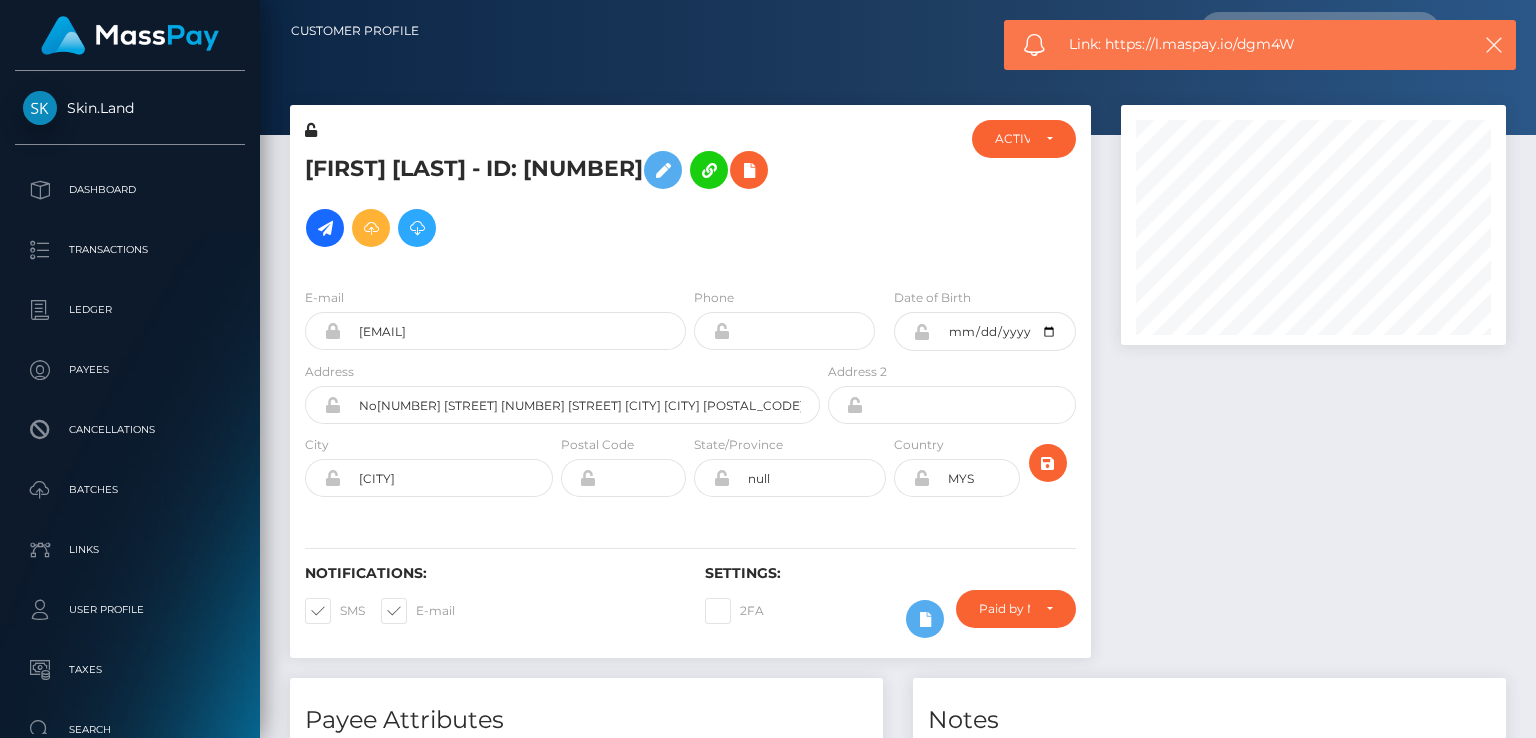 click on "Link: https://l.maspay.io/dgm4W" at bounding box center [1259, 44] 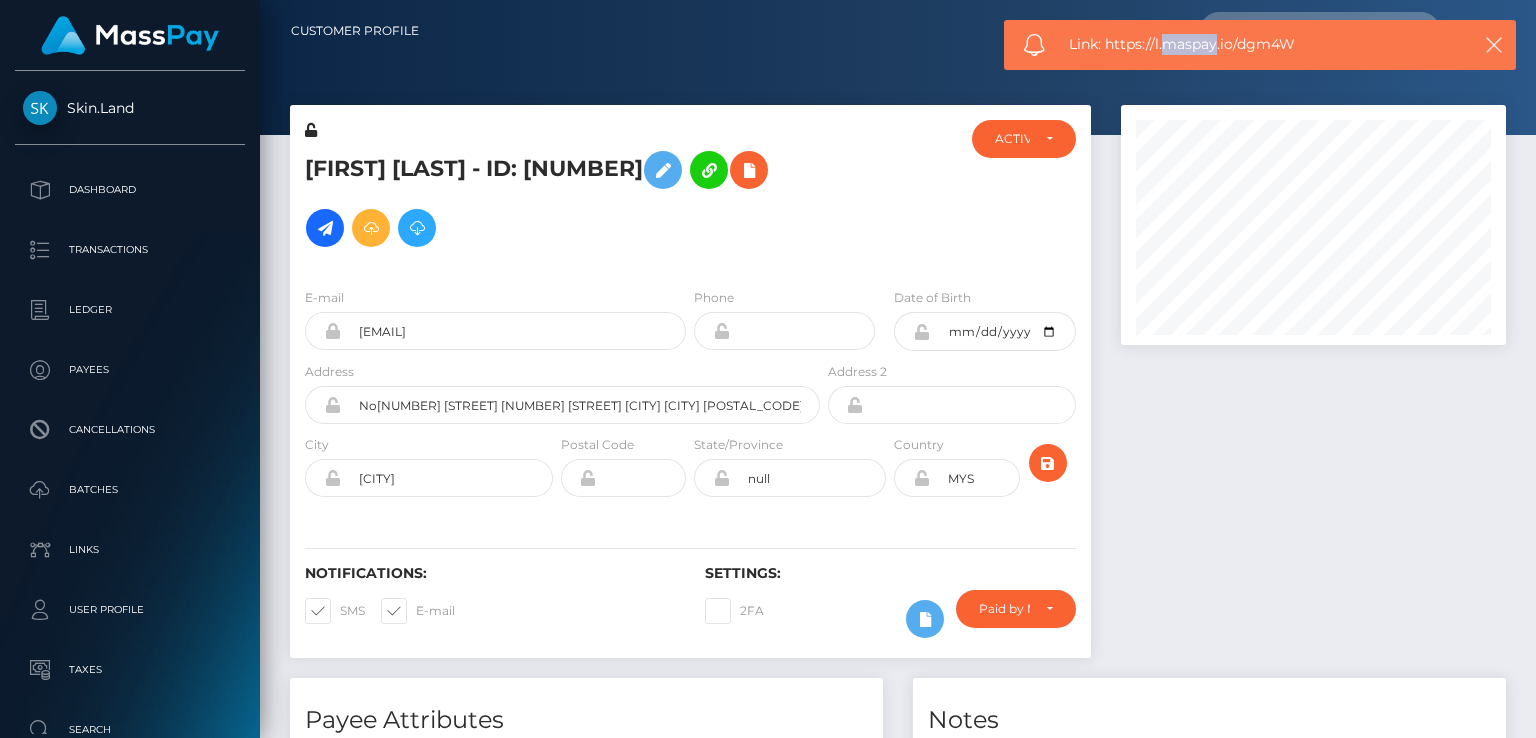 click on "Link: https://l.maspay.io/dgm4W" at bounding box center [1259, 44] 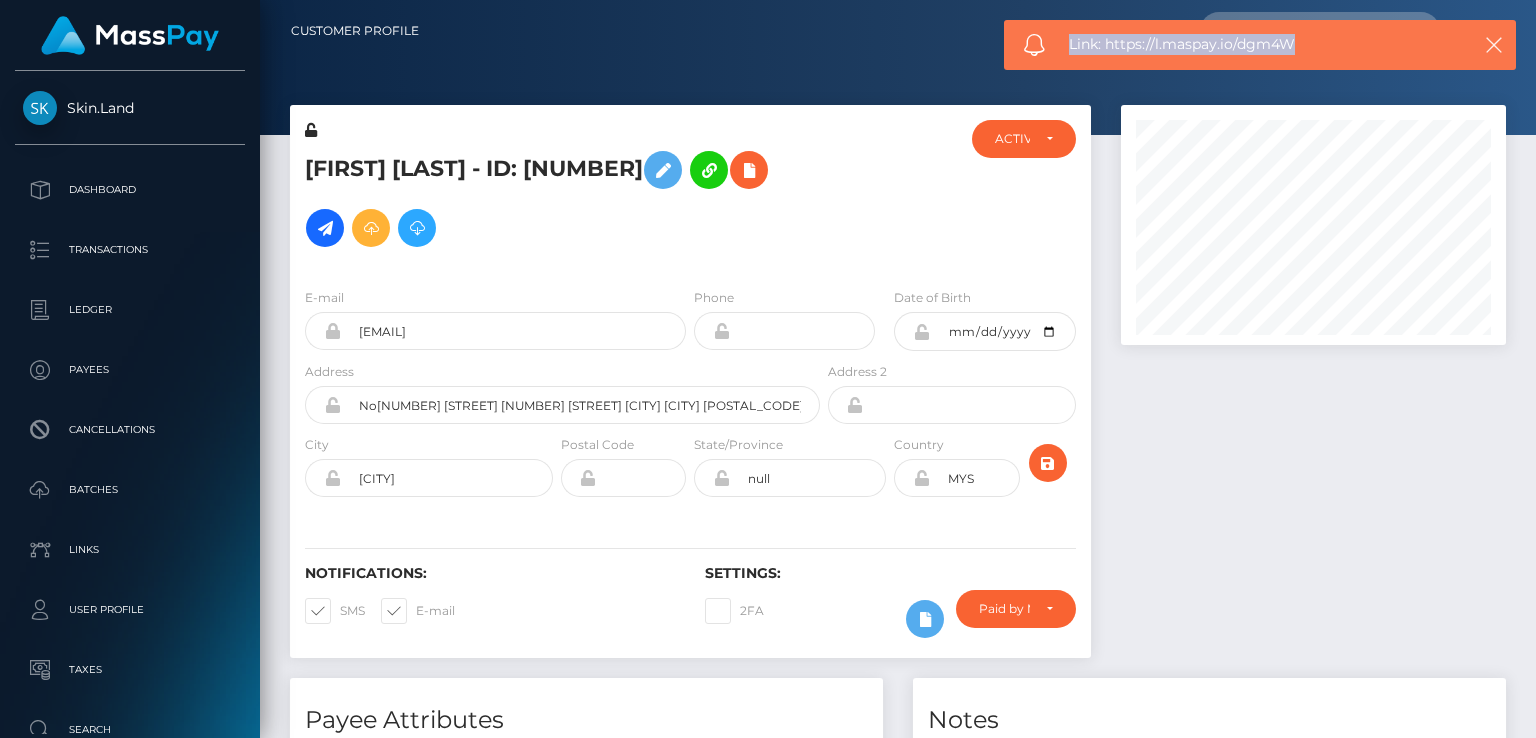 click on "Link: https://l.maspay.io/dgm4W" at bounding box center [1259, 44] 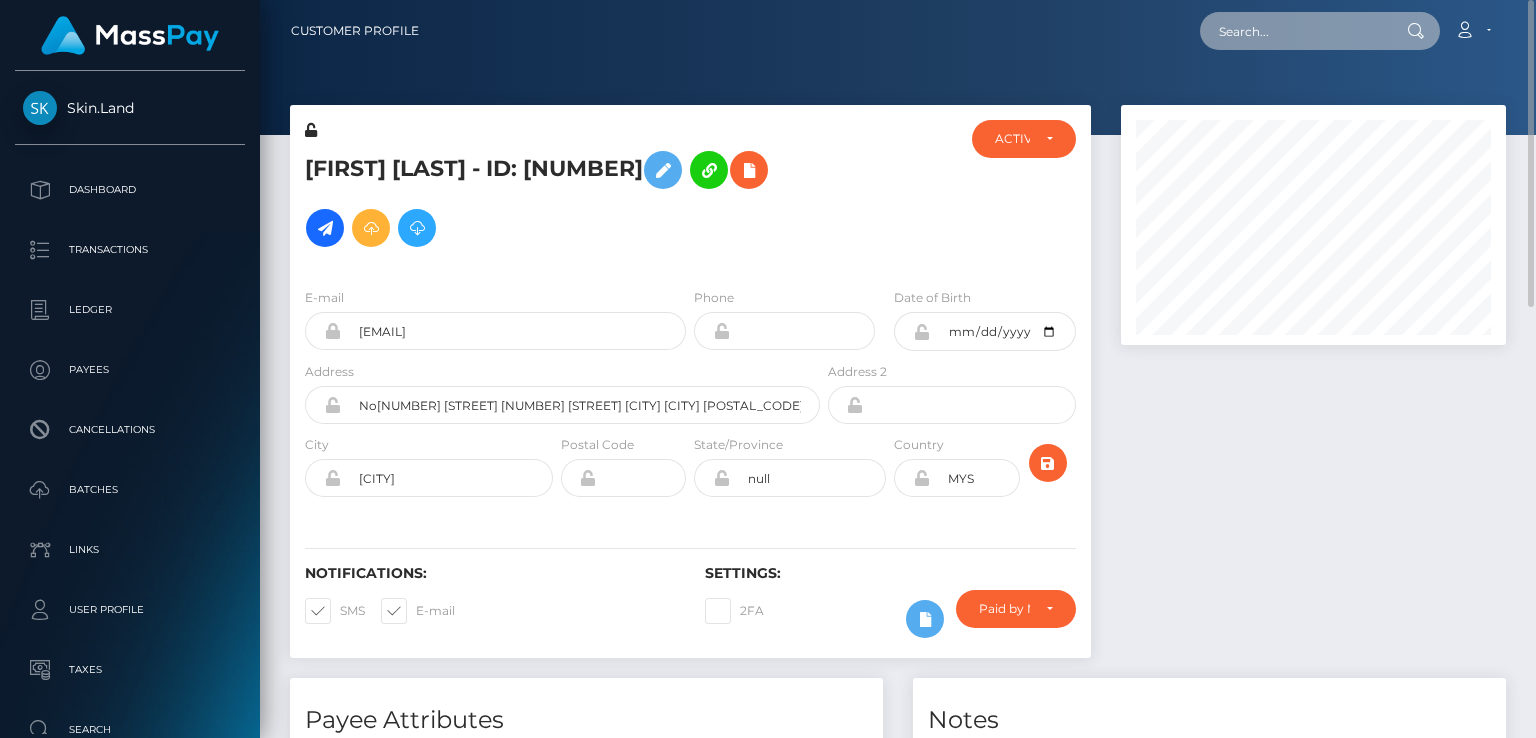 paste on "1603701" 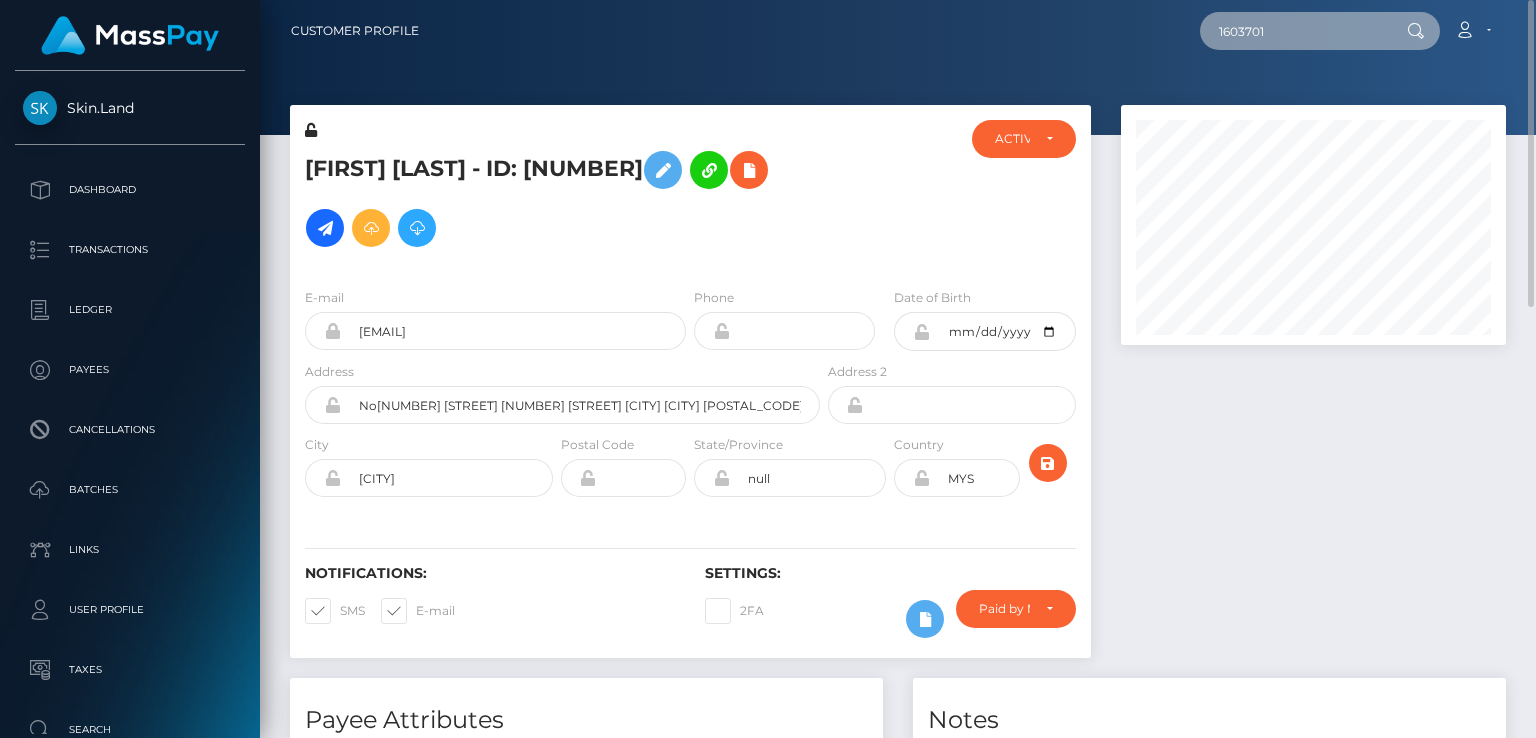type on "1603701" 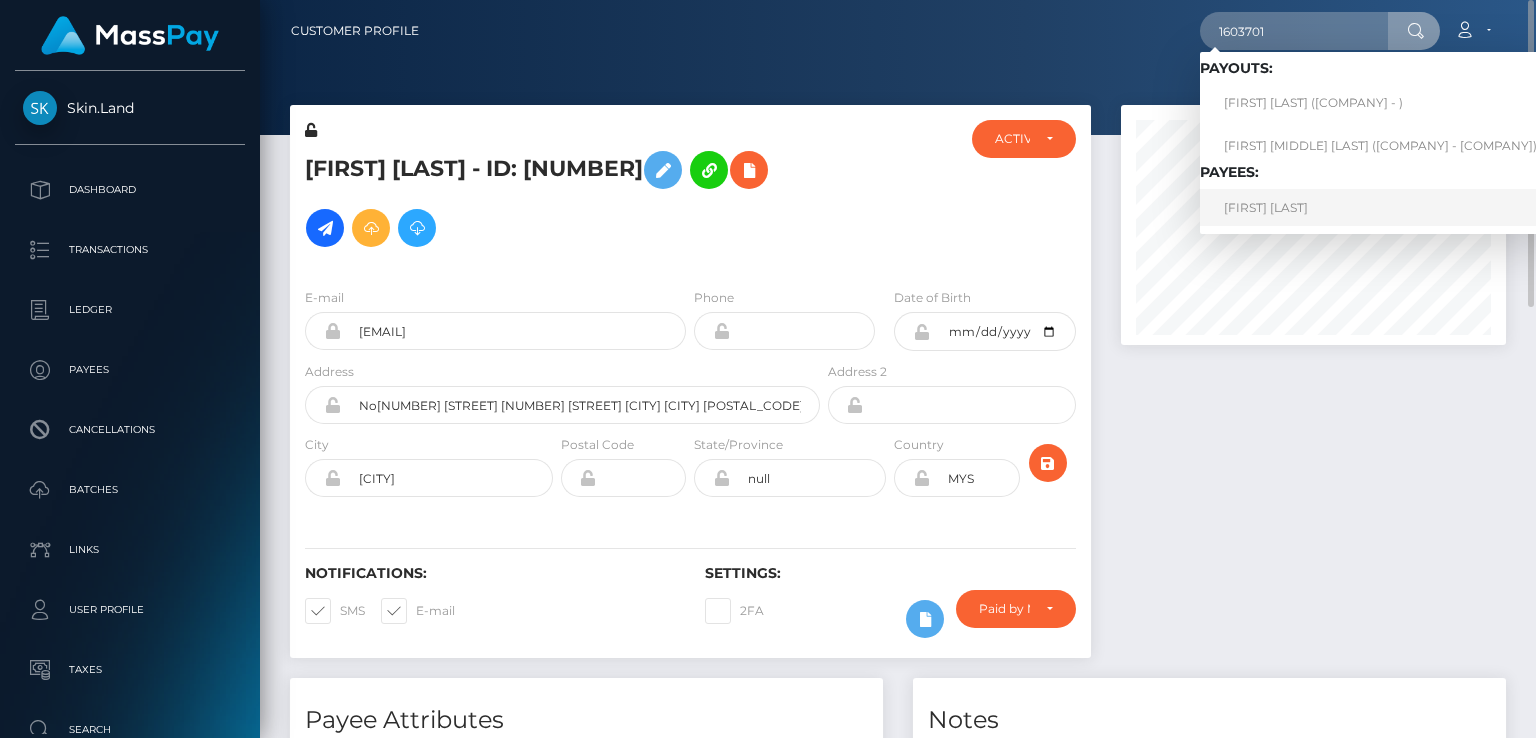 click on "ROBERT EDWARD  WILSON" at bounding box center [1380, 207] 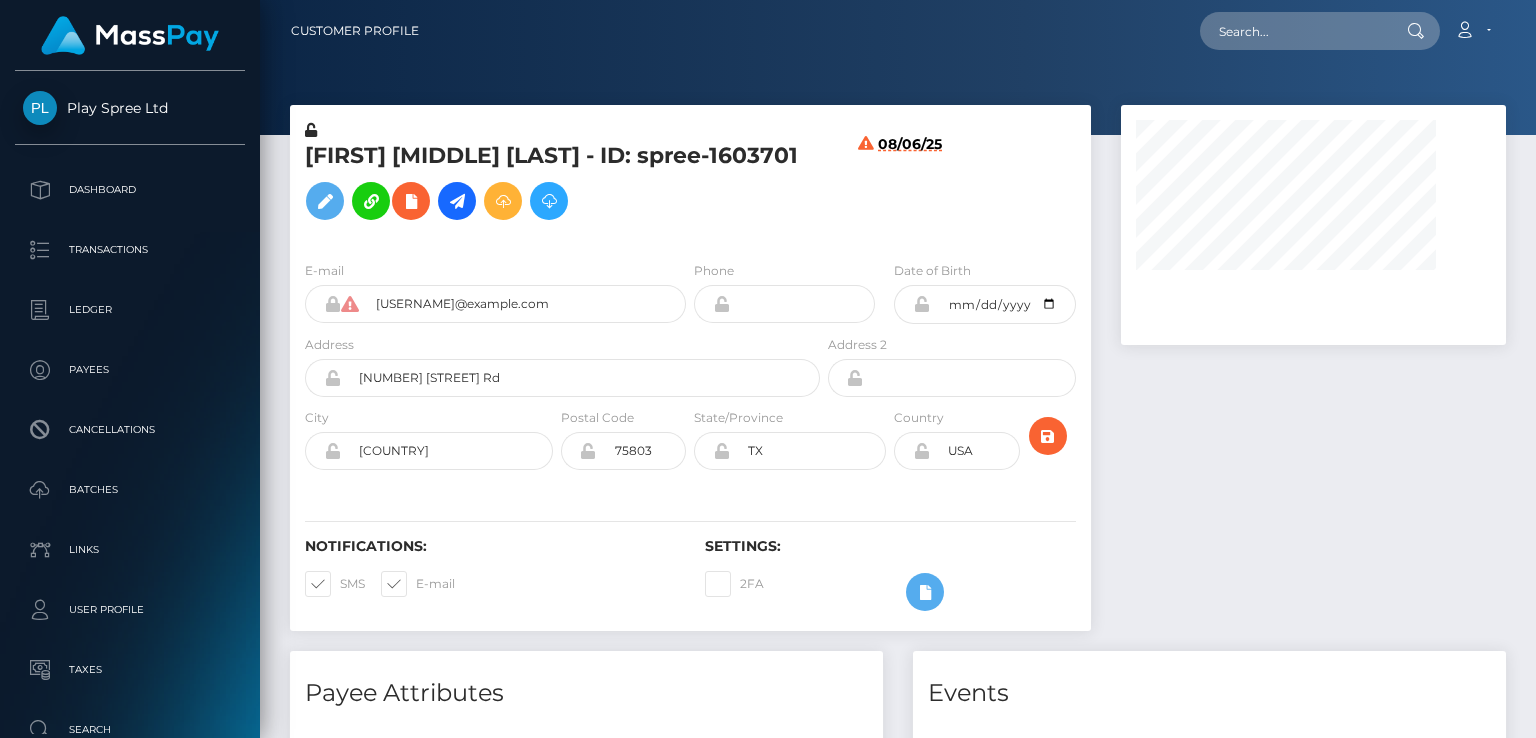 scroll, scrollTop: 0, scrollLeft: 0, axis: both 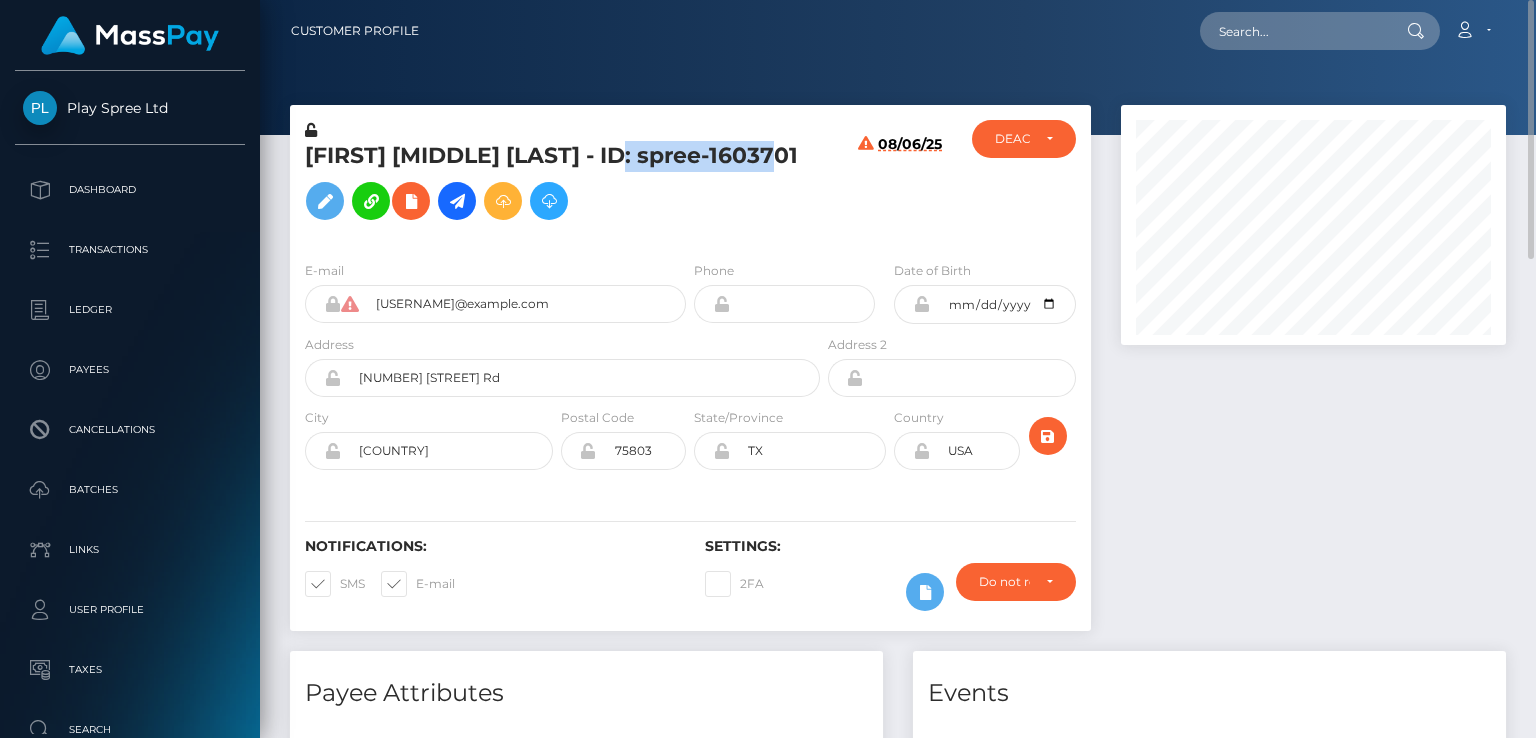 drag, startPoint x: 676, startPoint y: 158, endPoint x: 389, endPoint y: 224, distance: 294.4911 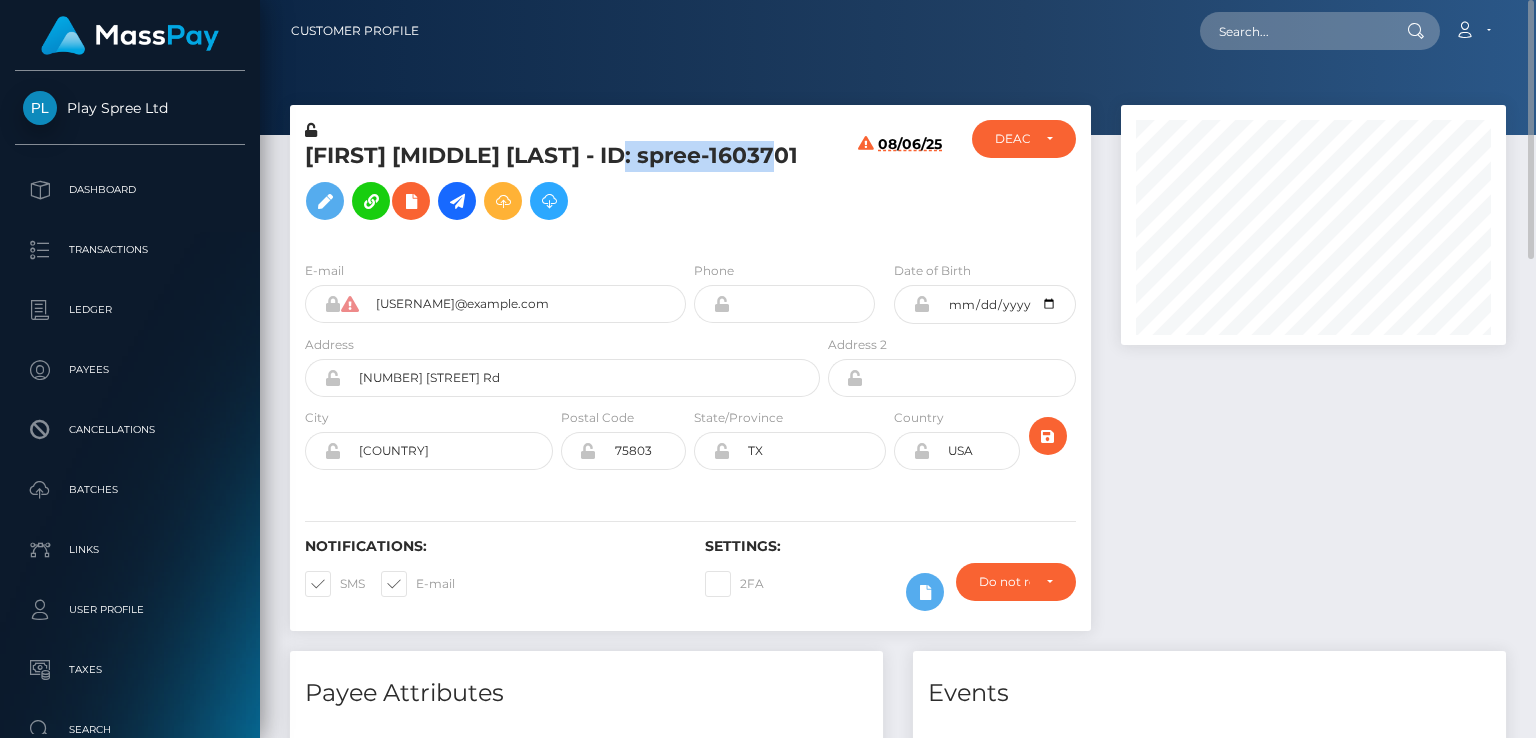 click on "ROBERT EDWARD  WILSON
- ID: spree-1603701" at bounding box center (557, 185) 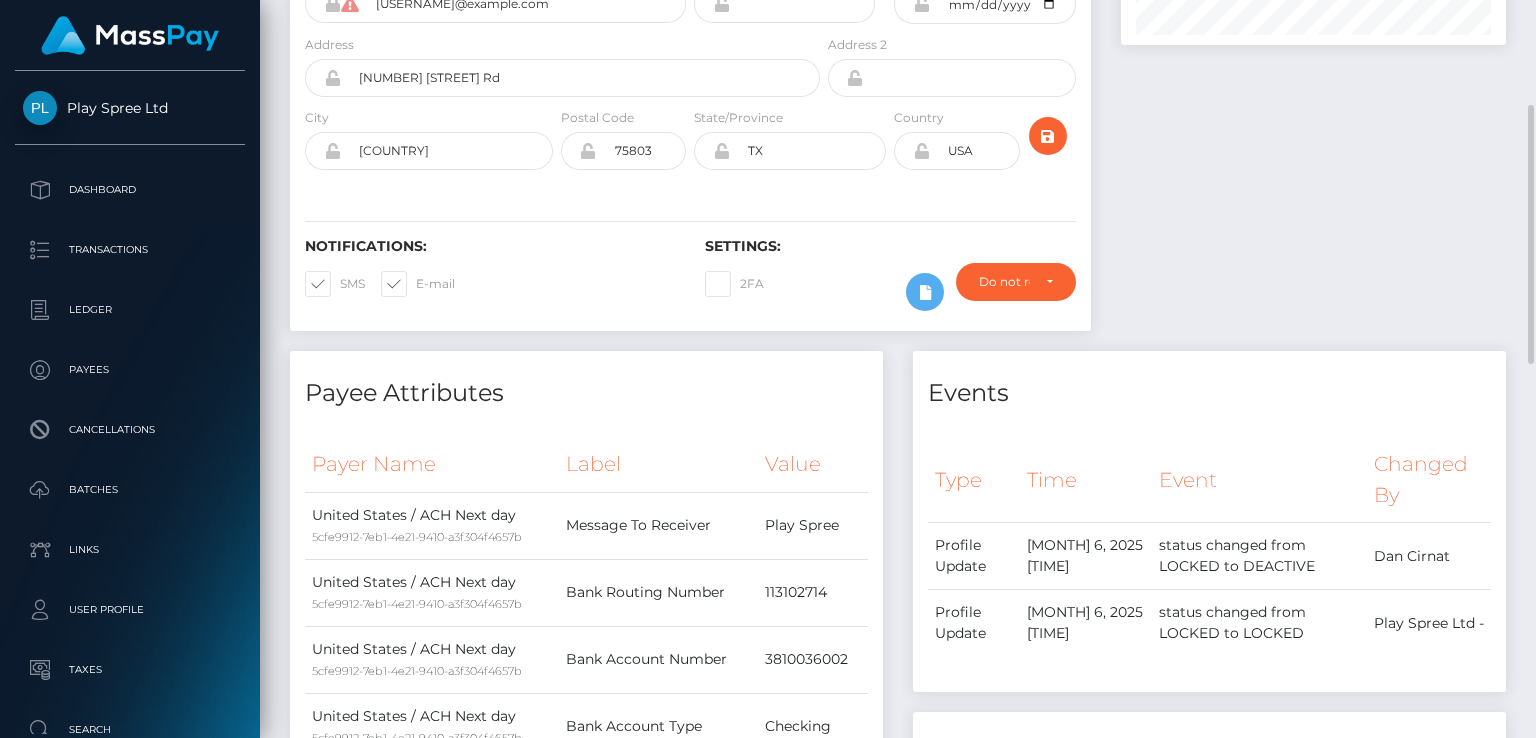 scroll, scrollTop: 0, scrollLeft: 0, axis: both 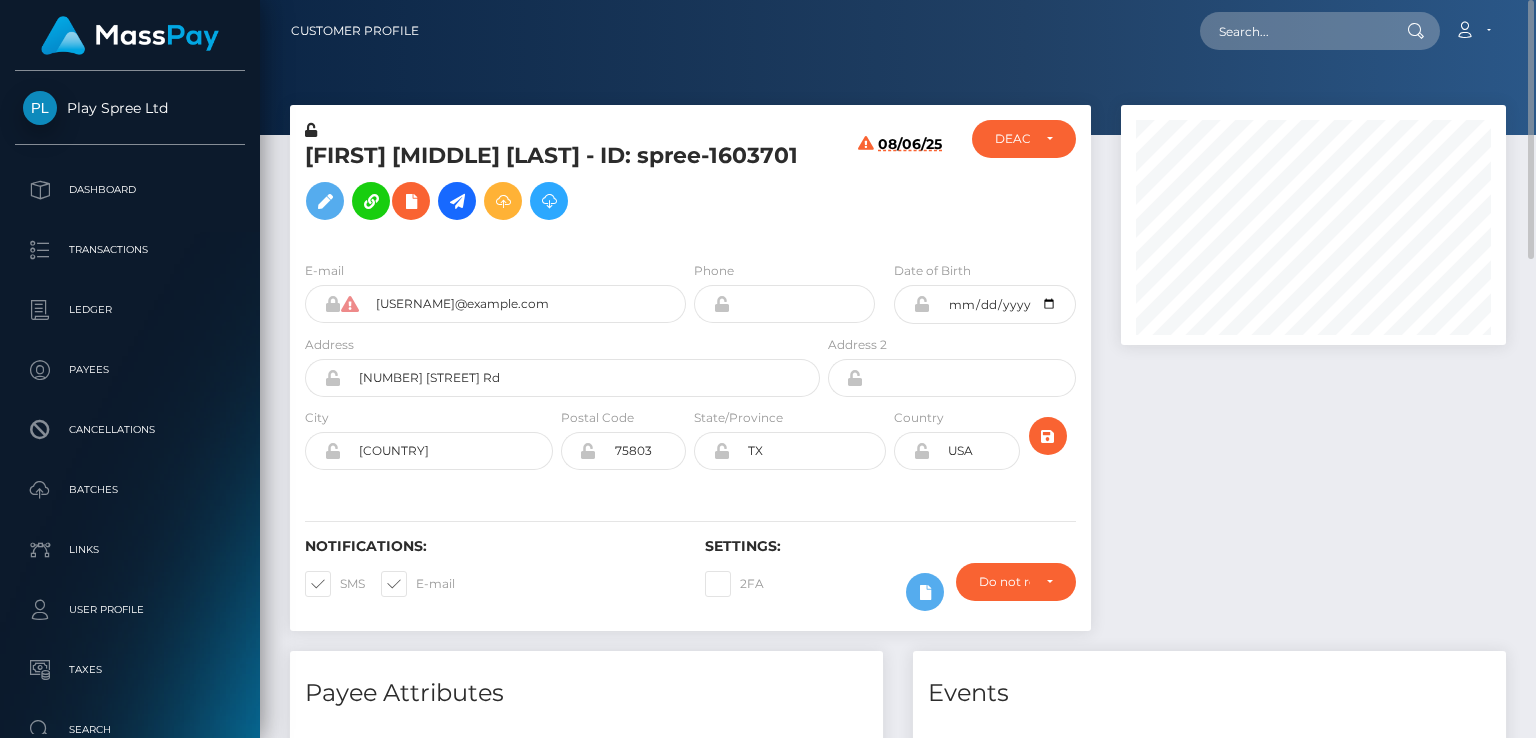 click on "ROBERT EDWARD  WILSON
- ID: spree-1603701" at bounding box center (557, 185) 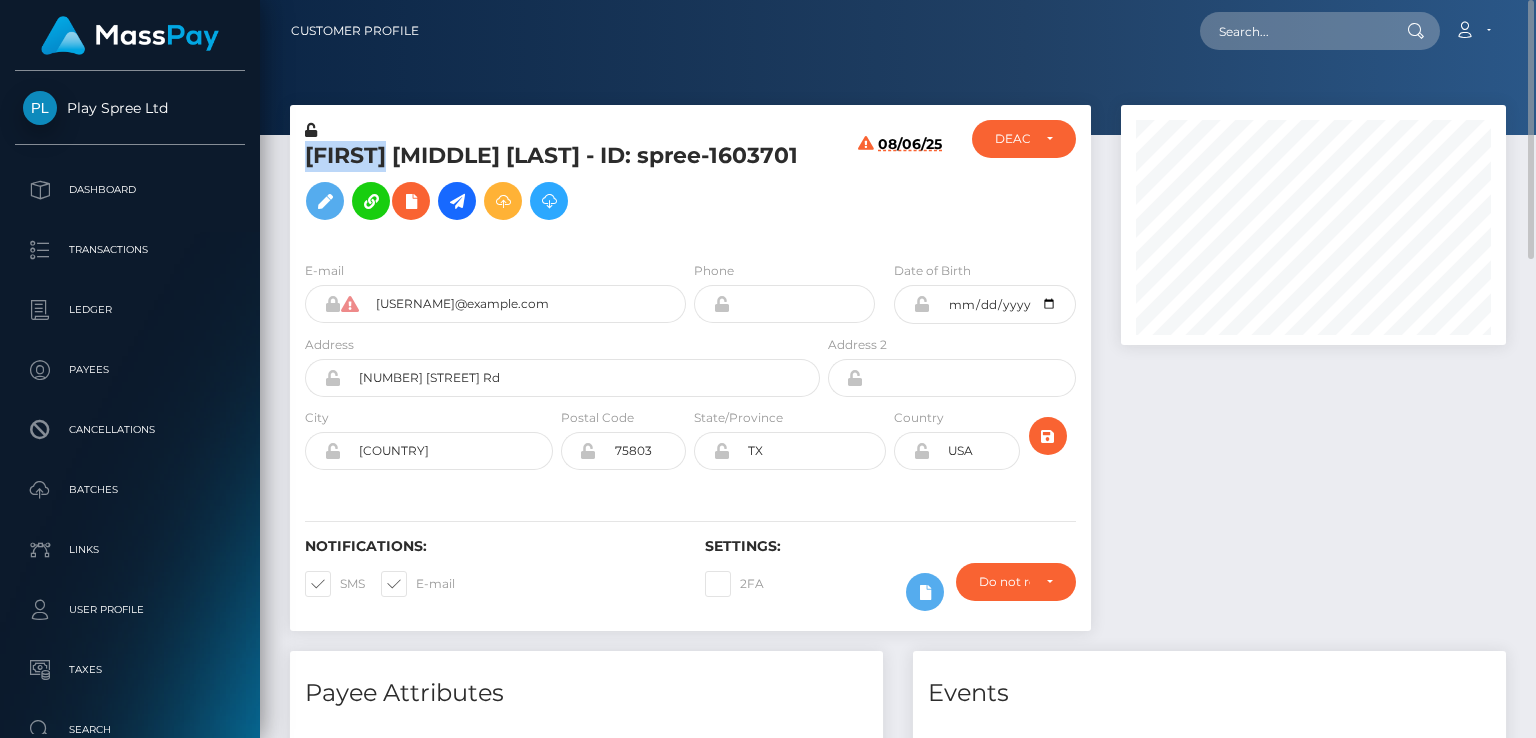 click on "ROBERT EDWARD  WILSON
- ID: spree-1603701" at bounding box center [557, 185] 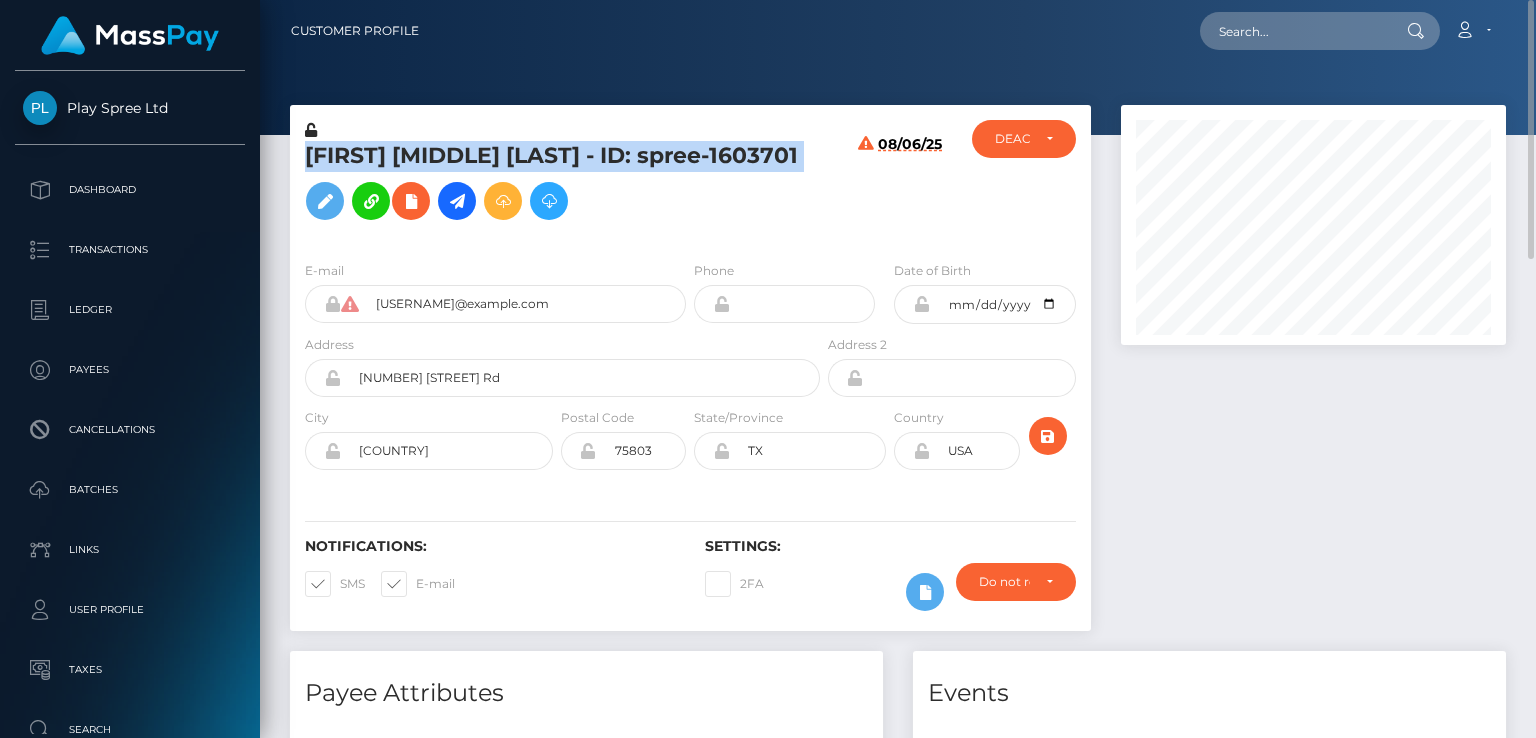 click on "ROBERT EDWARD  WILSON
- ID: spree-1603701" at bounding box center (557, 185) 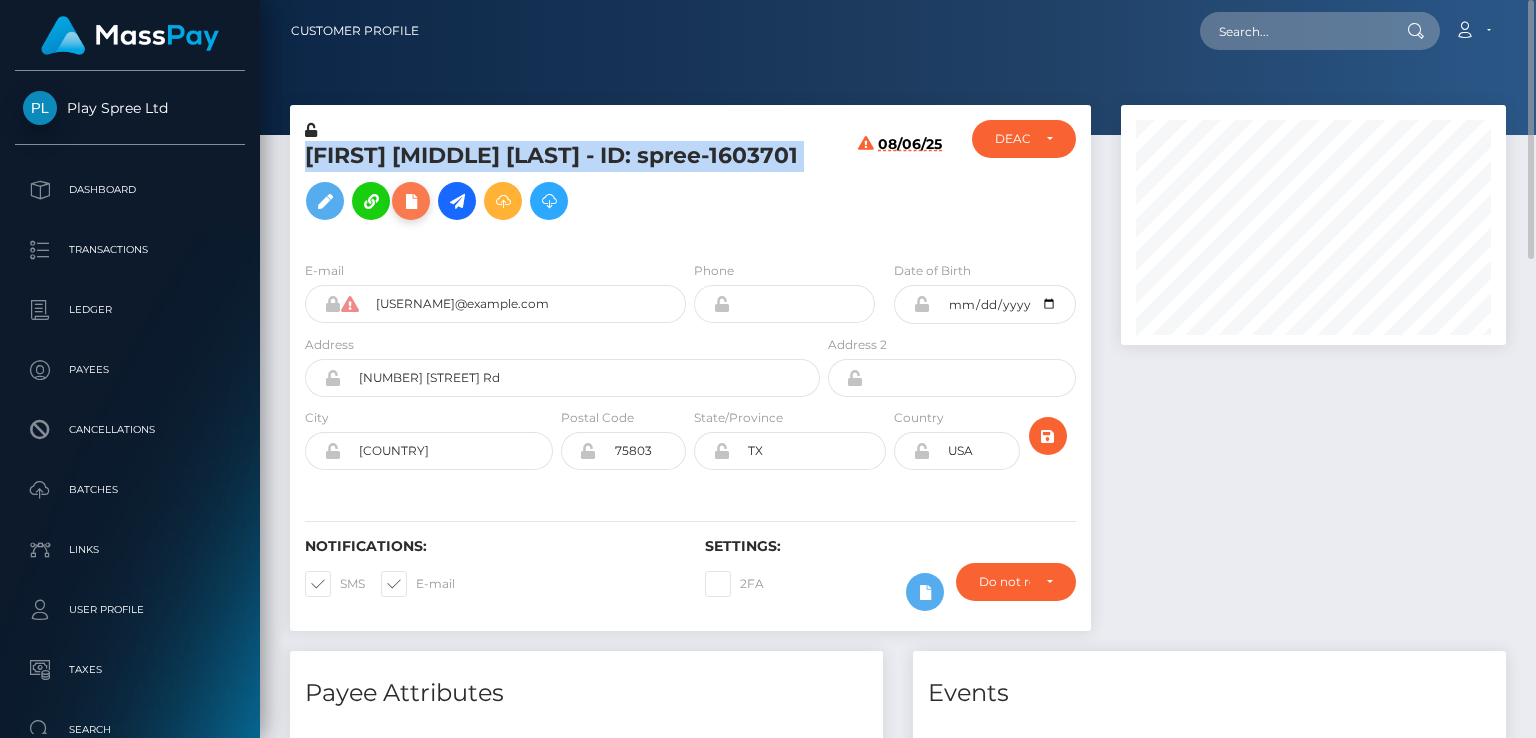 click at bounding box center (411, 201) 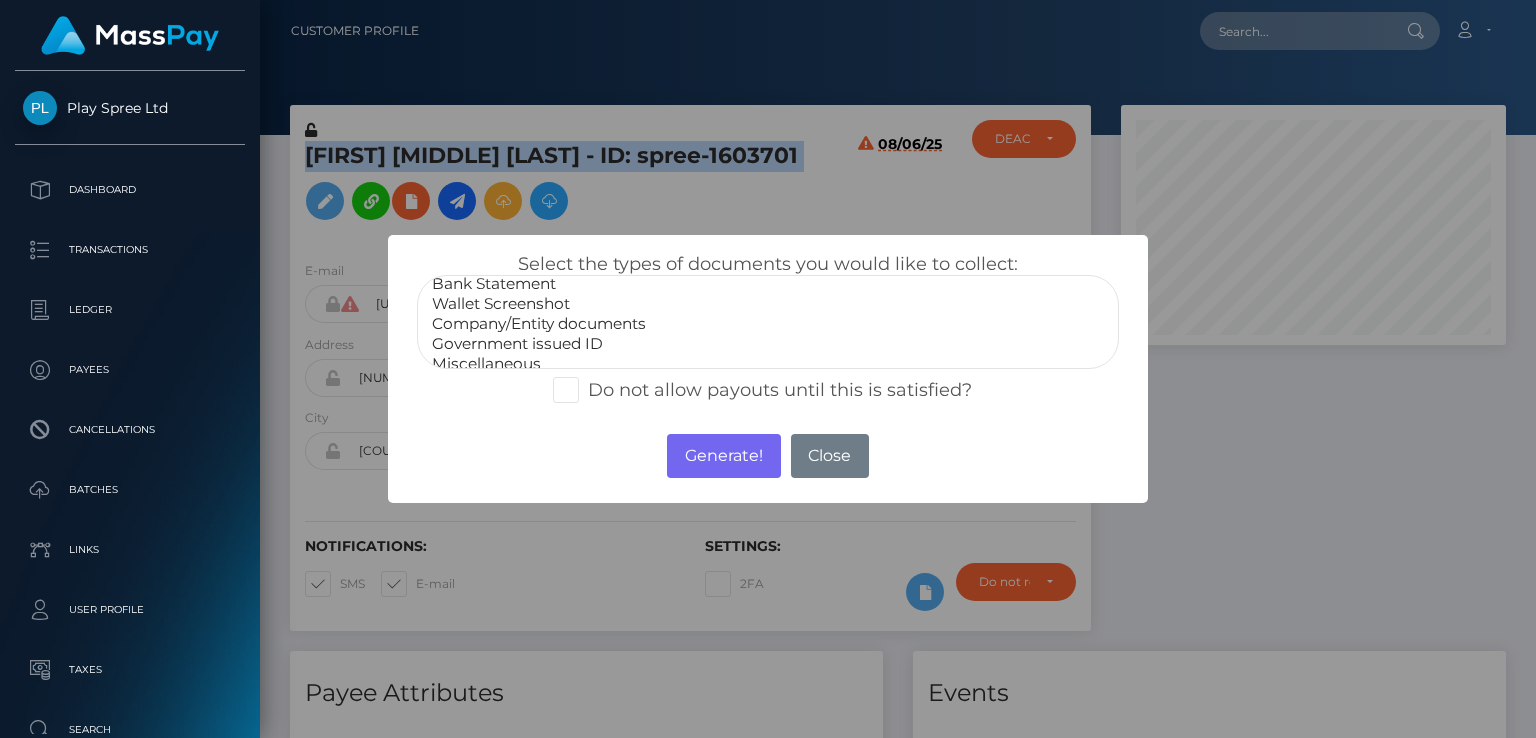 scroll, scrollTop: 40, scrollLeft: 0, axis: vertical 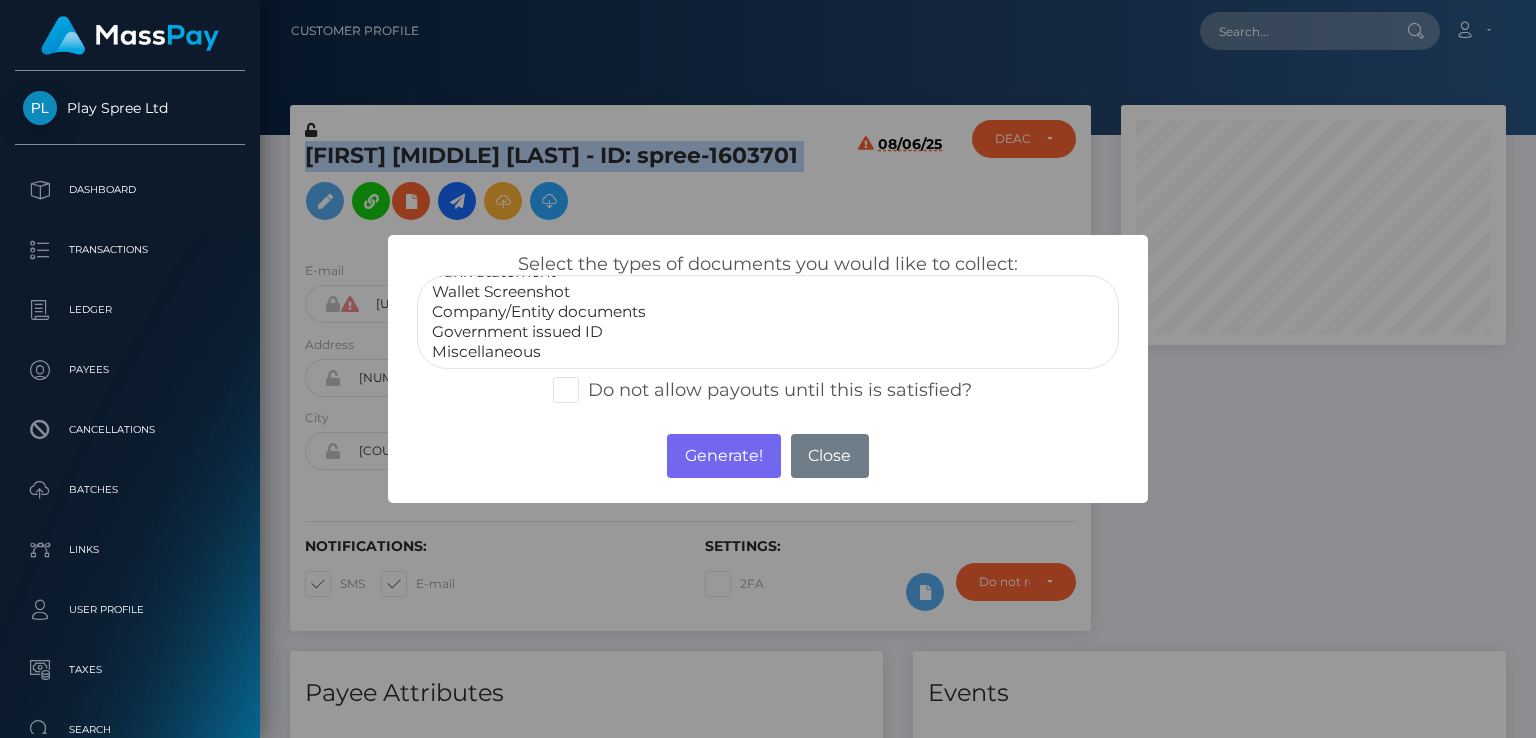 select on "Government issued ID" 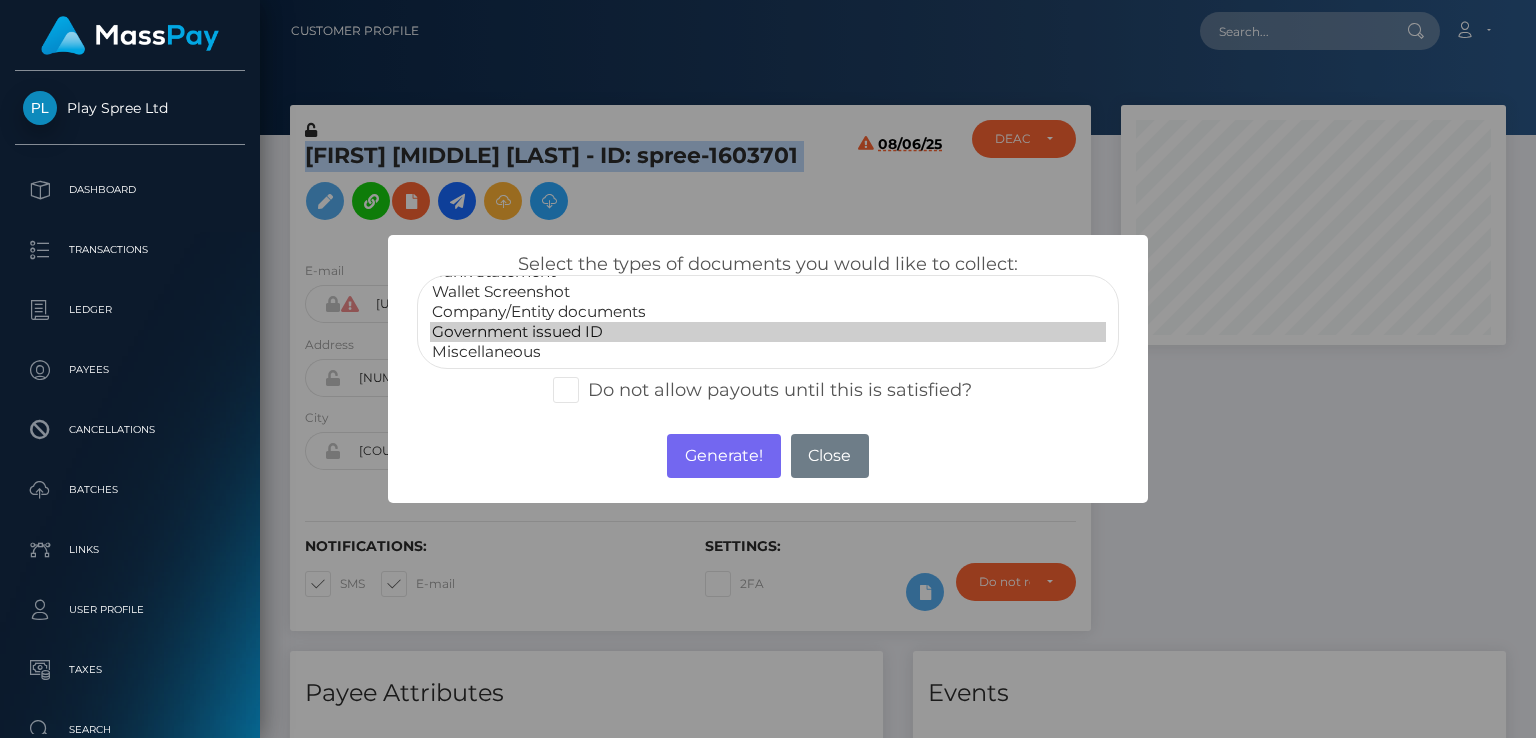 click on "Government issued ID" at bounding box center (768, 332) 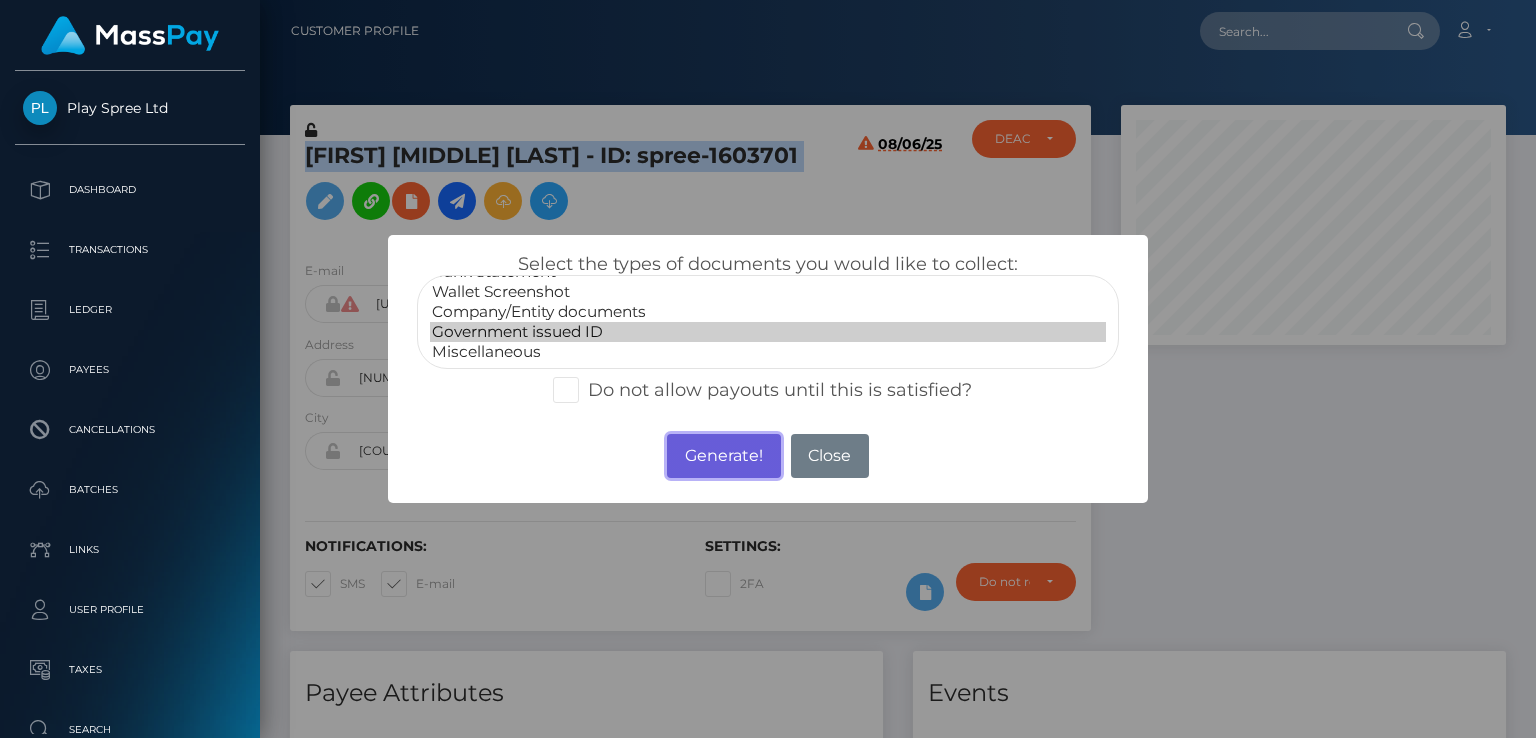 click on "Generate!" at bounding box center [723, 456] 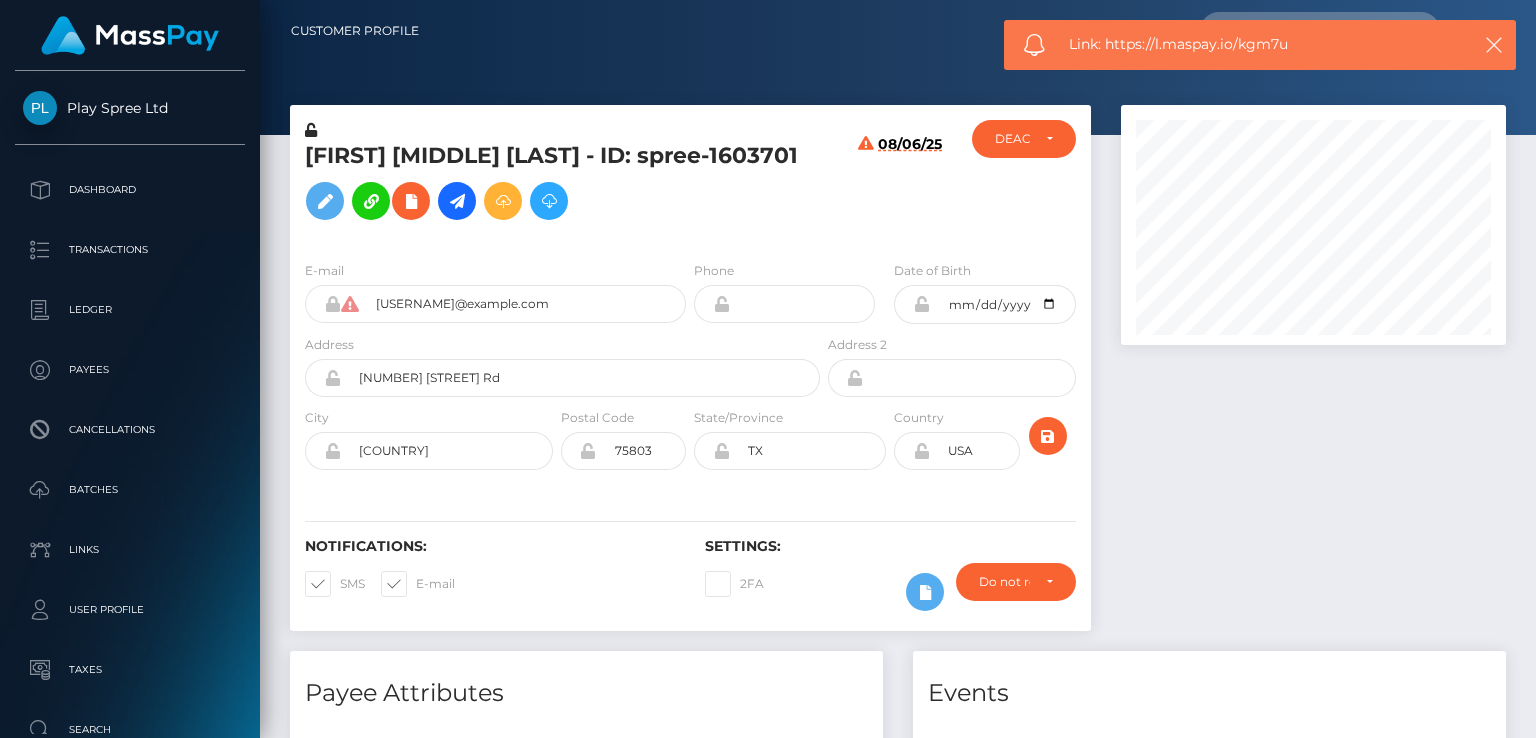 click on "Link: https://l.maspay.io/kgm7u" at bounding box center (1259, 44) 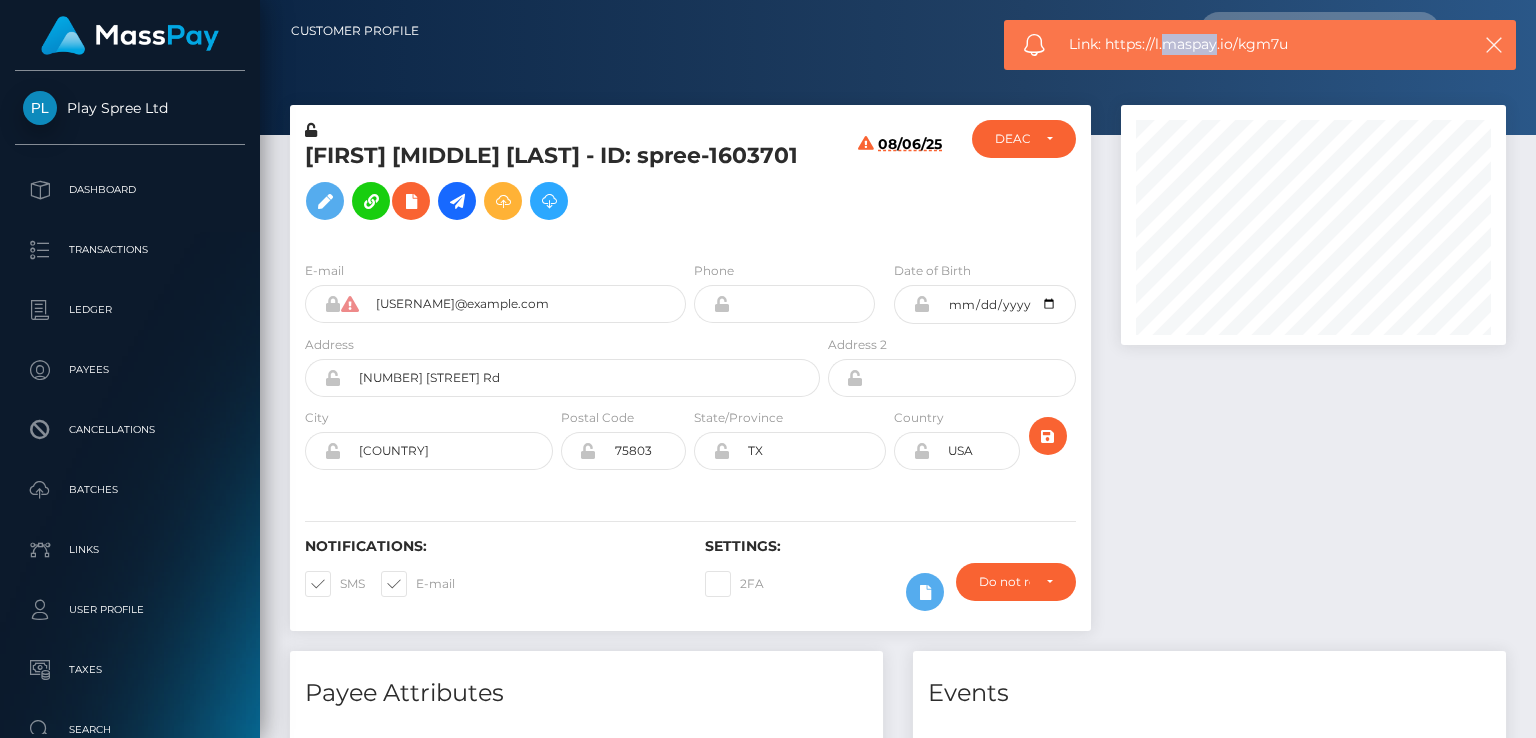 click on "Link: https://l.maspay.io/kgm7u" at bounding box center [1259, 44] 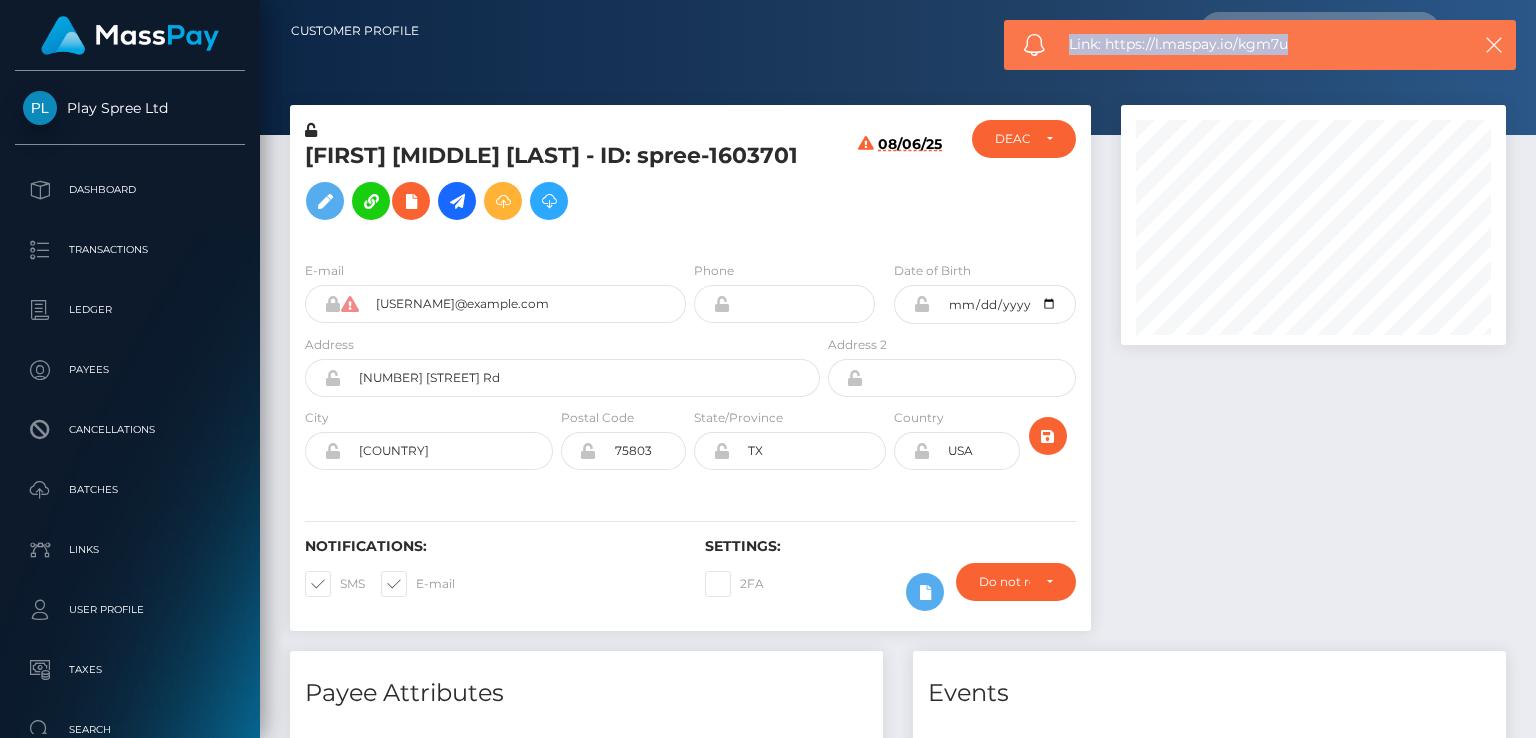 click on "Link: https://l.maspay.io/kgm7u" at bounding box center [1259, 44] 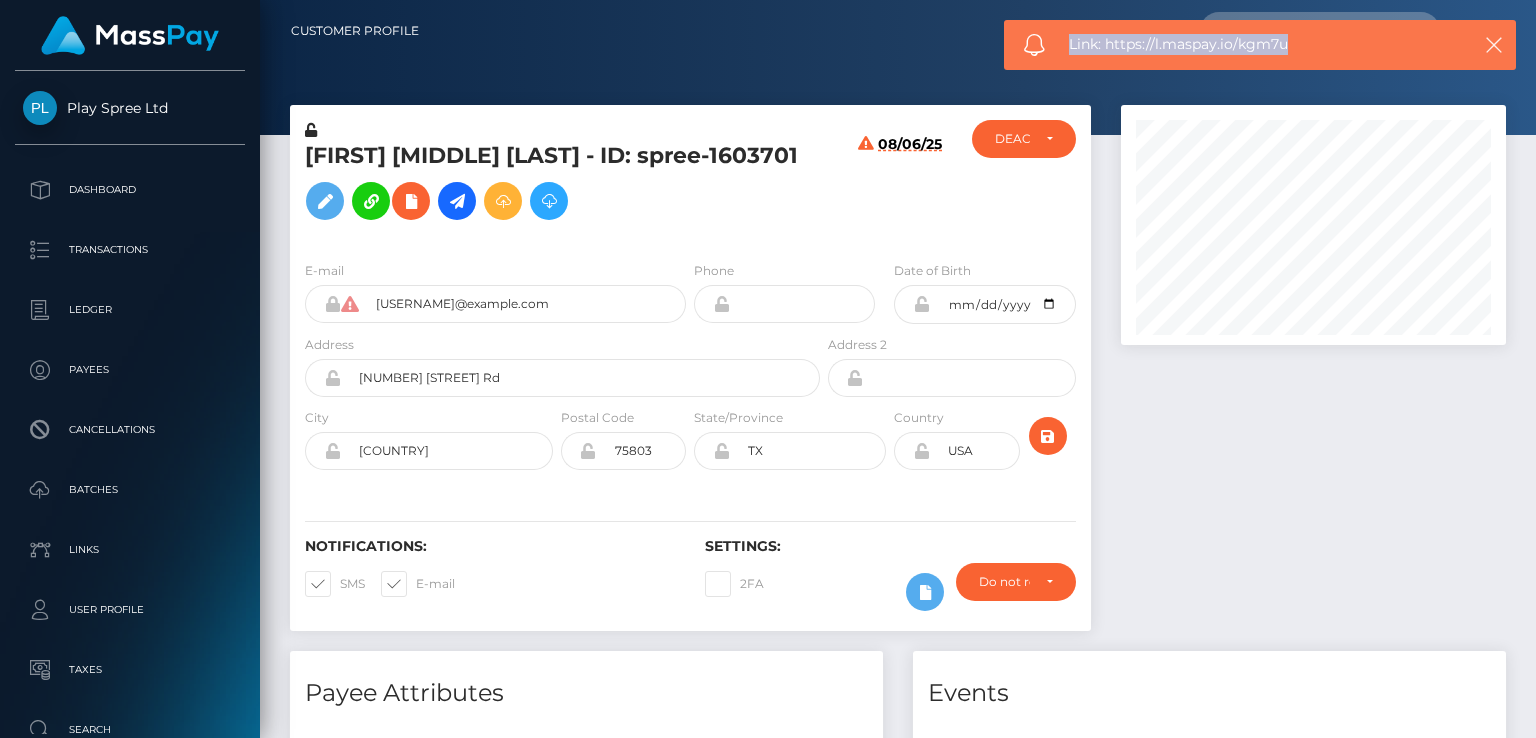 copy on "Link: https://l.maspay.io/kgm7u" 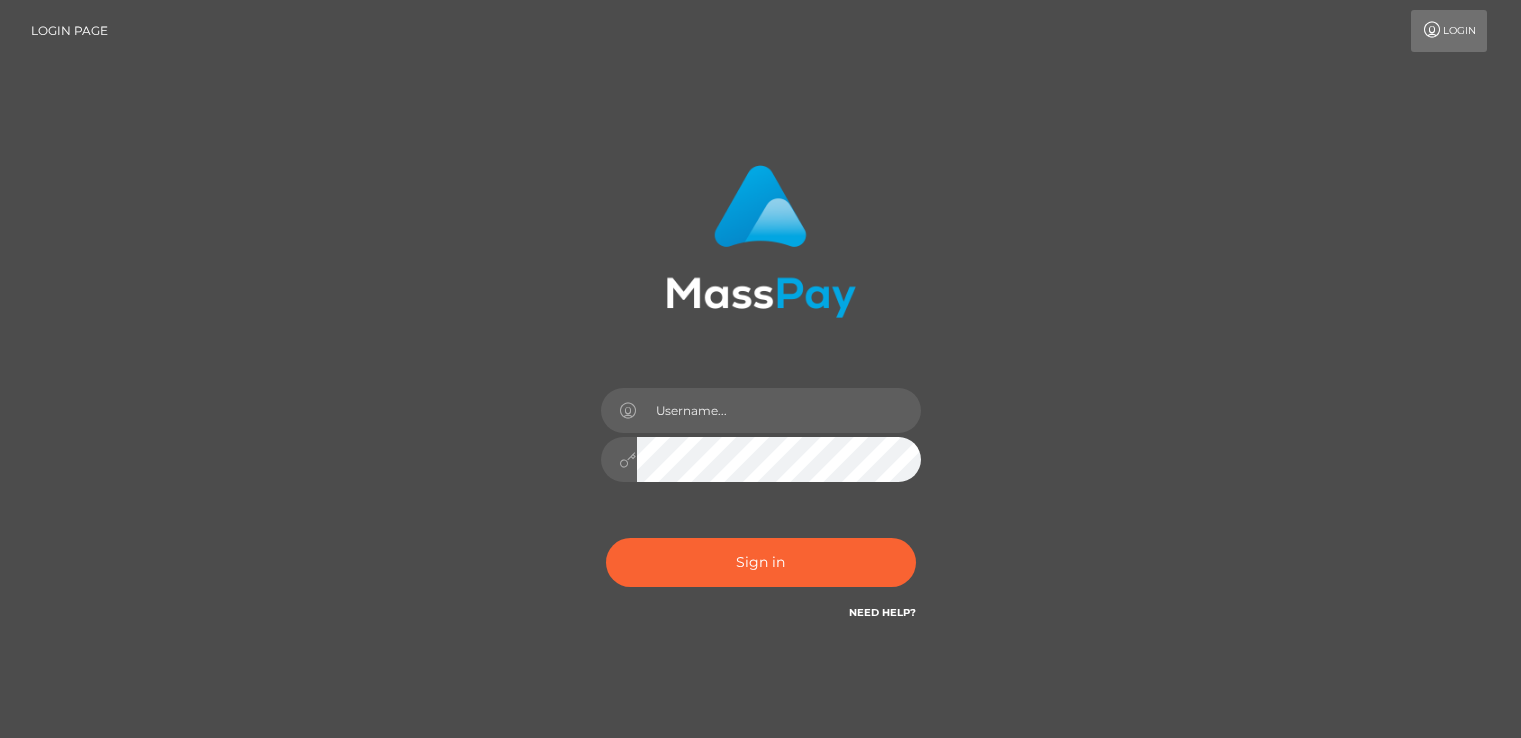 scroll, scrollTop: 0, scrollLeft: 0, axis: both 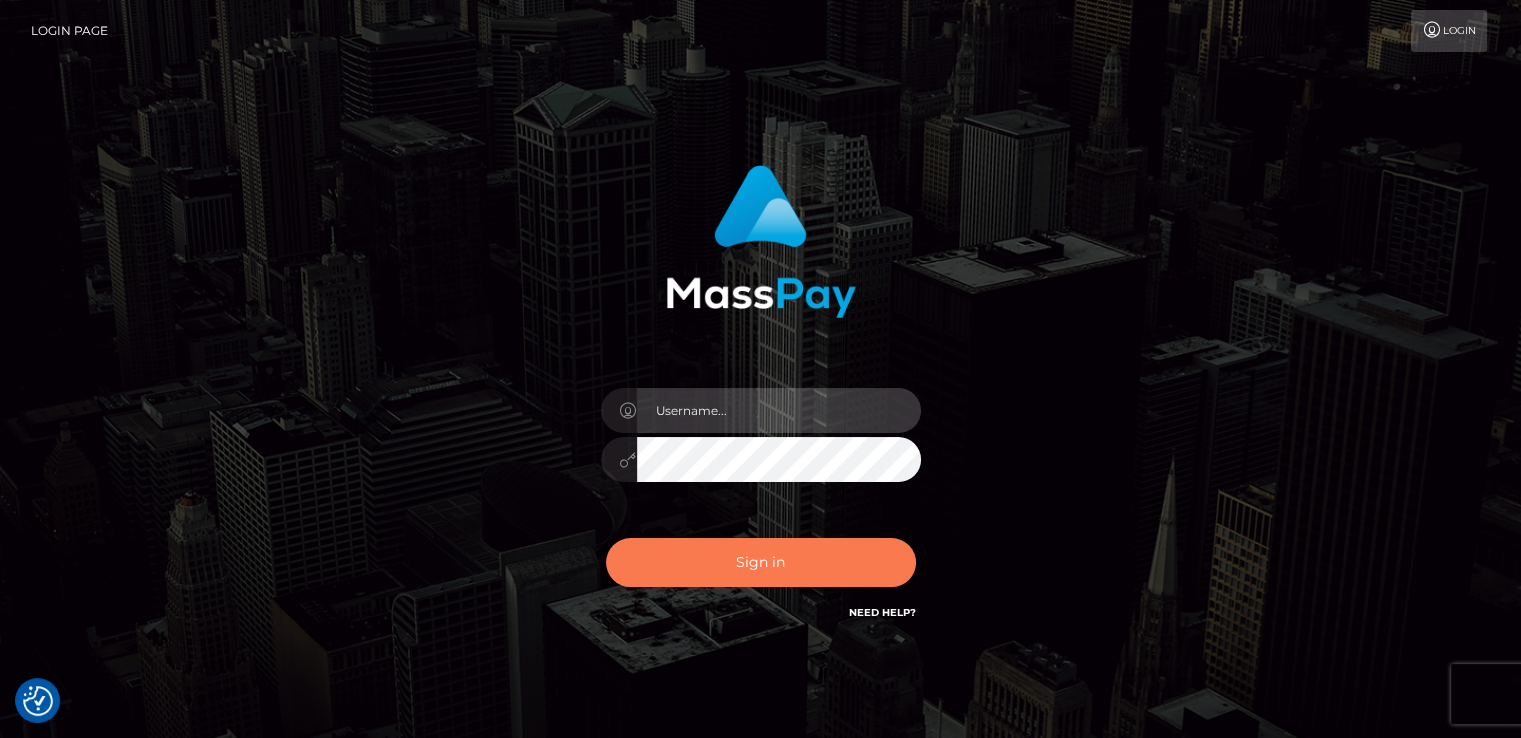 type on "catalinad" 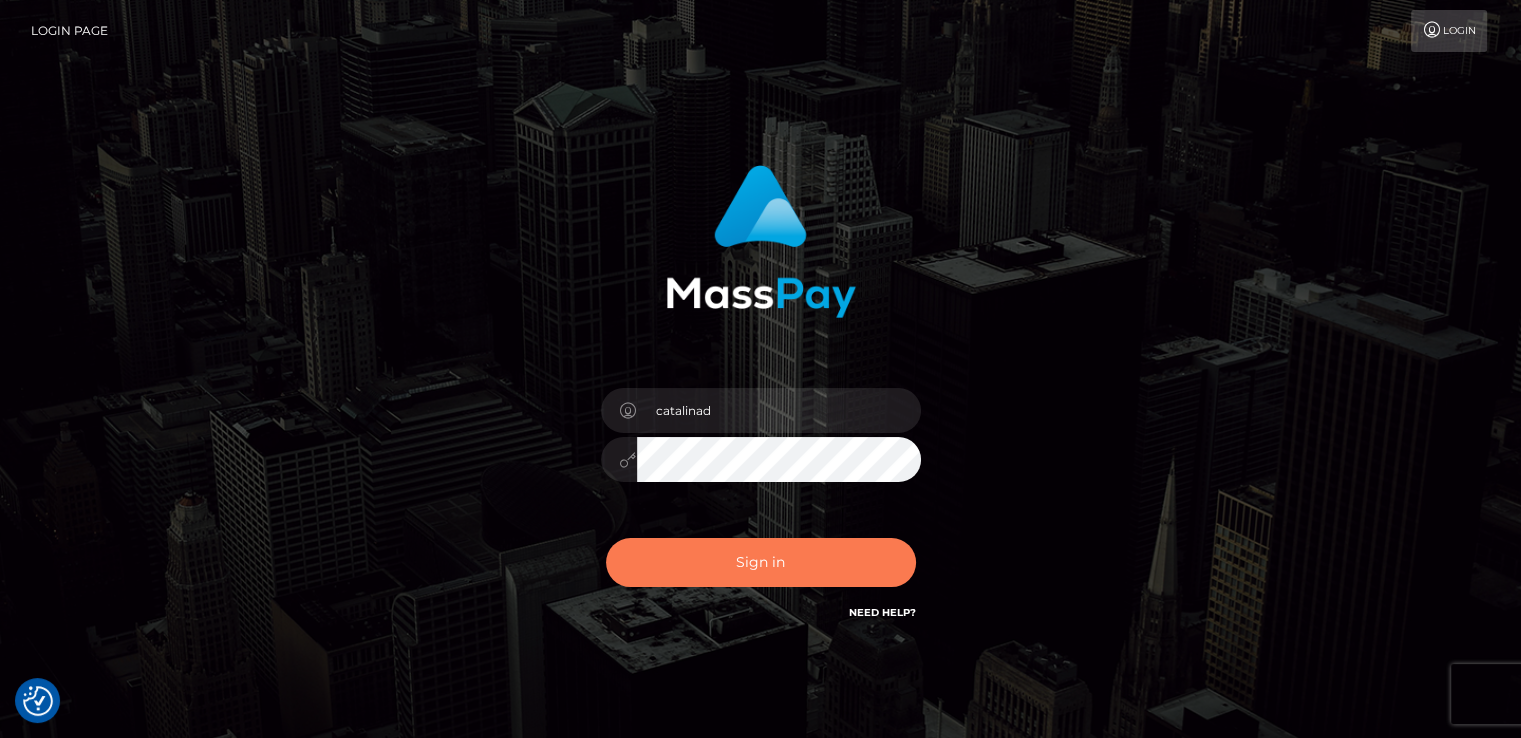 click on "Sign in" at bounding box center [761, 562] 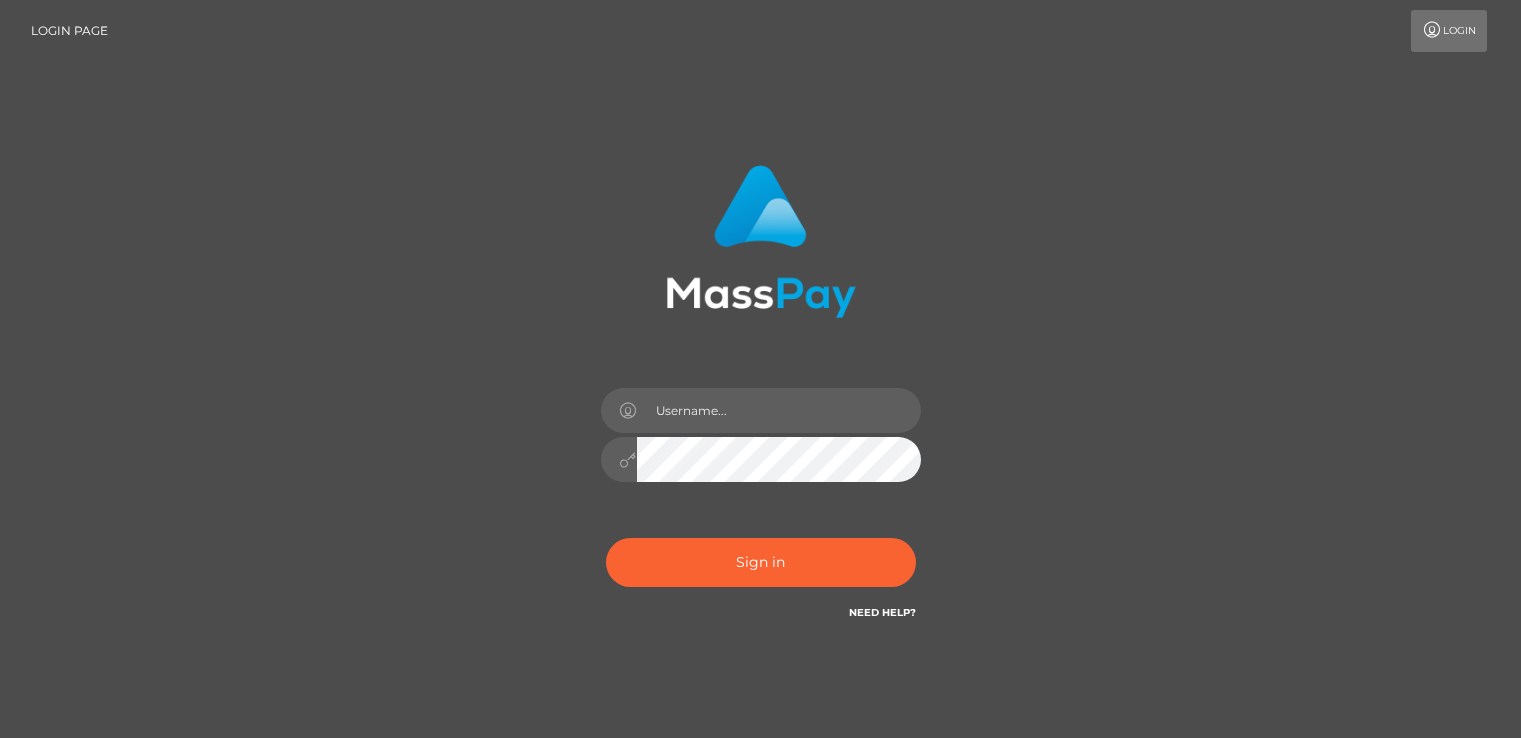 scroll, scrollTop: 0, scrollLeft: 0, axis: both 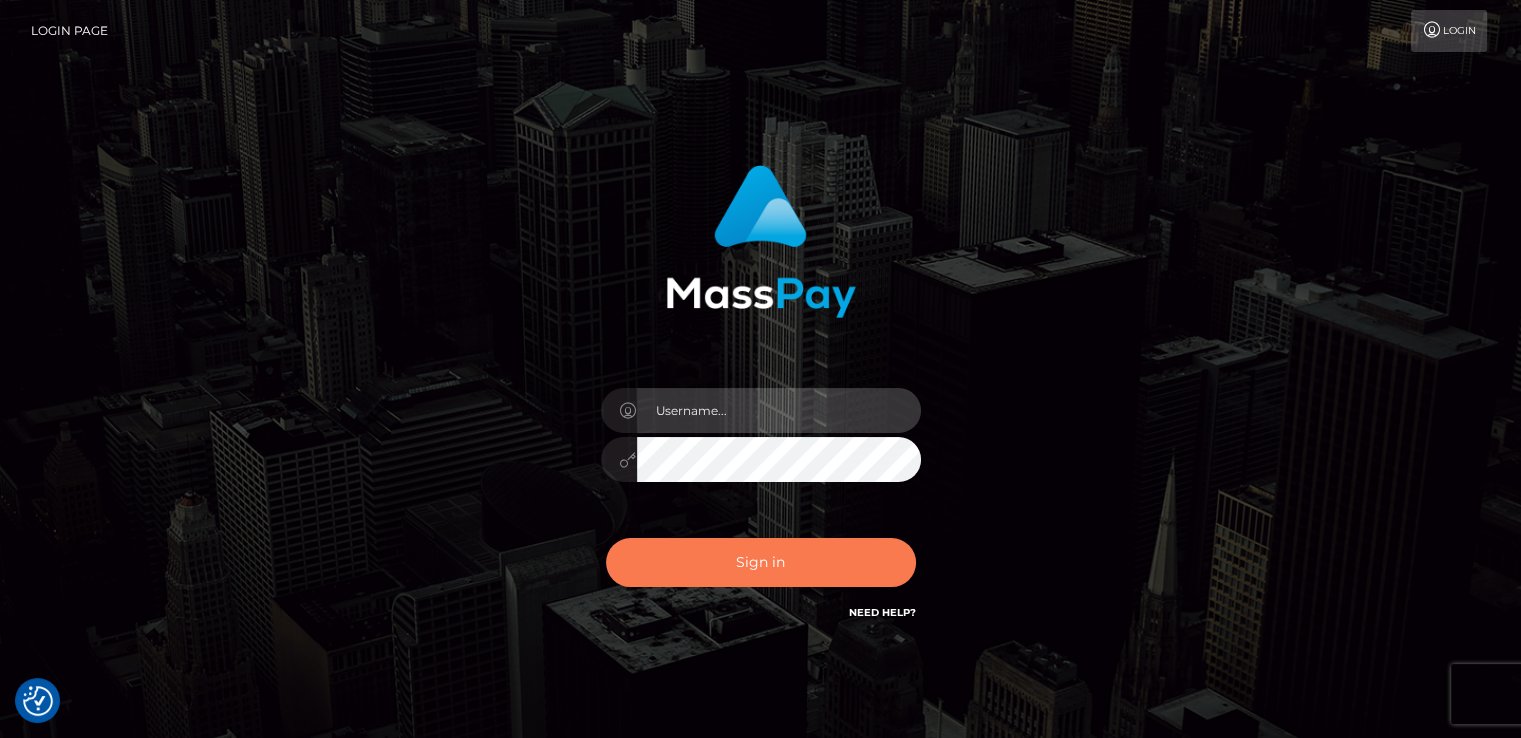 type on "catalinad" 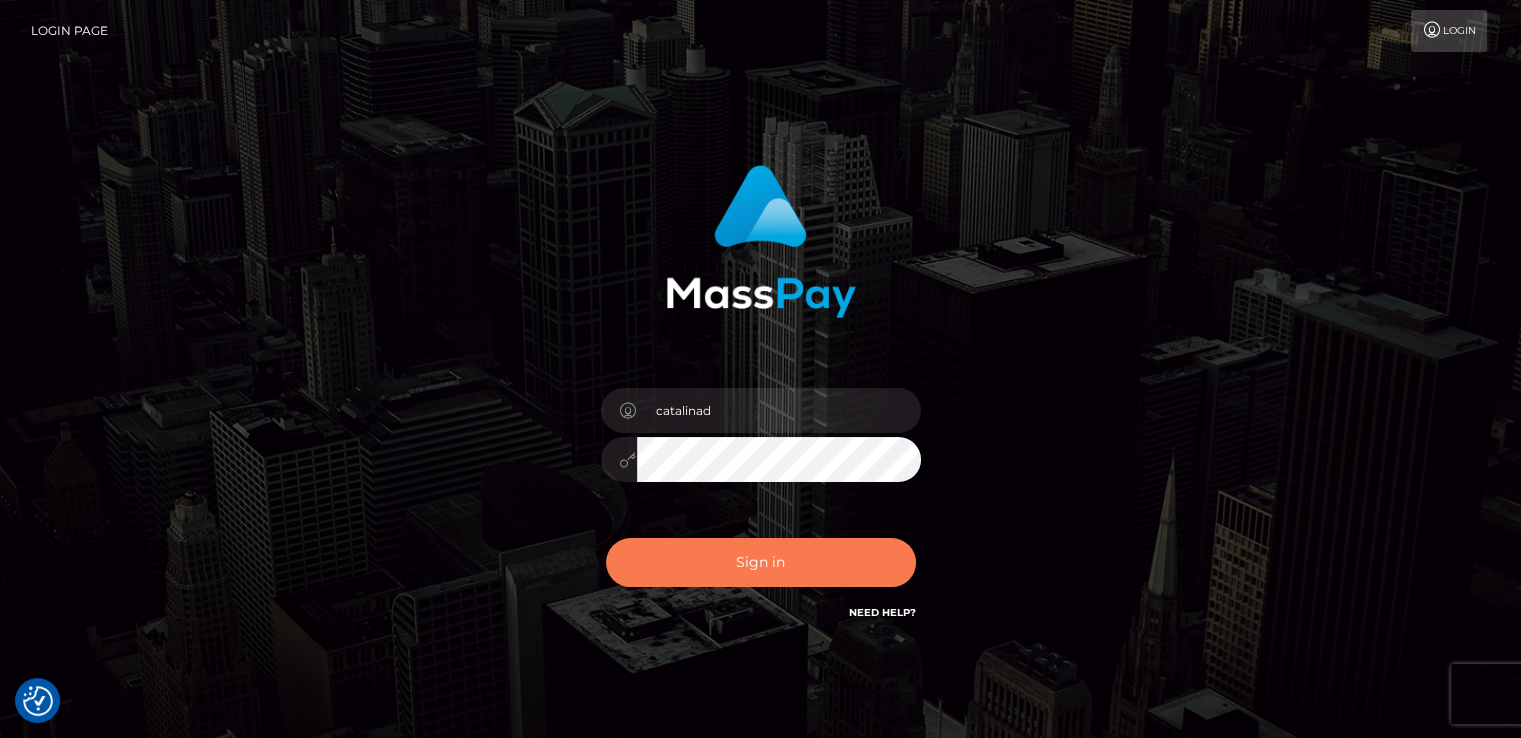 click on "Sign in" at bounding box center [761, 562] 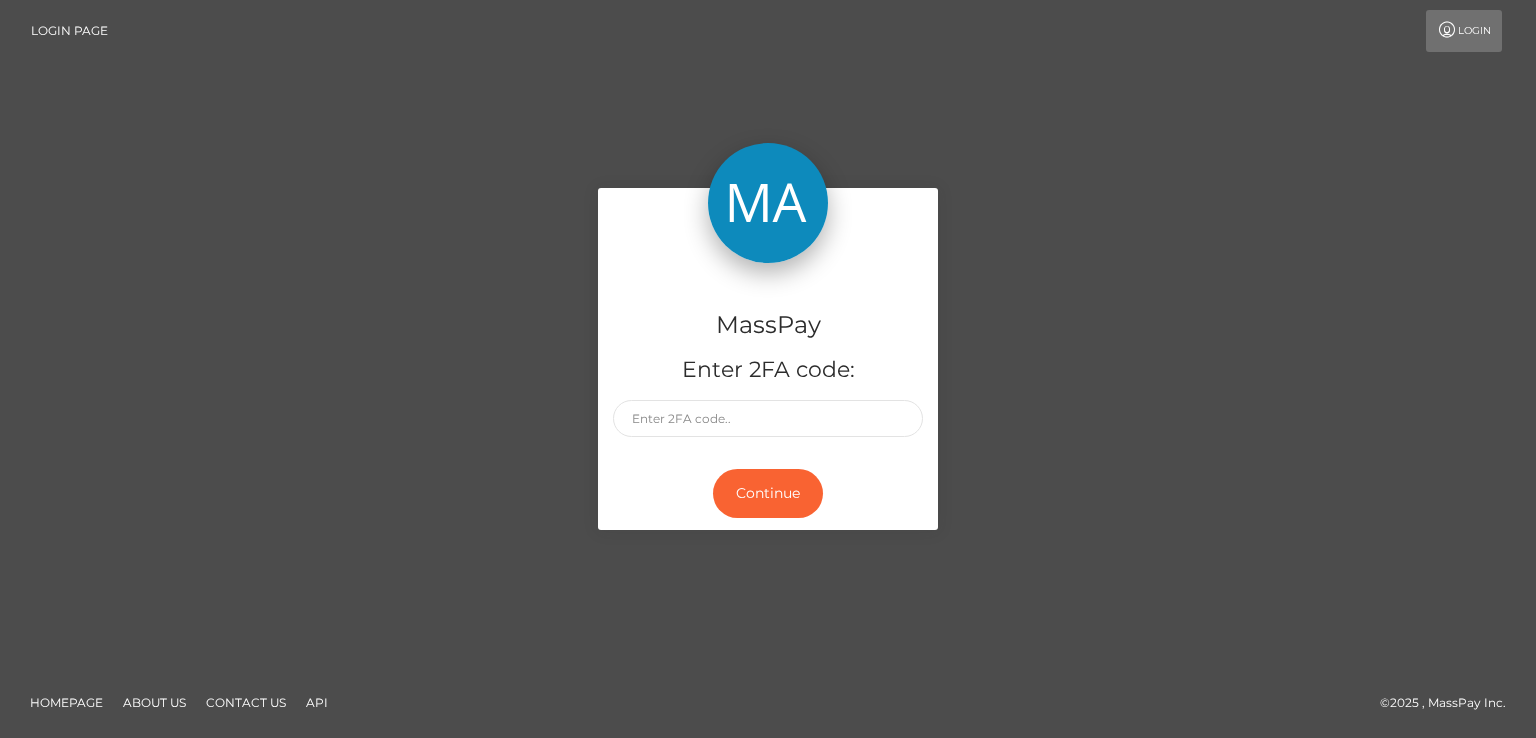 scroll, scrollTop: 0, scrollLeft: 0, axis: both 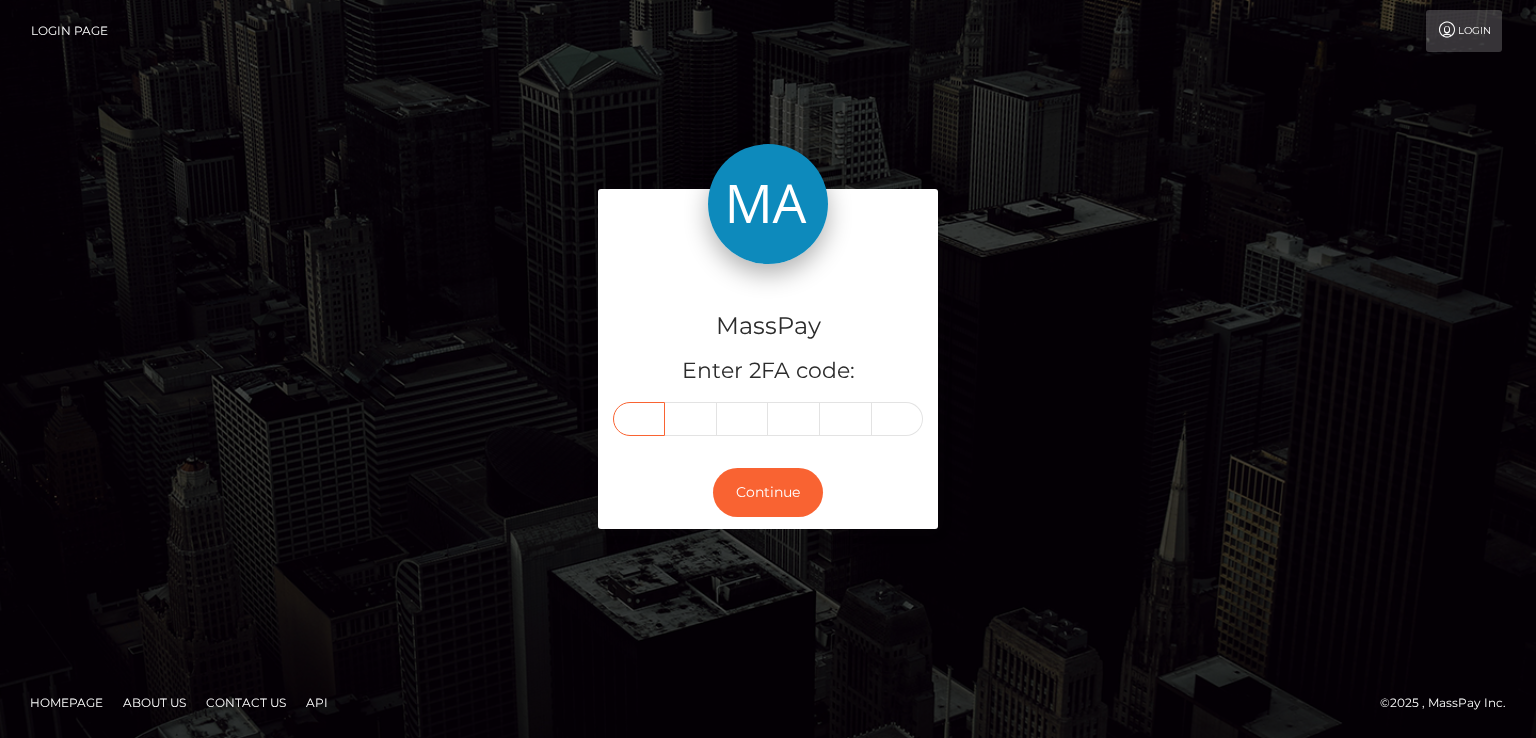 click at bounding box center [639, 419] 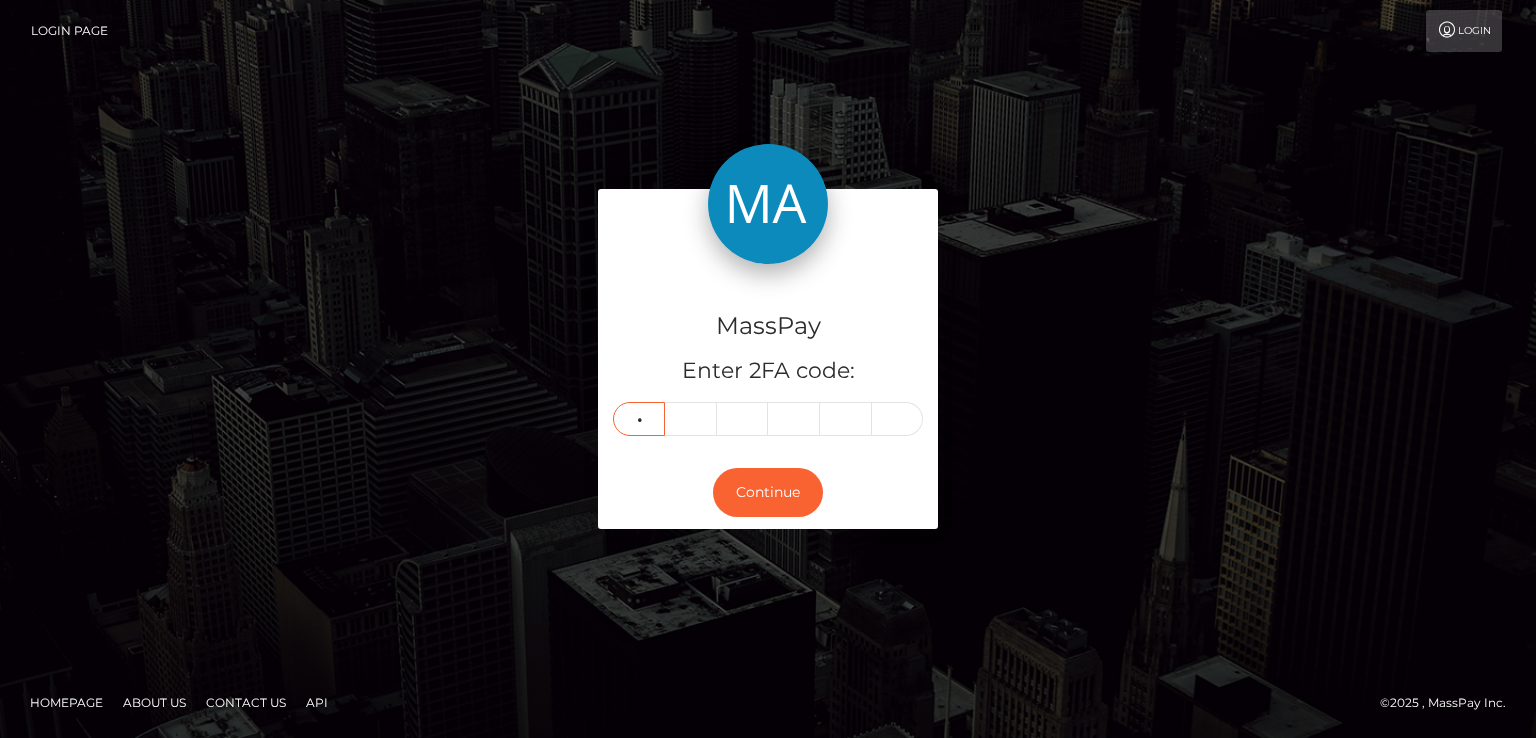 type on "3" 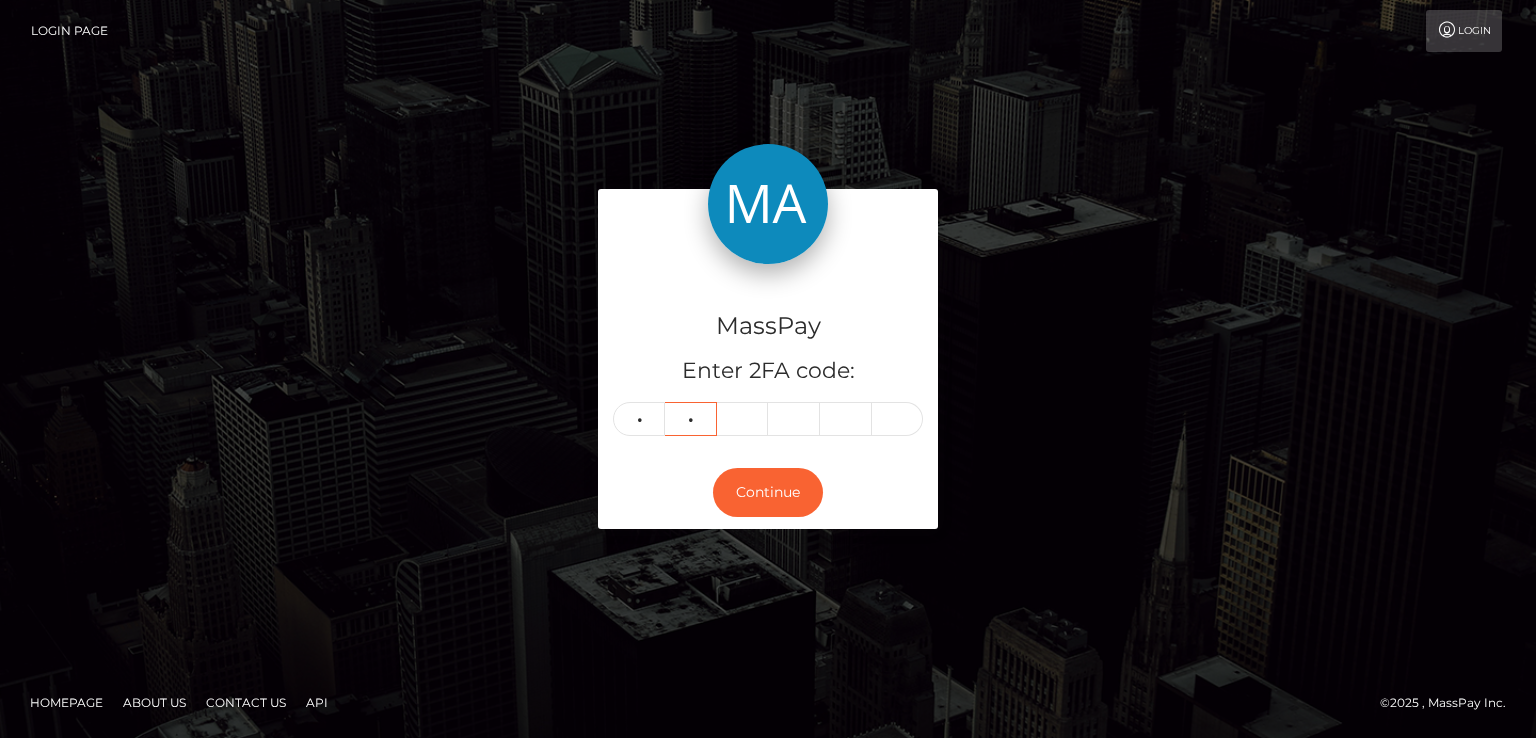 type on "7" 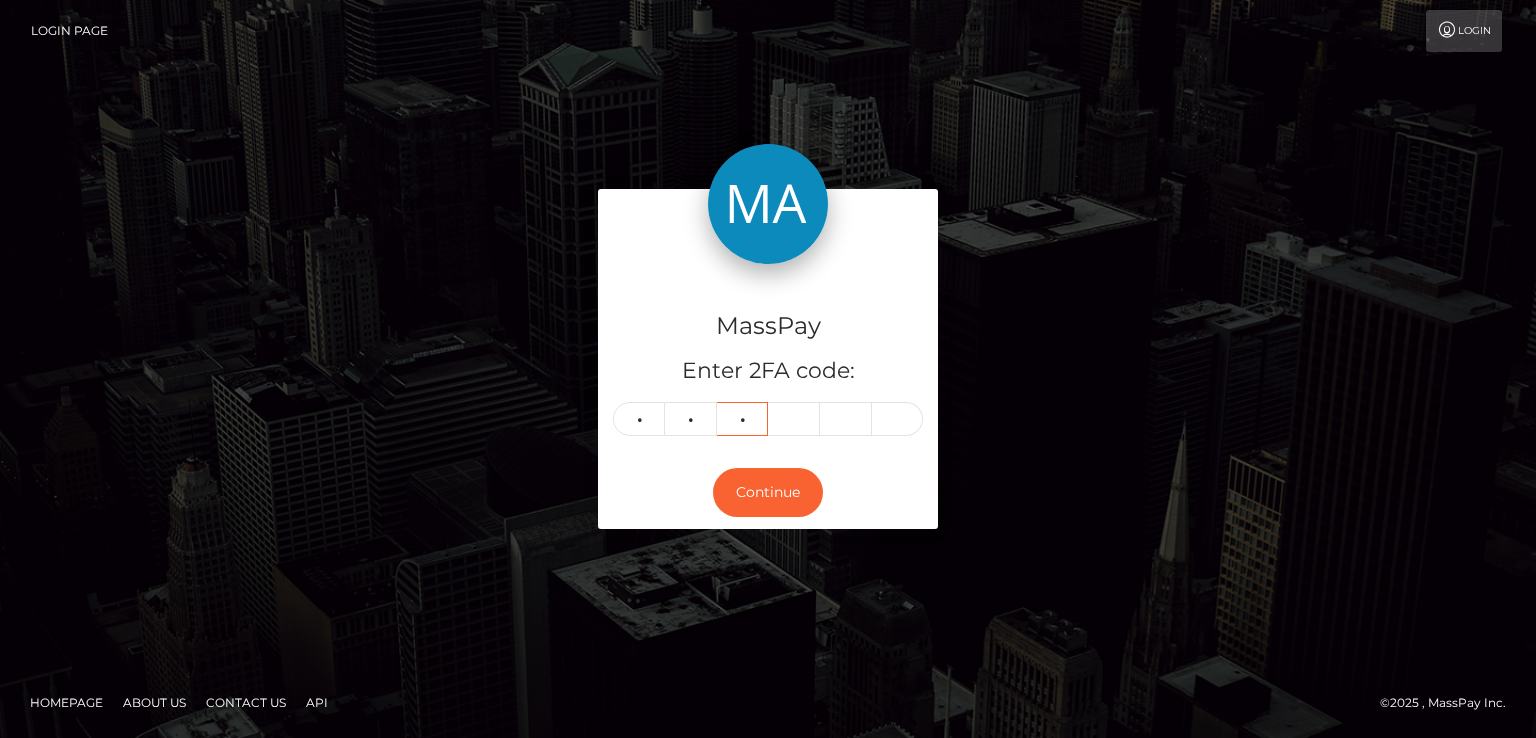 type on "2" 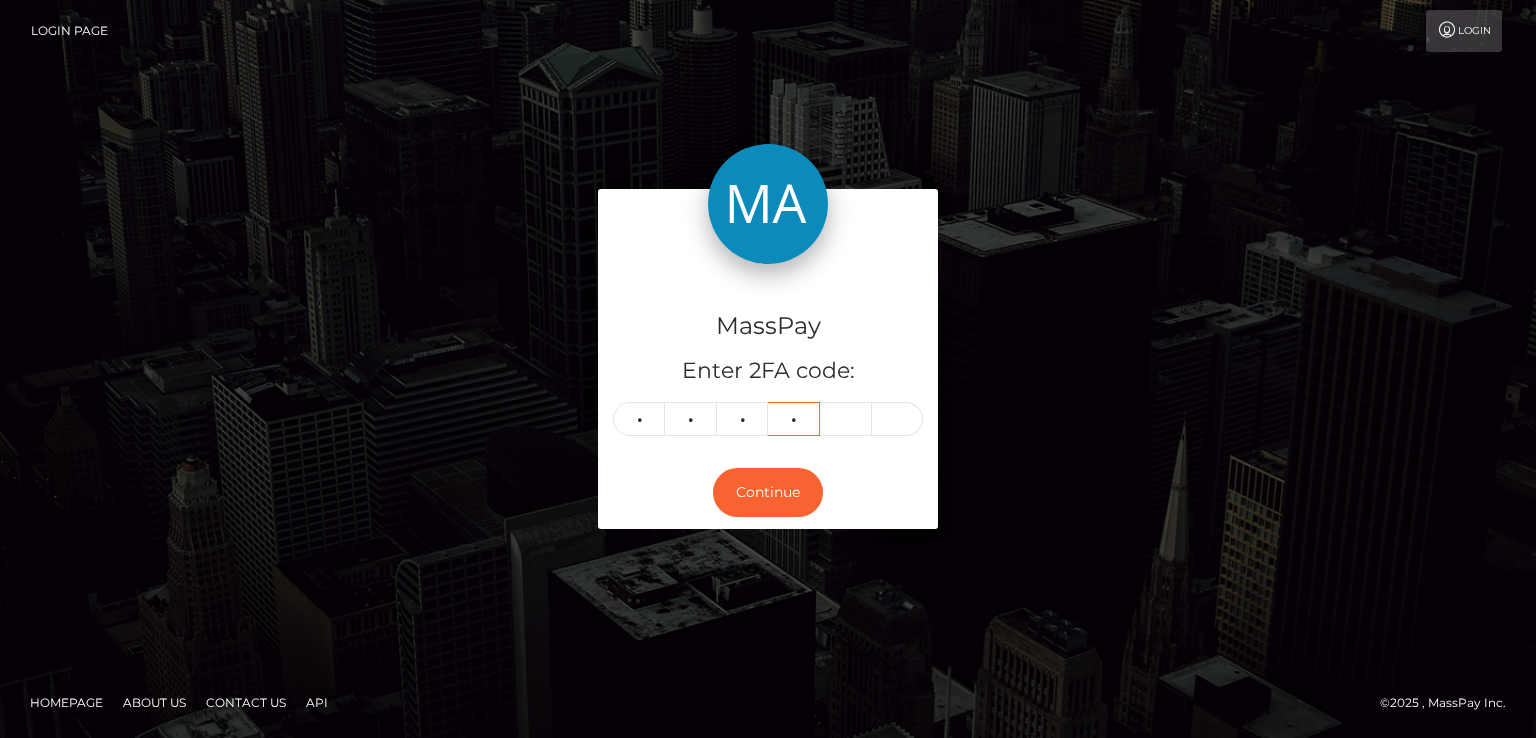 type on "9" 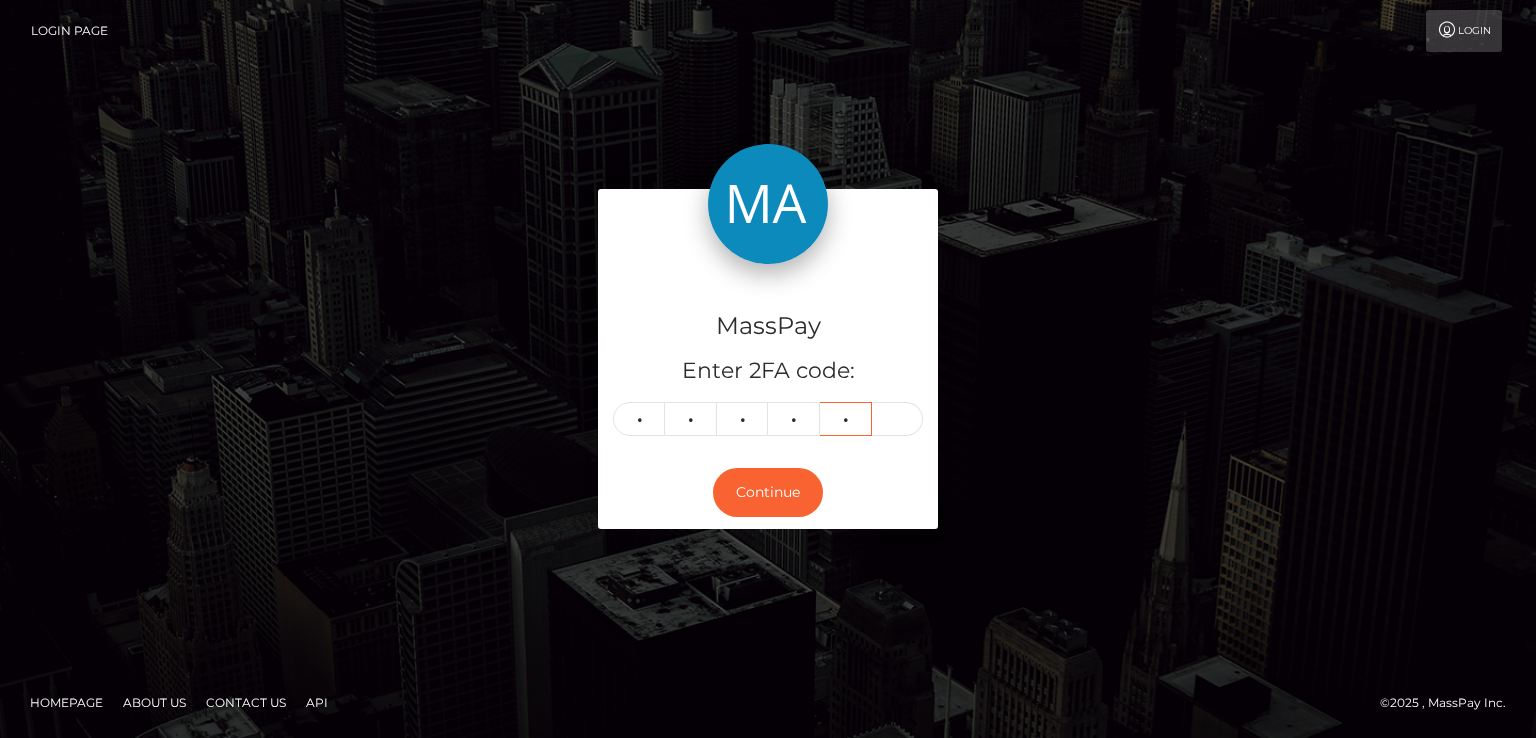 type on "1" 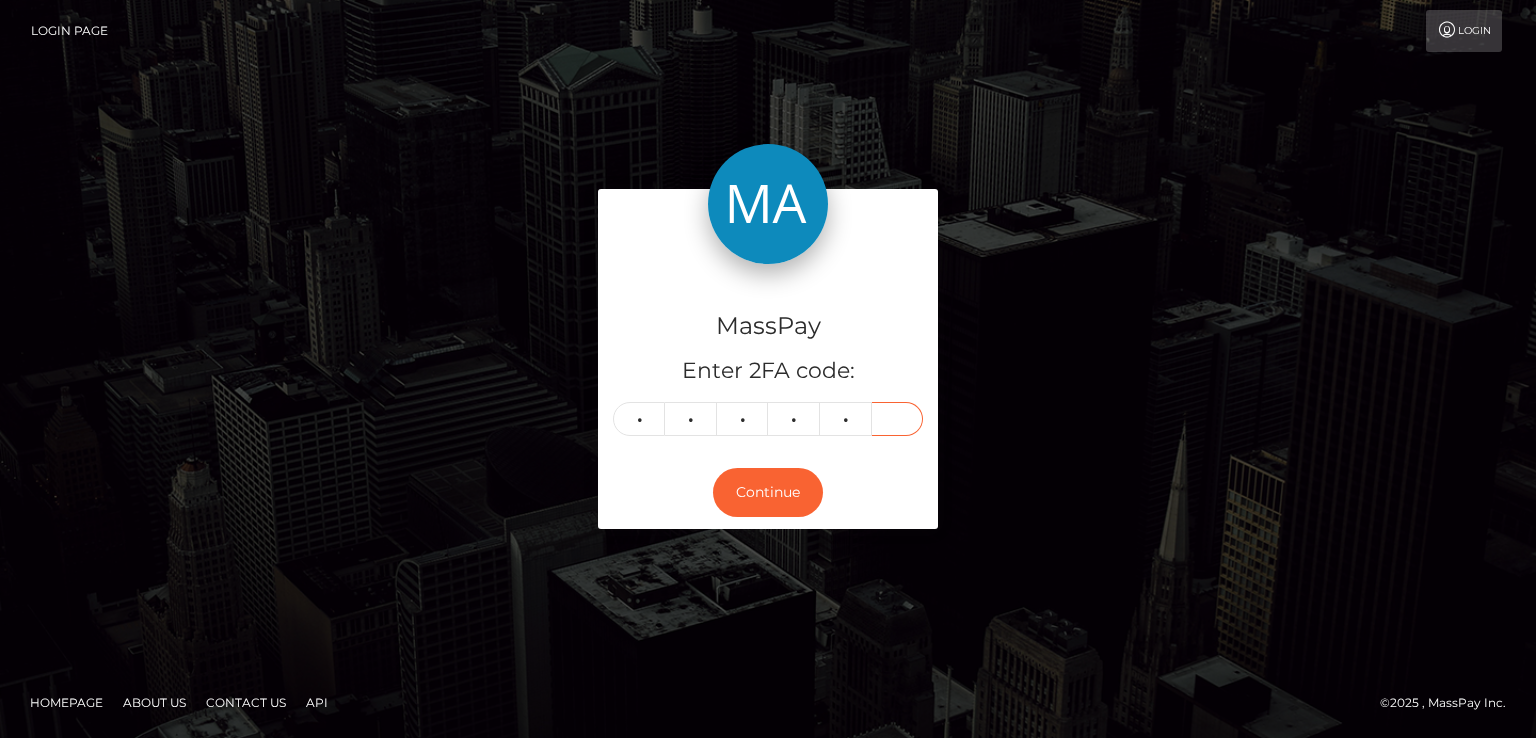 type on "7" 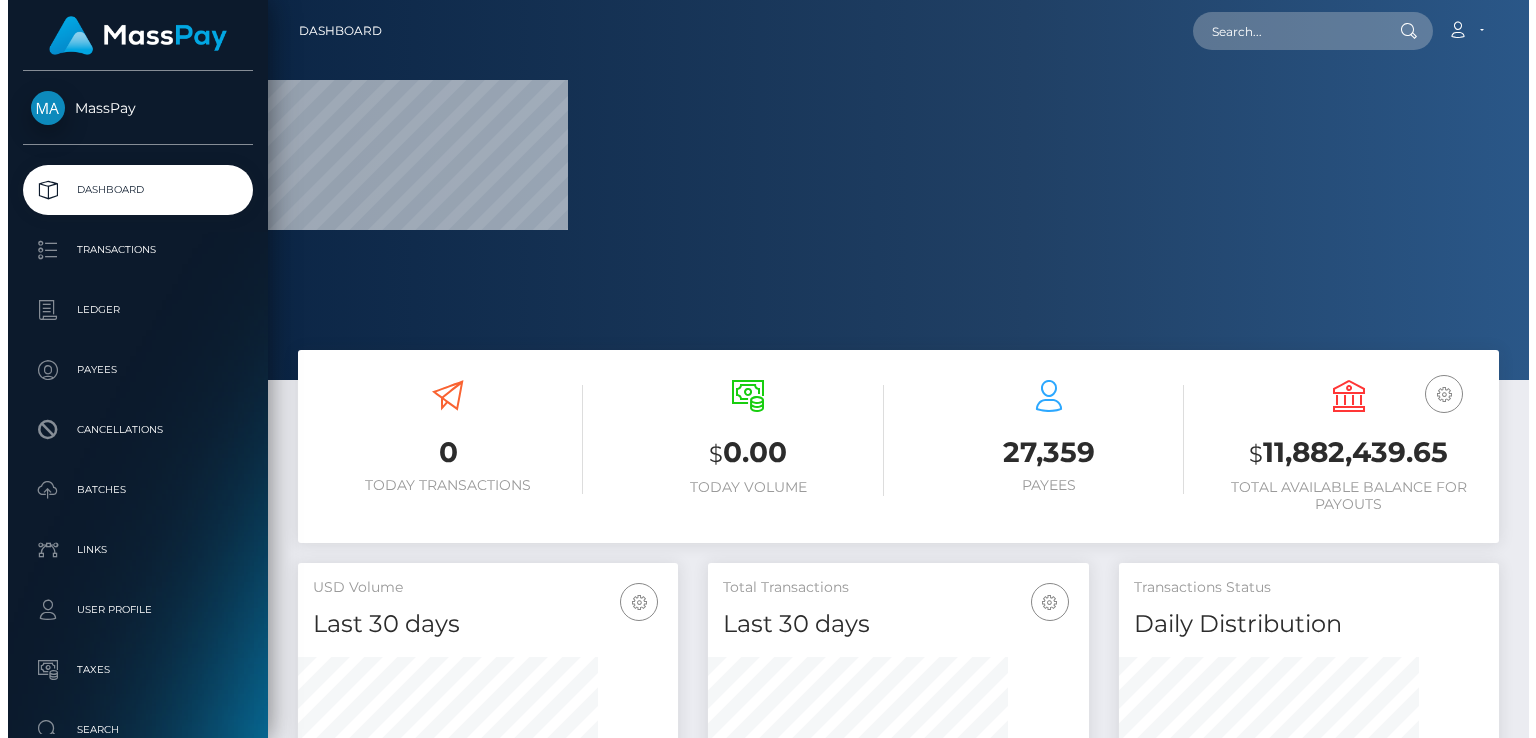 scroll, scrollTop: 0, scrollLeft: 0, axis: both 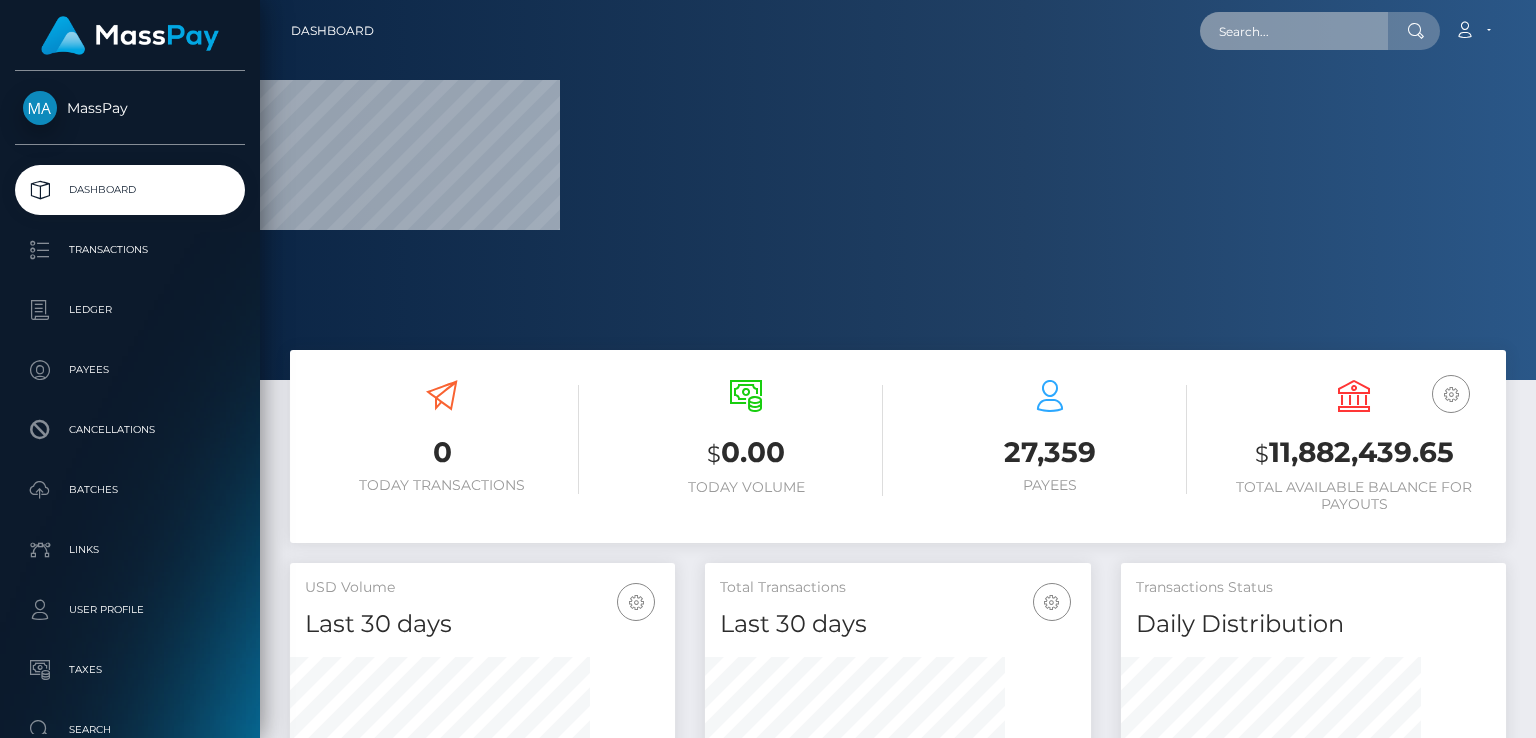 paste on "closertochloe@example.com" 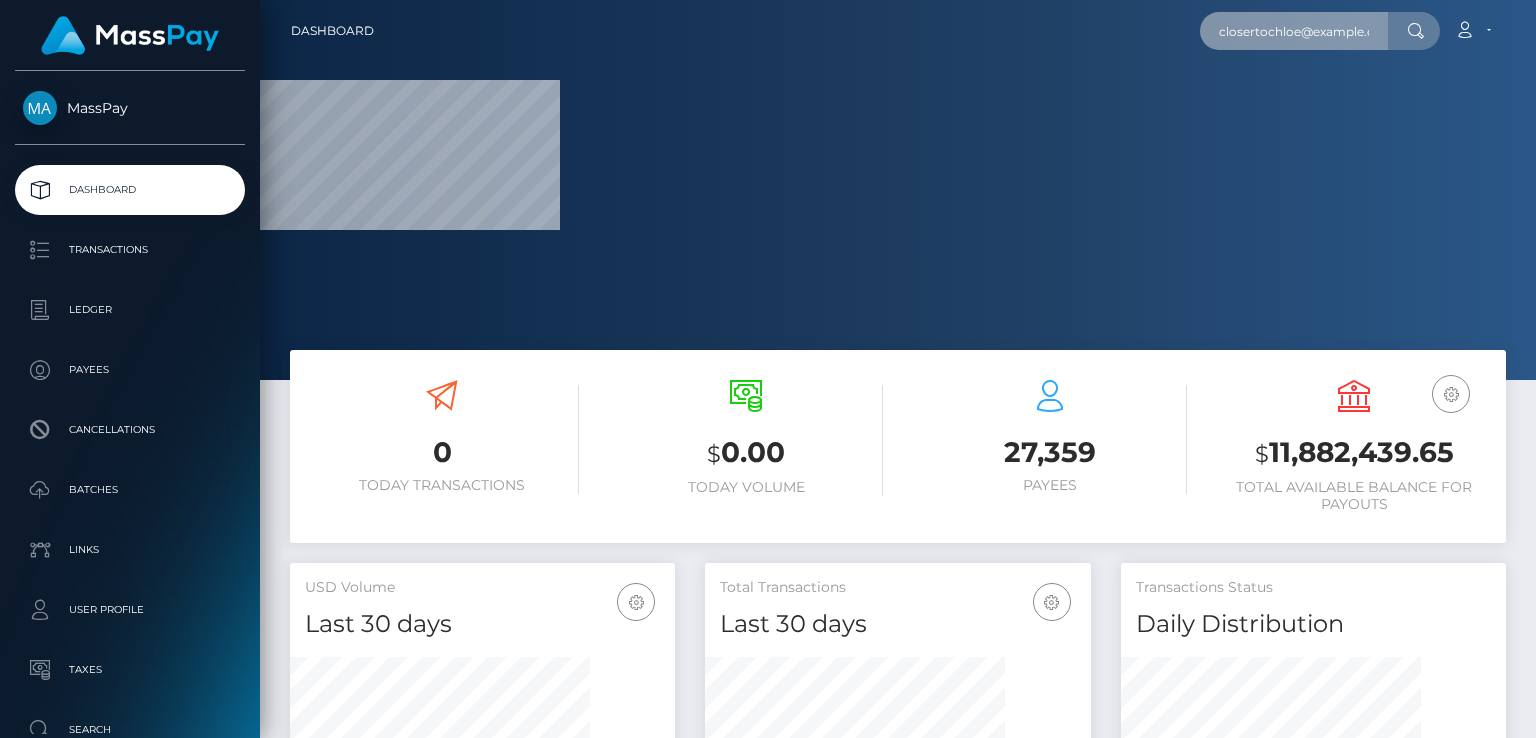 scroll, scrollTop: 0, scrollLeft: 8, axis: horizontal 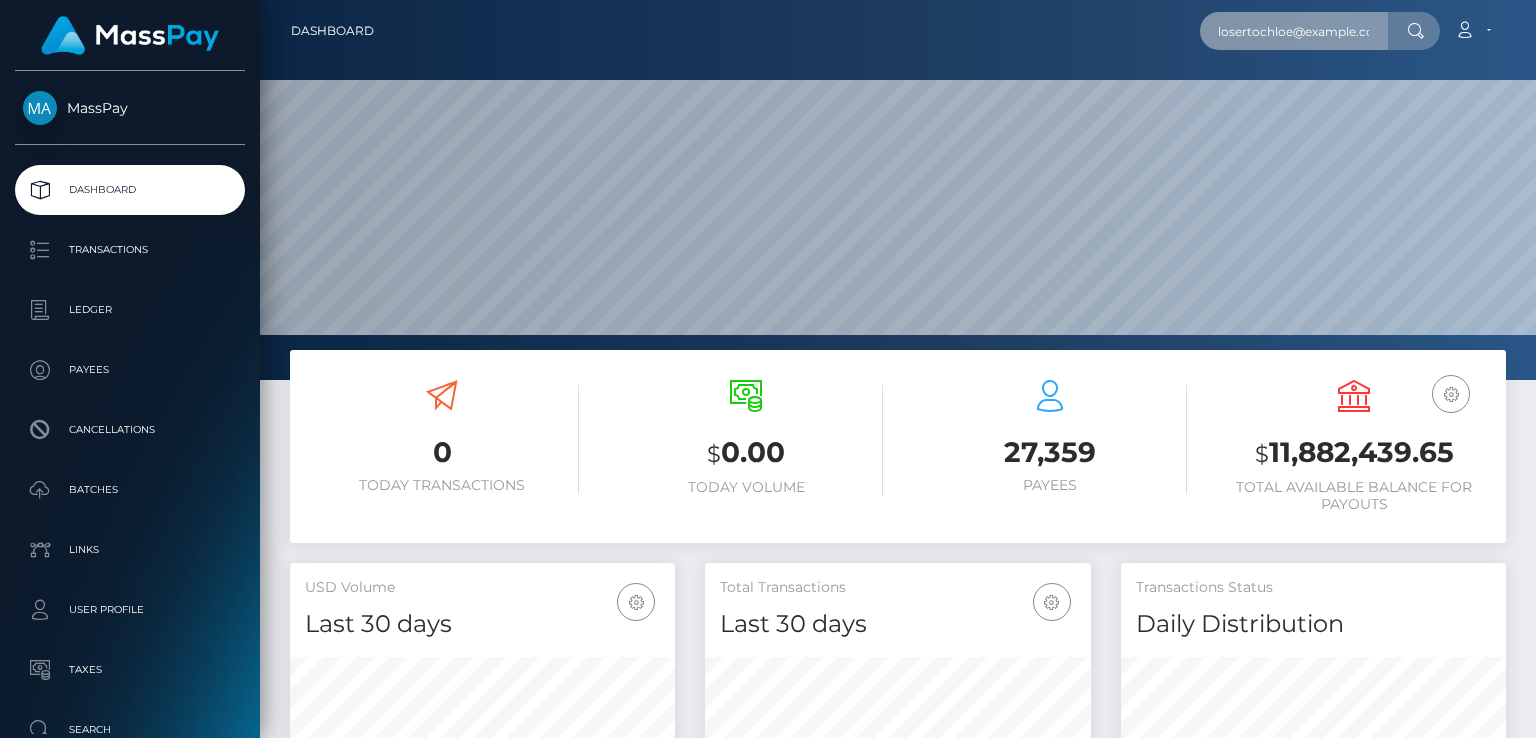 type on "closertochloe@example.com" 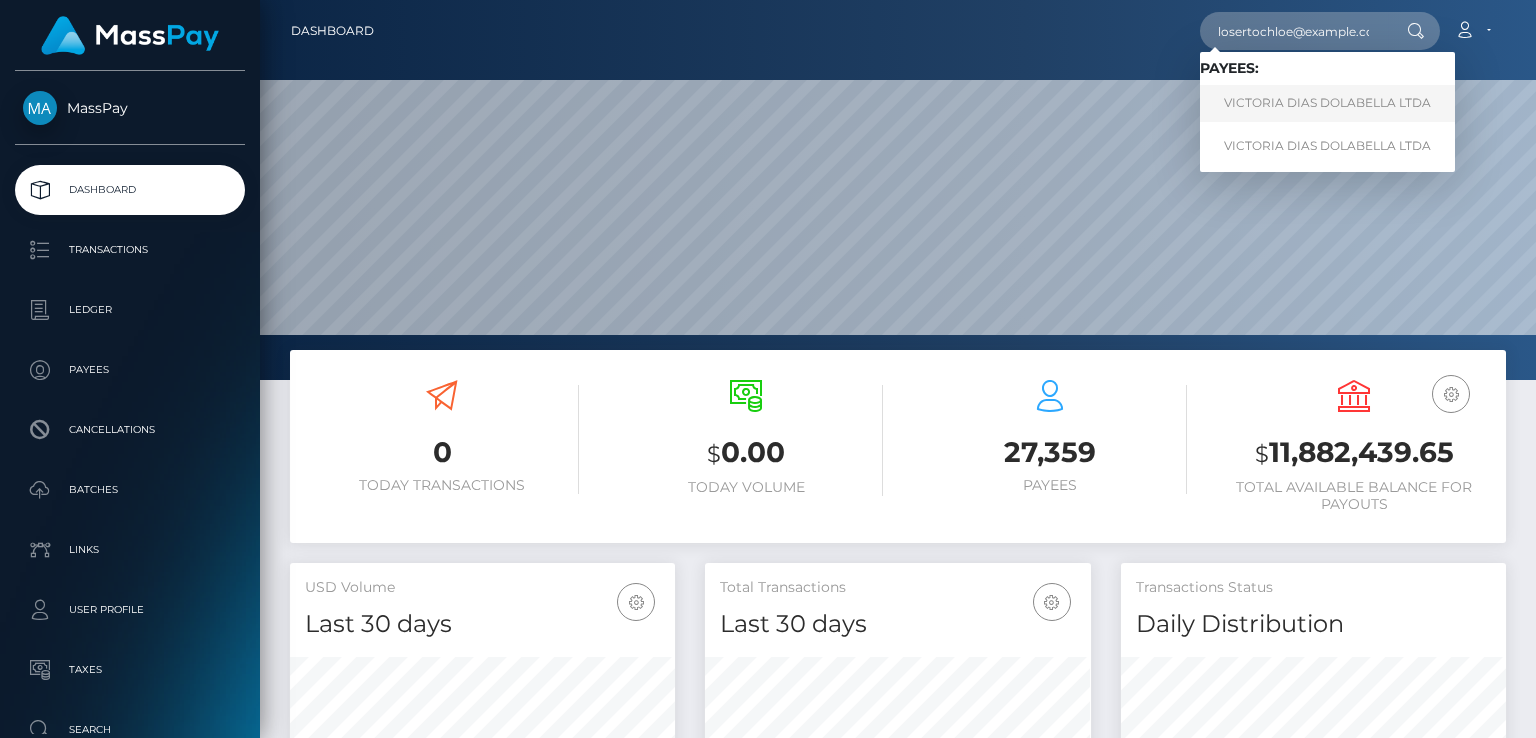 scroll, scrollTop: 0, scrollLeft: 0, axis: both 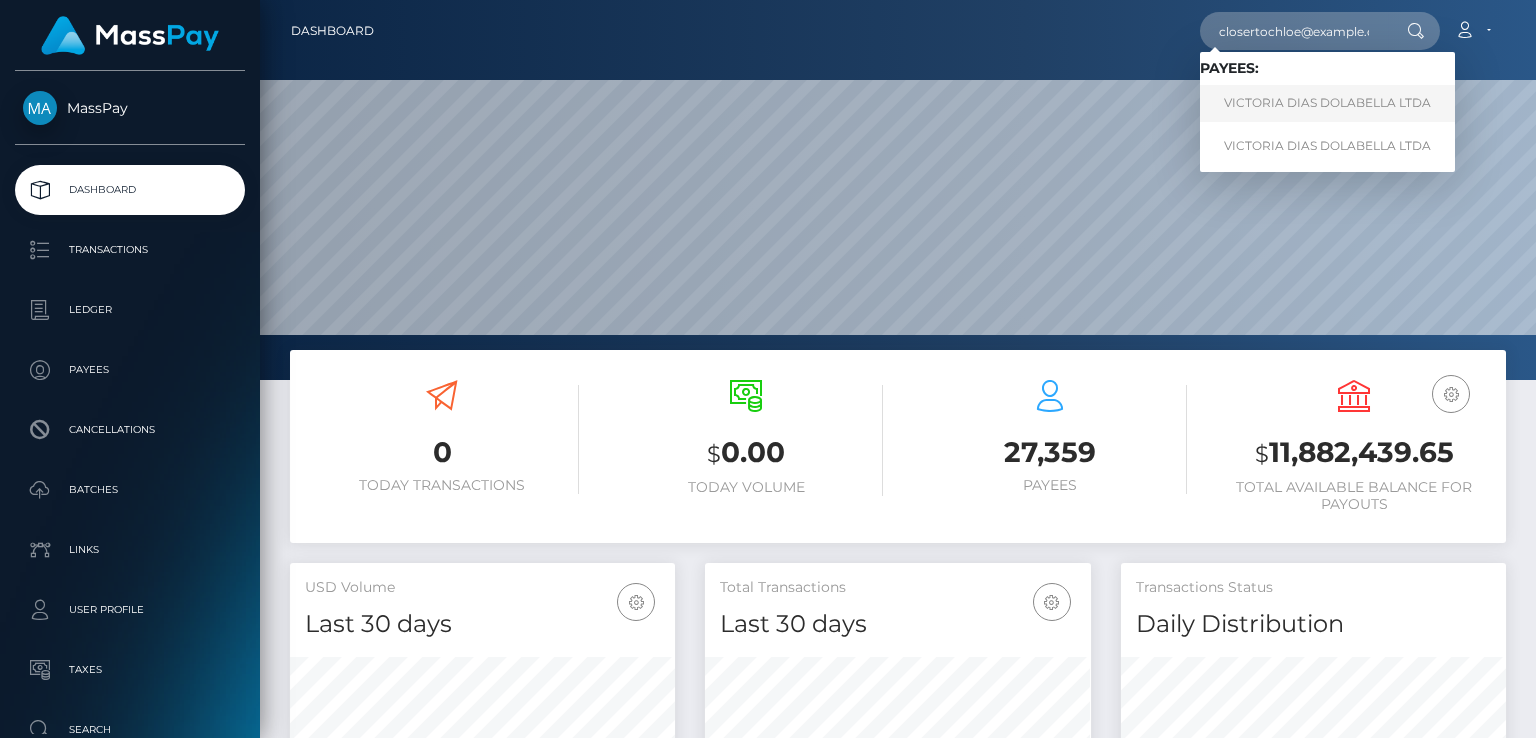 click on "VICTORIA DIAS DOLABELLA LTDA" at bounding box center [1327, 103] 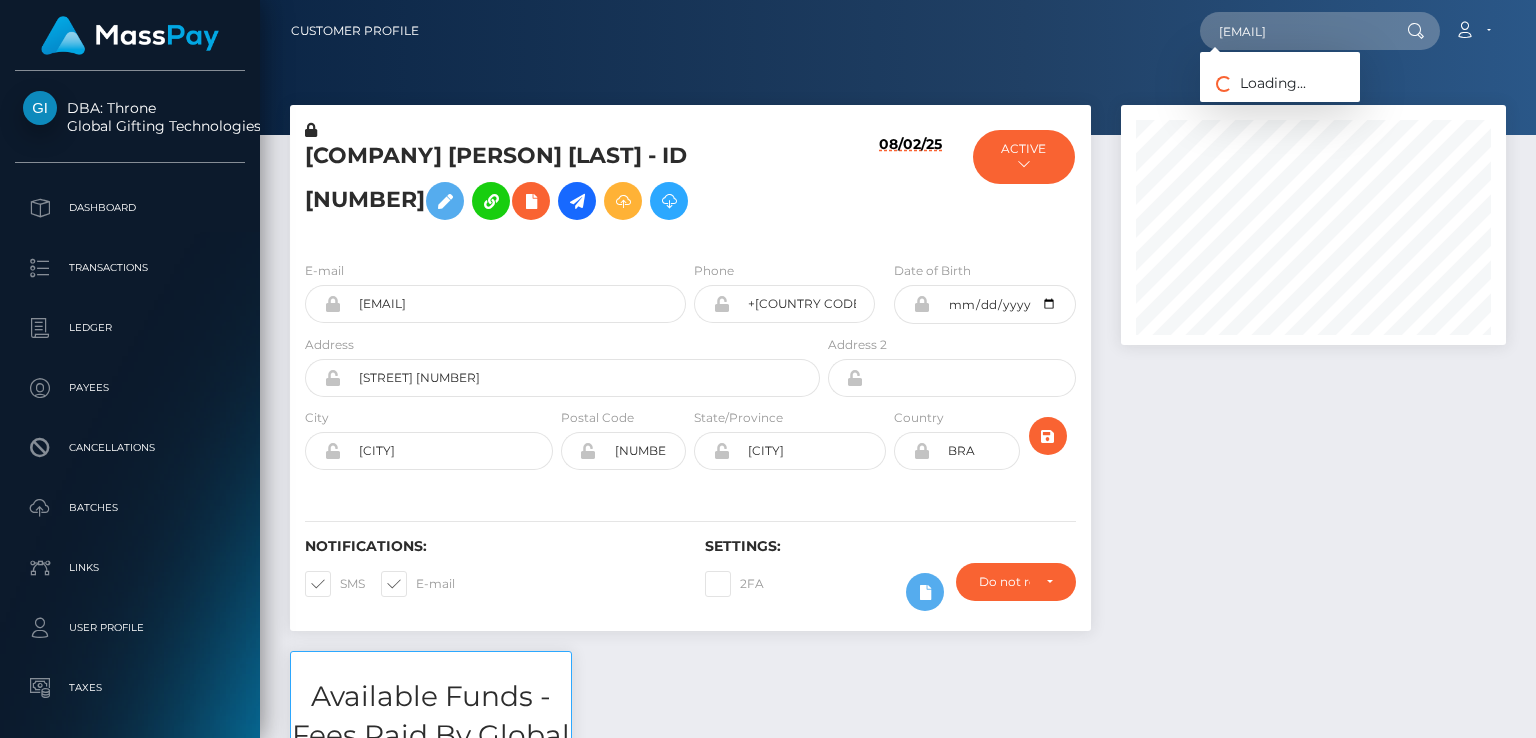 scroll, scrollTop: 0, scrollLeft: 0, axis: both 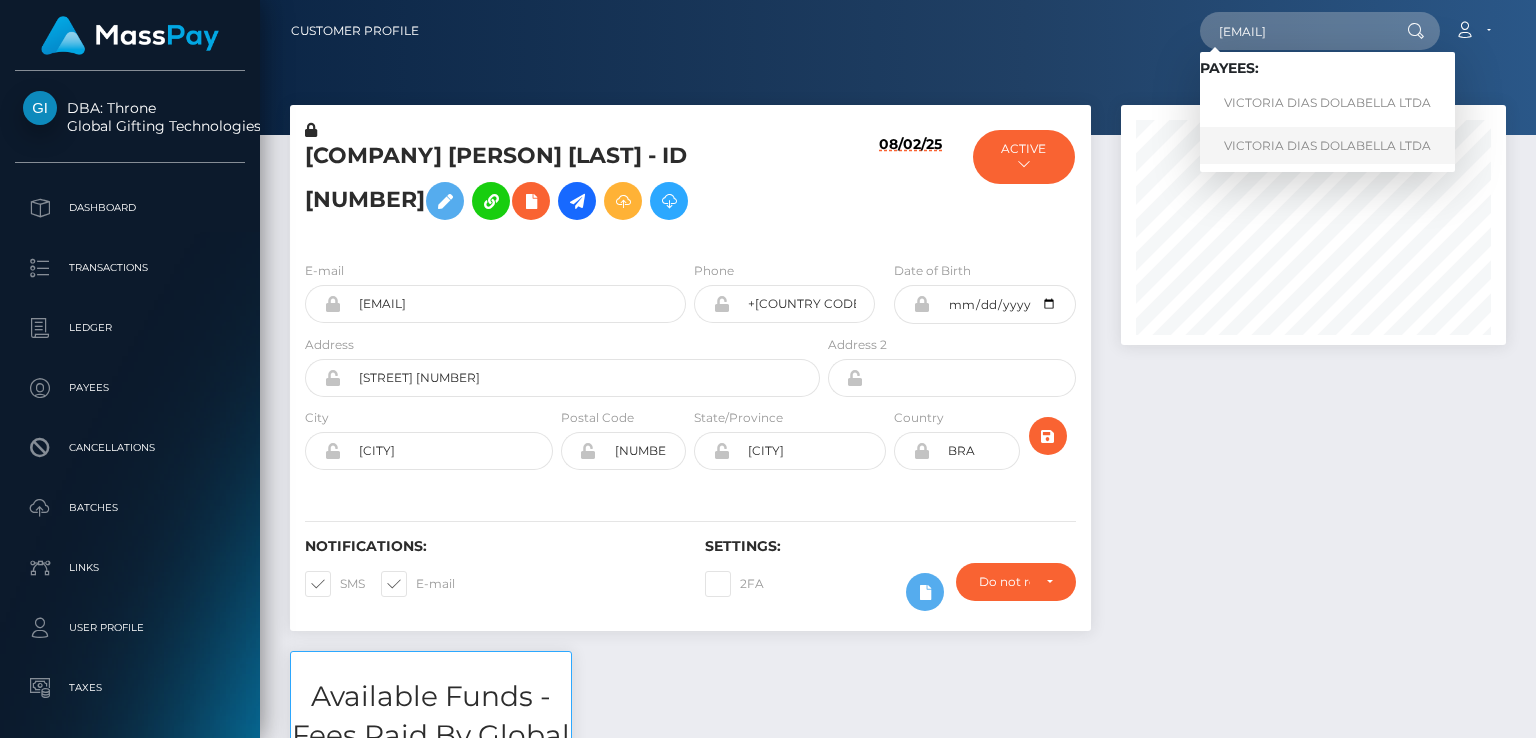 click on "VICTORIA DIAS DOLABELLA LTDA" at bounding box center [1327, 145] 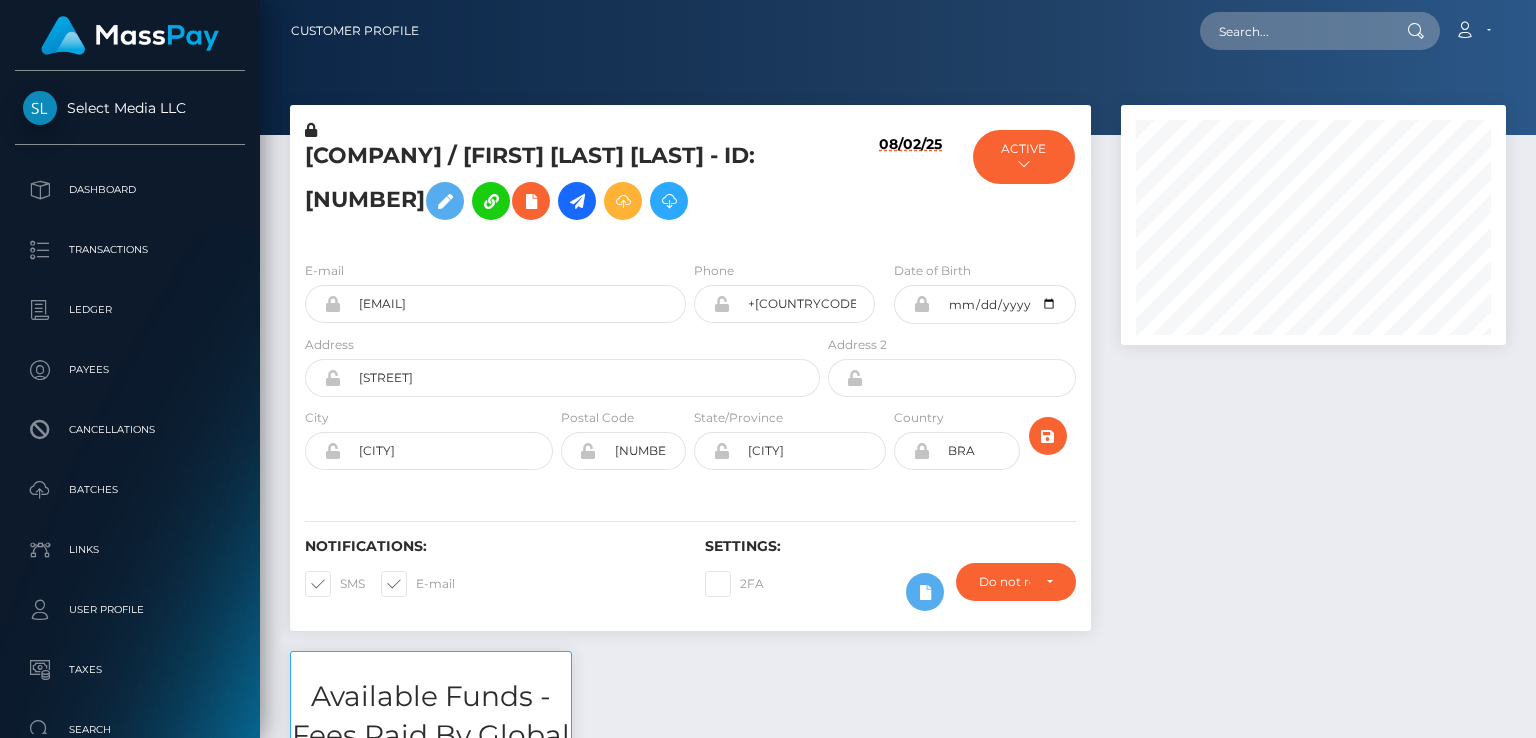 scroll, scrollTop: 0, scrollLeft: 0, axis: both 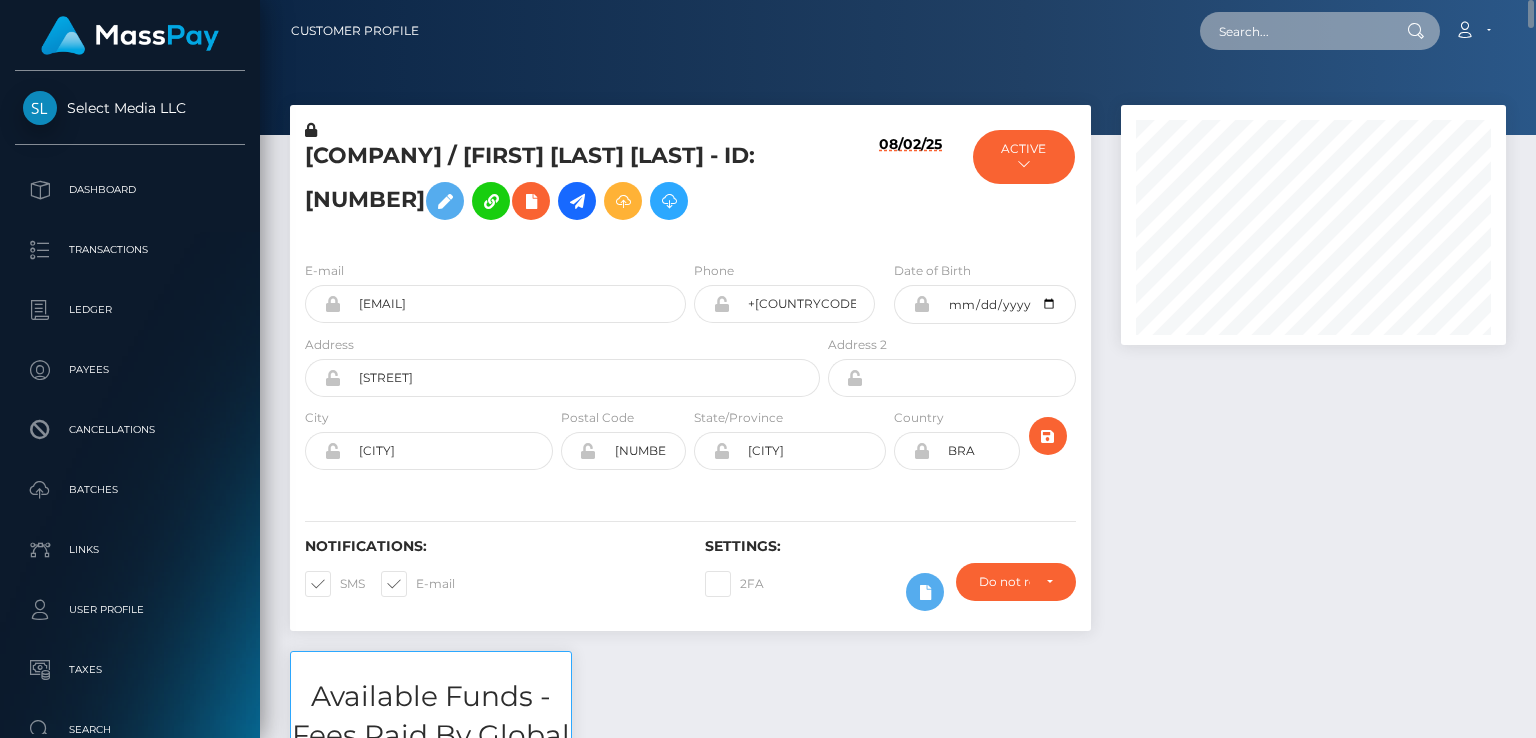 paste on "802304985818750976" 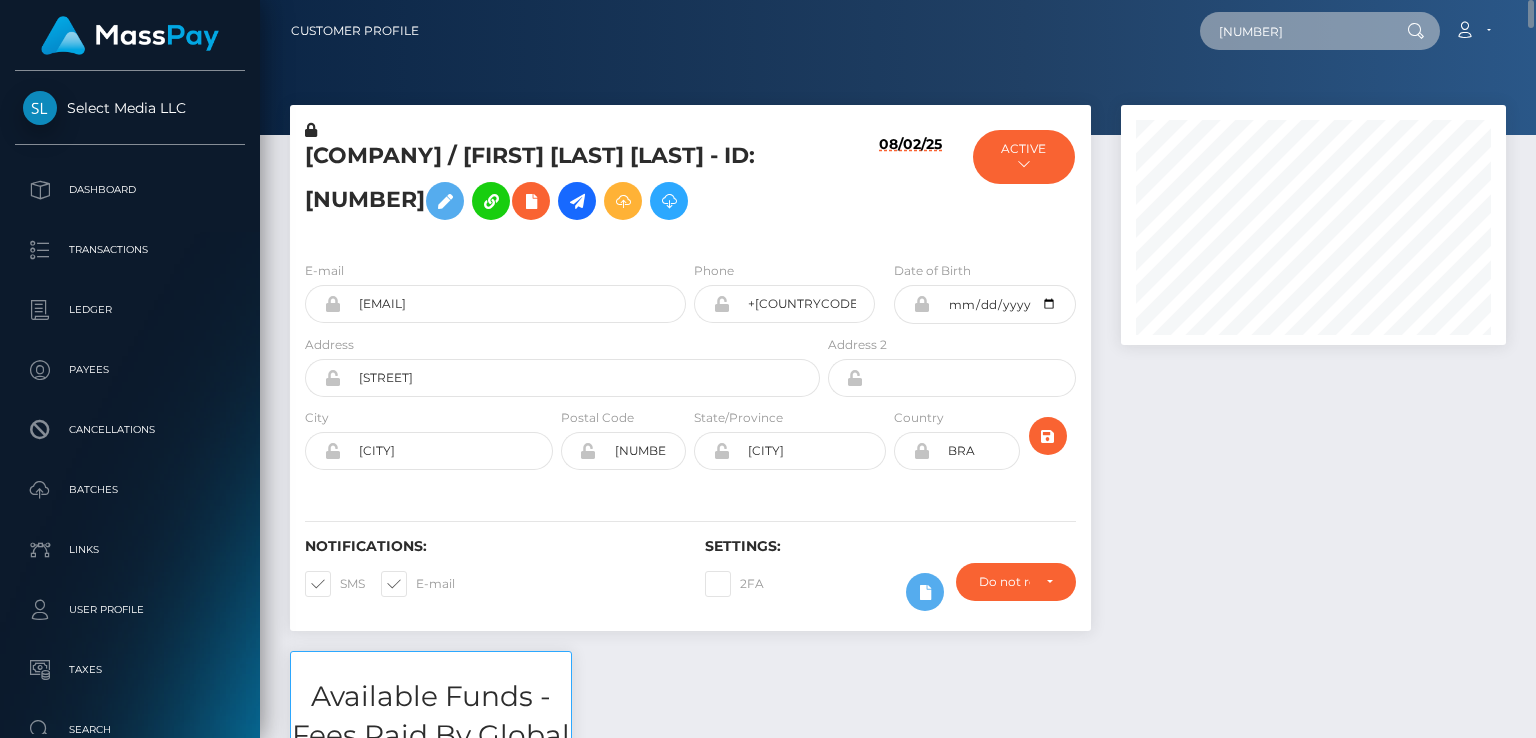 type on "802304985818750976" 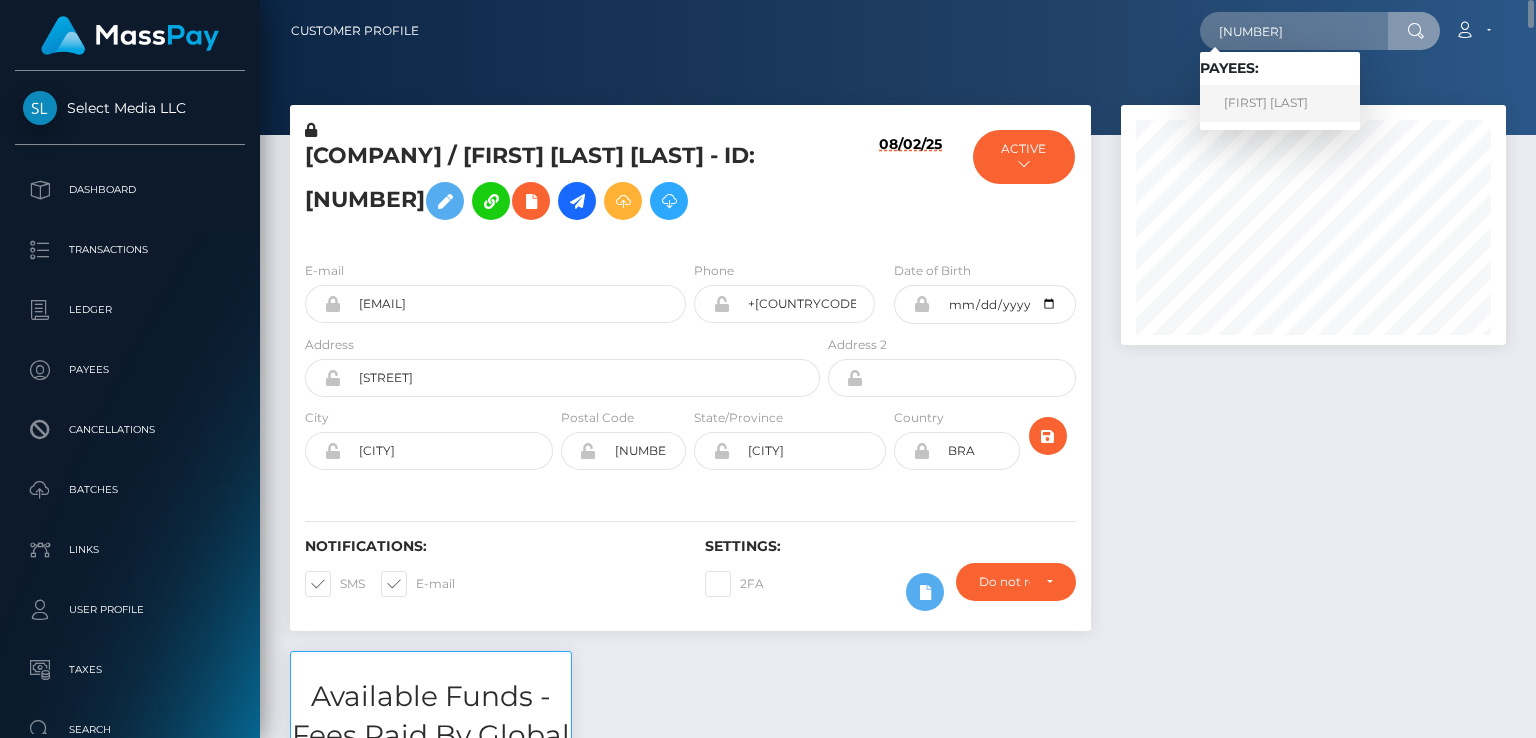 click on "Kyle  Perez" at bounding box center [1280, 103] 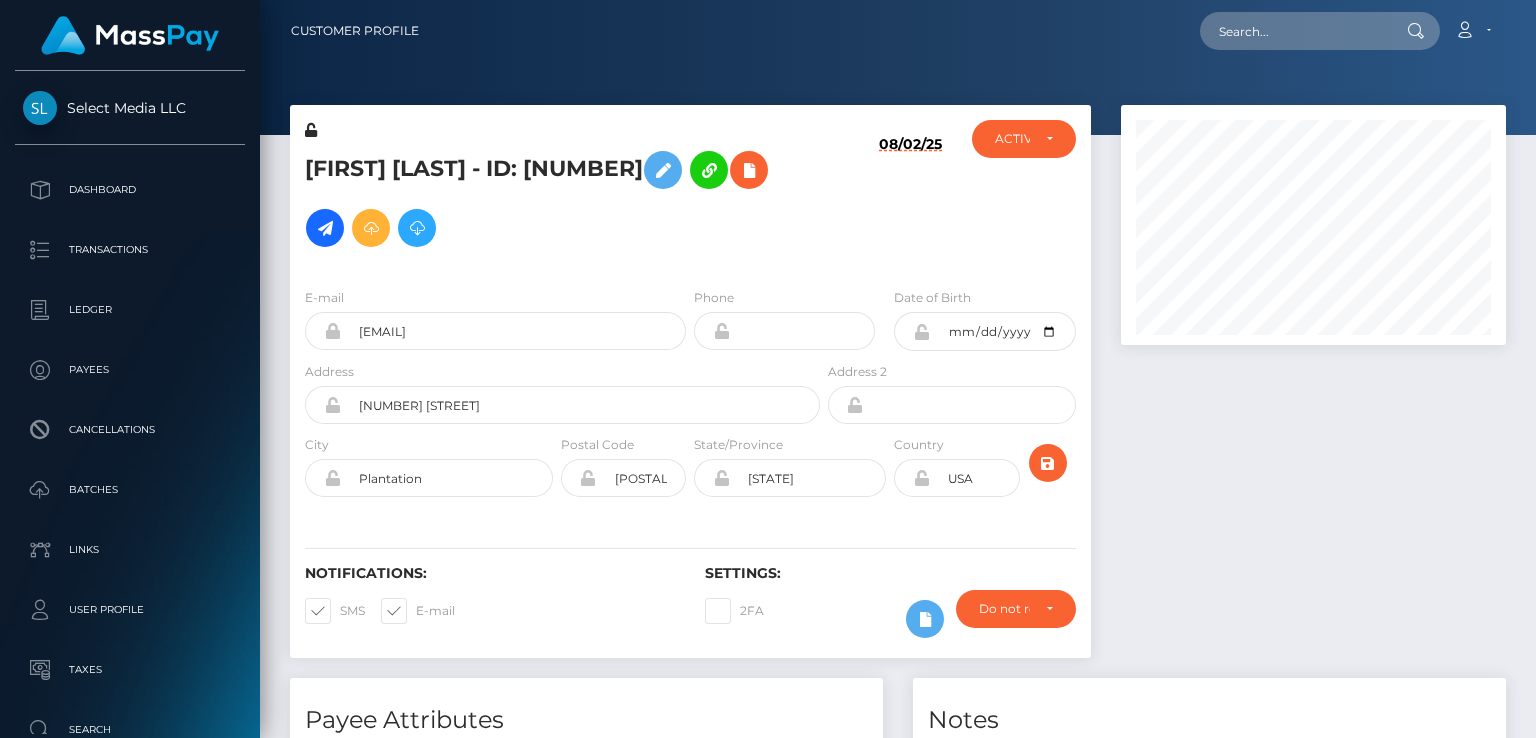 scroll, scrollTop: 0, scrollLeft: 0, axis: both 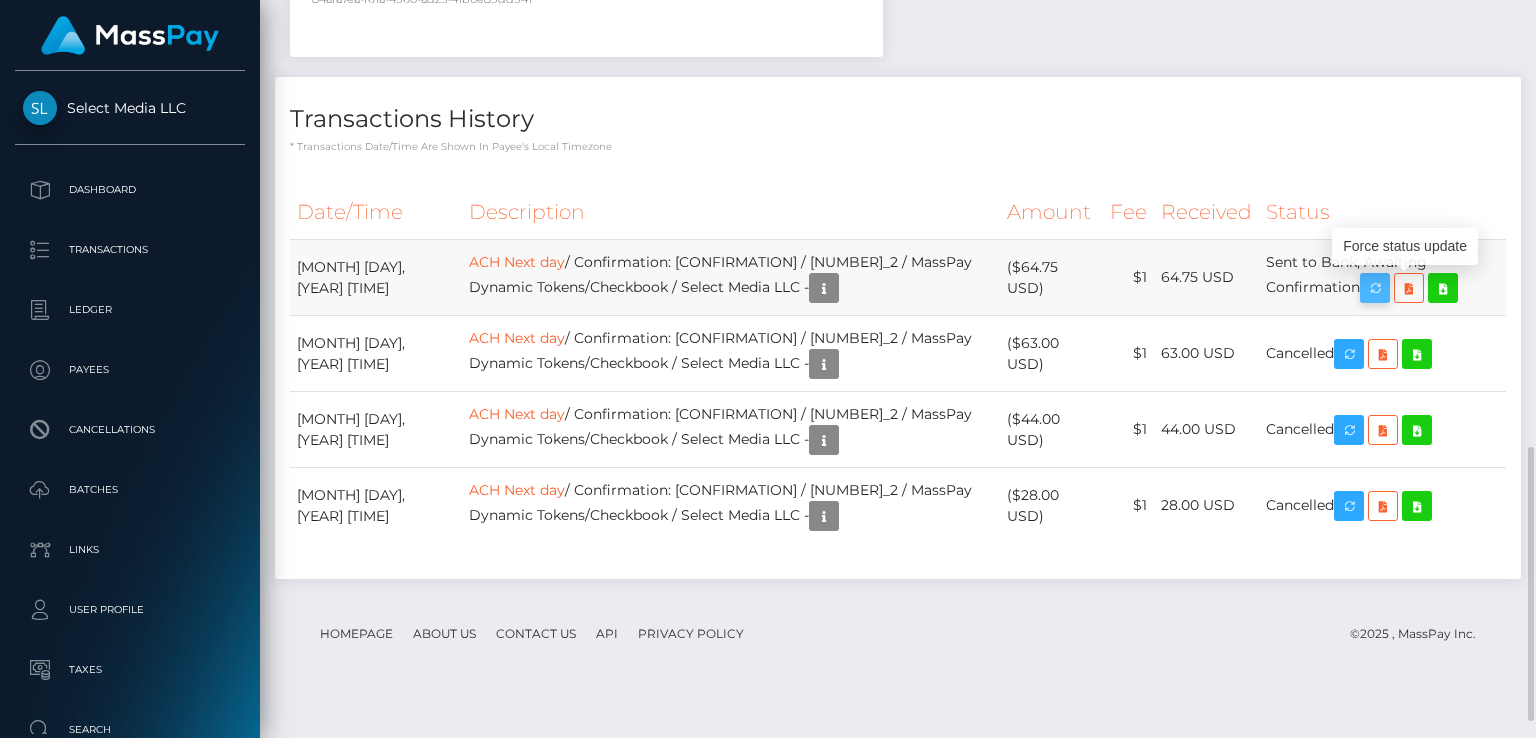 click at bounding box center (1375, 288) 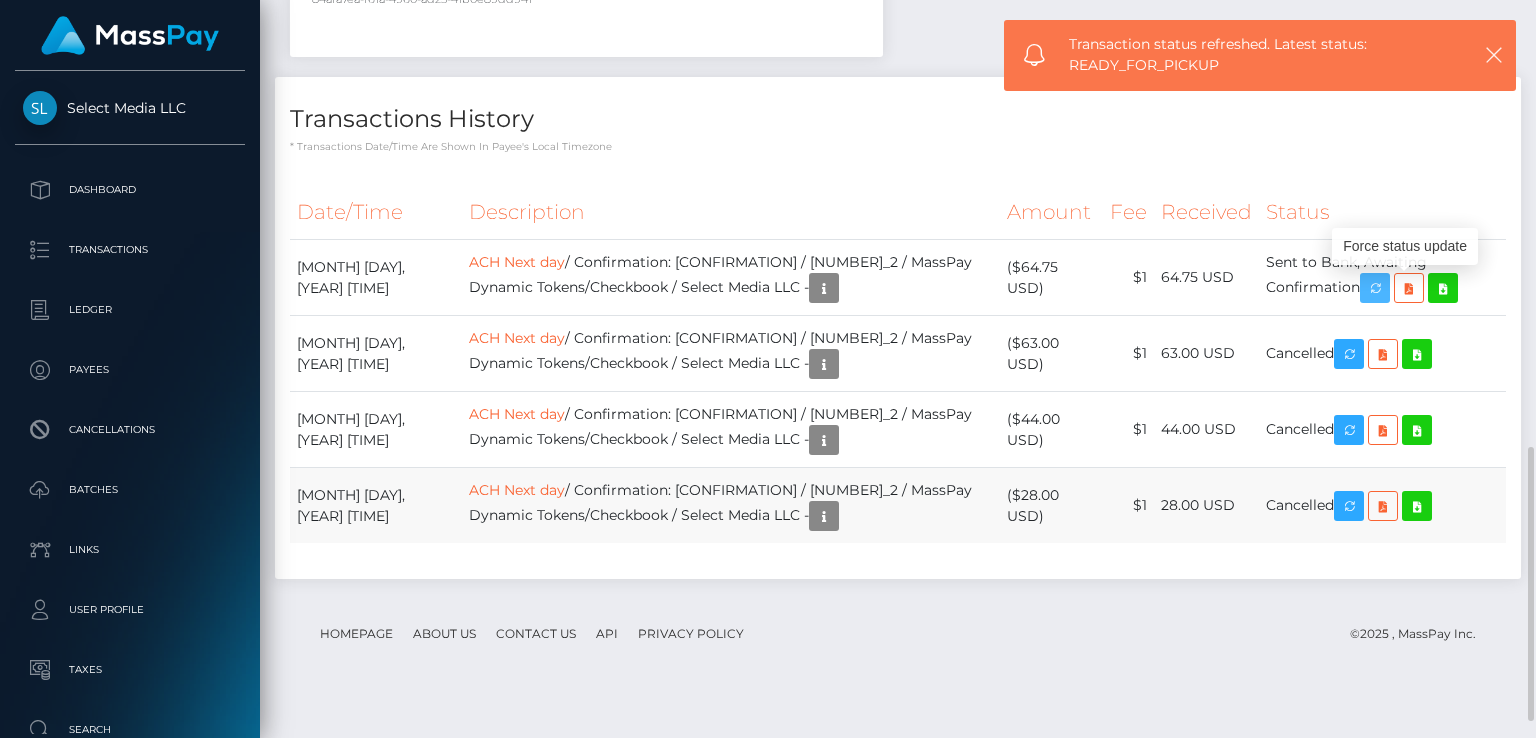 scroll, scrollTop: 240, scrollLeft: 384, axis: both 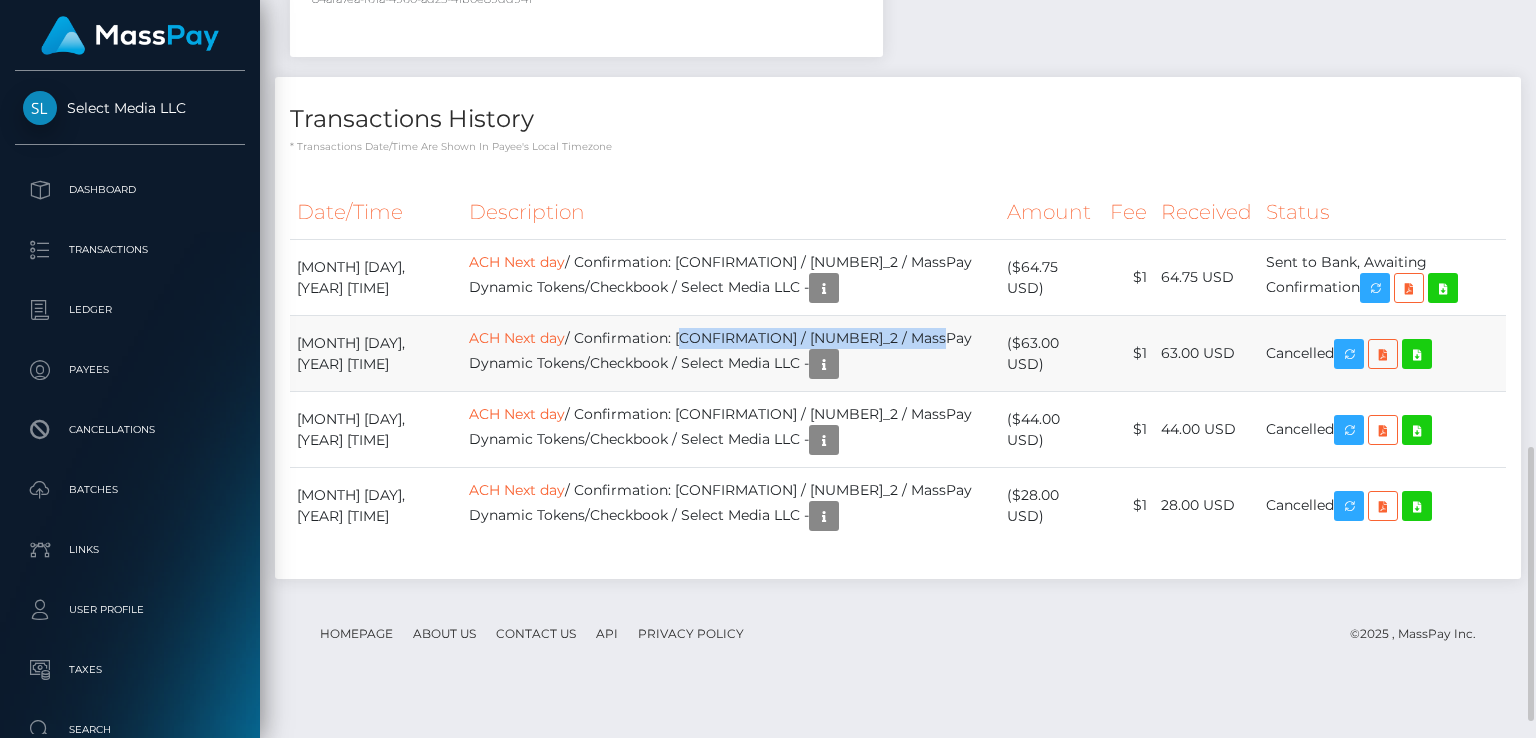drag, startPoint x: 649, startPoint y: 356, endPoint x: 905, endPoint y: 355, distance: 256.00195 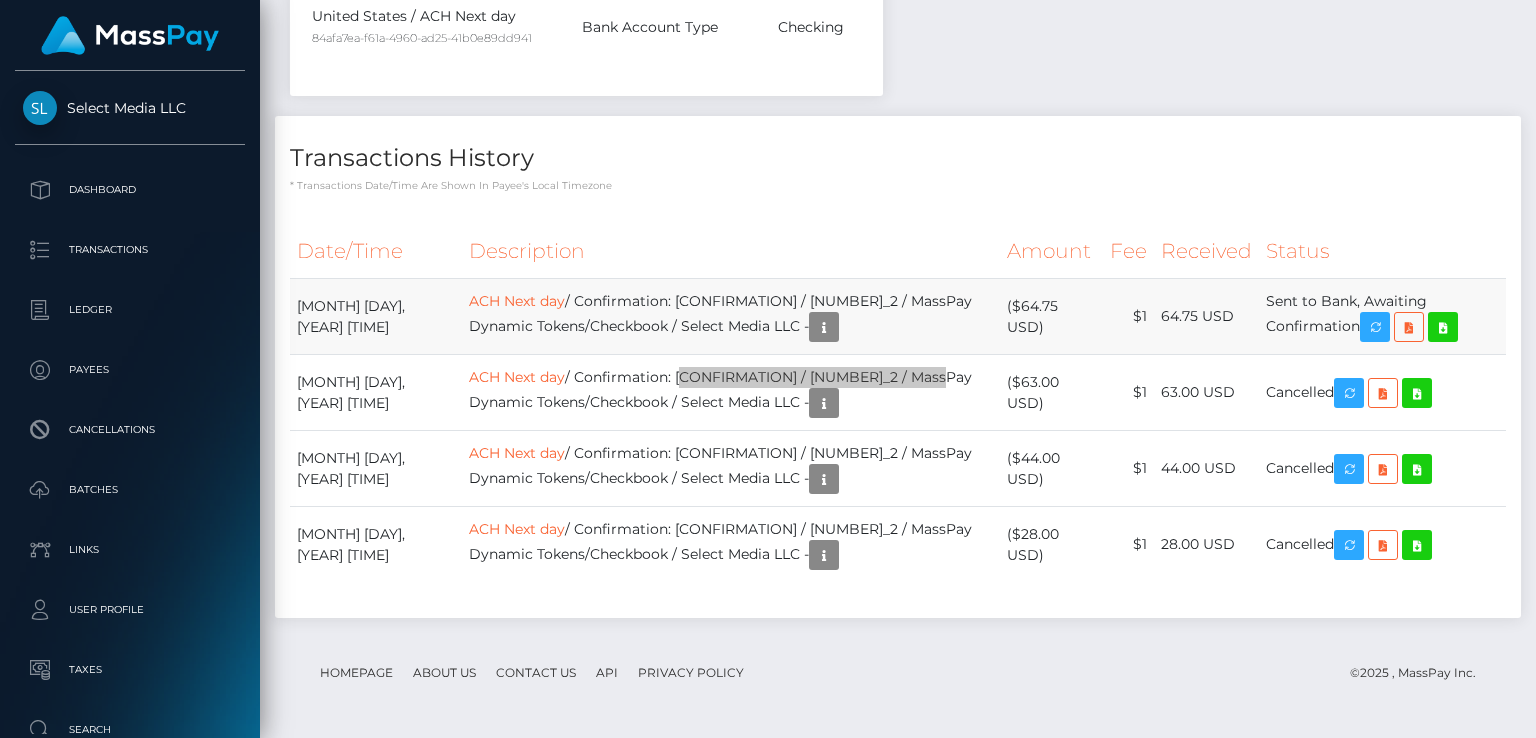 scroll, scrollTop: 0, scrollLeft: 0, axis: both 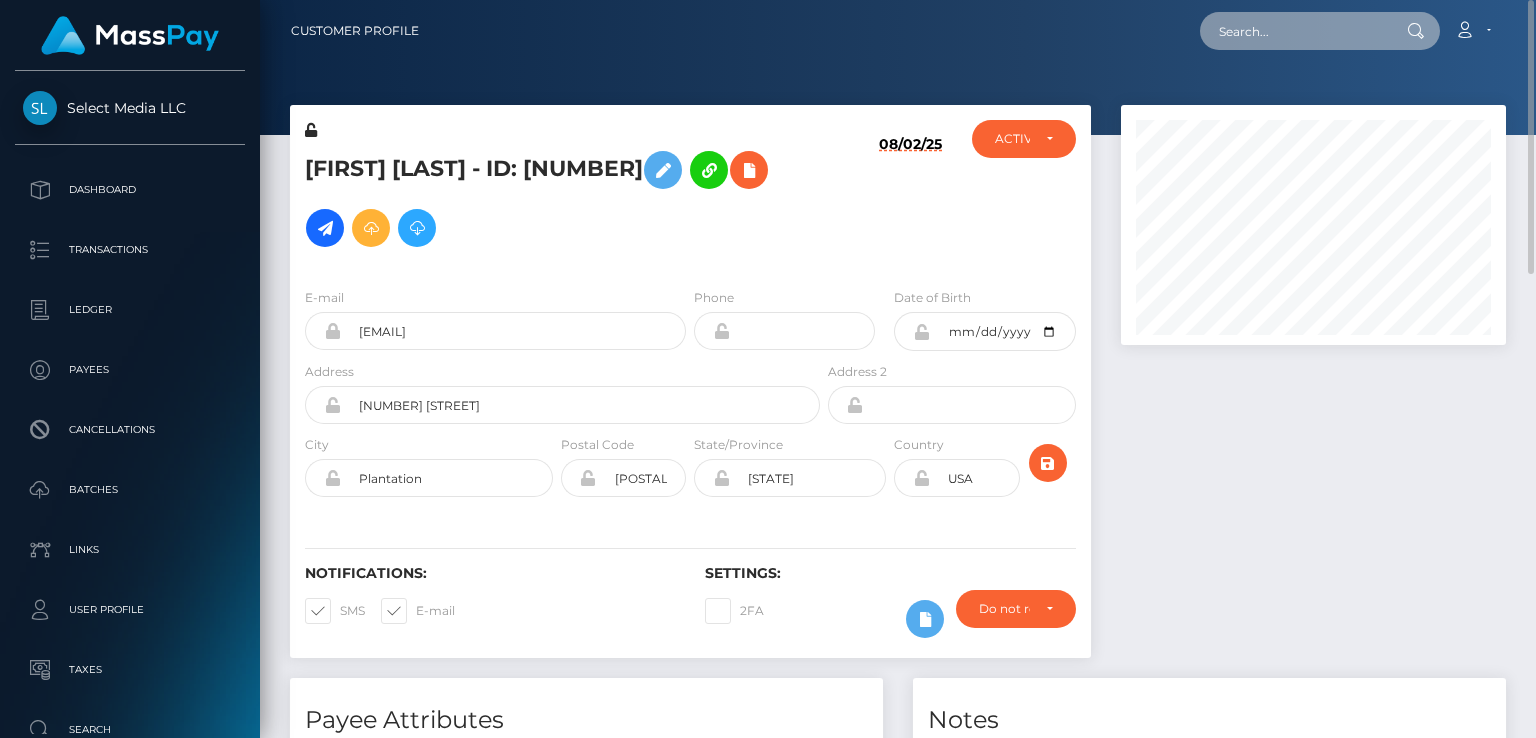 paste on "1f1f776e-1927-4218-a0b1-edfee9d35ff6" 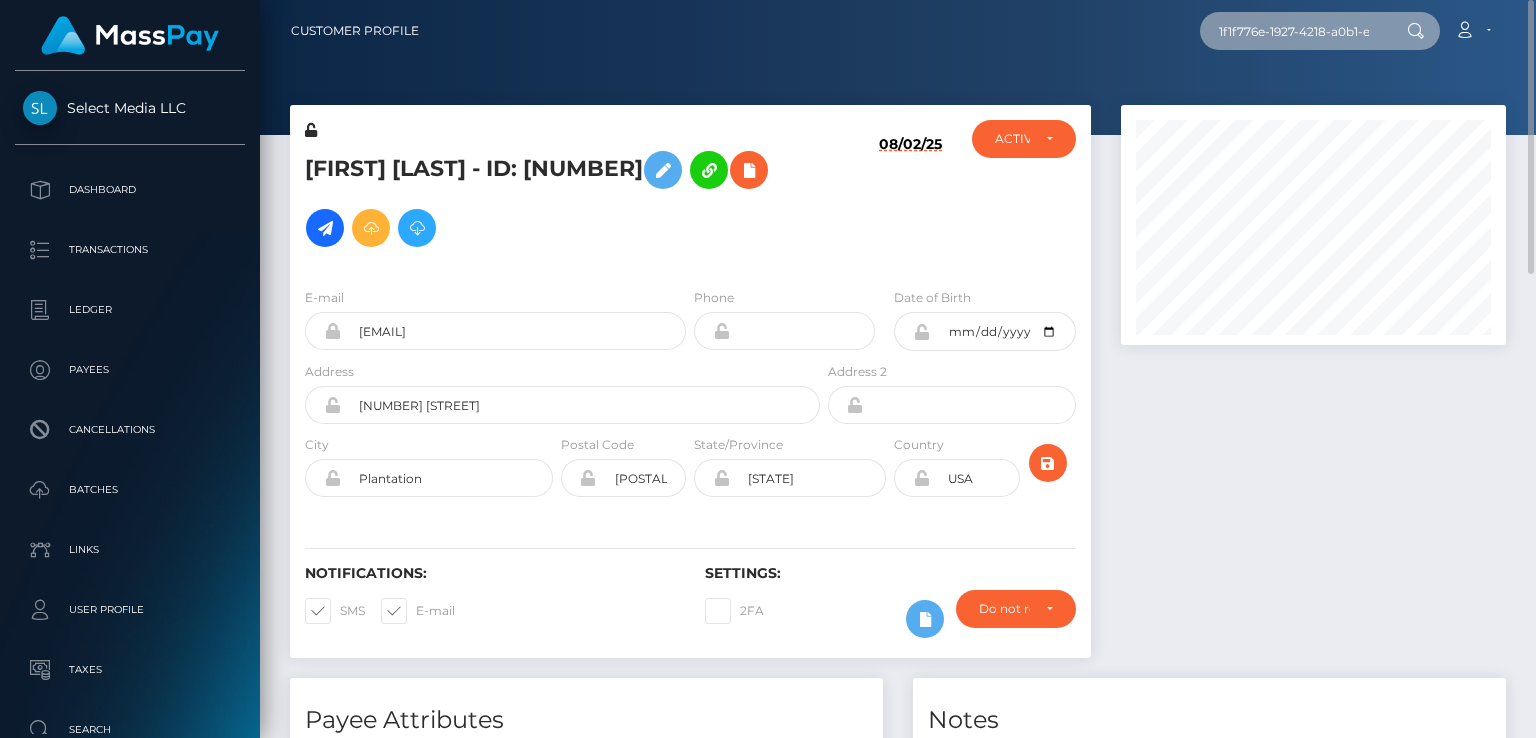 scroll, scrollTop: 0, scrollLeft: 73, axis: horizontal 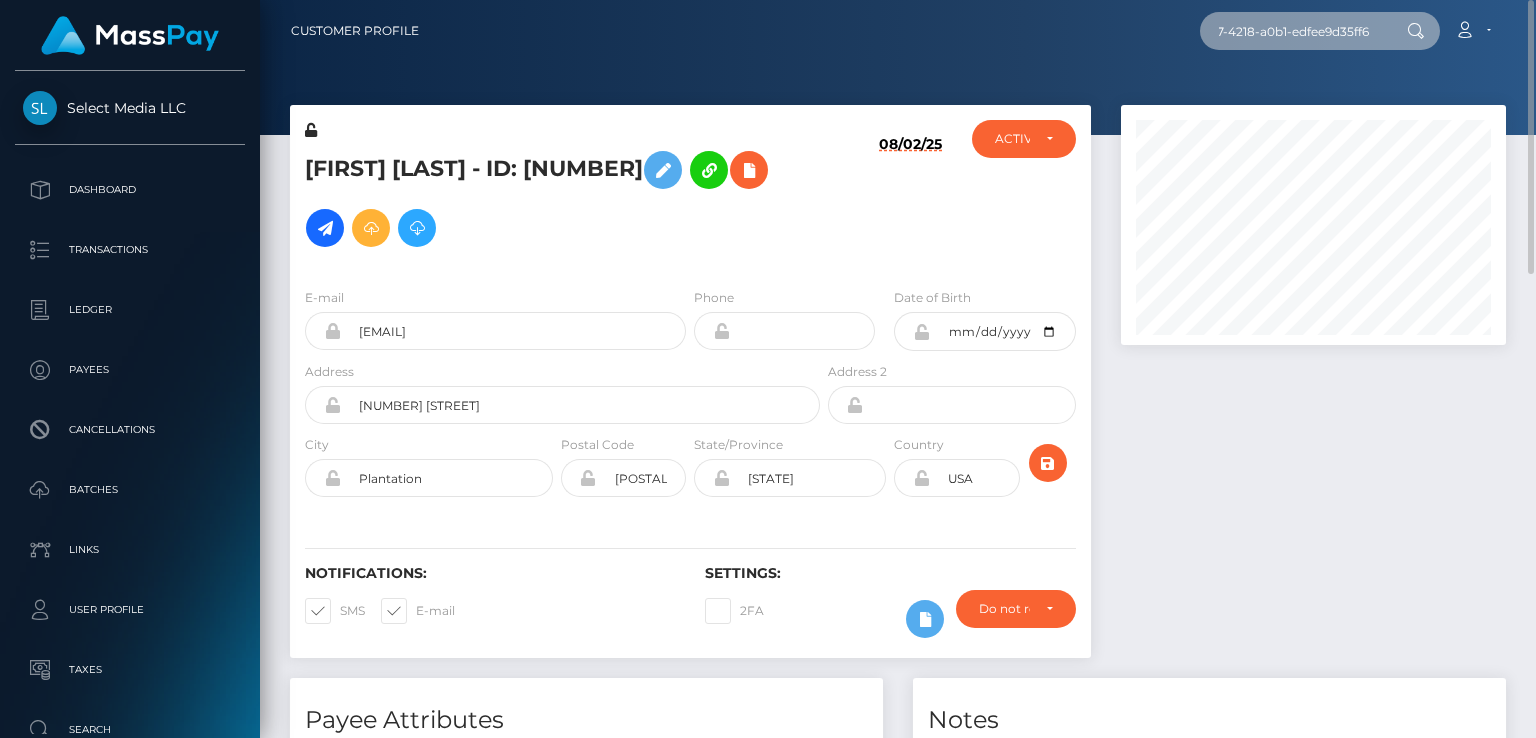 type on "1f1f776e-1927-4218-a0b1-edfee9d35ff6" 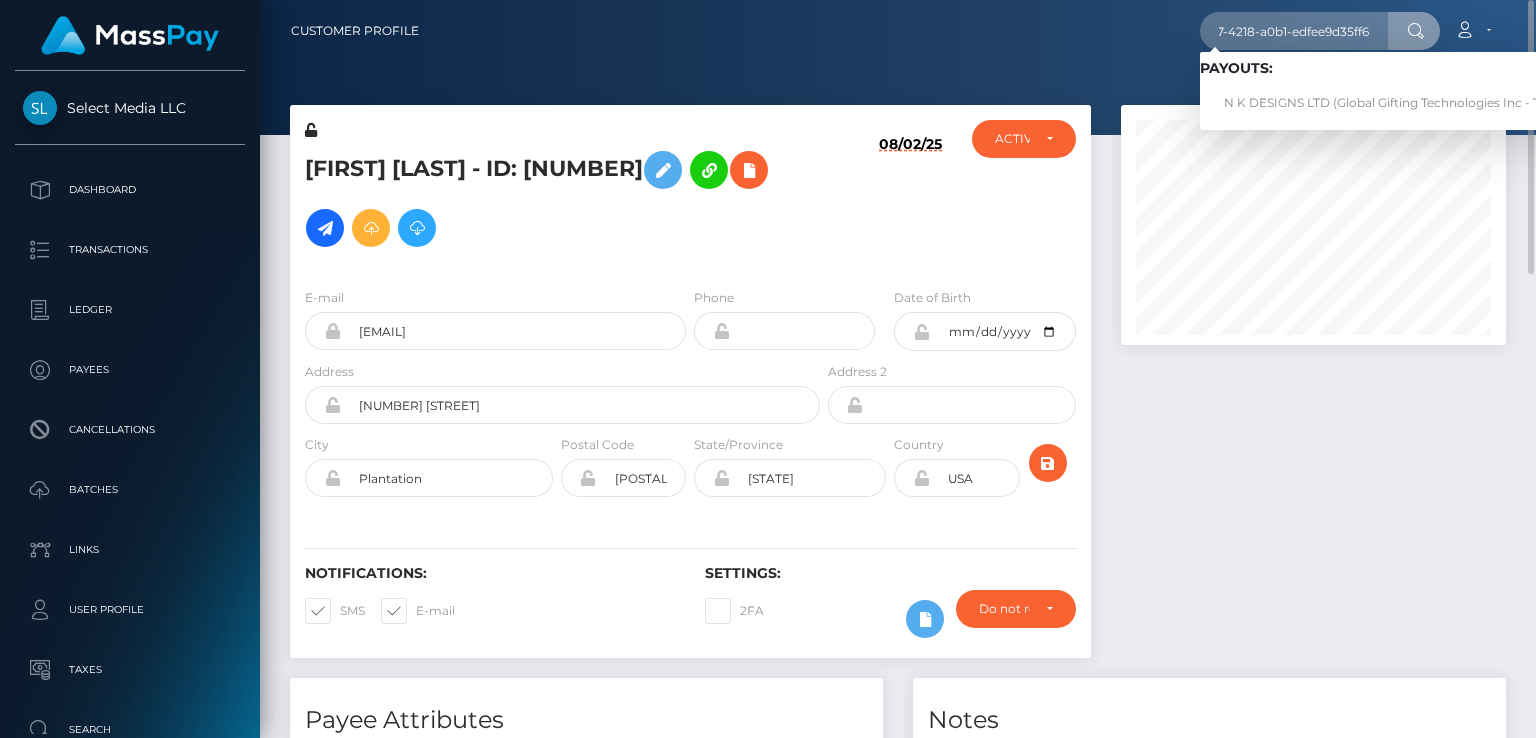 scroll, scrollTop: 0, scrollLeft: 0, axis: both 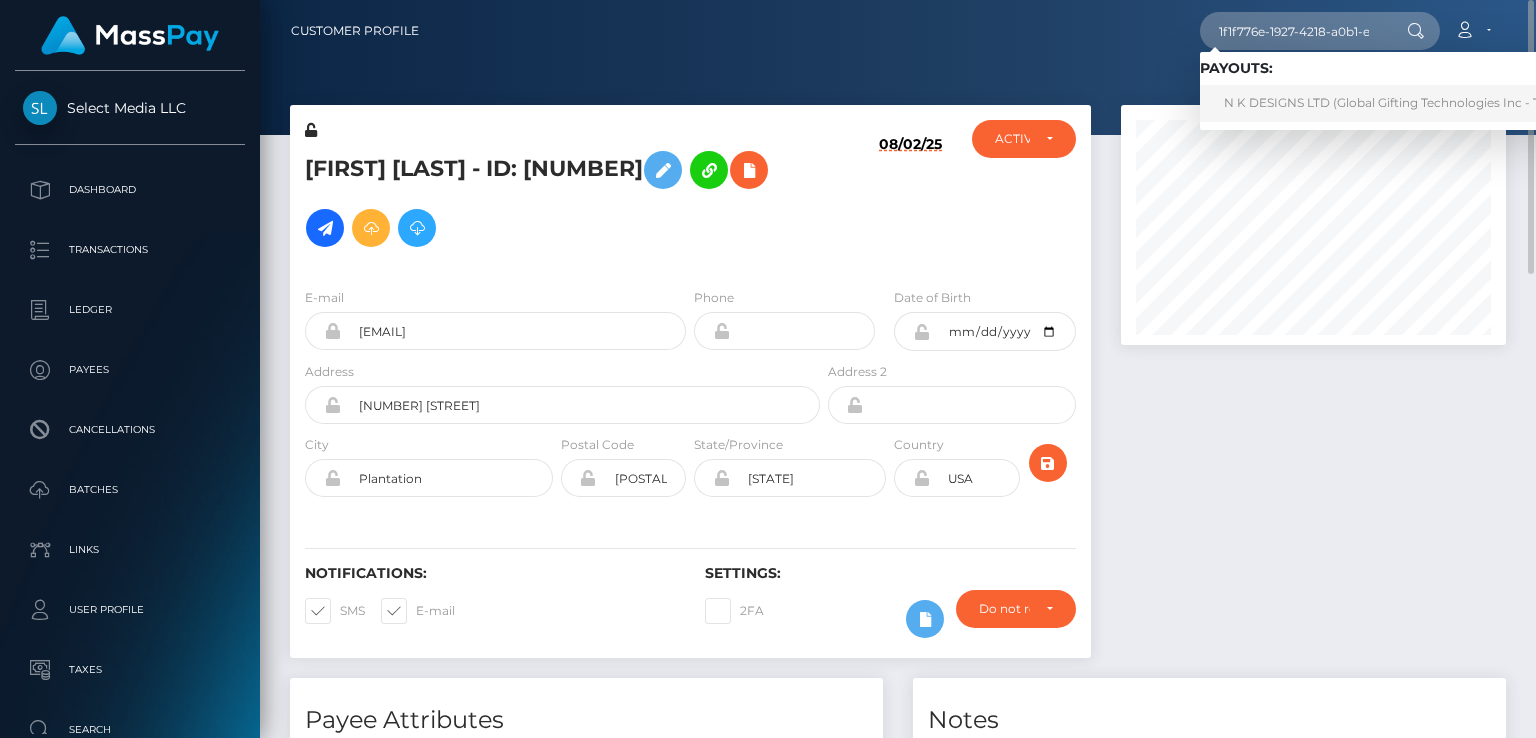 click on "N K DESIGNS LTD (Global Gifting Technologies Inc - Throne)" at bounding box center [1402, 103] 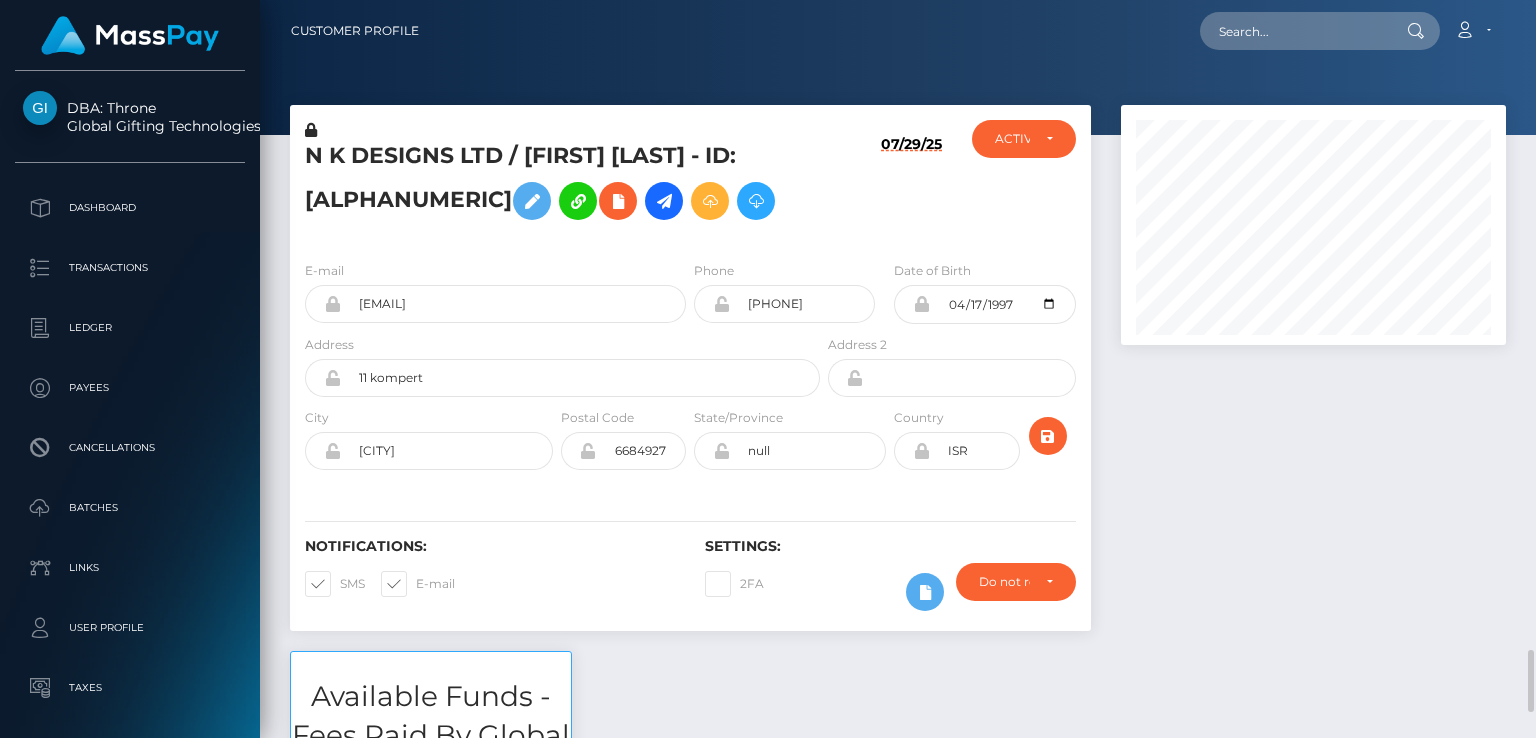 scroll, scrollTop: 0, scrollLeft: 0, axis: both 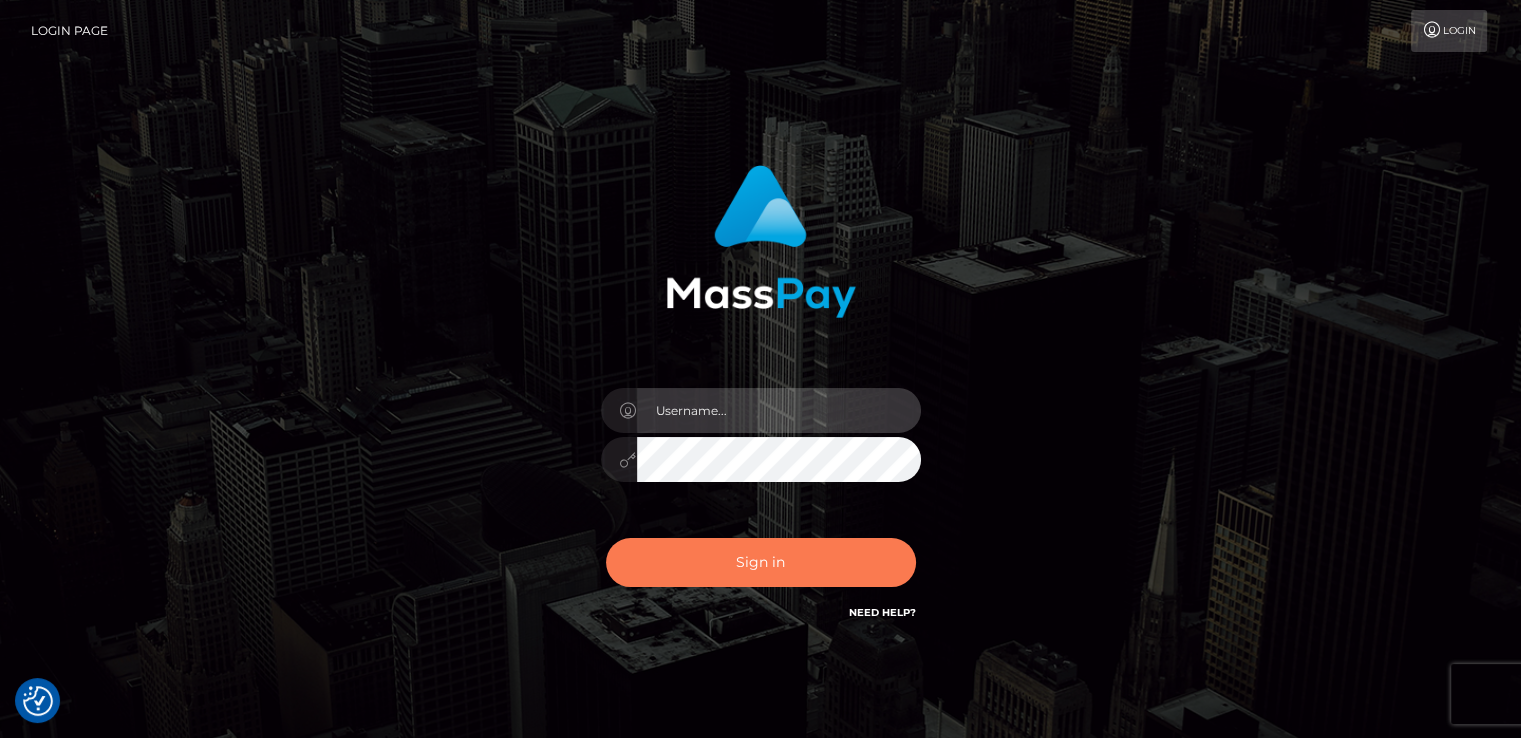 type on "catalinad" 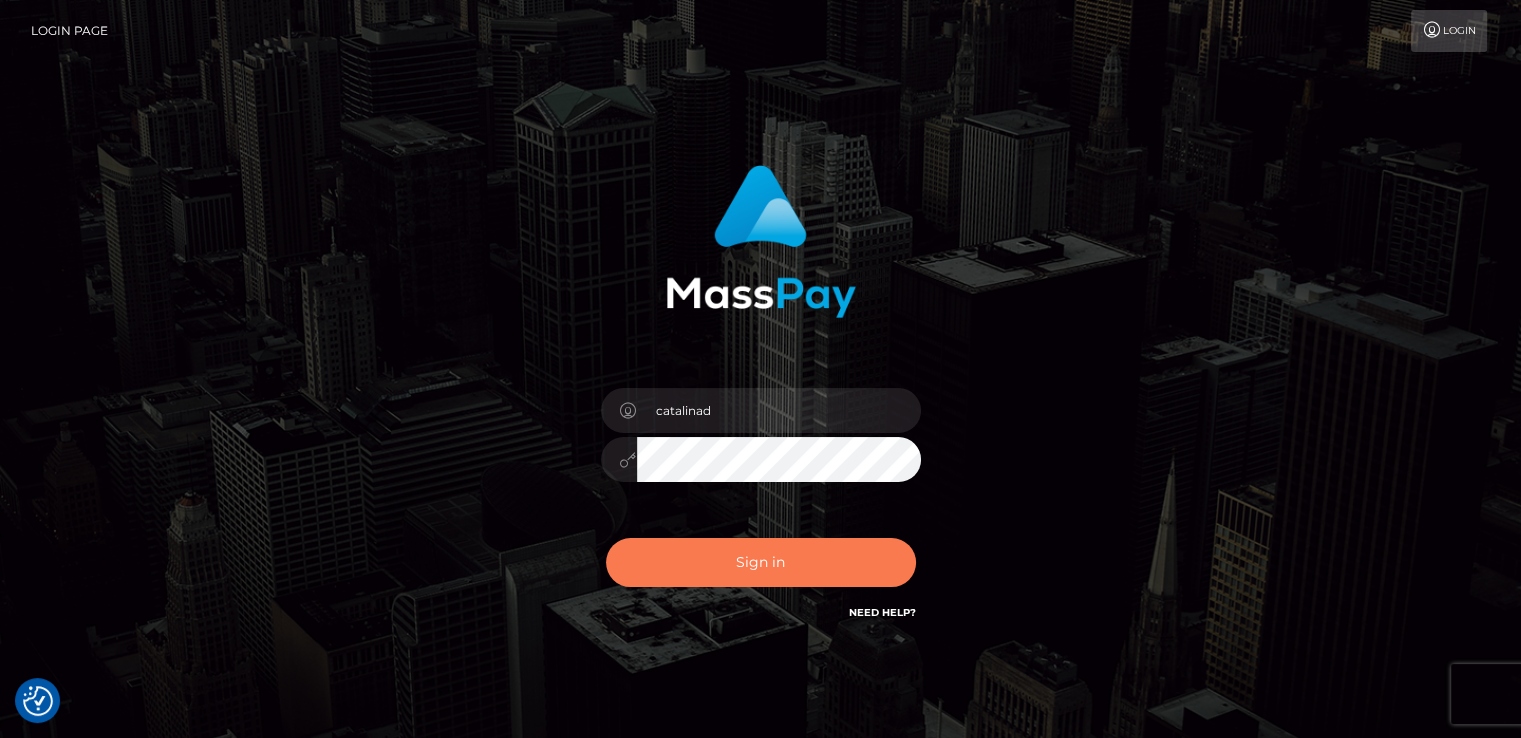 click on "Sign in" at bounding box center [761, 562] 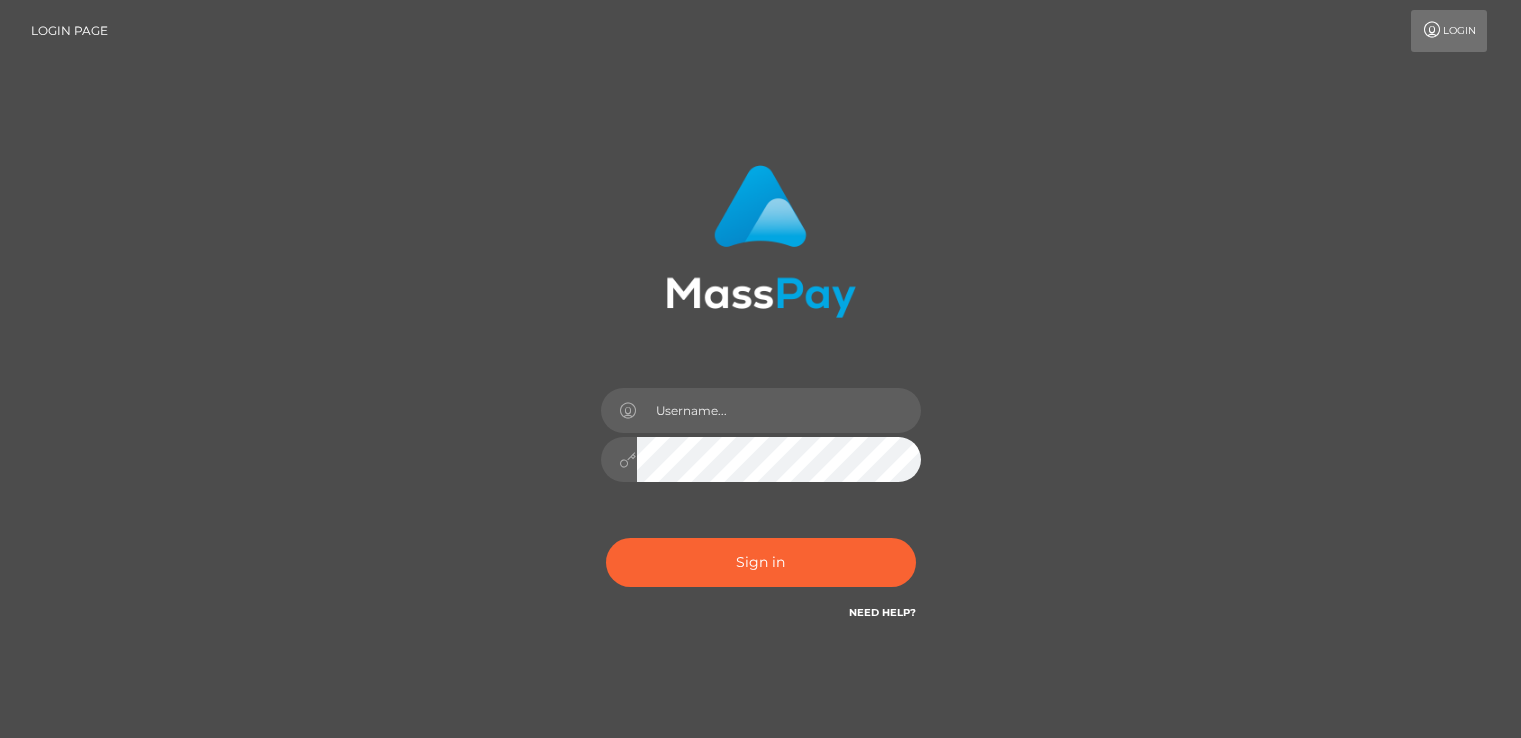 scroll, scrollTop: 0, scrollLeft: 0, axis: both 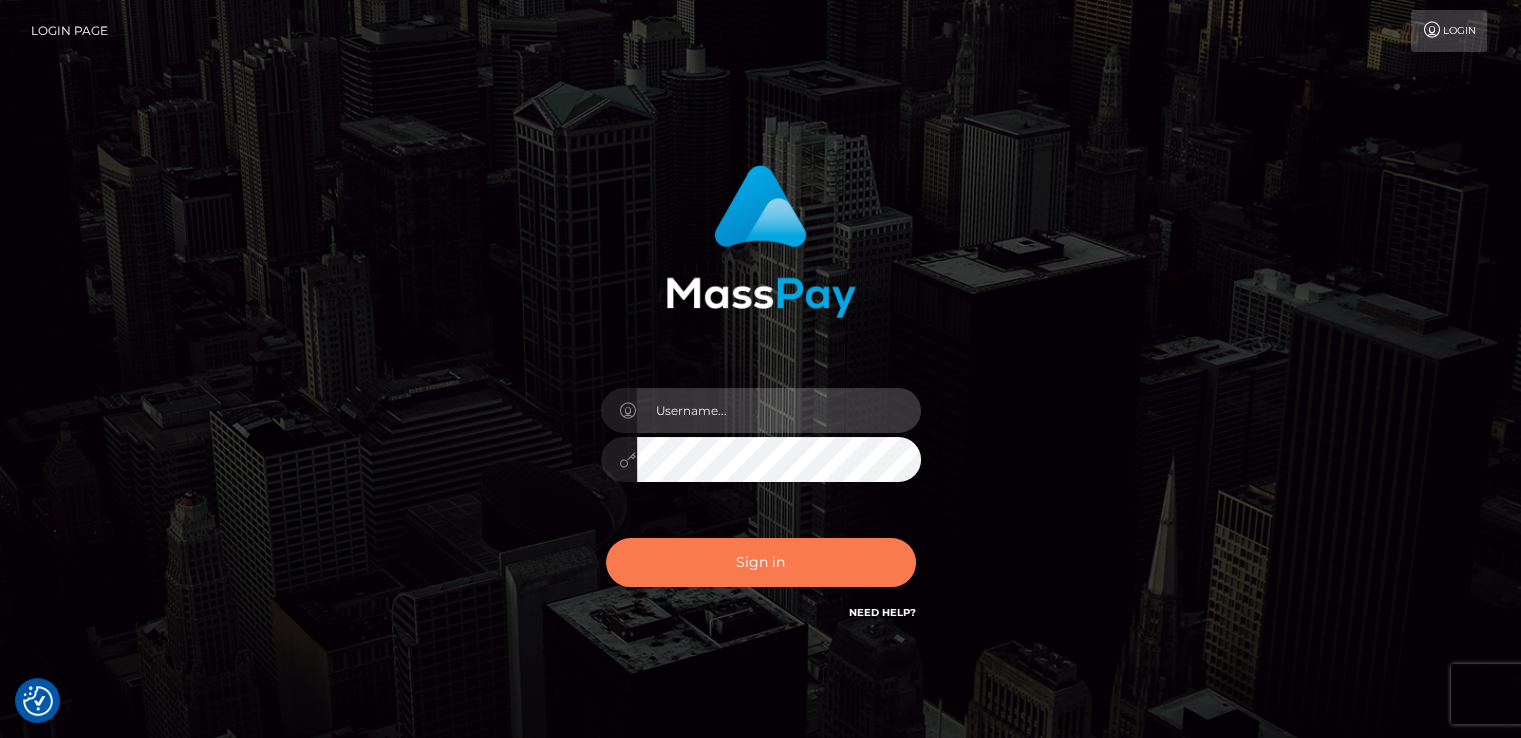 type on "catalinad" 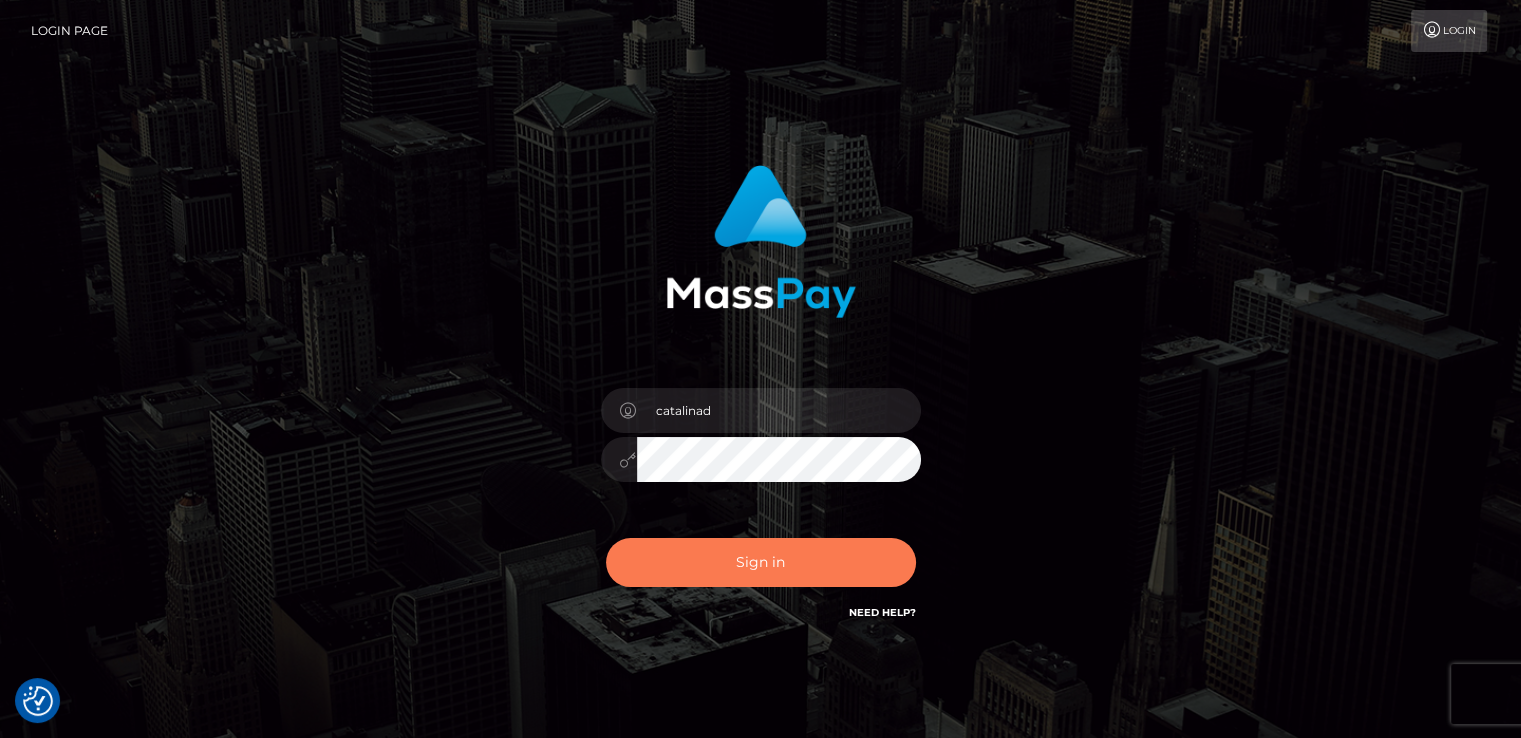 click on "Sign in" at bounding box center [761, 562] 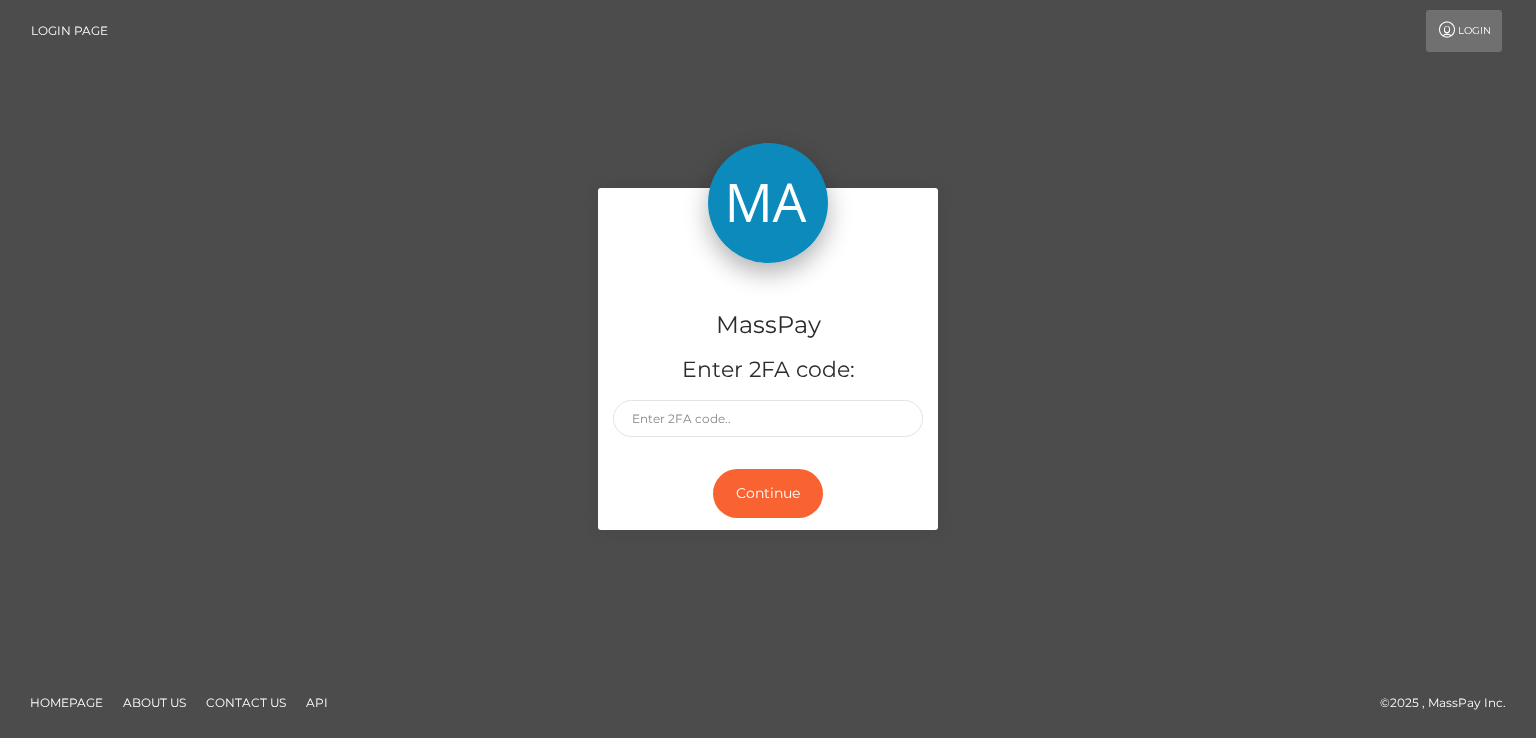 scroll, scrollTop: 0, scrollLeft: 0, axis: both 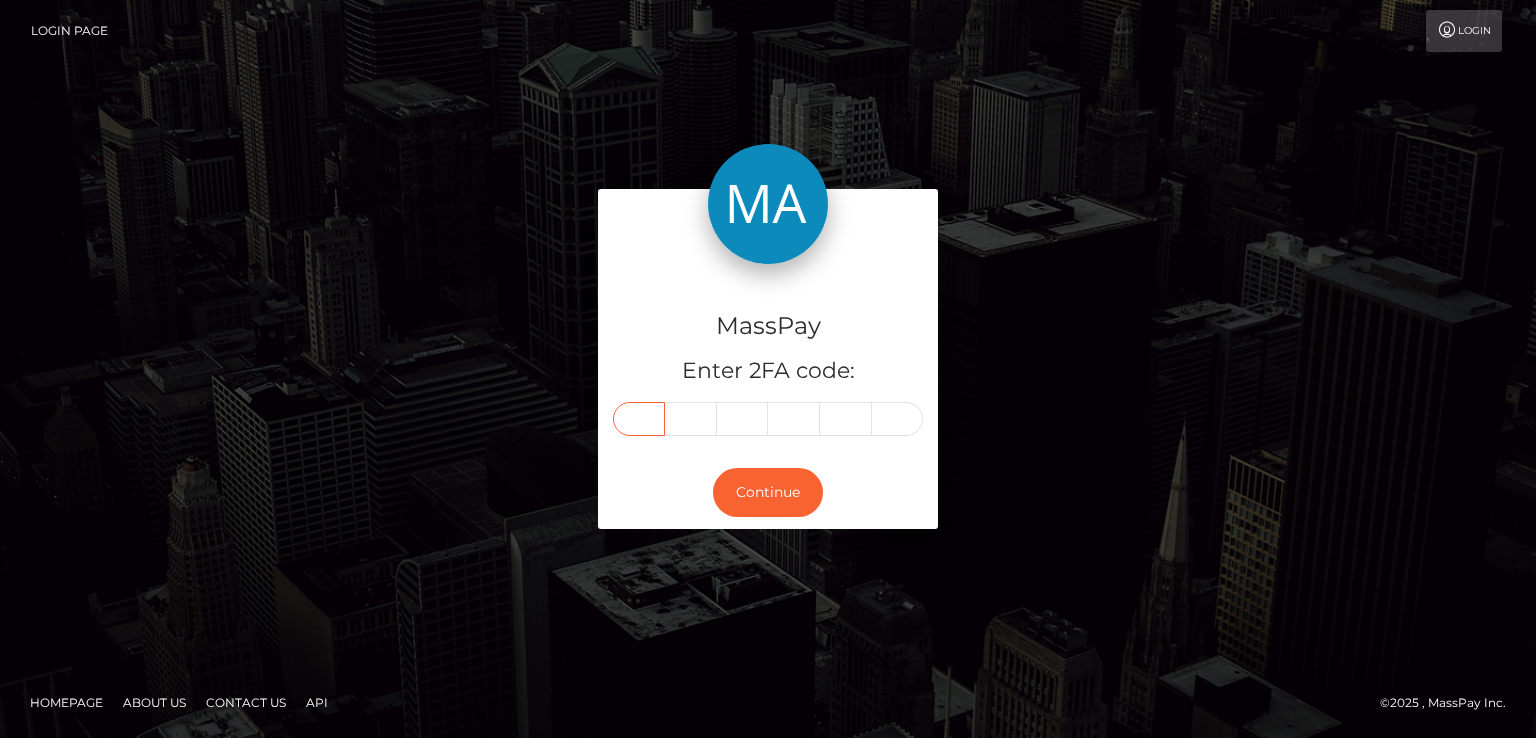click at bounding box center [639, 419] 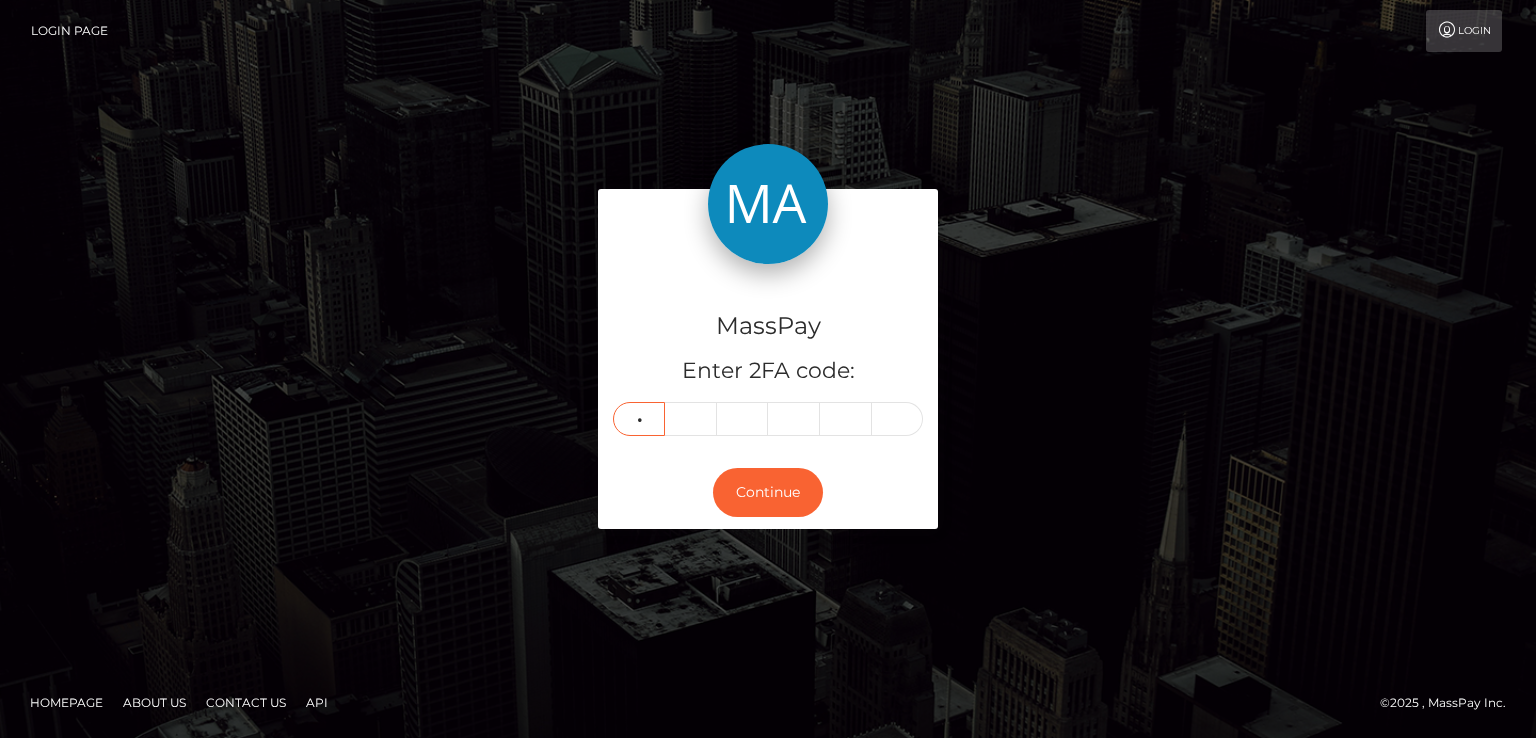 type on "2" 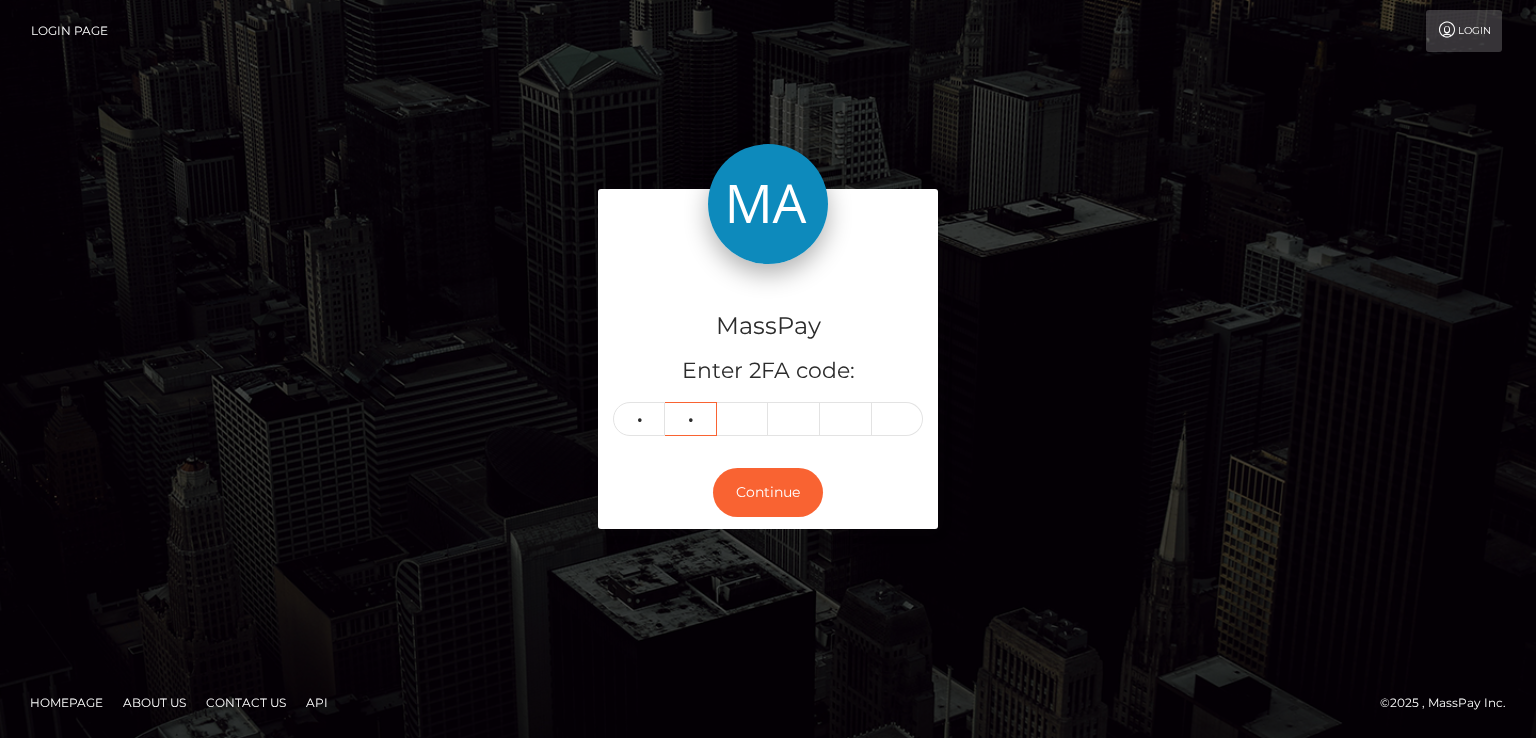 type on "2" 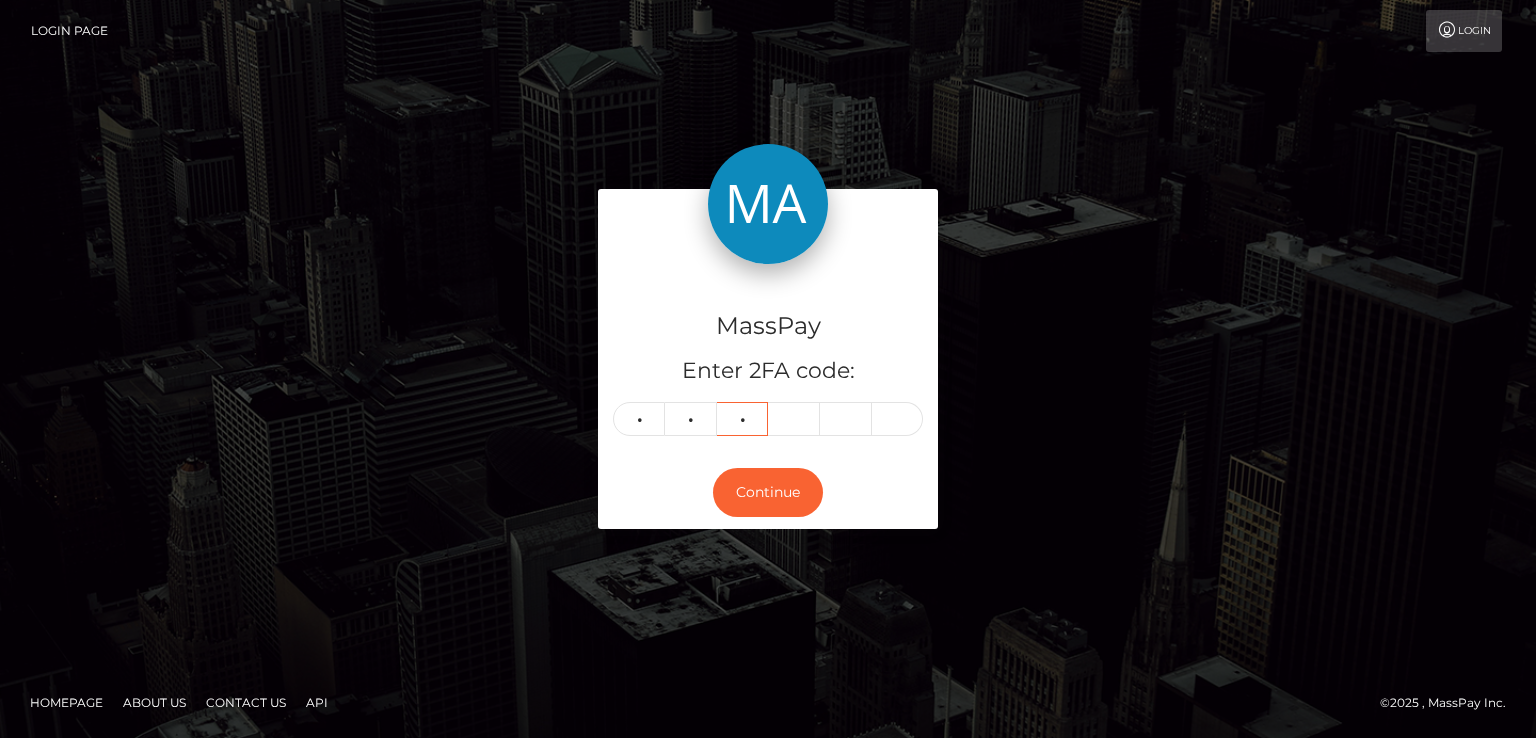 type on "5" 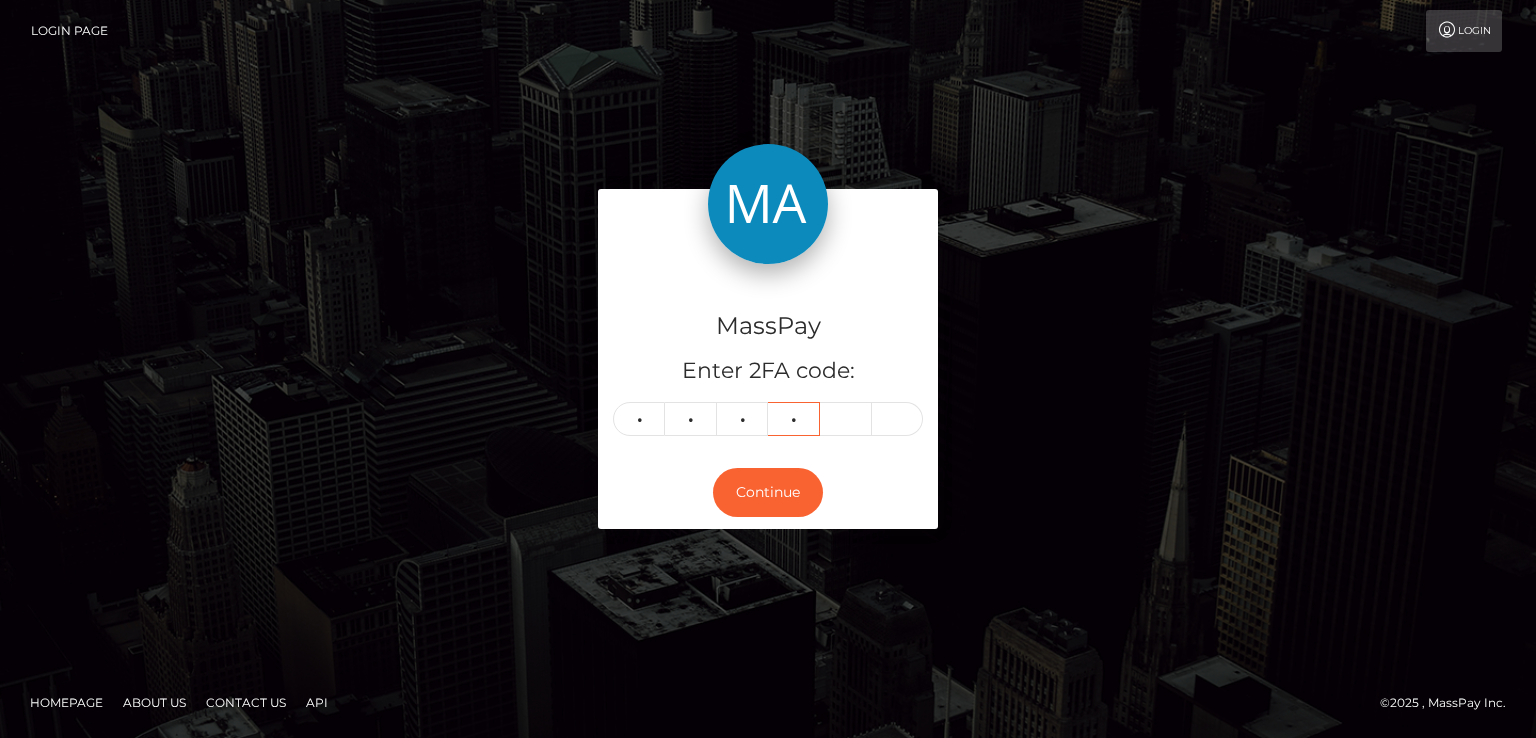type on "8" 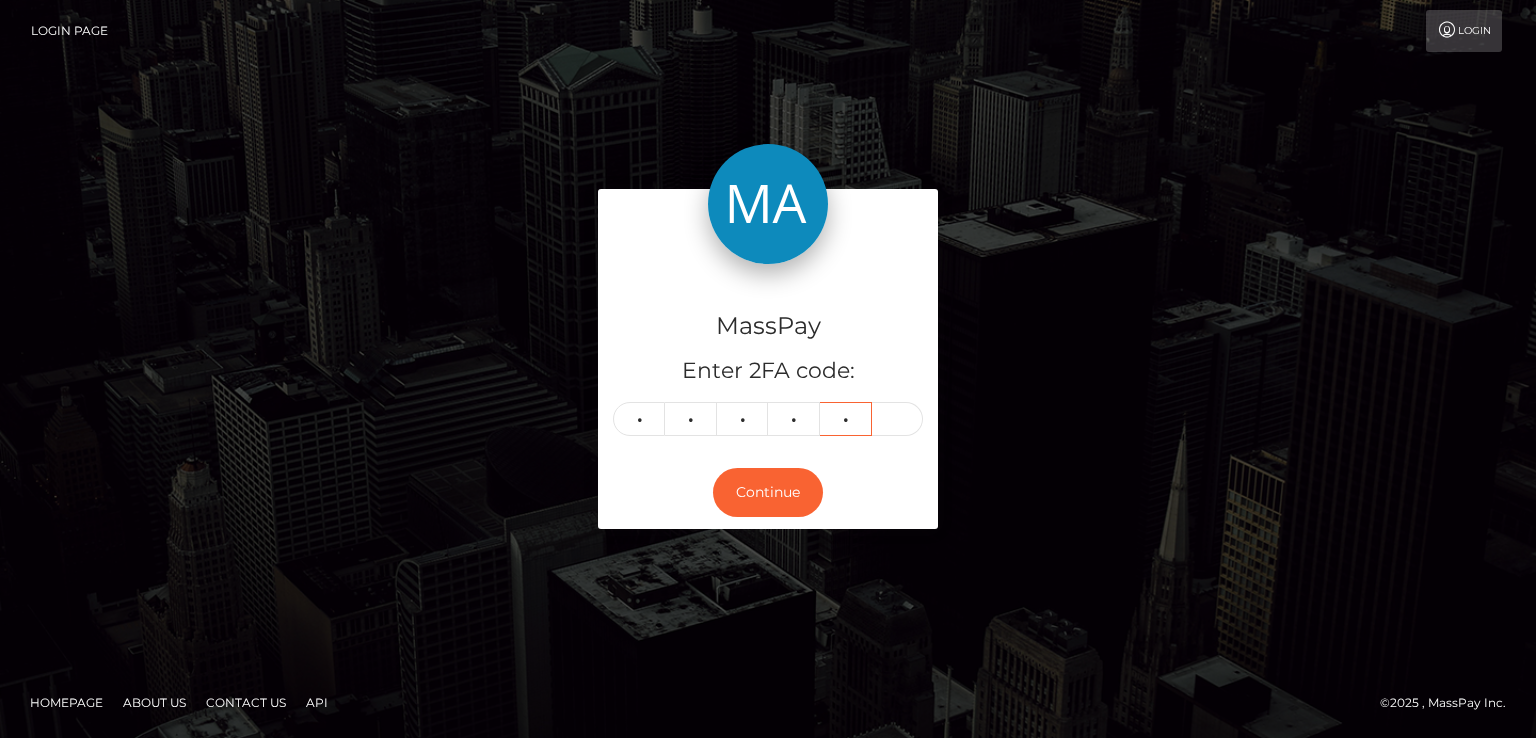 type on "8" 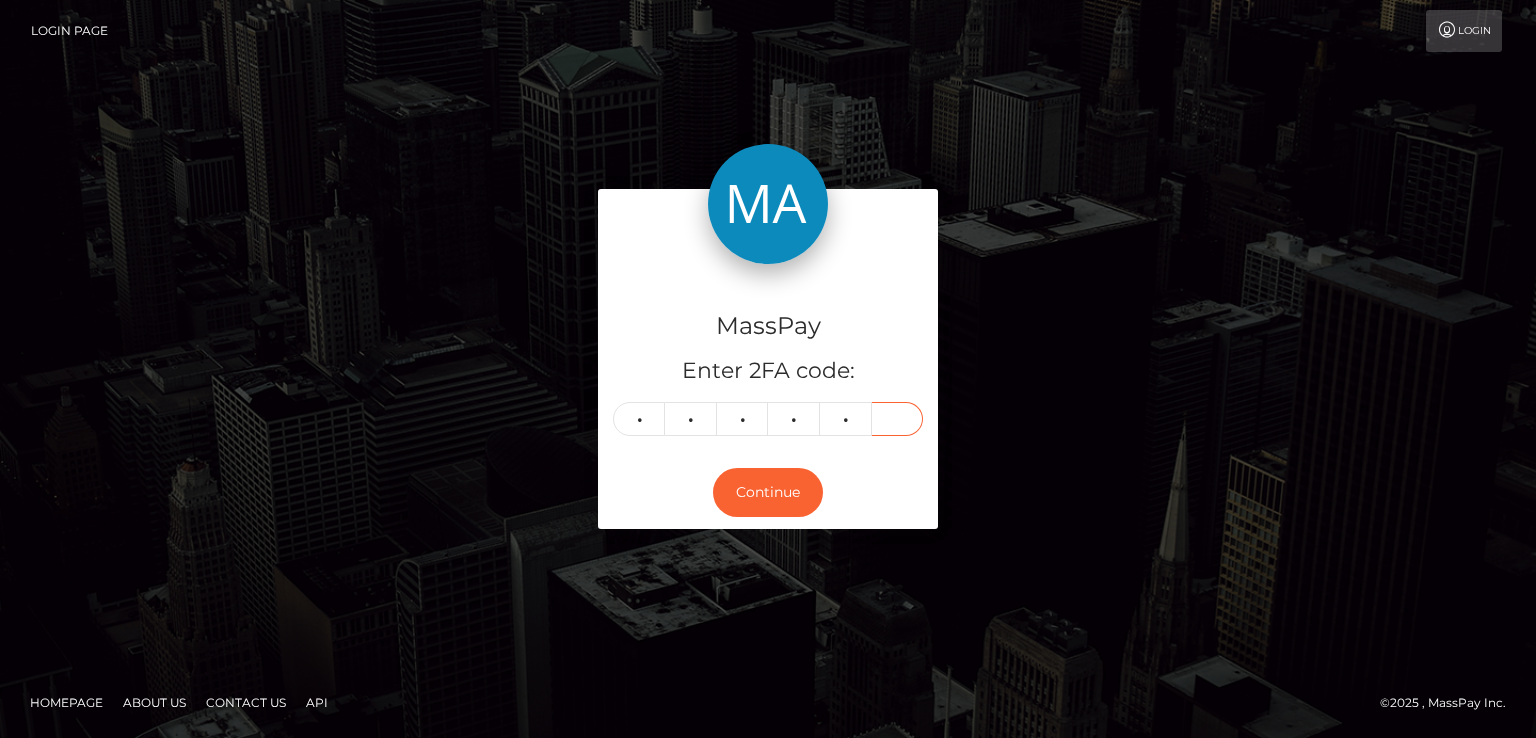 type on "6" 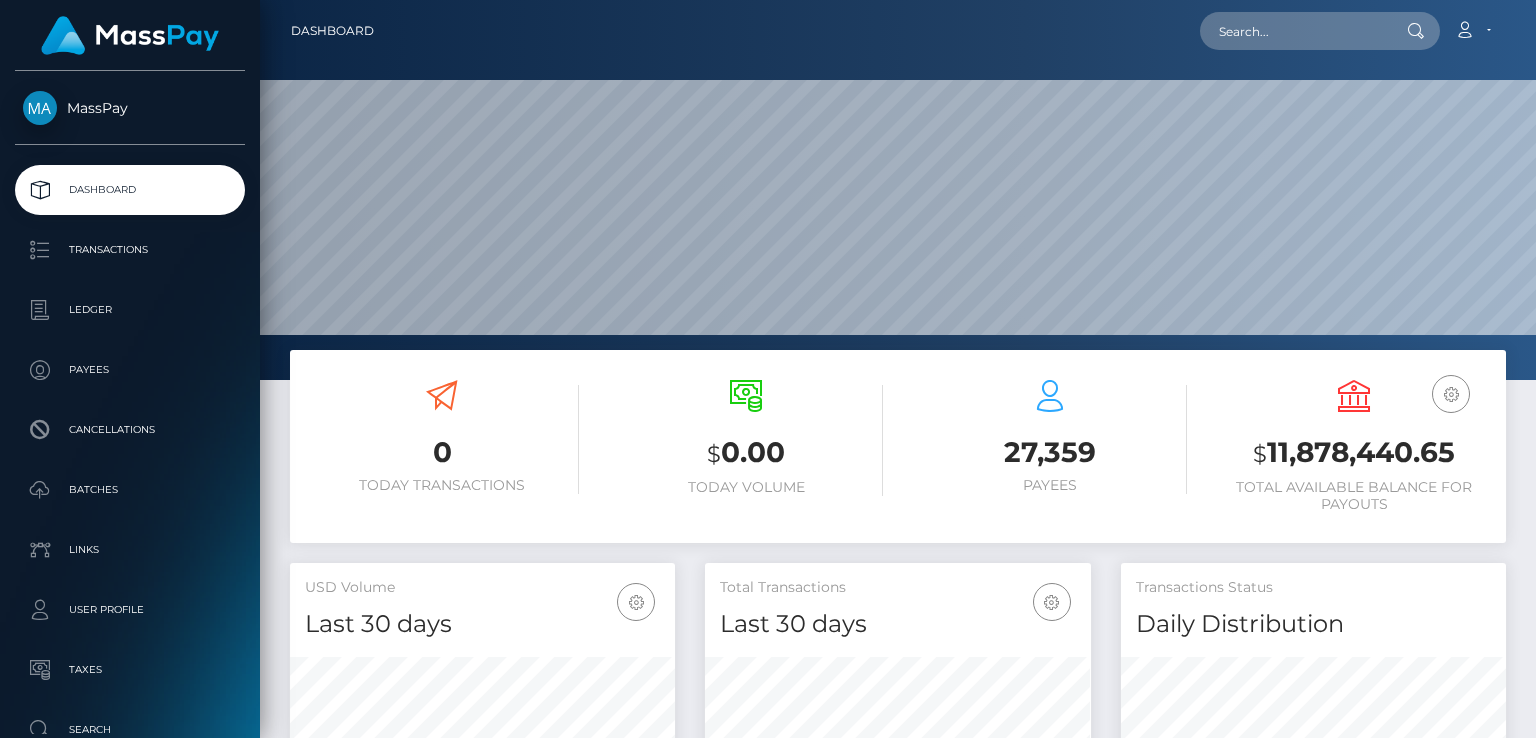scroll, scrollTop: 0, scrollLeft: 0, axis: both 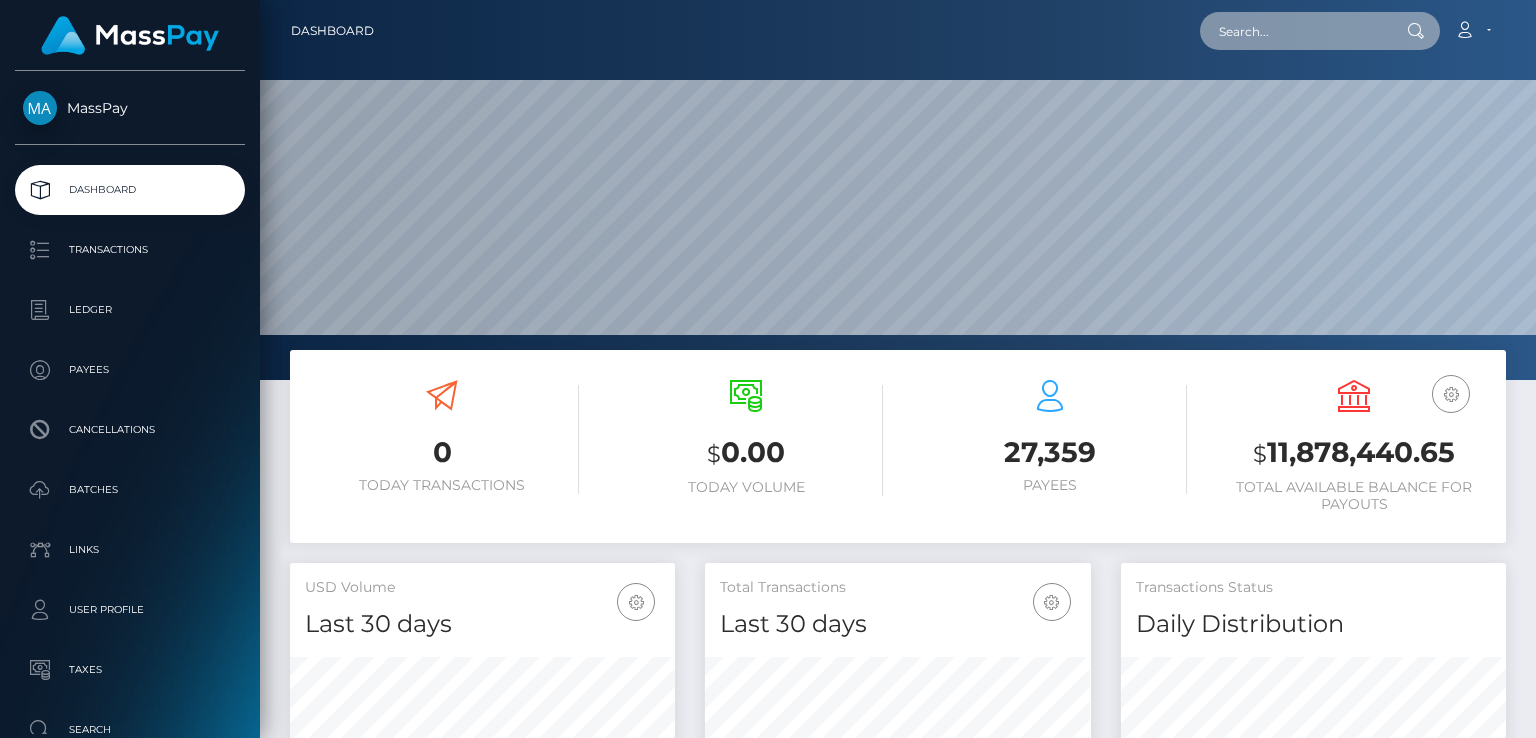 paste on "MSPe92c8f65d80b4dc" 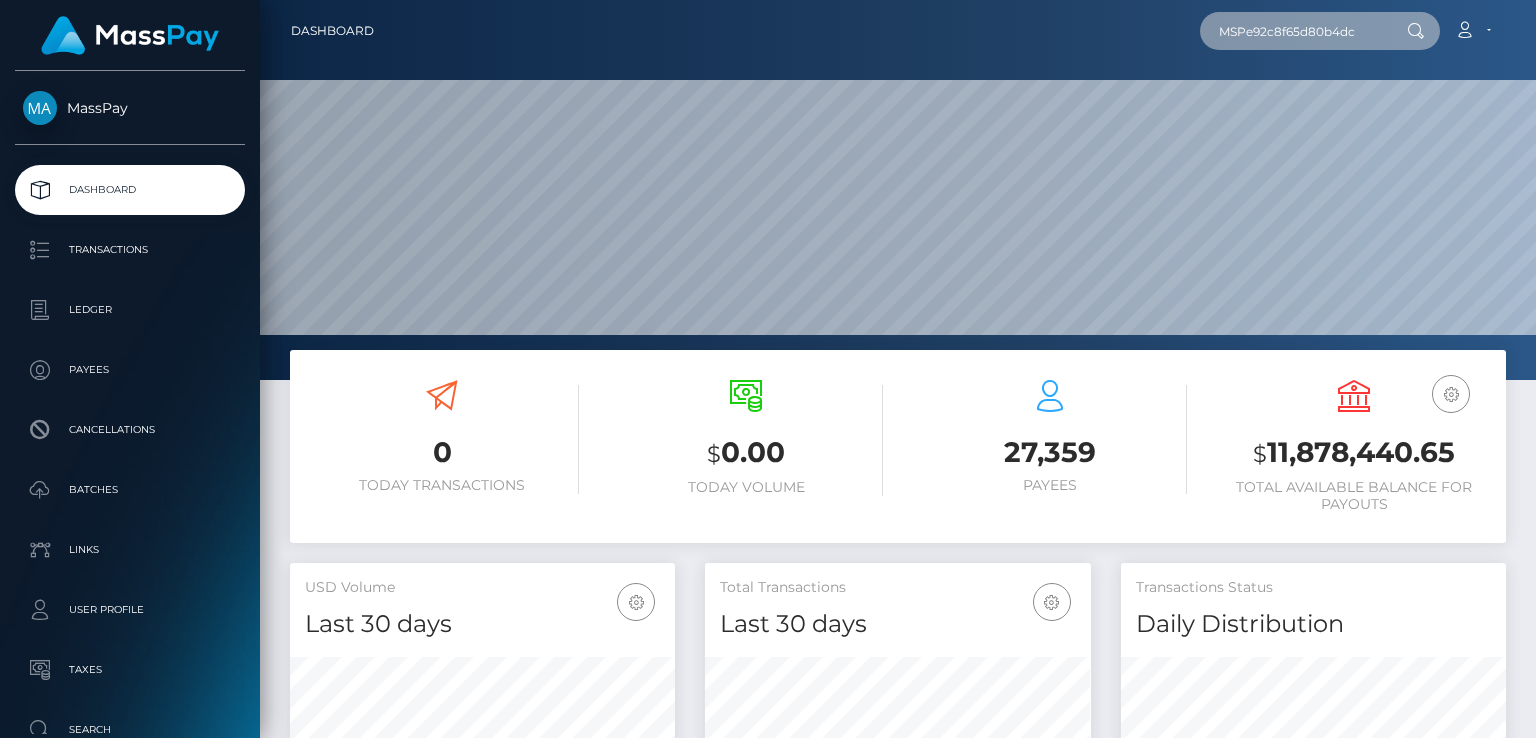 type on "MSPe92c8f65d80b4dc" 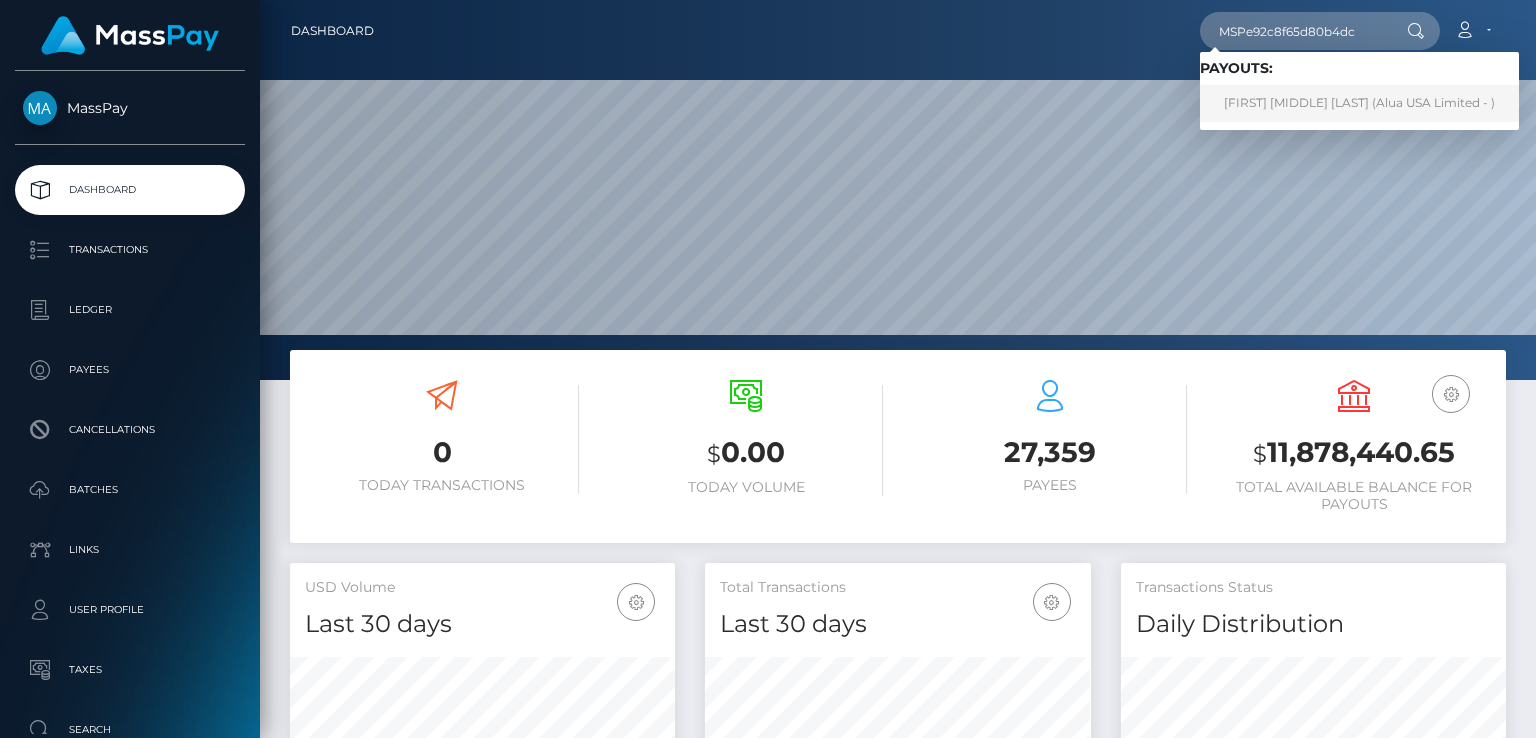 click on "Angela Mariegrace  Isabelo  (Alua USA Limited - )" at bounding box center [1359, 103] 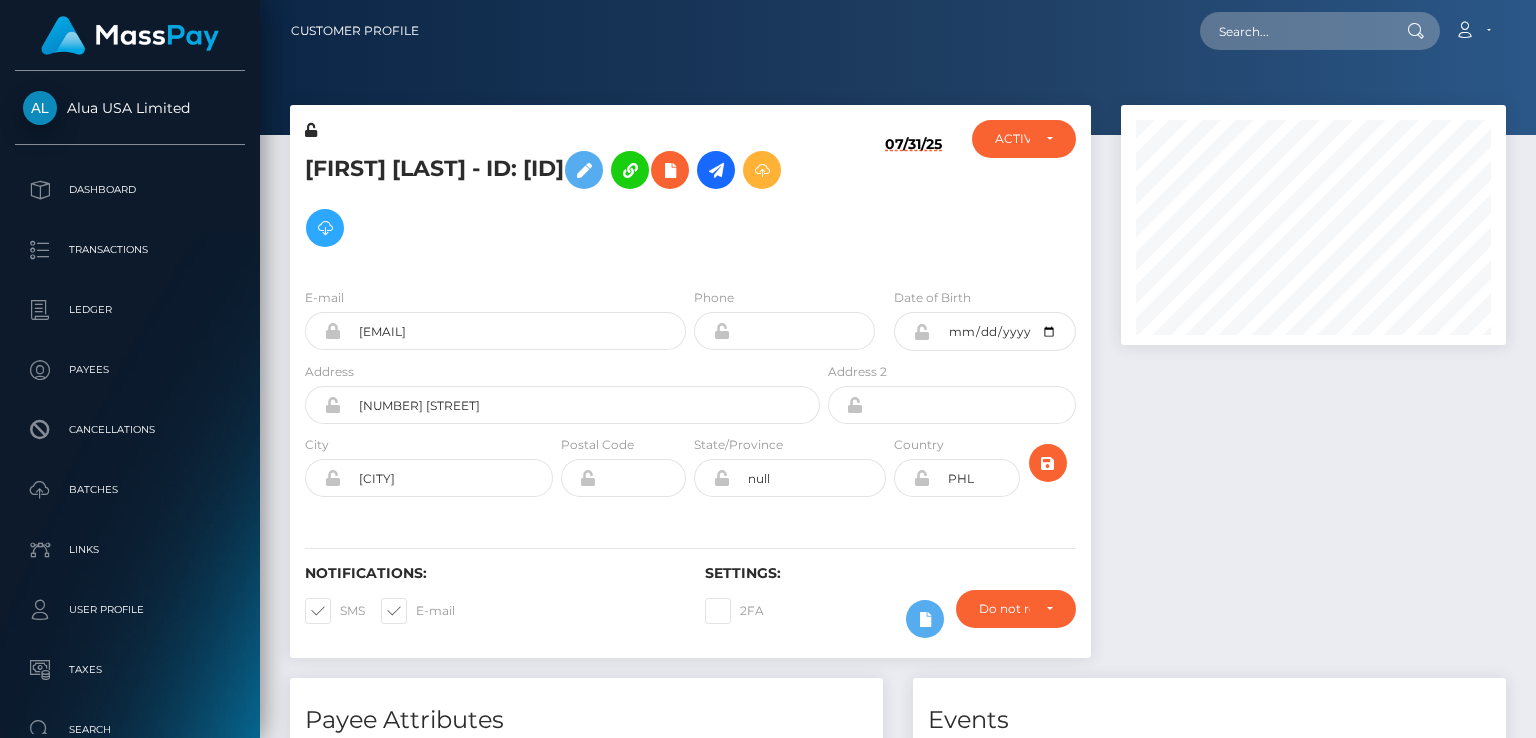 scroll, scrollTop: 0, scrollLeft: 0, axis: both 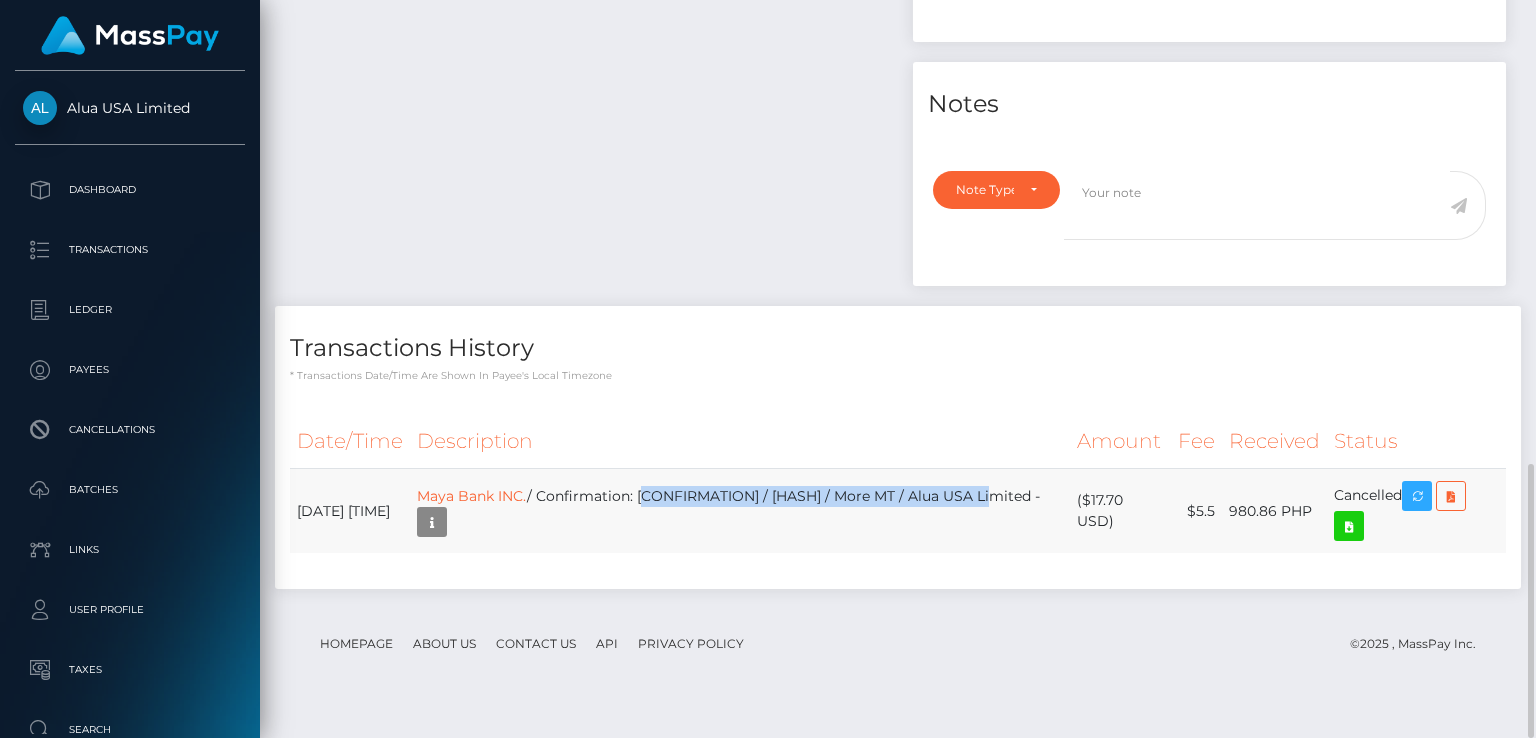 drag, startPoint x: 675, startPoint y: 525, endPoint x: 1056, endPoint y: 522, distance: 381.0118 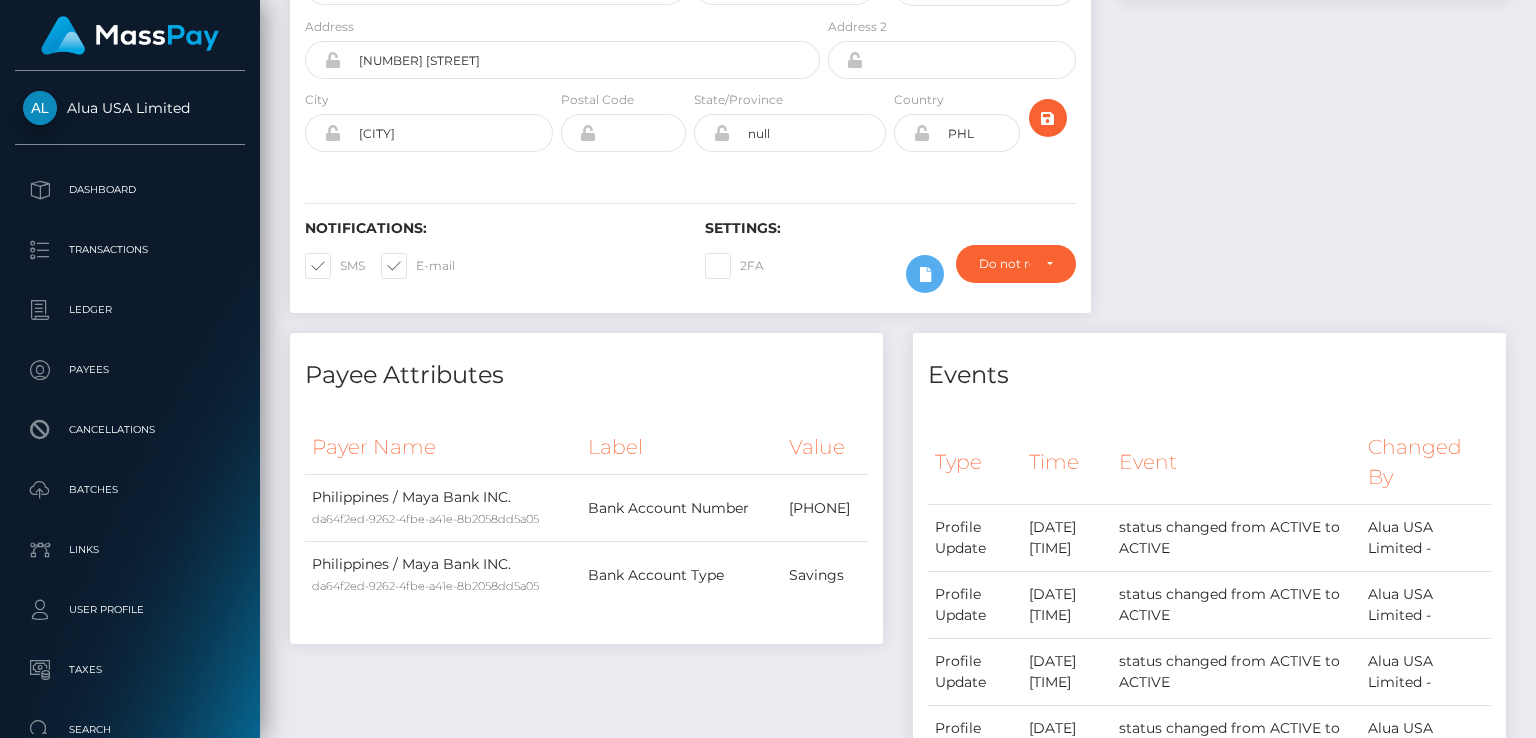 scroll, scrollTop: 0, scrollLeft: 0, axis: both 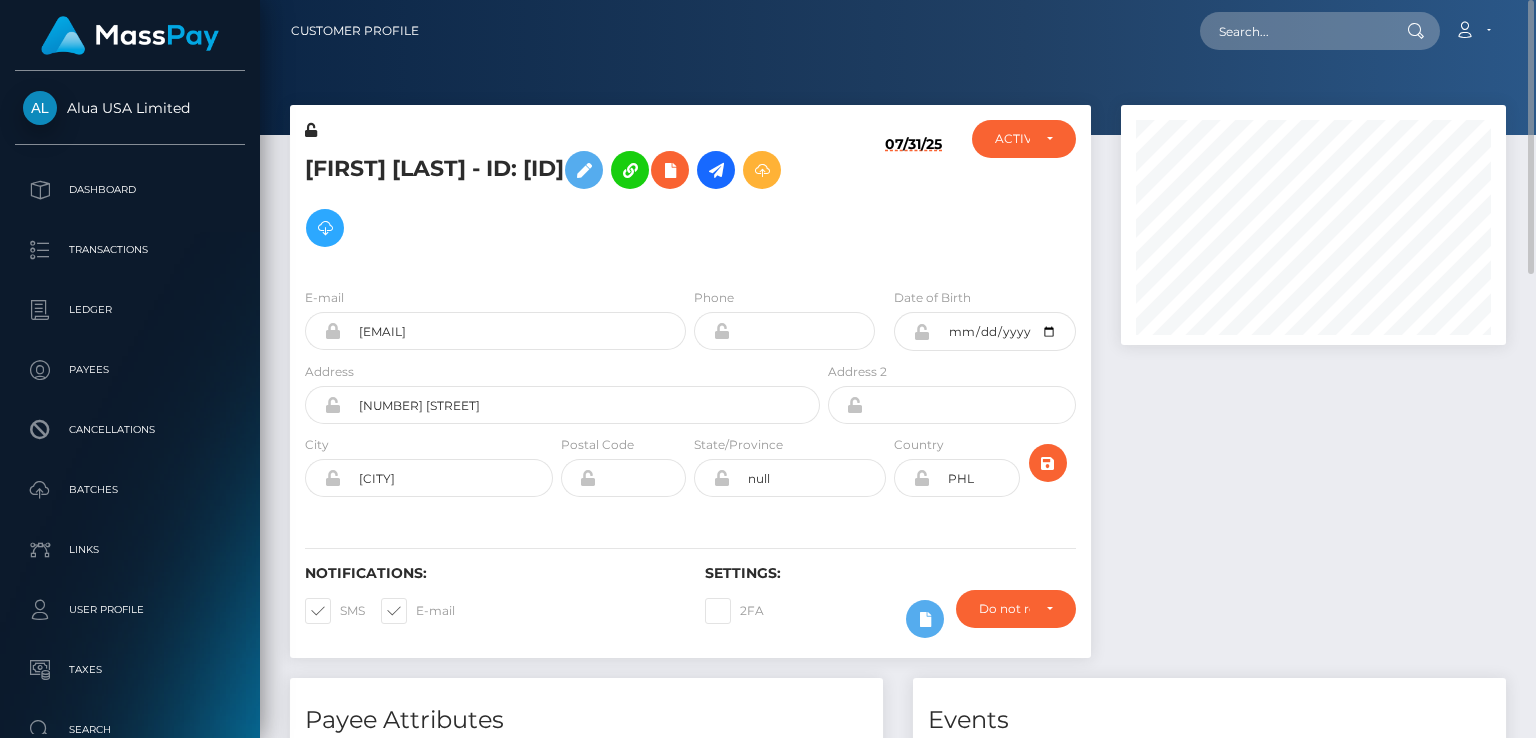 click on "[FIRST] [LAST]
- ID: [ID]" at bounding box center (557, 199) 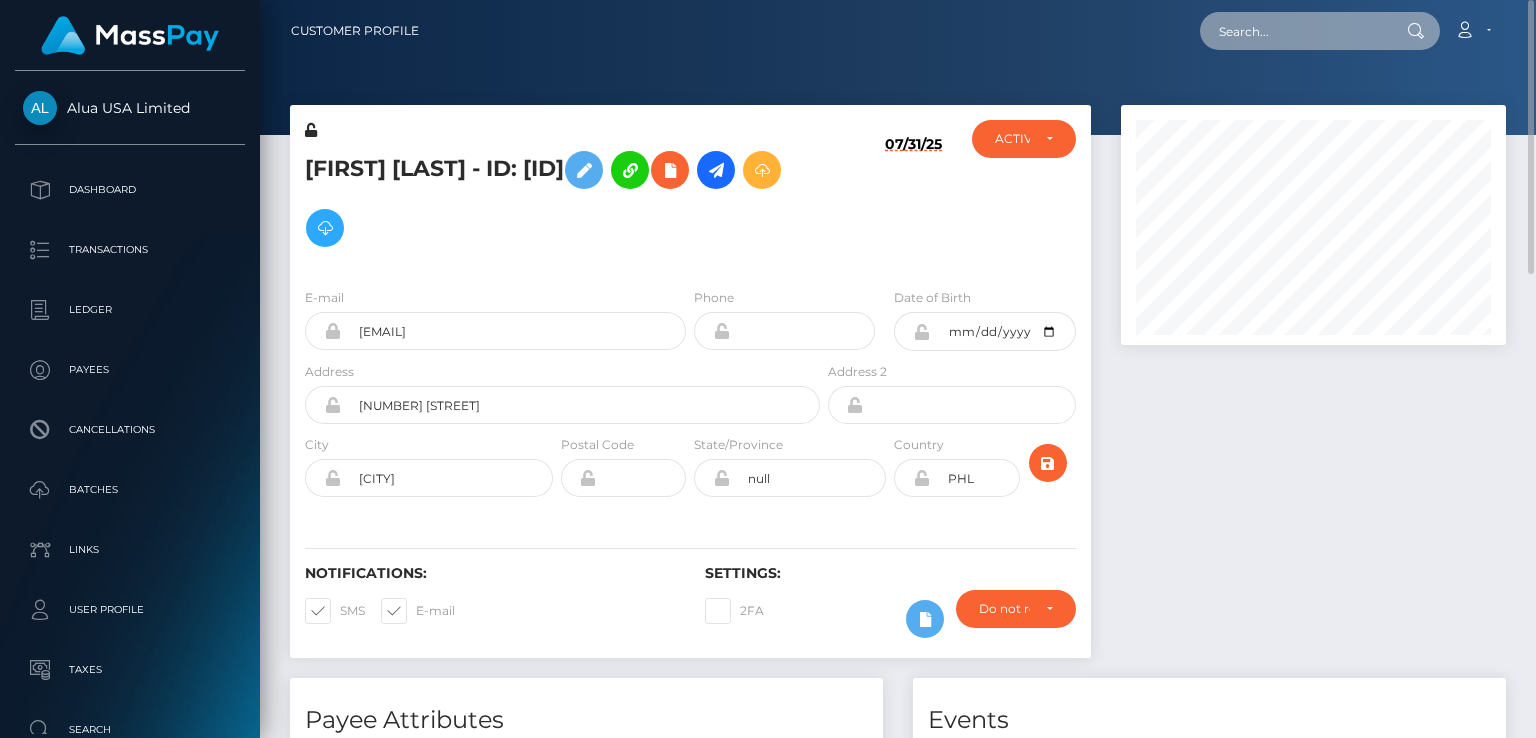 paste on "MSP4fb88c06d2bb78a" 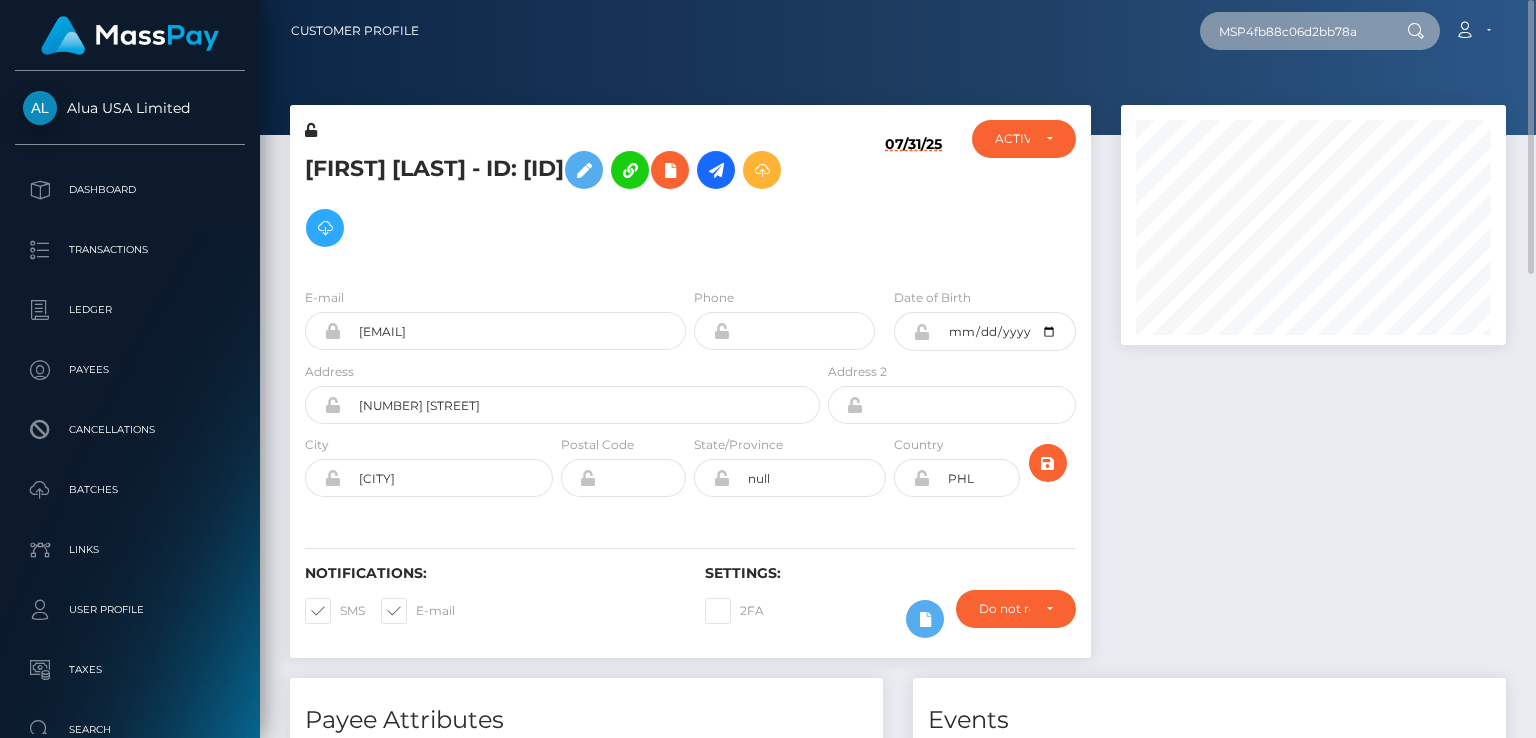 type on "MSP4fb88c06d2bb78a" 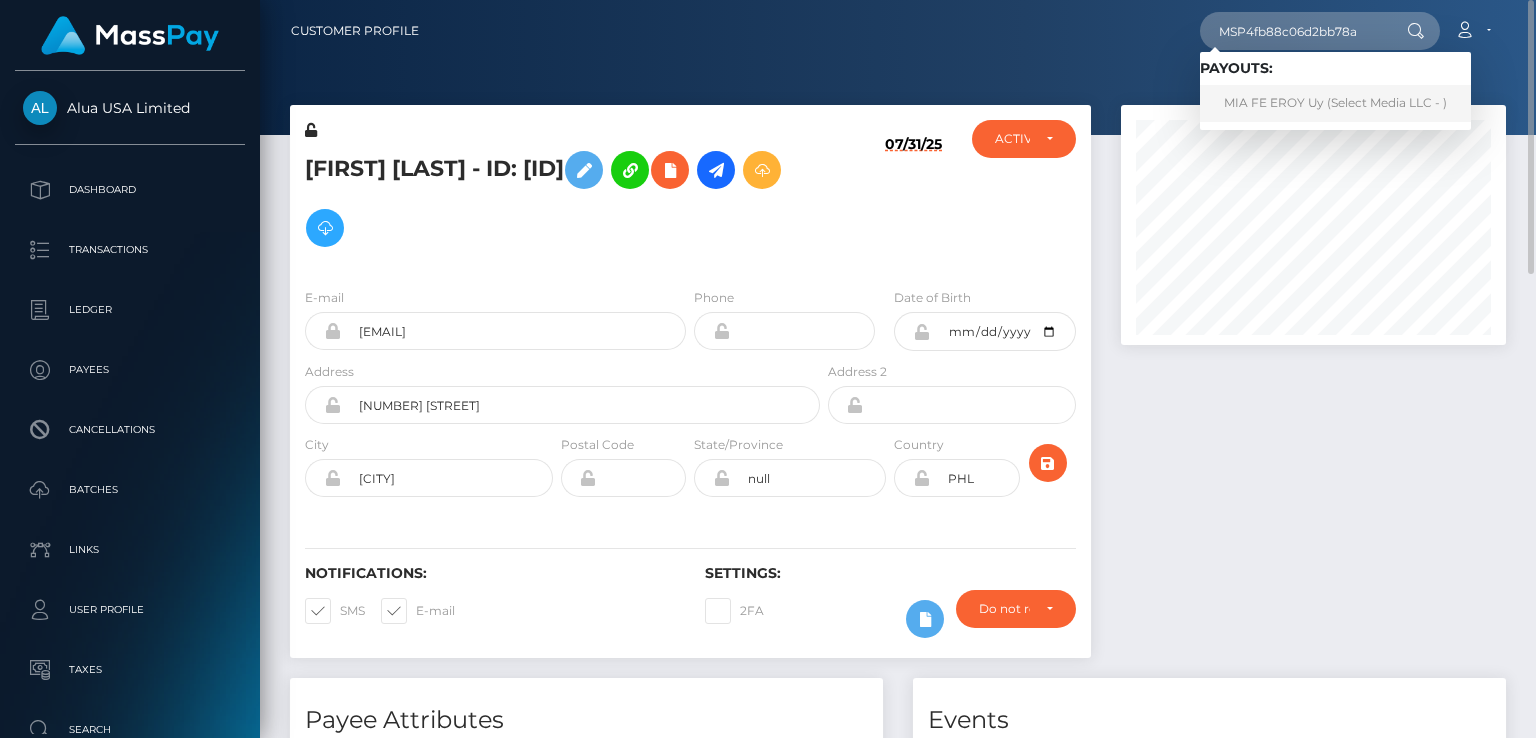 click on "MIA FE EROY  Uy (Select Media LLC - )" at bounding box center (1335, 103) 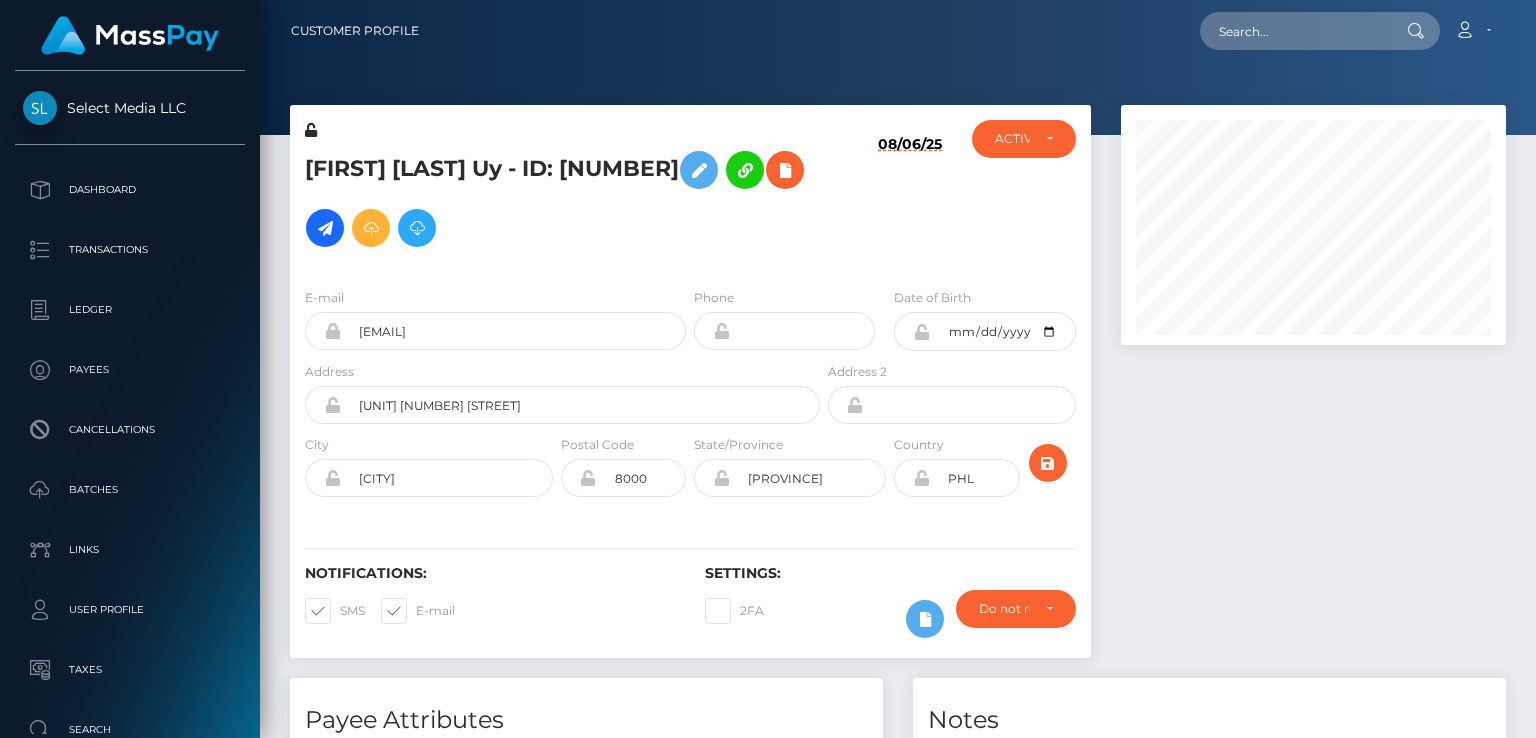 scroll, scrollTop: 0, scrollLeft: 0, axis: both 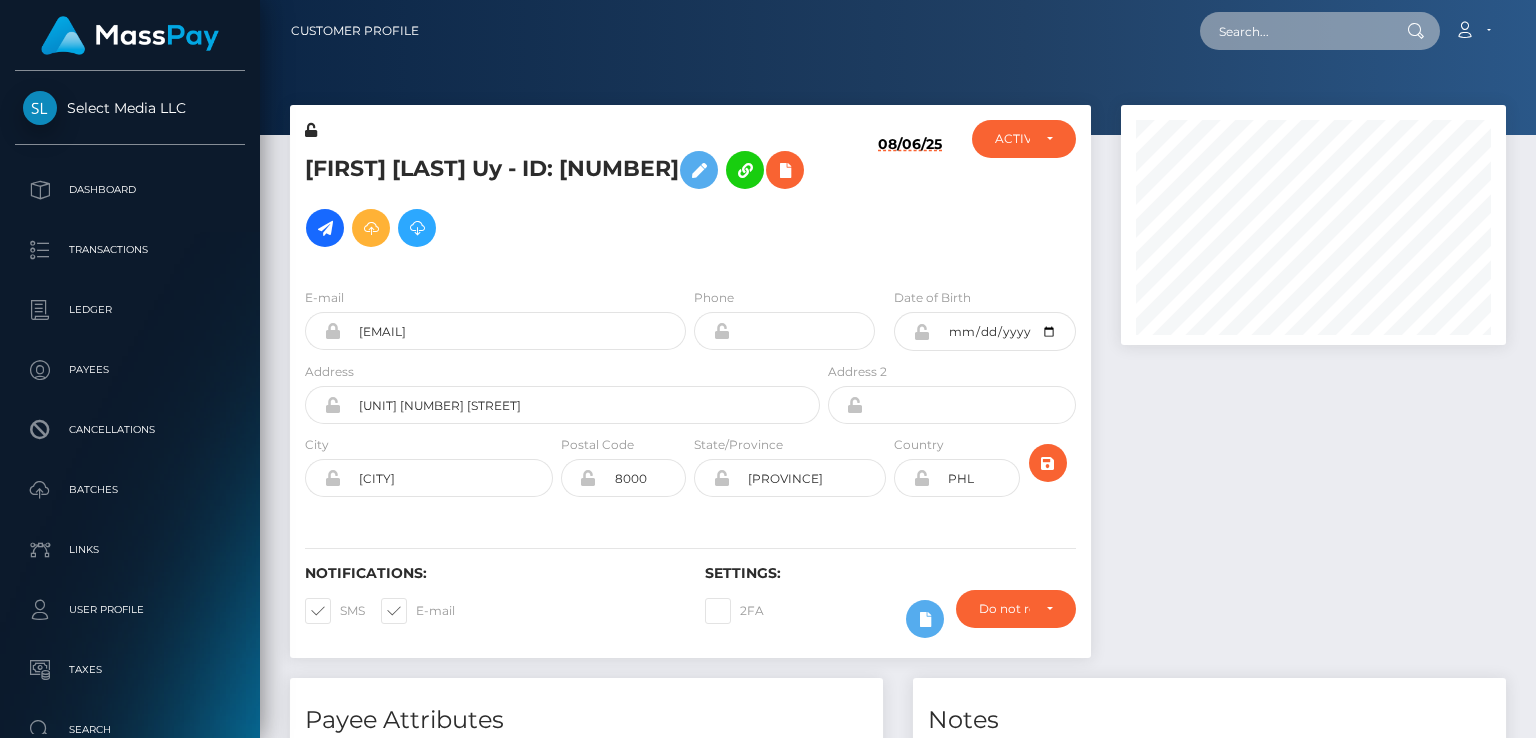 paste on "MSPe9a9f15bec10e02" 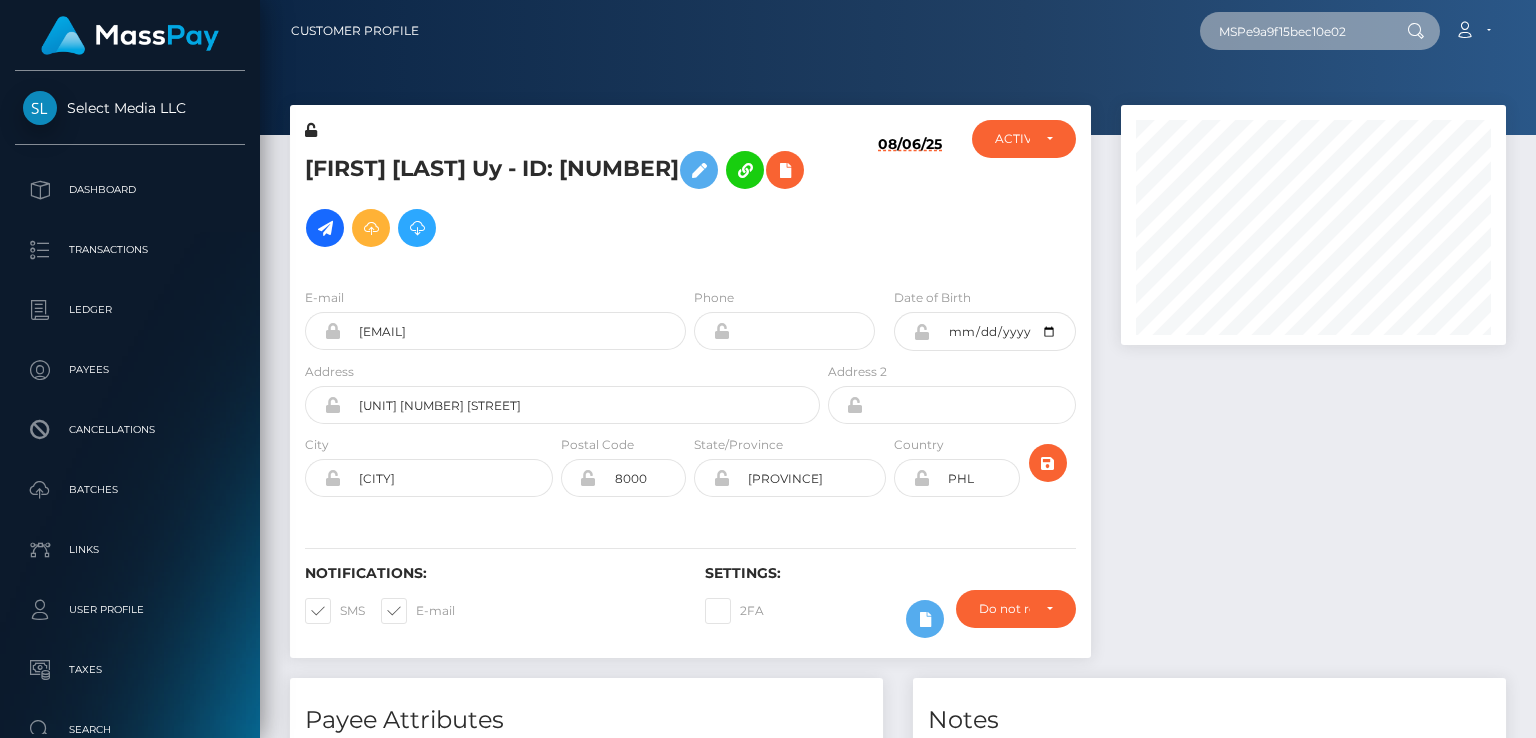 type on "MSPe9a9f15bec10e02" 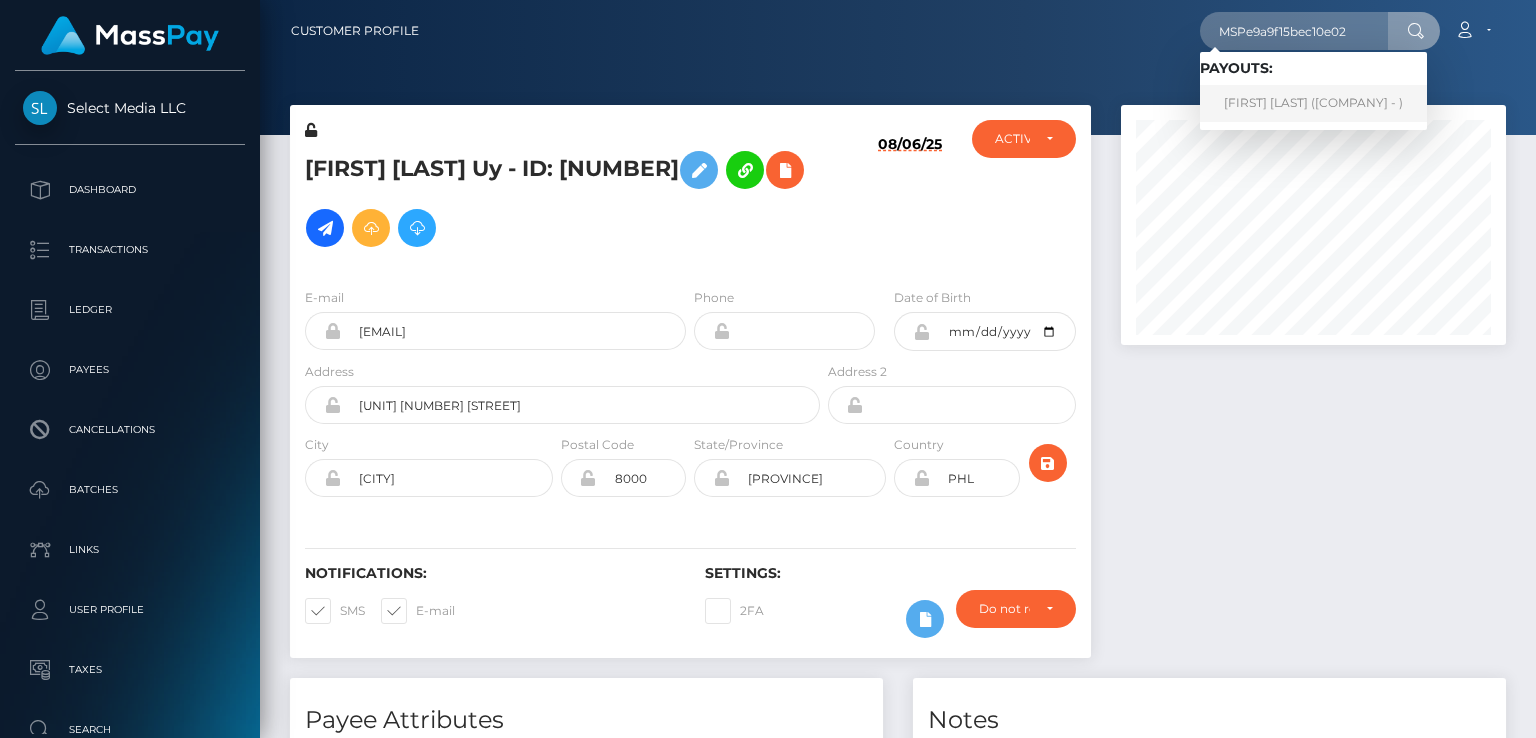 click on "Carmel  Barruga (Alua USA Limited - )" at bounding box center (1313, 103) 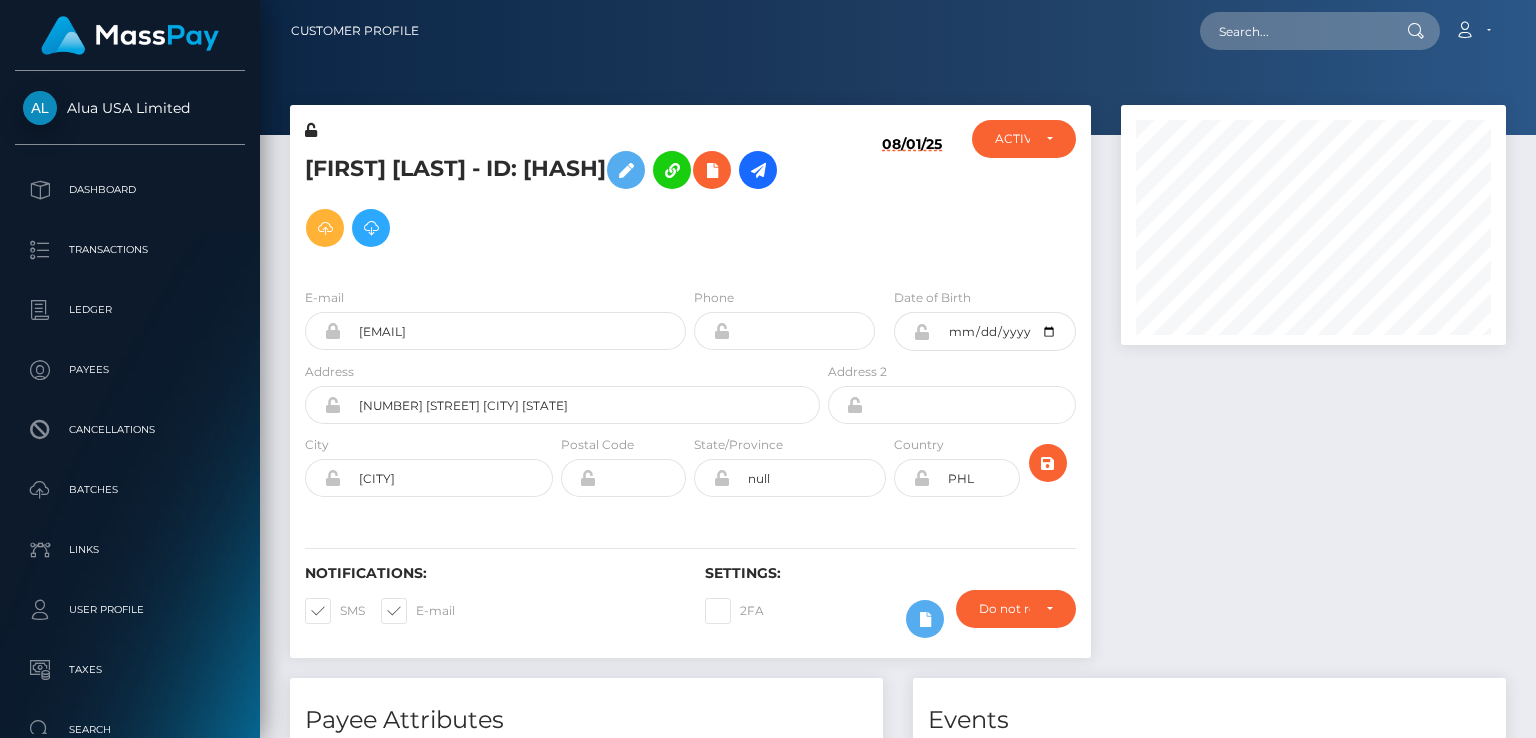 scroll, scrollTop: 0, scrollLeft: 0, axis: both 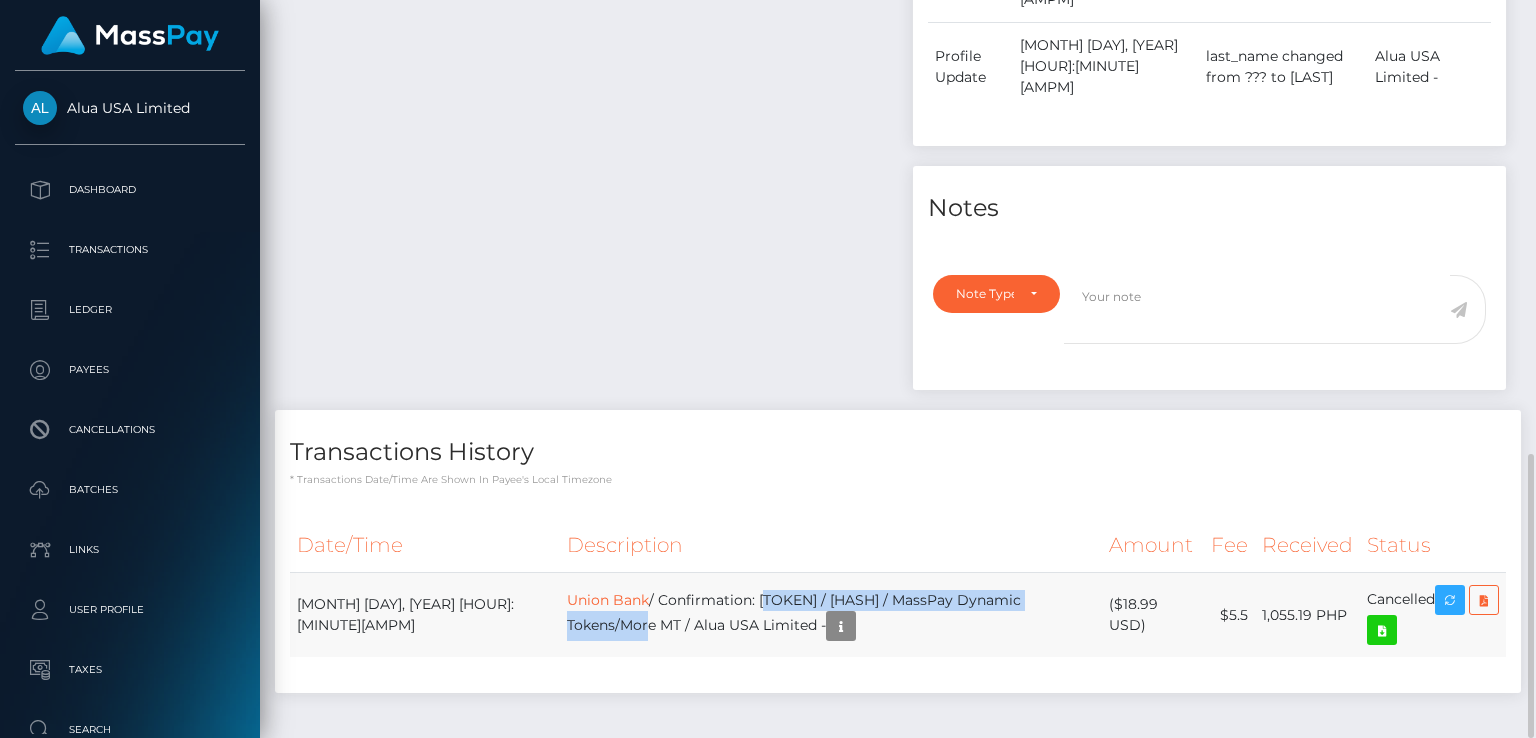 drag, startPoint x: 641, startPoint y: 523, endPoint x: 1006, endPoint y: 516, distance: 365.0671 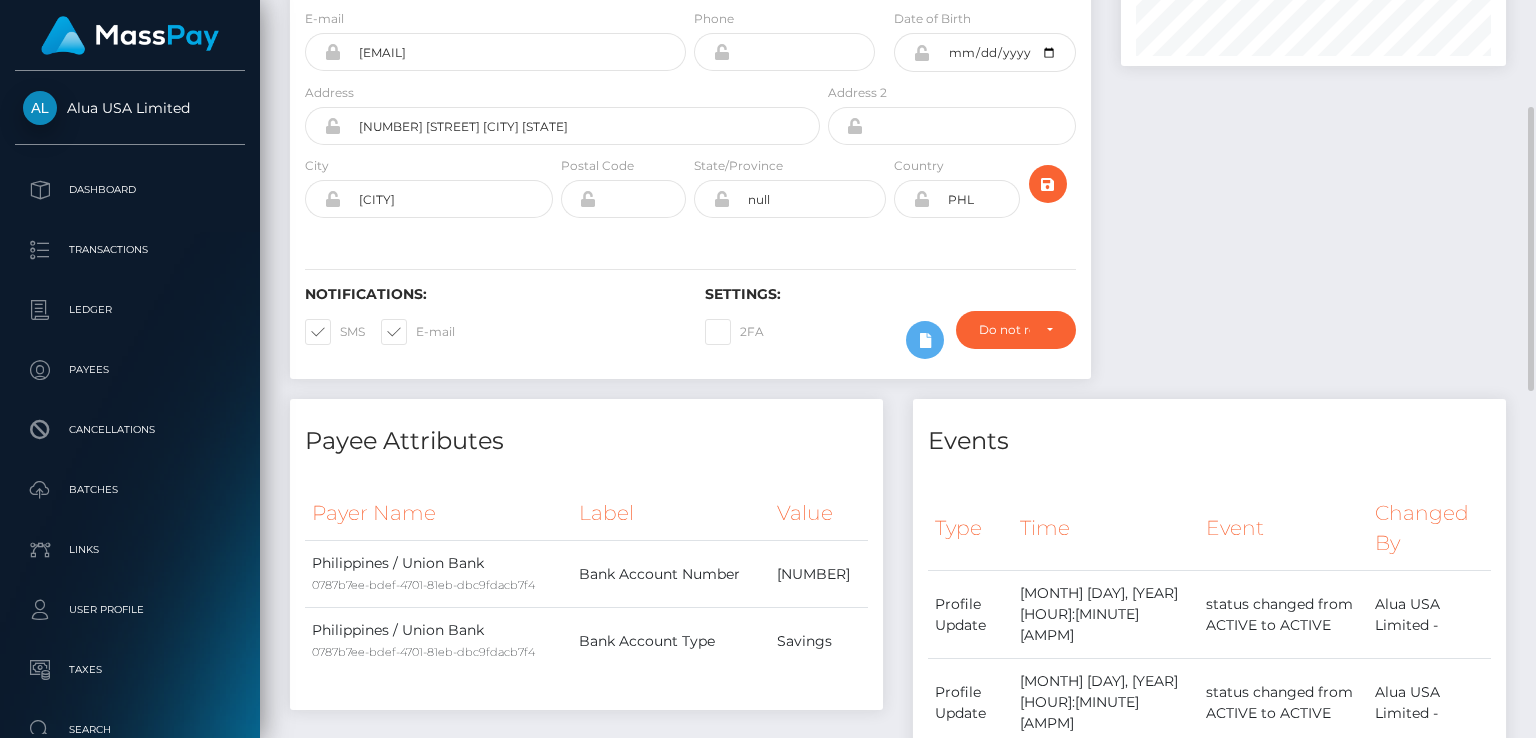 scroll, scrollTop: 0, scrollLeft: 0, axis: both 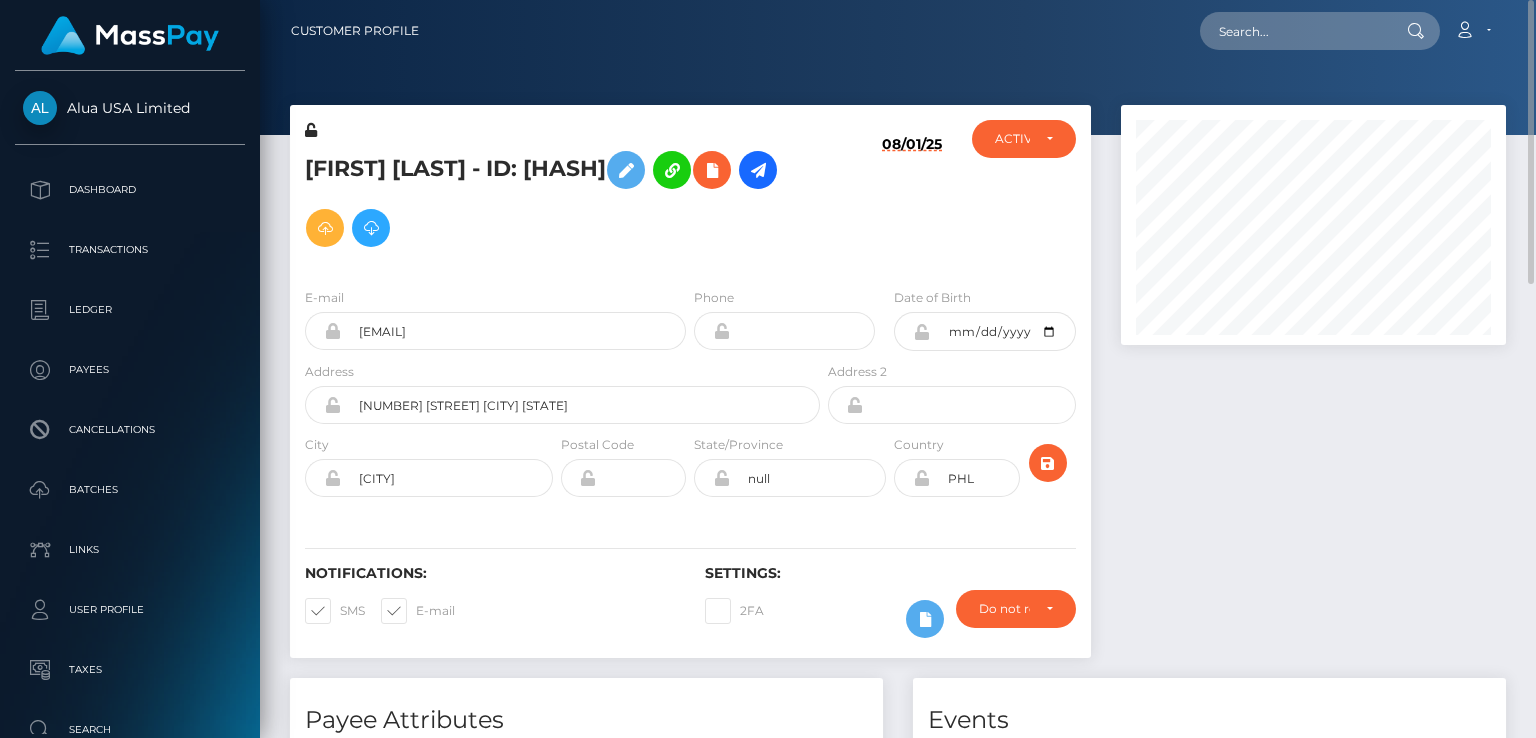 click on "Carmel  Barruga
- ID: 660a8798d04c9cf5b205a723" at bounding box center (557, 199) 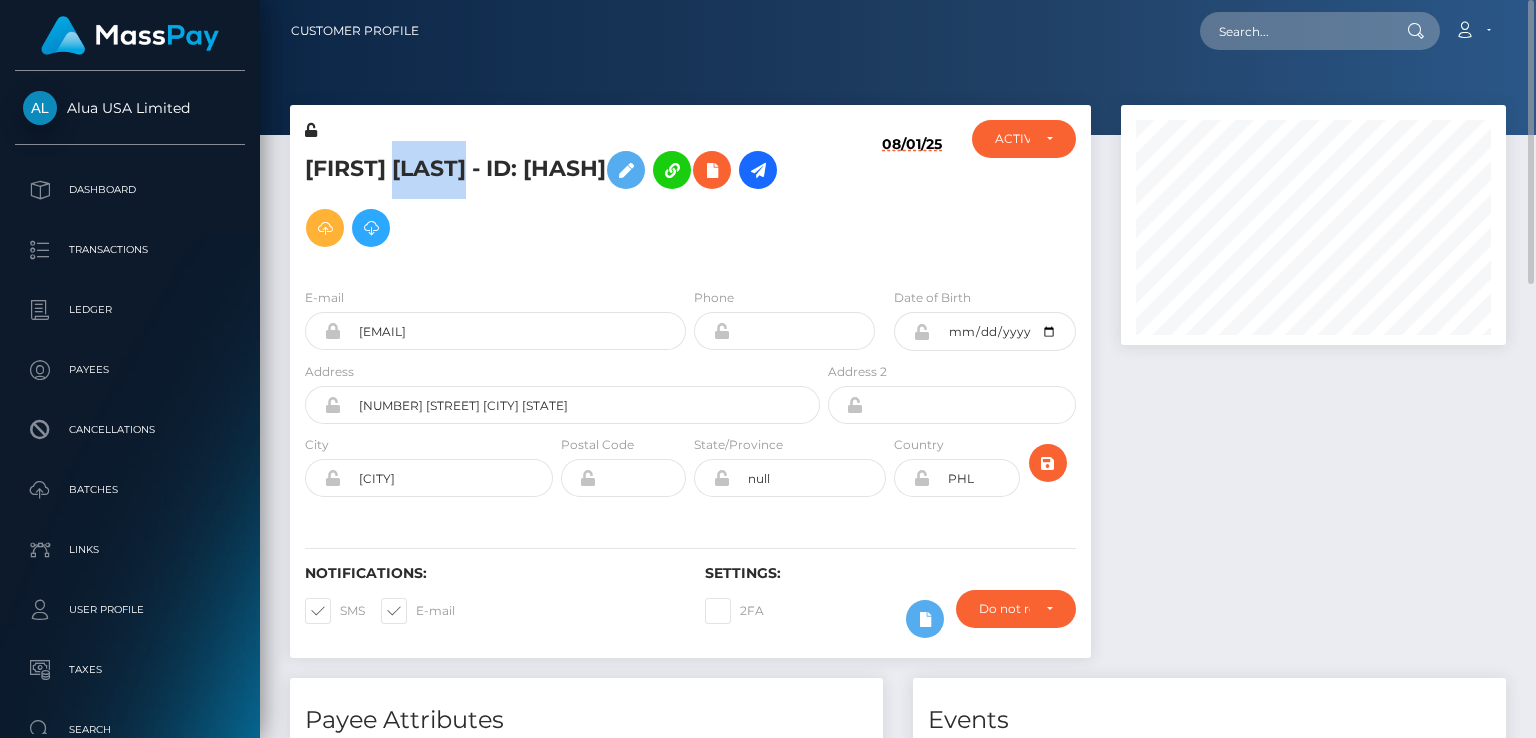click on "Carmel  Barruga
- ID: 660a8798d04c9cf5b205a723" at bounding box center [557, 199] 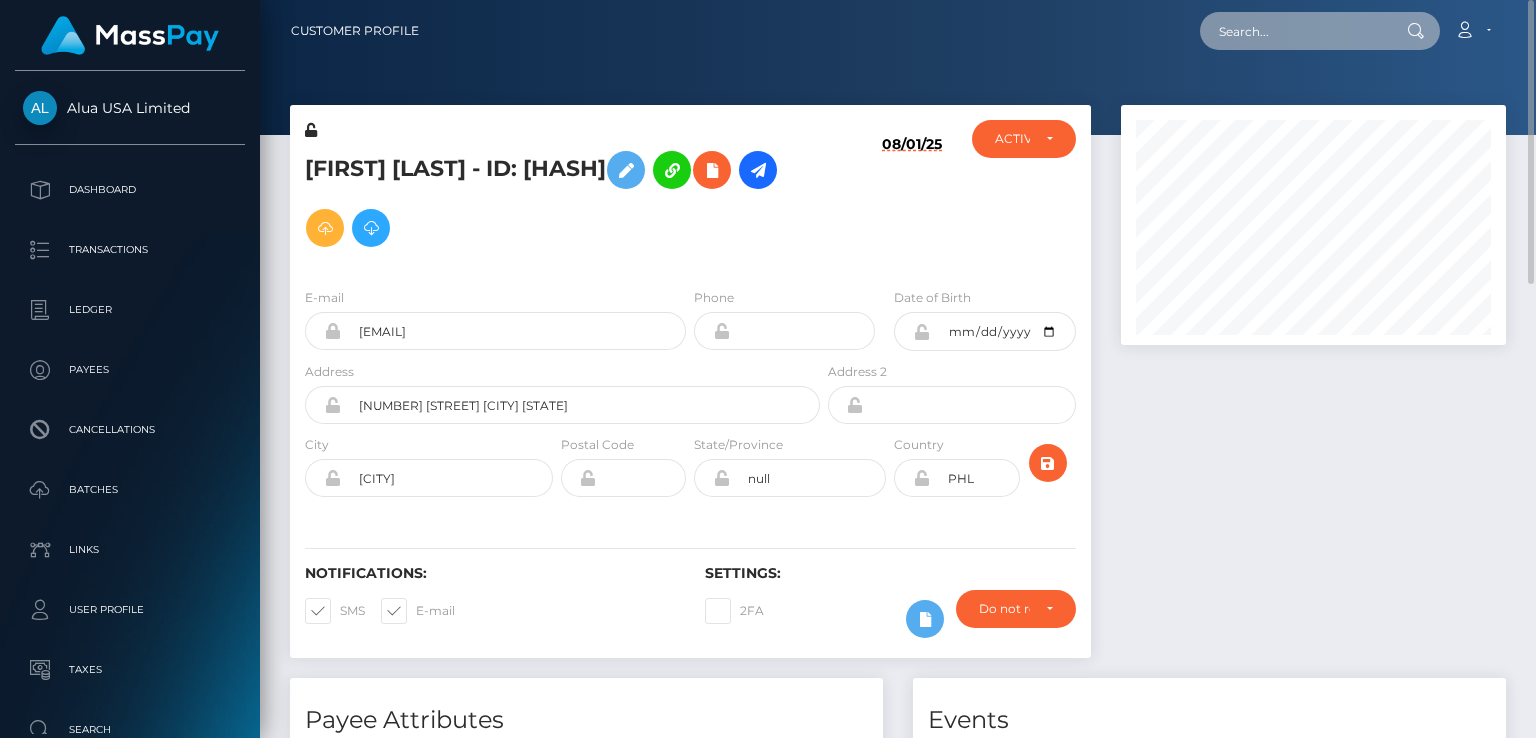 paste on "MSP191764d2b31a1f2" 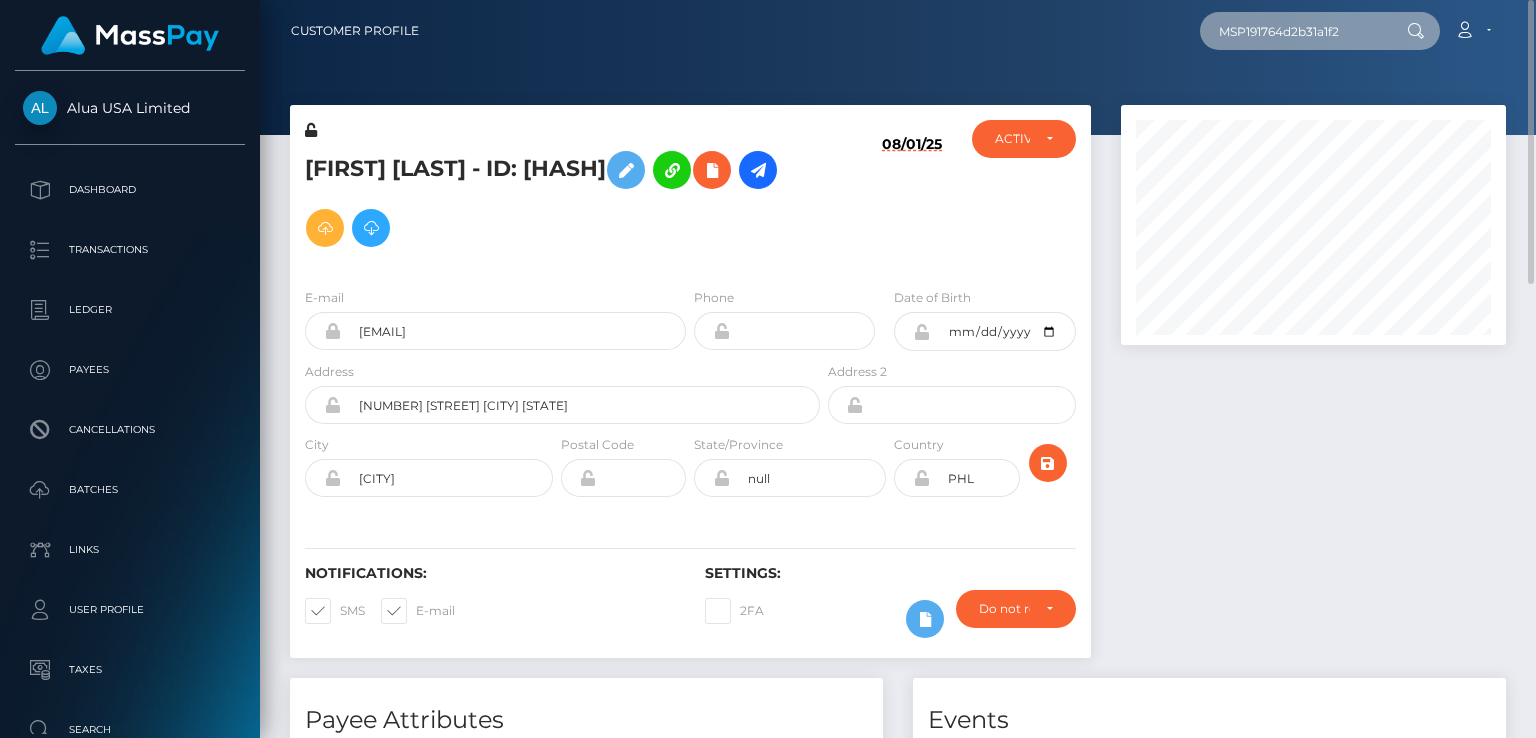type on "MSP191764d2b31a1f2" 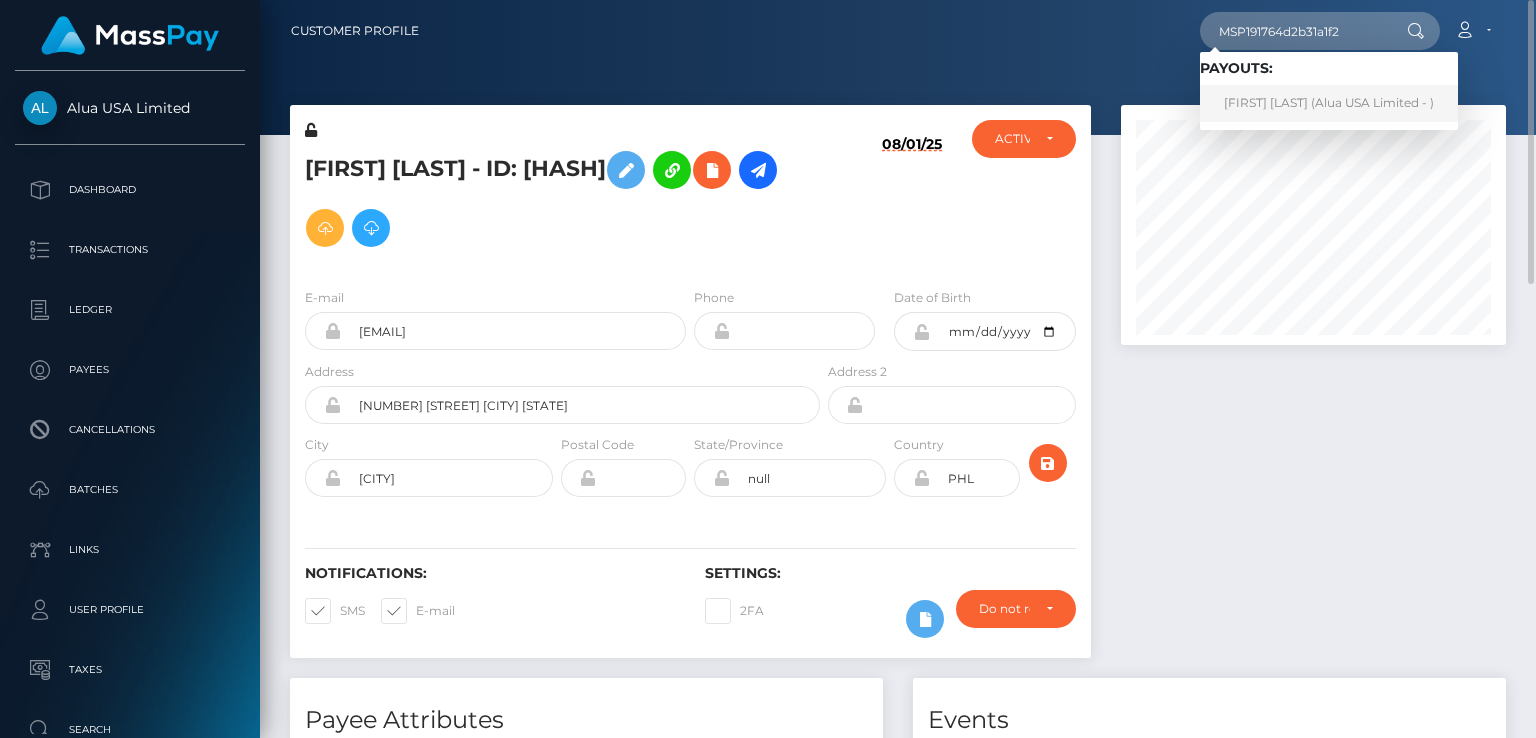 click on "Vanessa Ave  Sicuan (Alua USA Limited - )" at bounding box center [1329, 103] 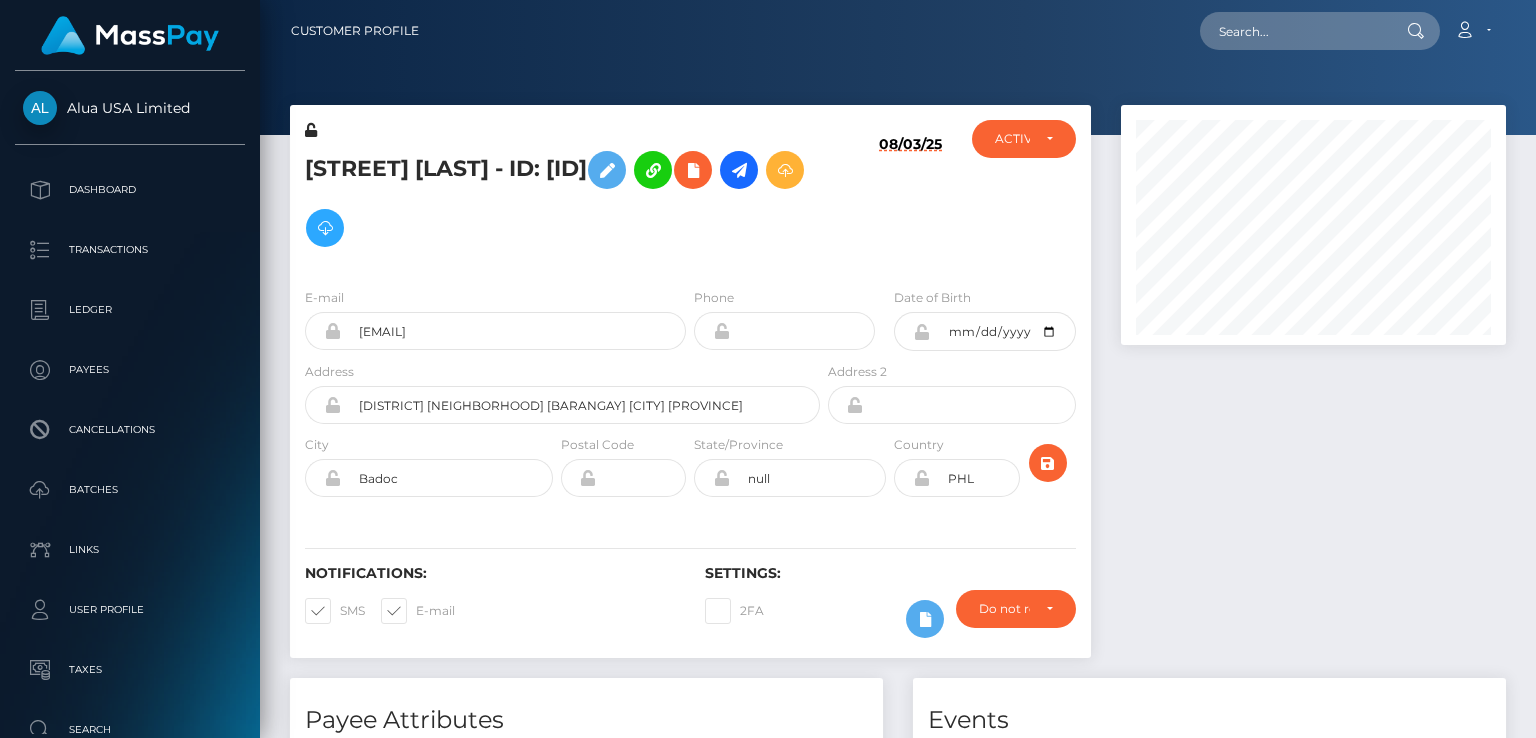 scroll, scrollTop: 0, scrollLeft: 0, axis: both 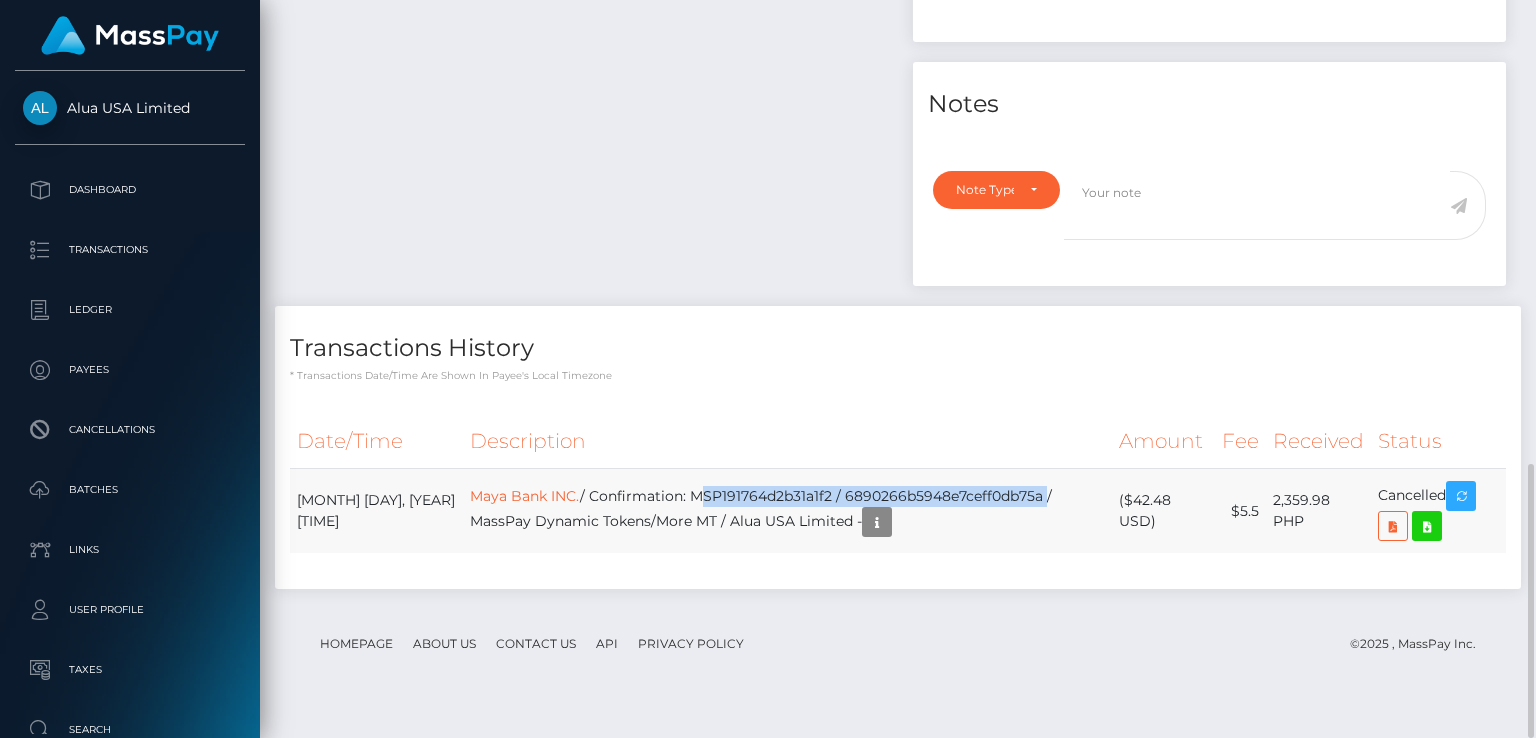 drag, startPoint x: 668, startPoint y: 520, endPoint x: 1016, endPoint y: 526, distance: 348.05173 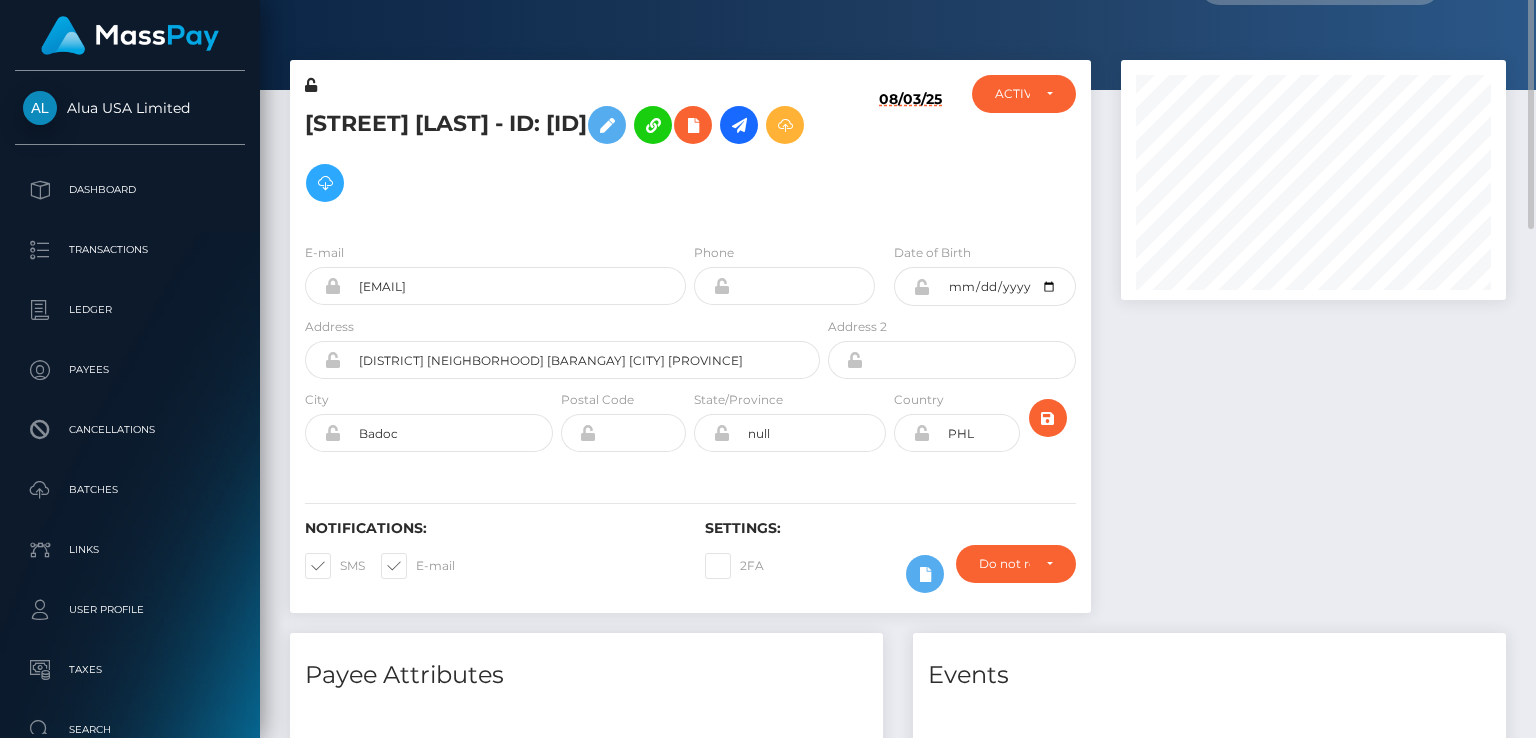 scroll, scrollTop: 0, scrollLeft: 0, axis: both 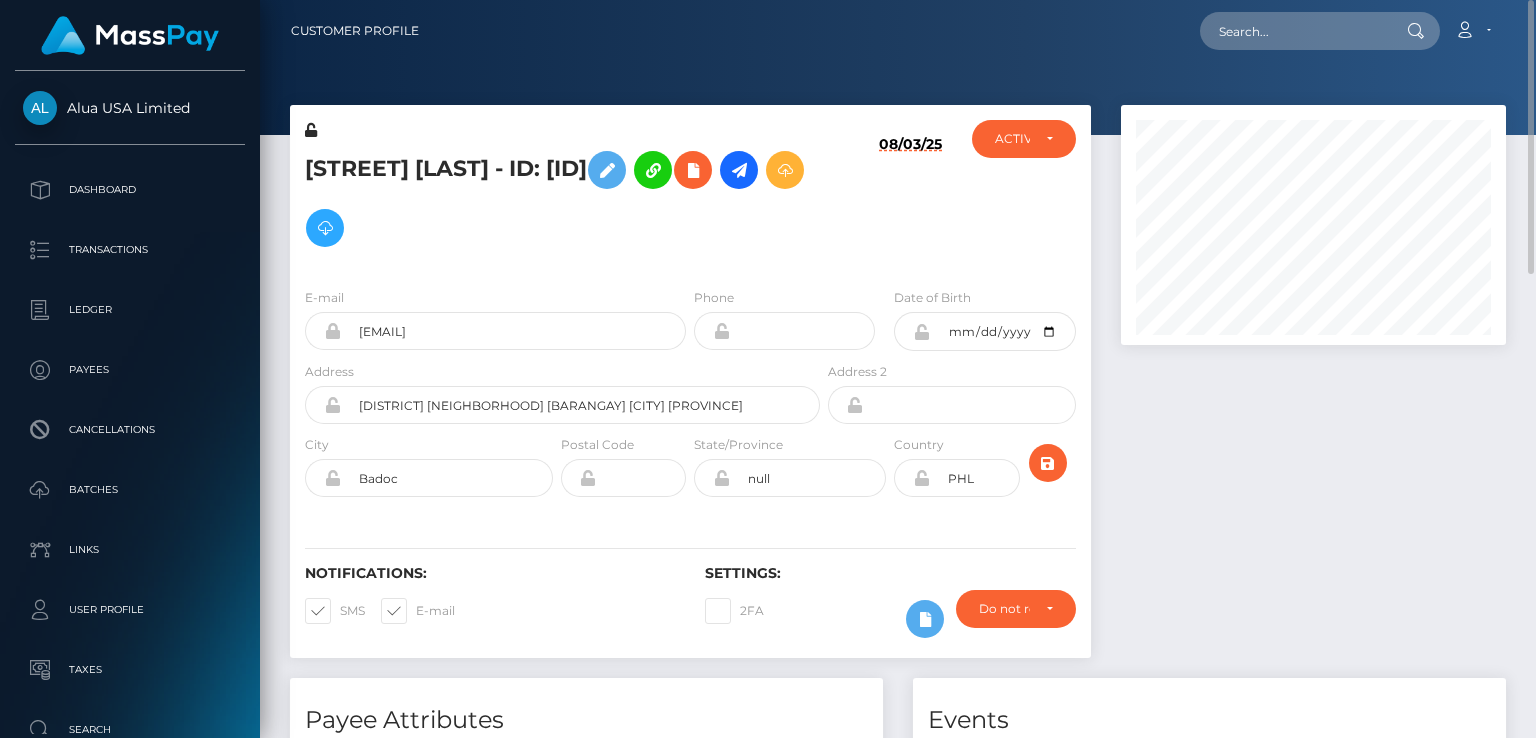 click on "Vanessa Ave  Sicuan
- ID: 65afdafa4259dea70f02b685" at bounding box center (557, 199) 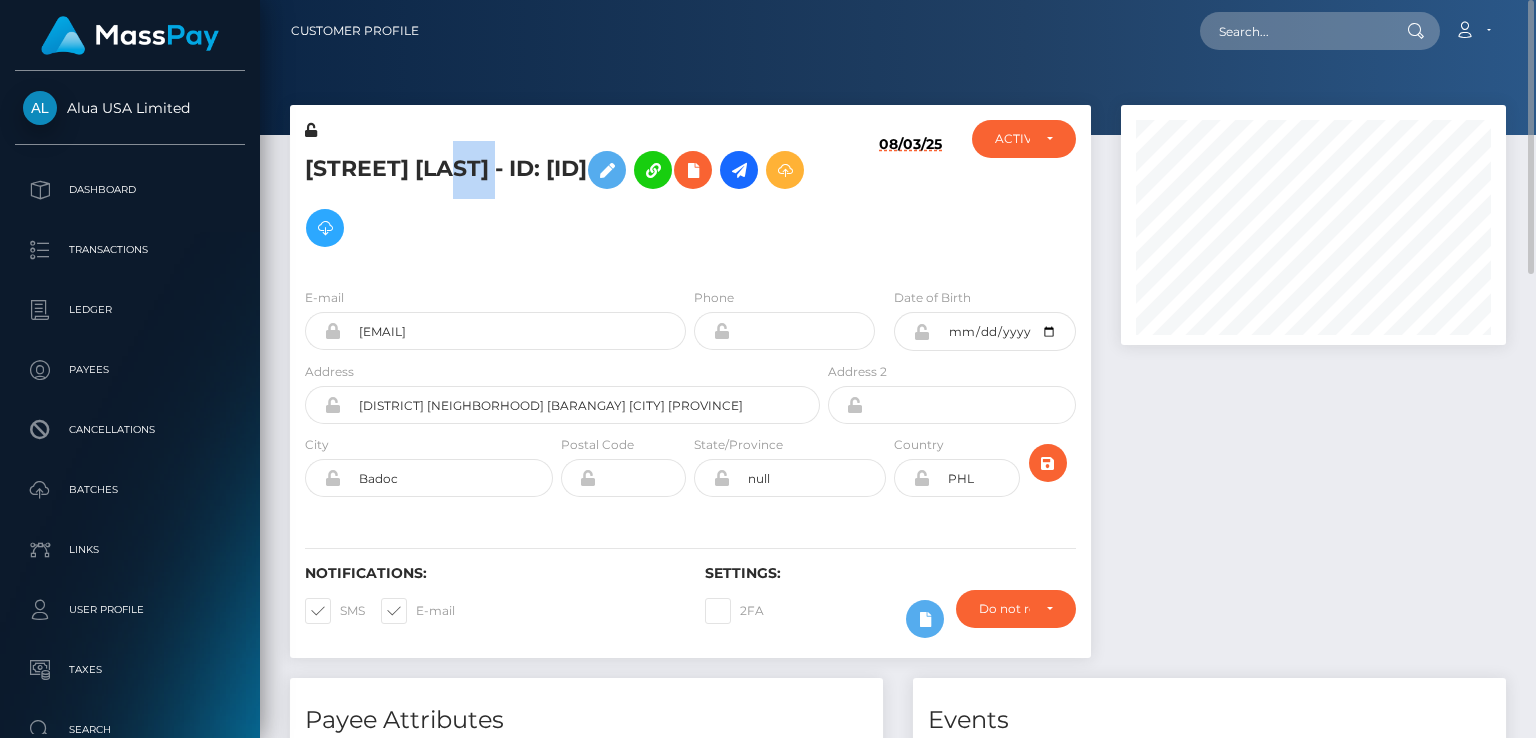 click on "Vanessa Ave  Sicuan
- ID: 65afdafa4259dea70f02b685" at bounding box center [557, 199] 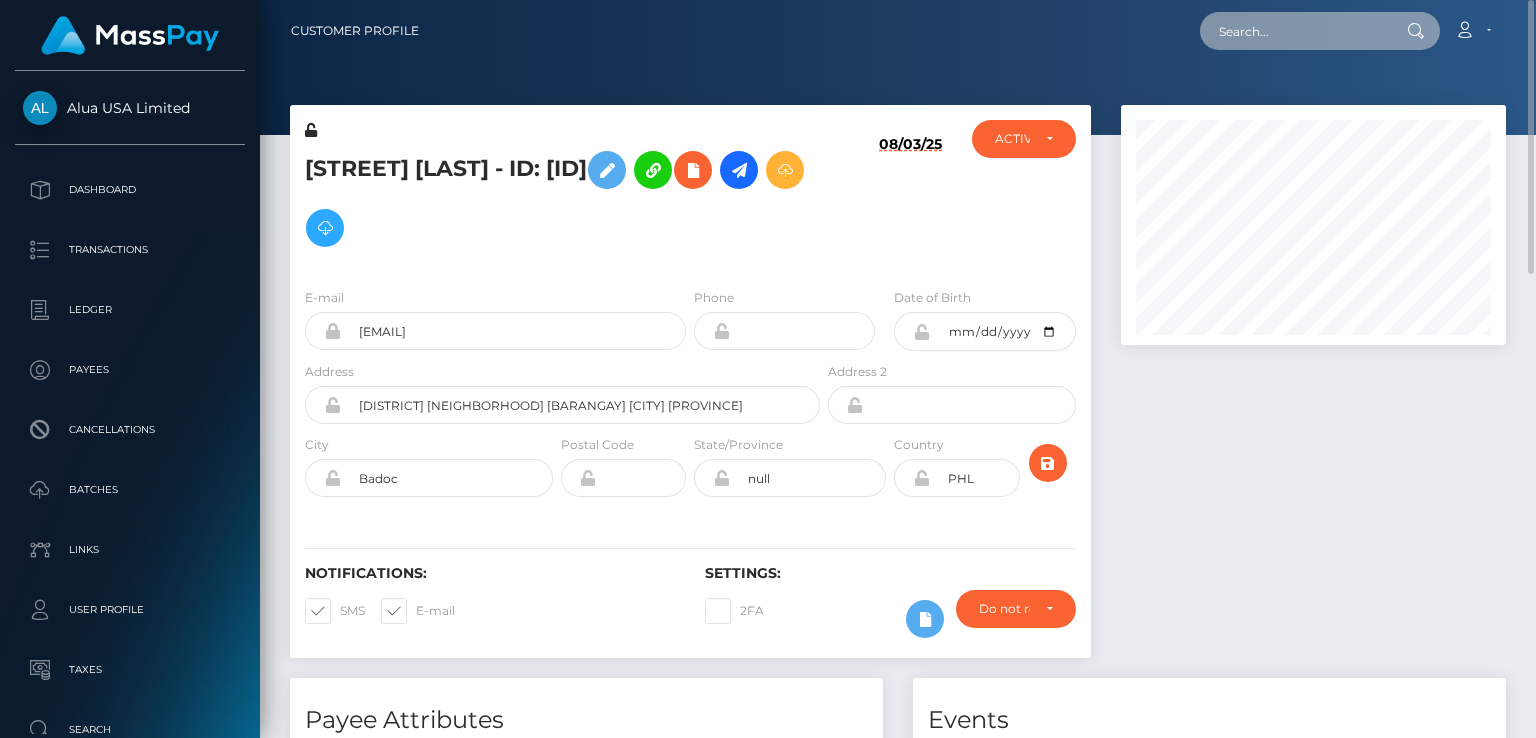 paste on "MSP3d312928846e5dd" 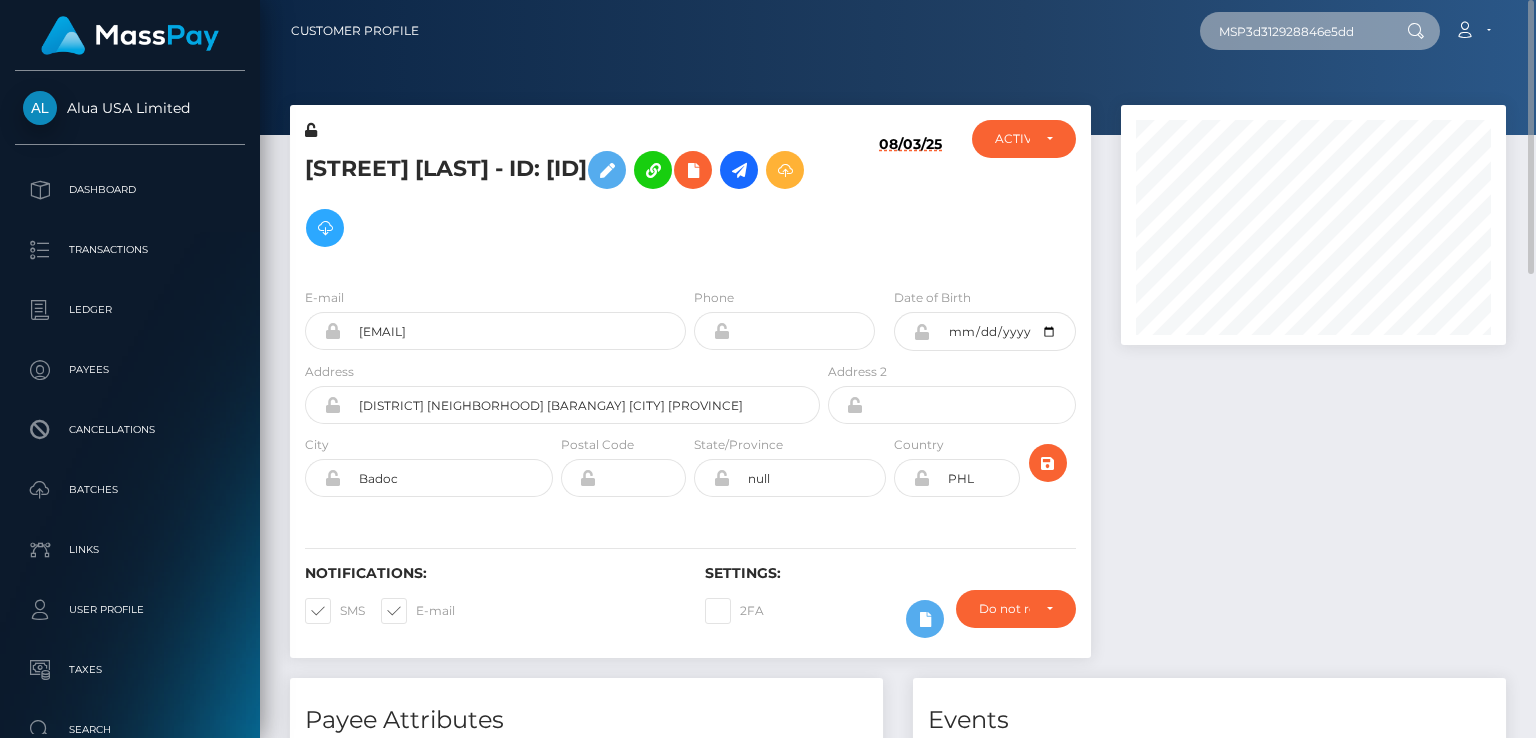 type on "MSP3d312928846e5dd" 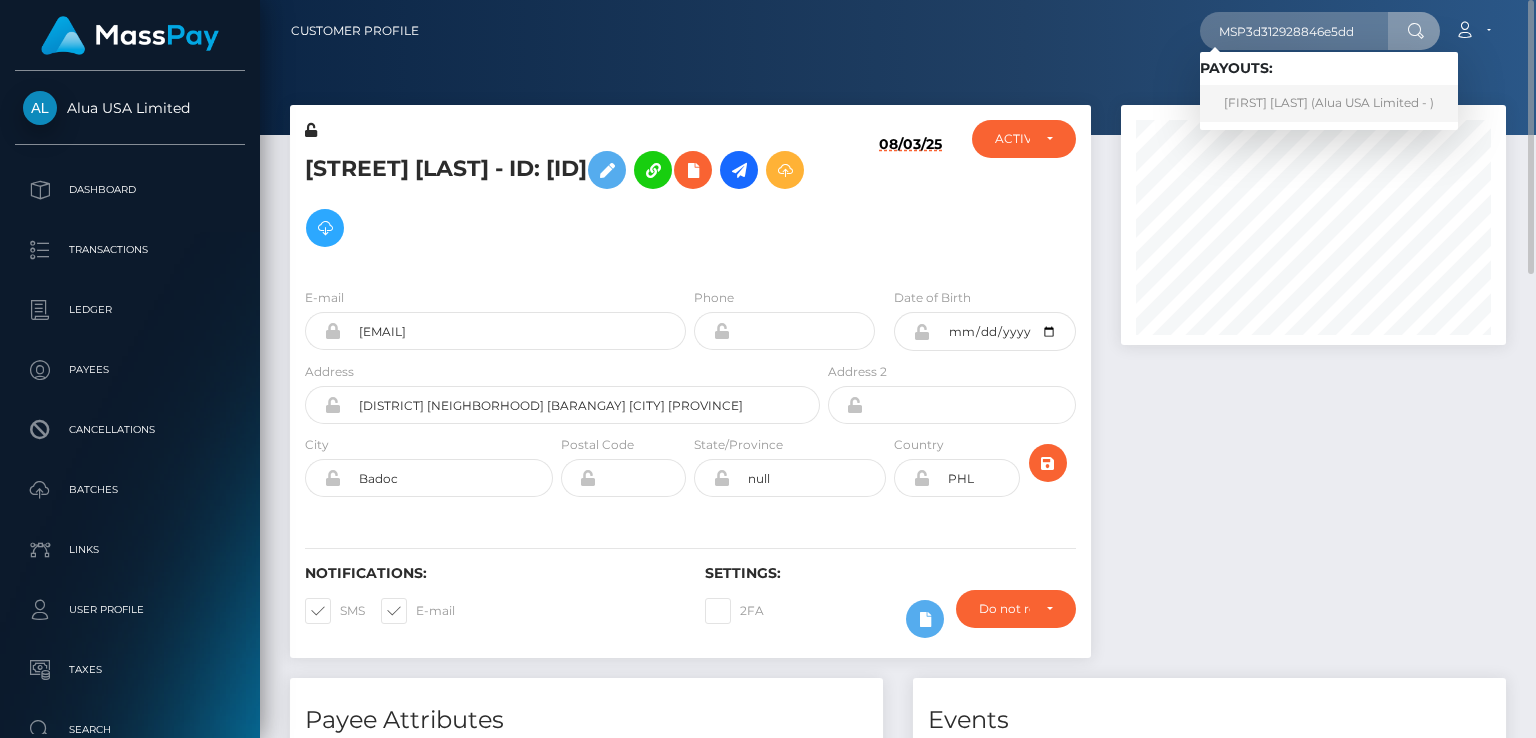 click on "Arlyn  Eleazar (Alua USA Limited - )" at bounding box center (1329, 103) 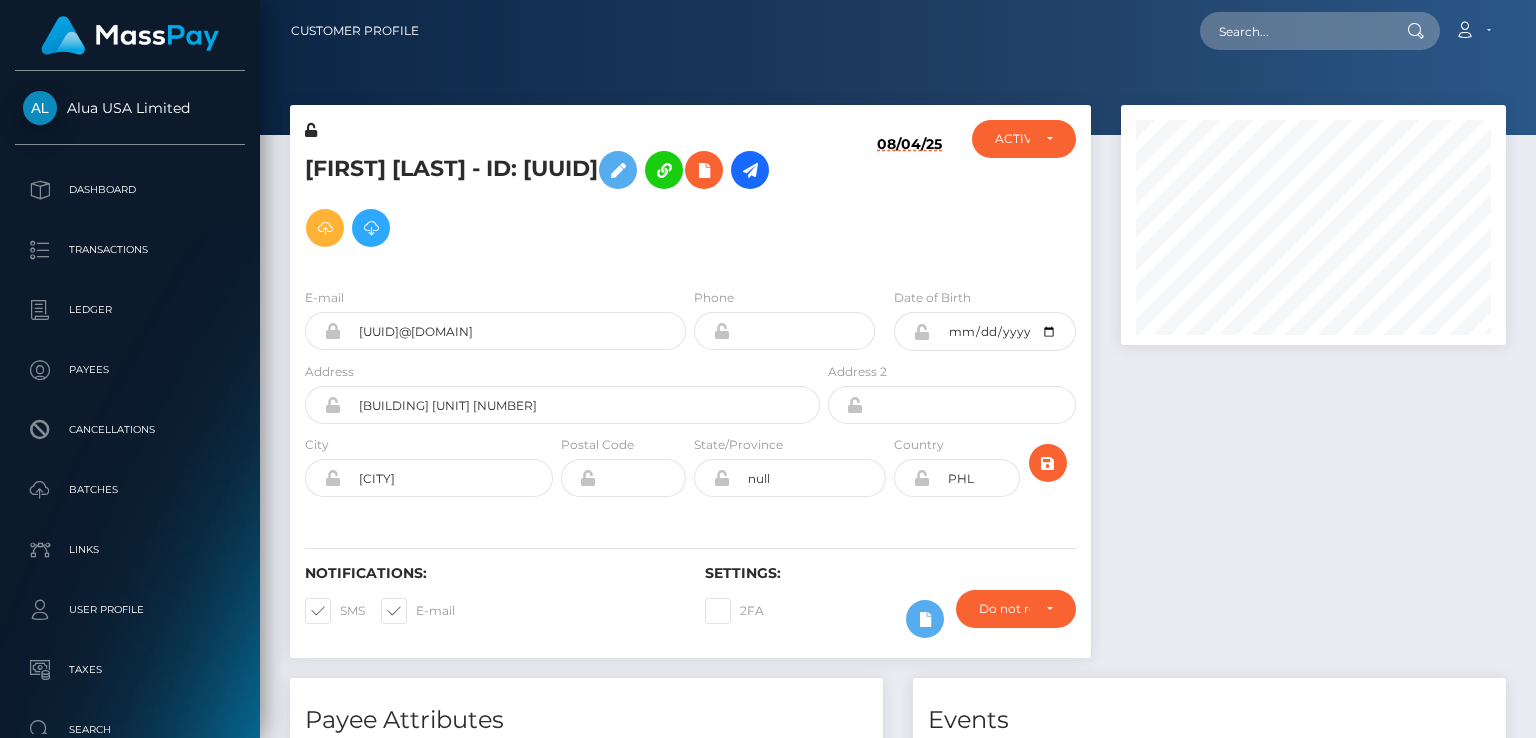 scroll, scrollTop: 0, scrollLeft: 0, axis: both 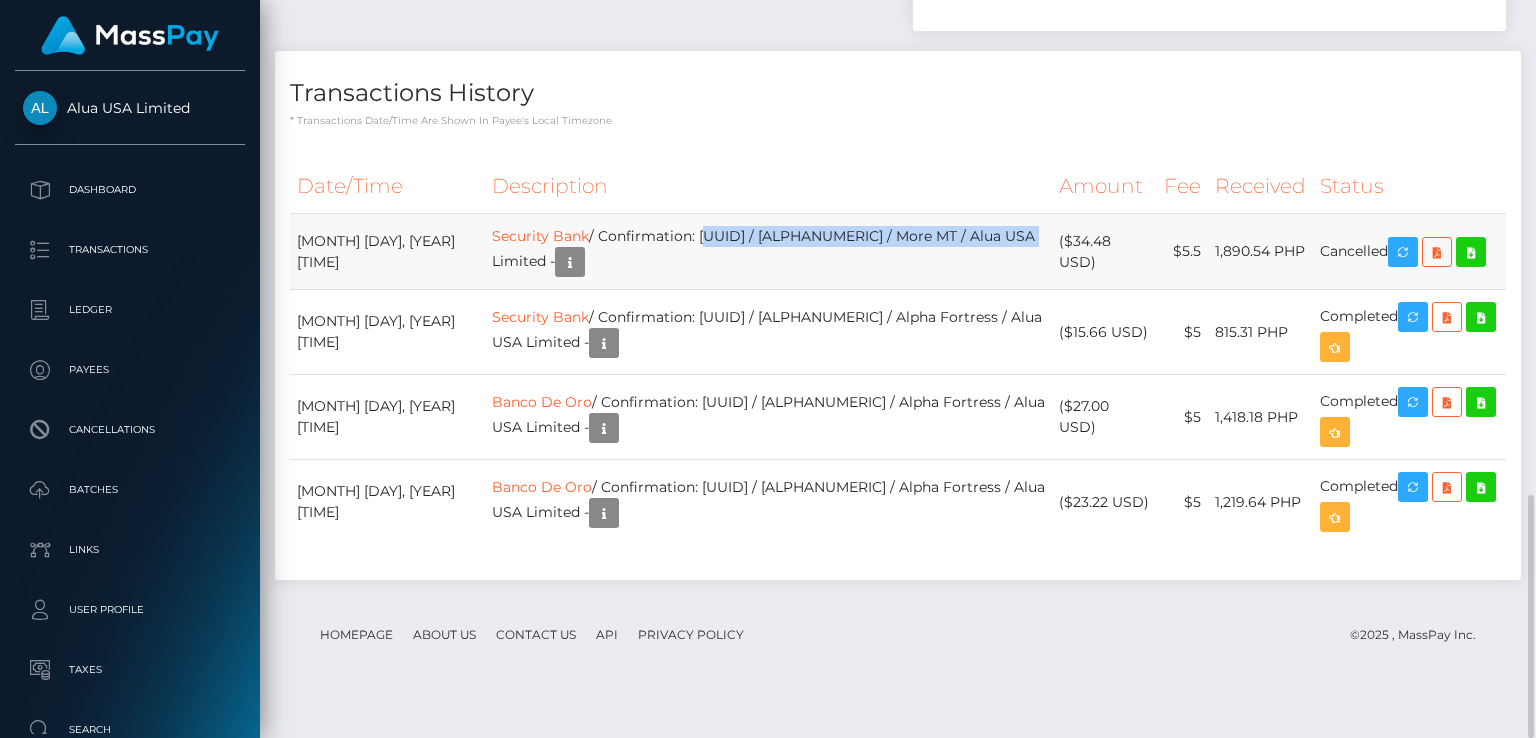 drag, startPoint x: 668, startPoint y: 266, endPoint x: 1030, endPoint y: 263, distance: 362.01242 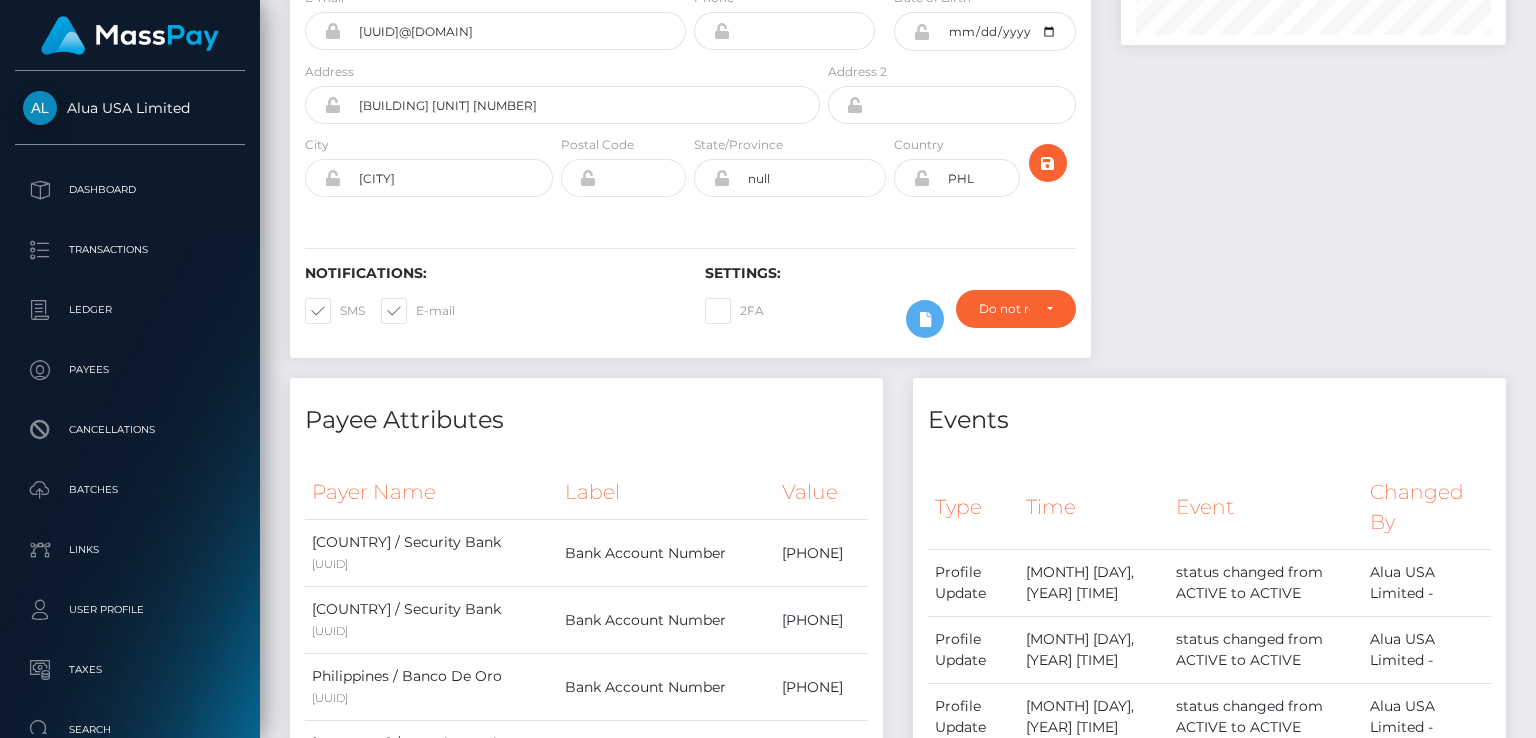 scroll, scrollTop: 0, scrollLeft: 0, axis: both 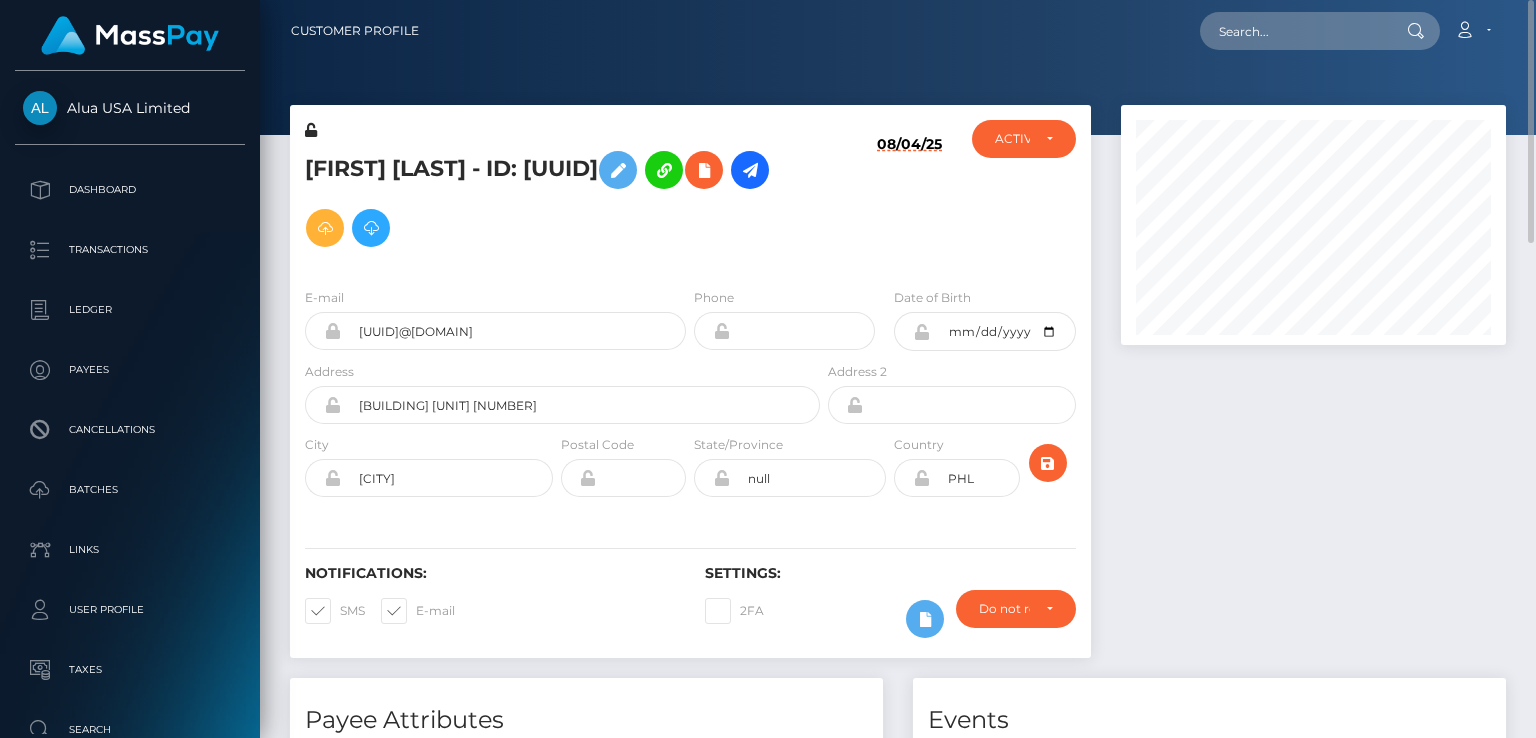 click on "Arlyn  Eleazar
- ID: 6635a345e628ec328d0a7620" at bounding box center [557, 199] 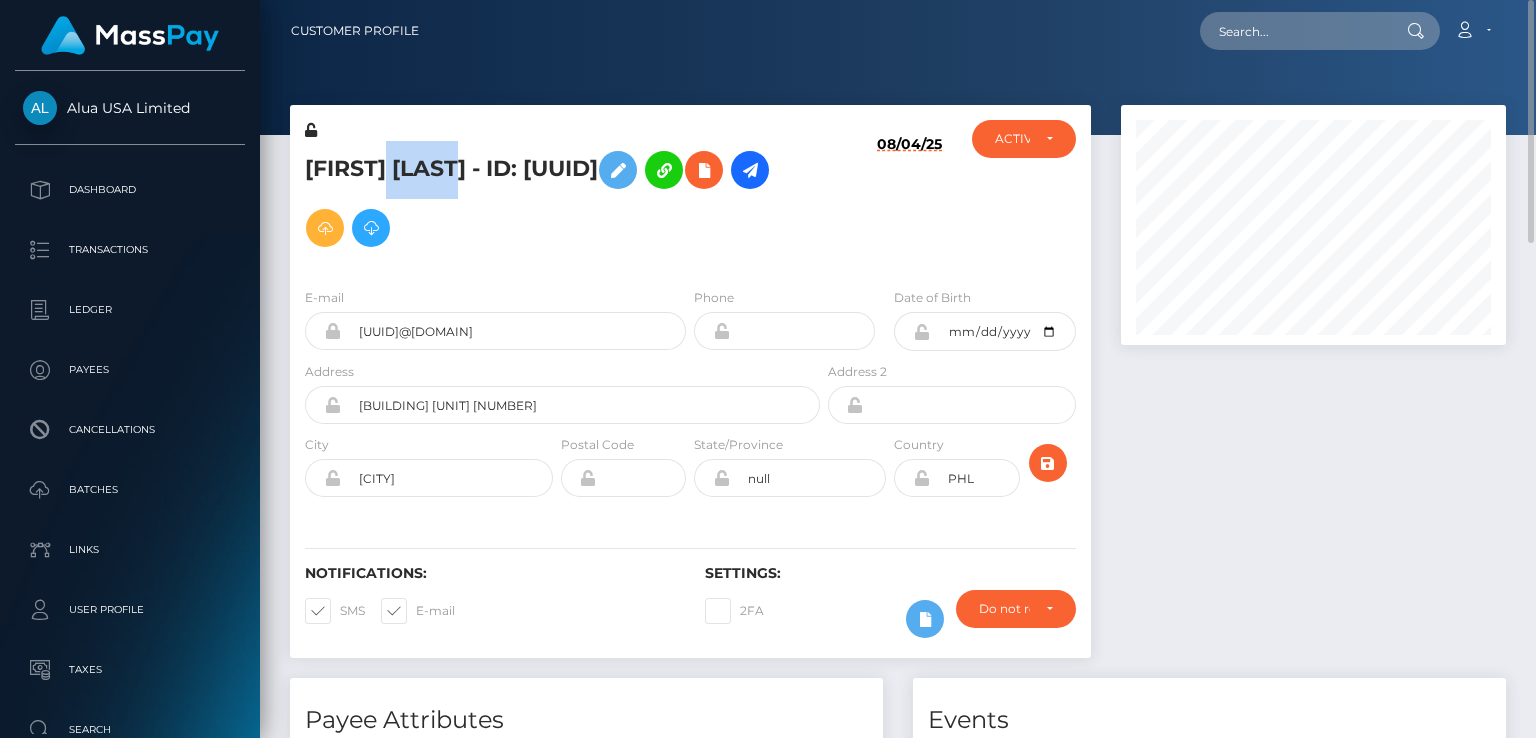 click on "Arlyn  Eleazar
- ID: 6635a345e628ec328d0a7620" at bounding box center (557, 199) 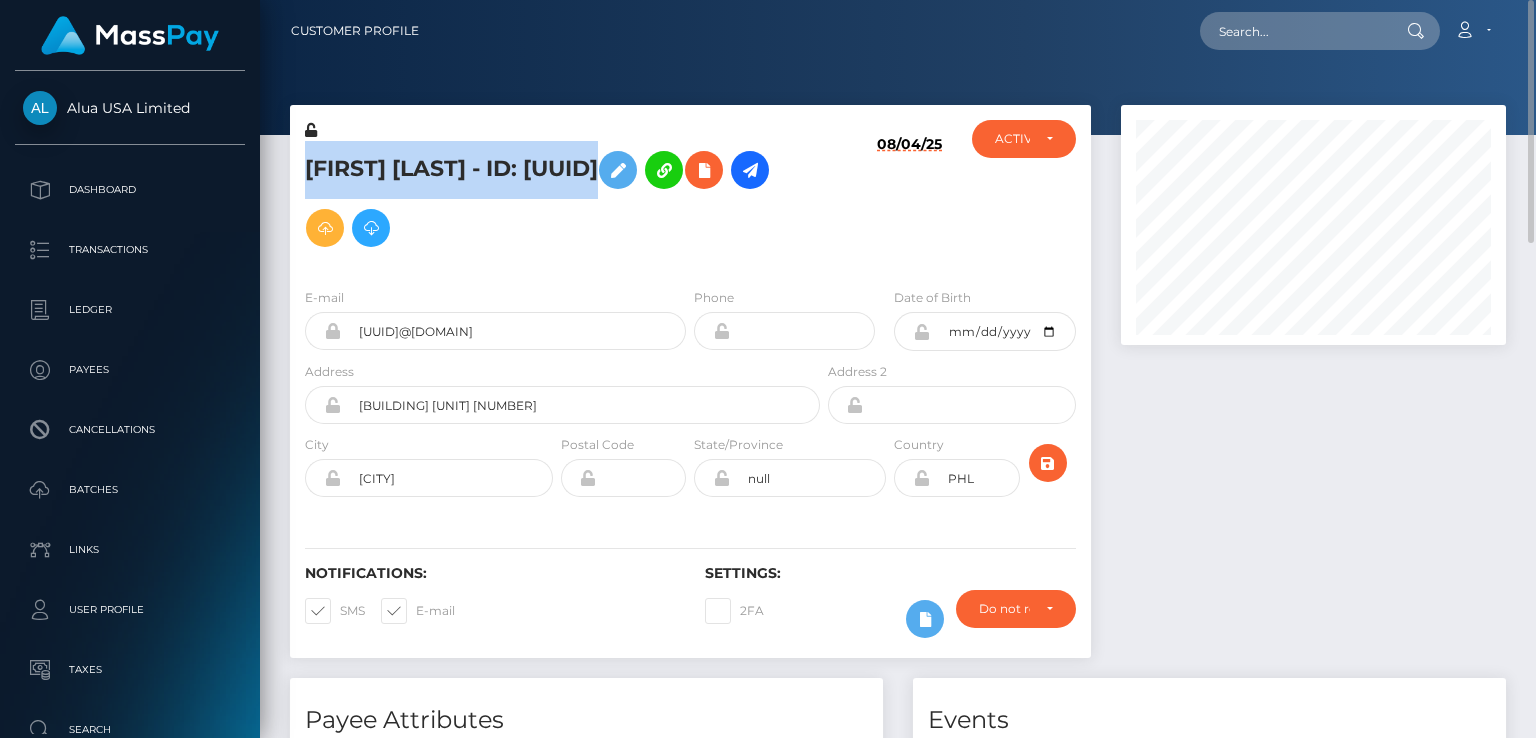 copy on "Arlyn  Eleazar
- ID: 6635a345e628ec328d0a7620" 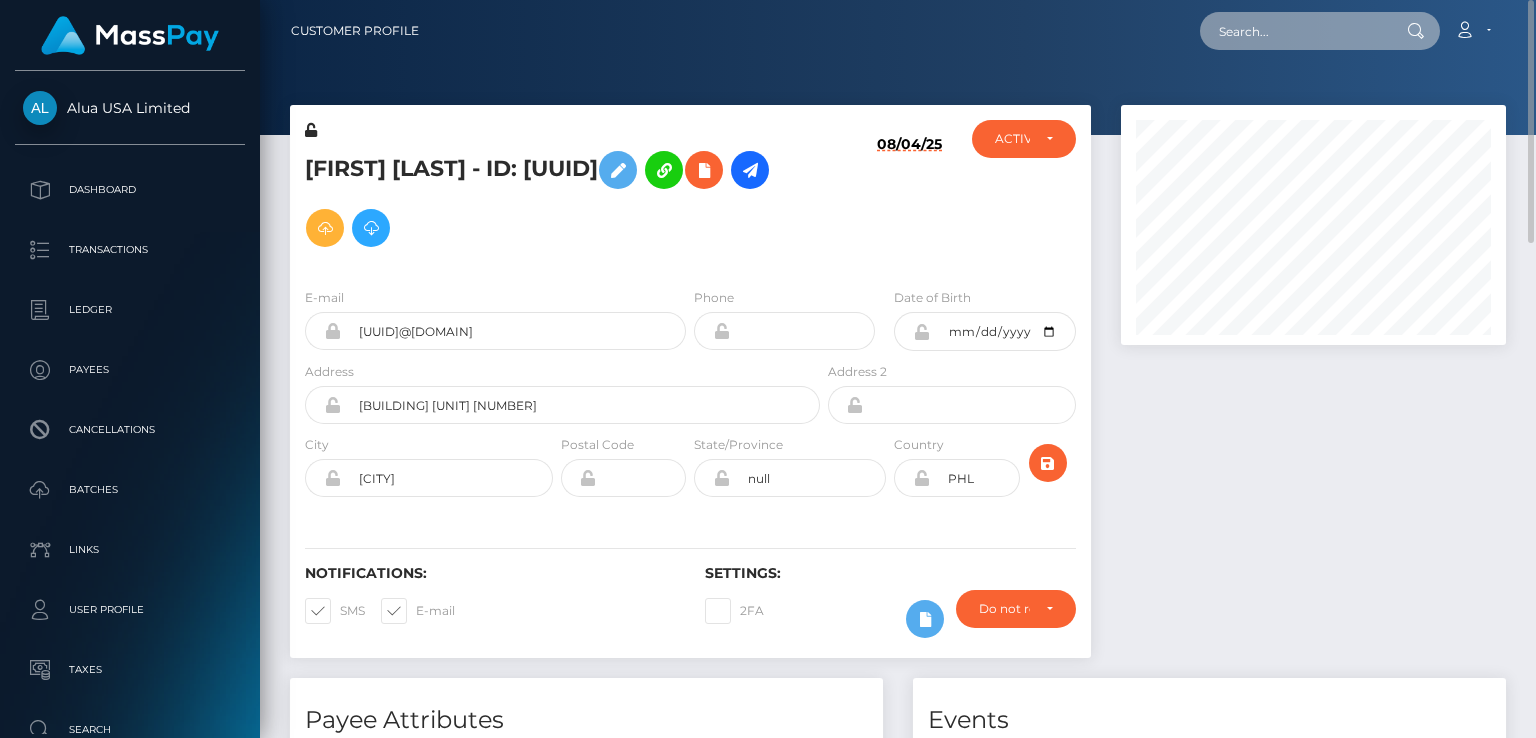 paste on "804774708888227840_14" 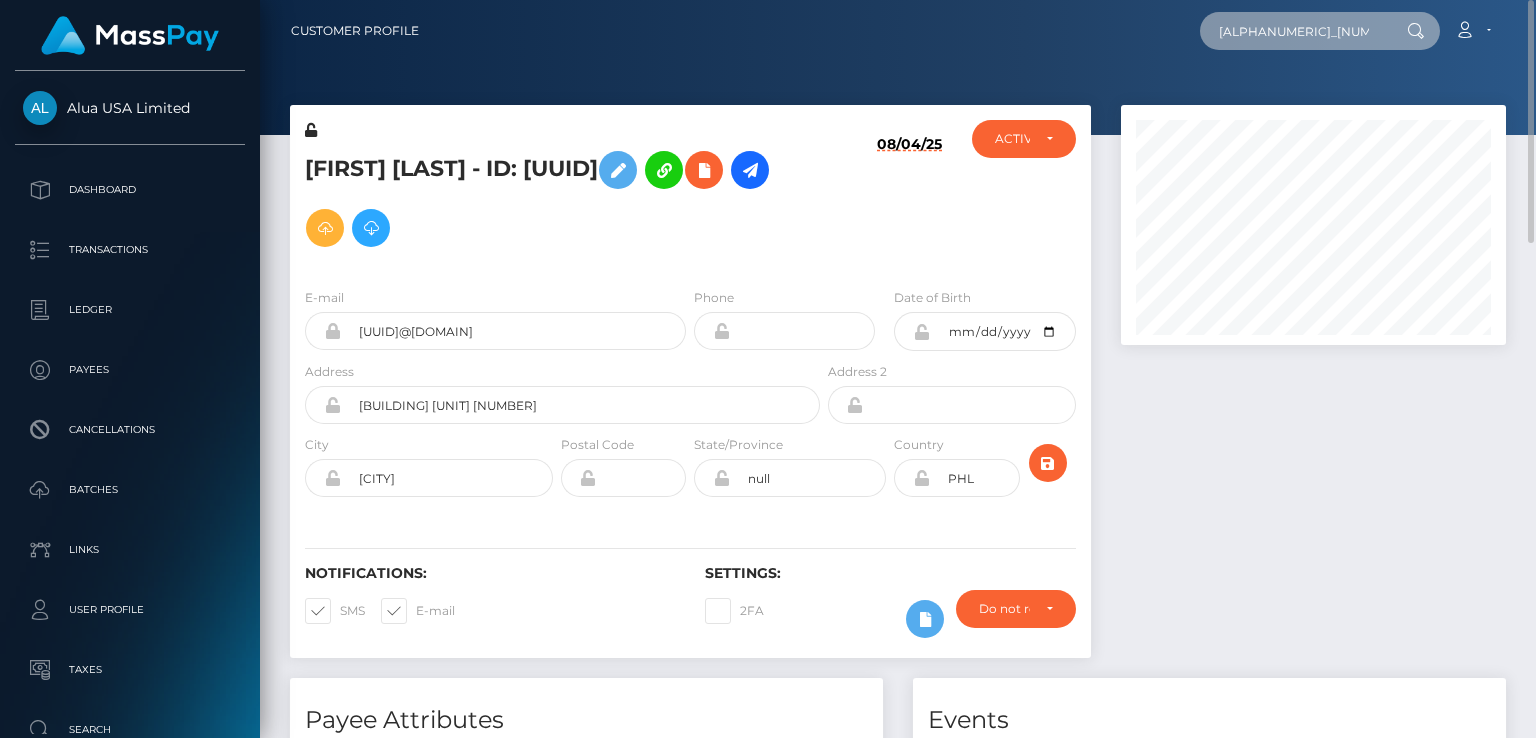 scroll, scrollTop: 0, scrollLeft: 3, axis: horizontal 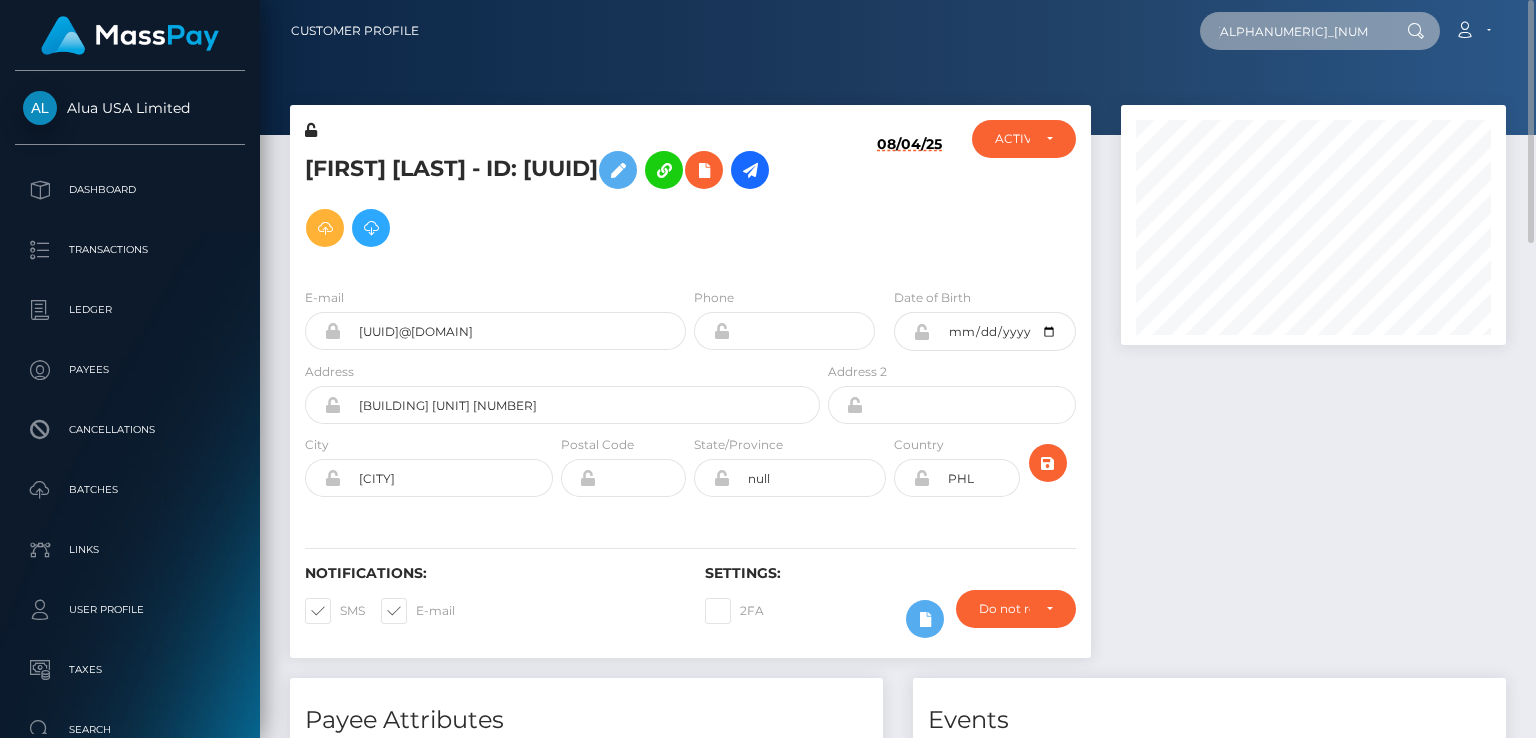type on "804774708888227840_14" 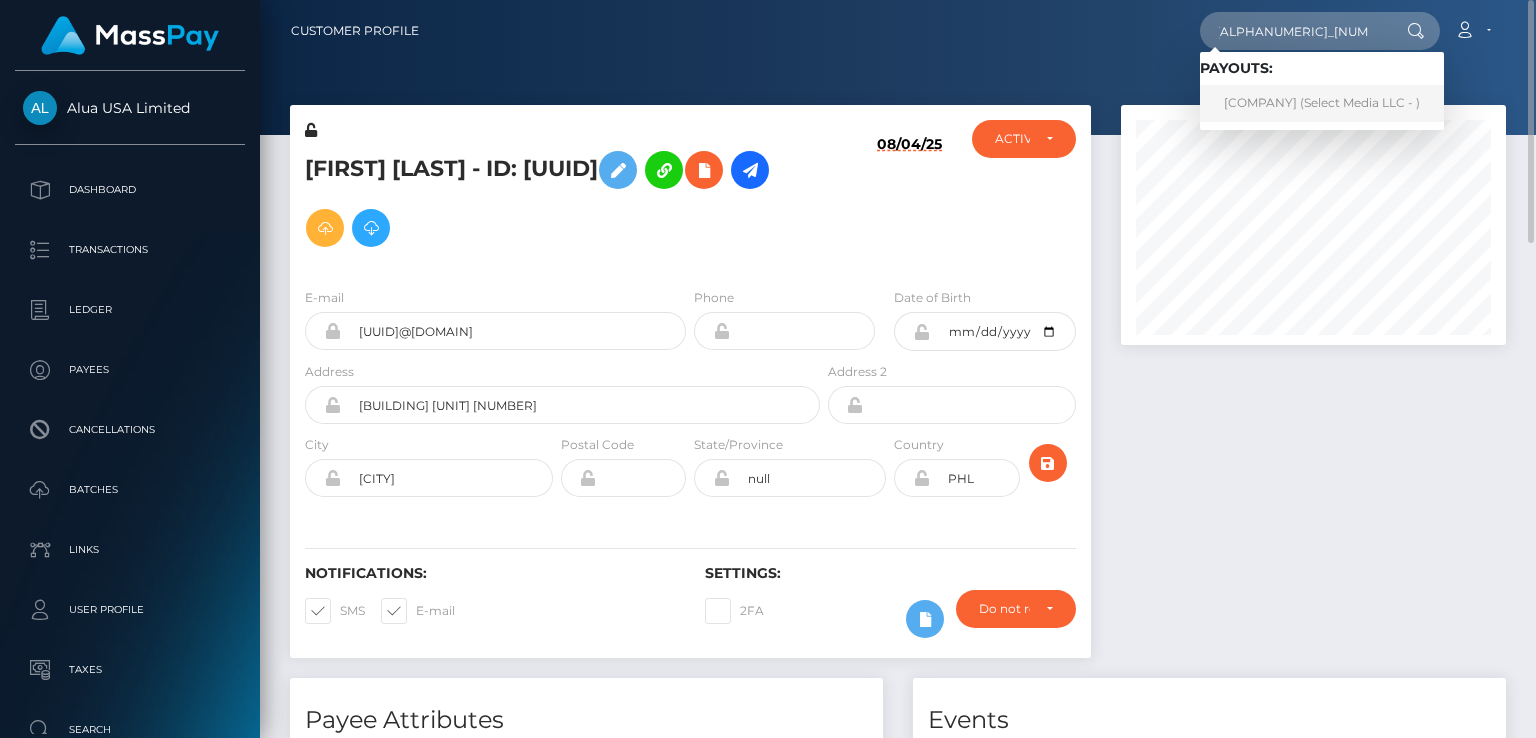 scroll, scrollTop: 0, scrollLeft: 0, axis: both 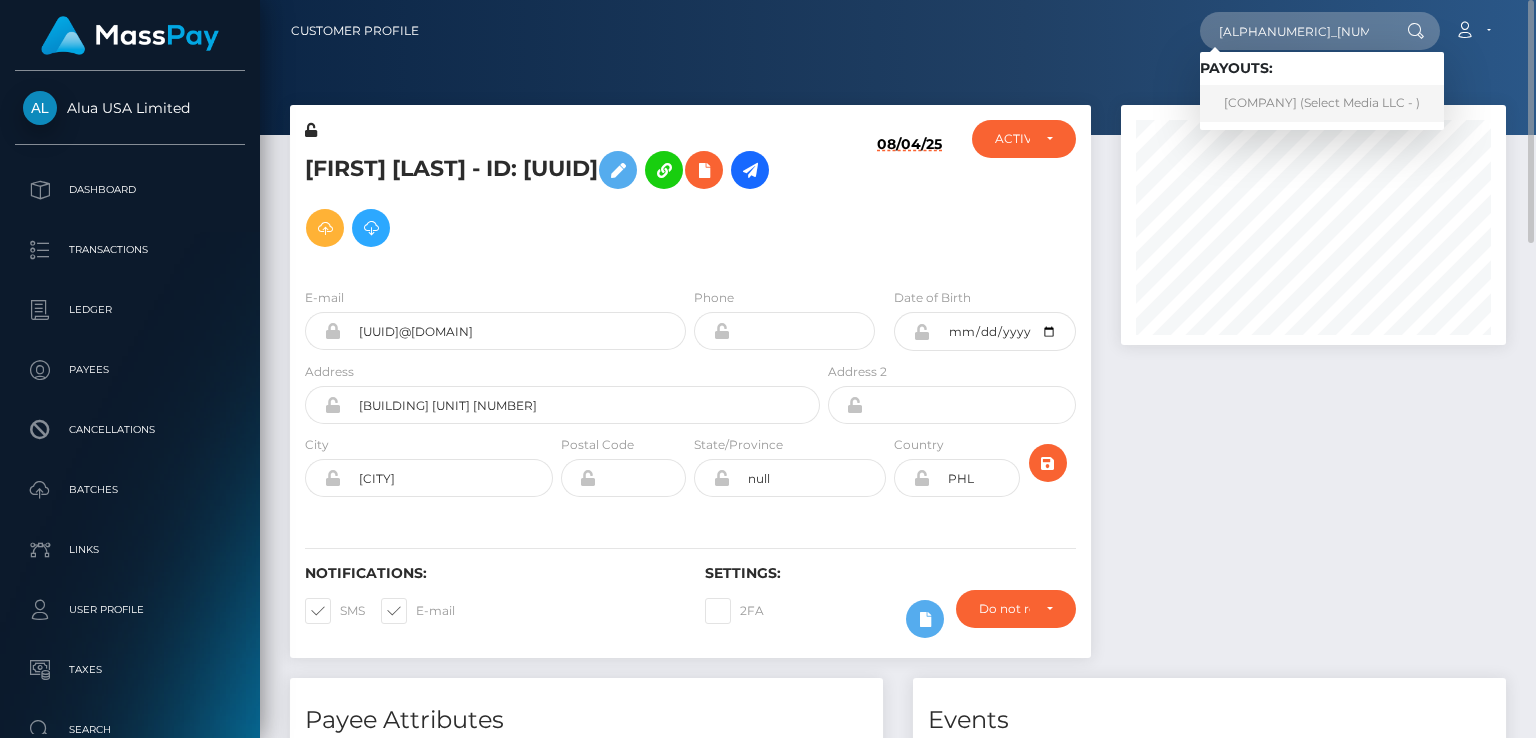 click on "VICTORIA DIAS DOLABELLA LTDA (Select Media LLC - )" at bounding box center (1322, 103) 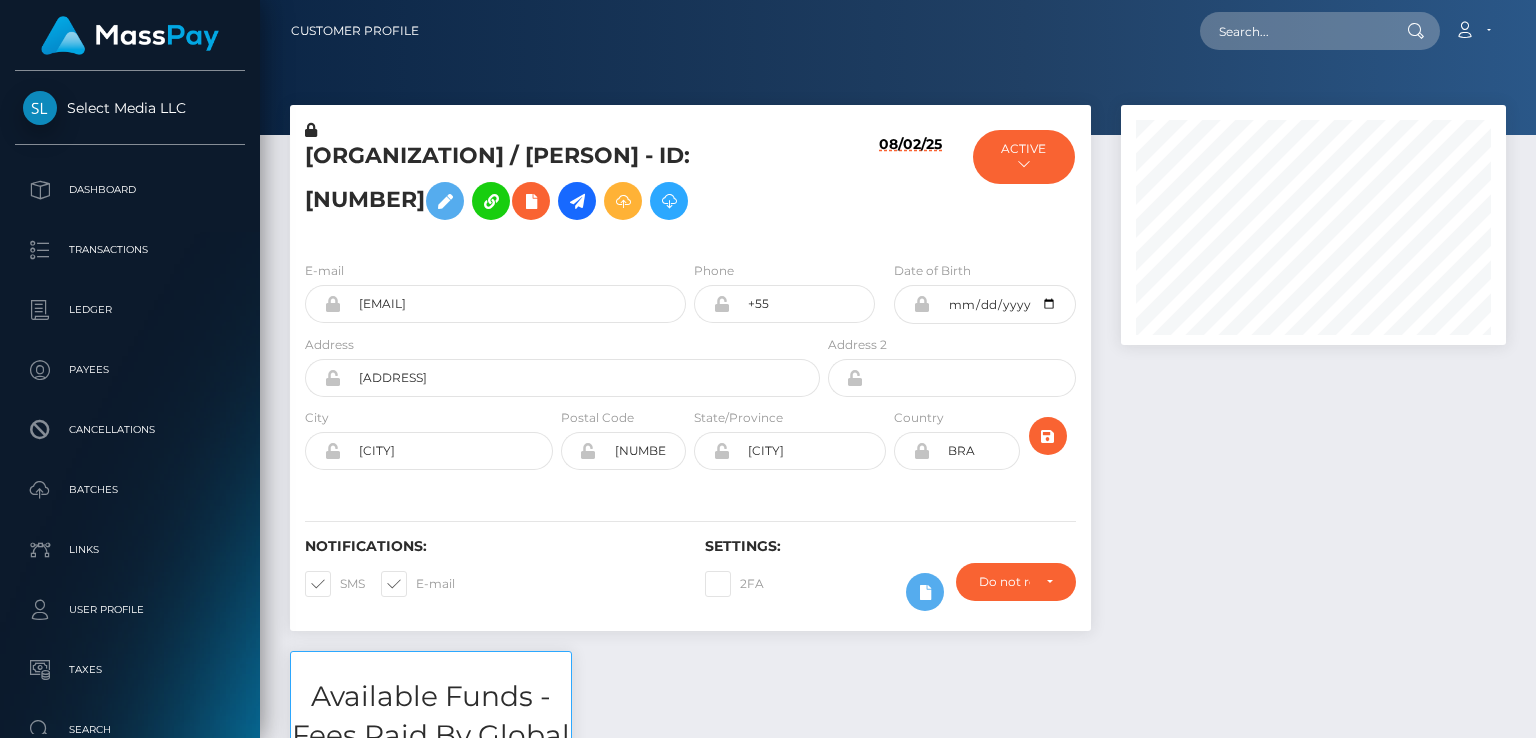 scroll, scrollTop: 0, scrollLeft: 0, axis: both 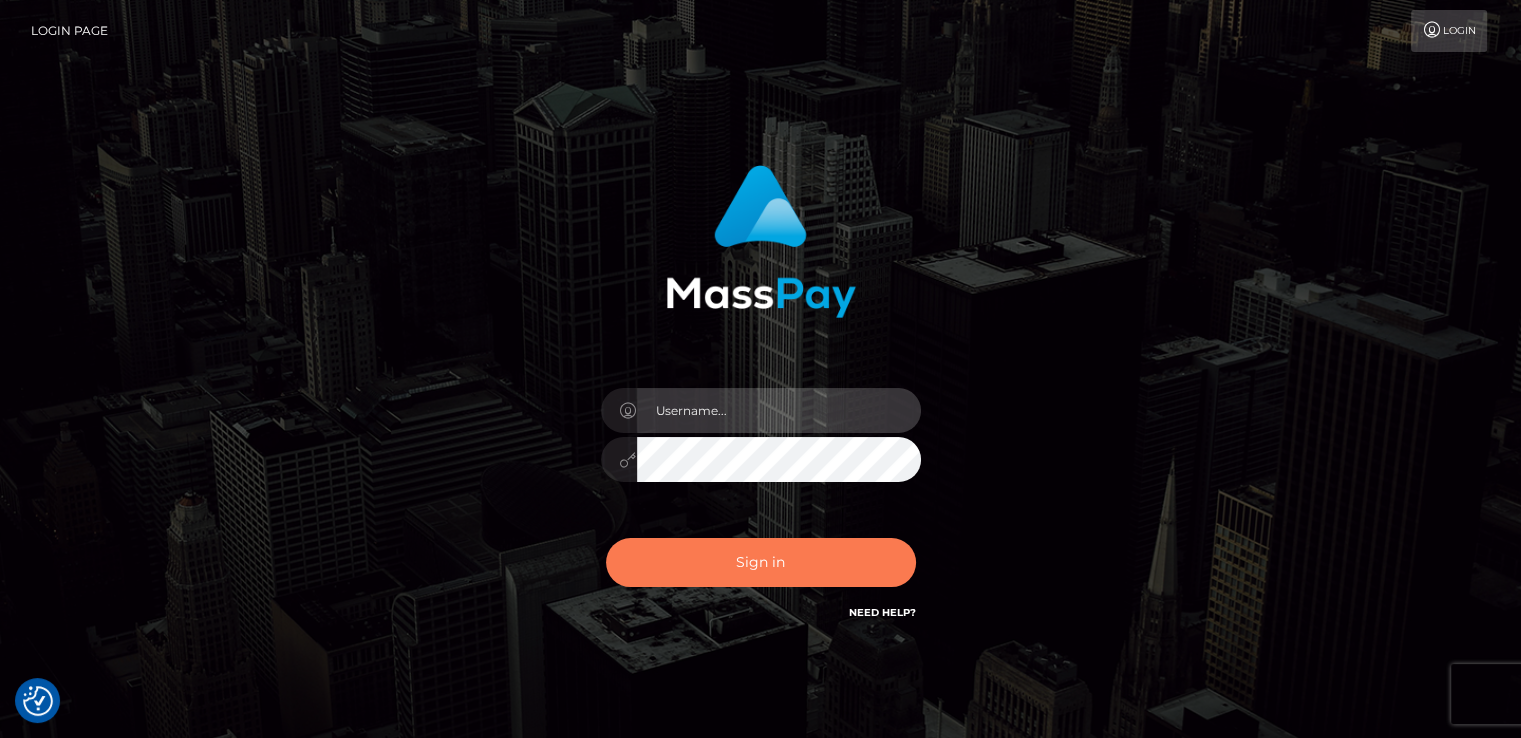 type on "catalinad" 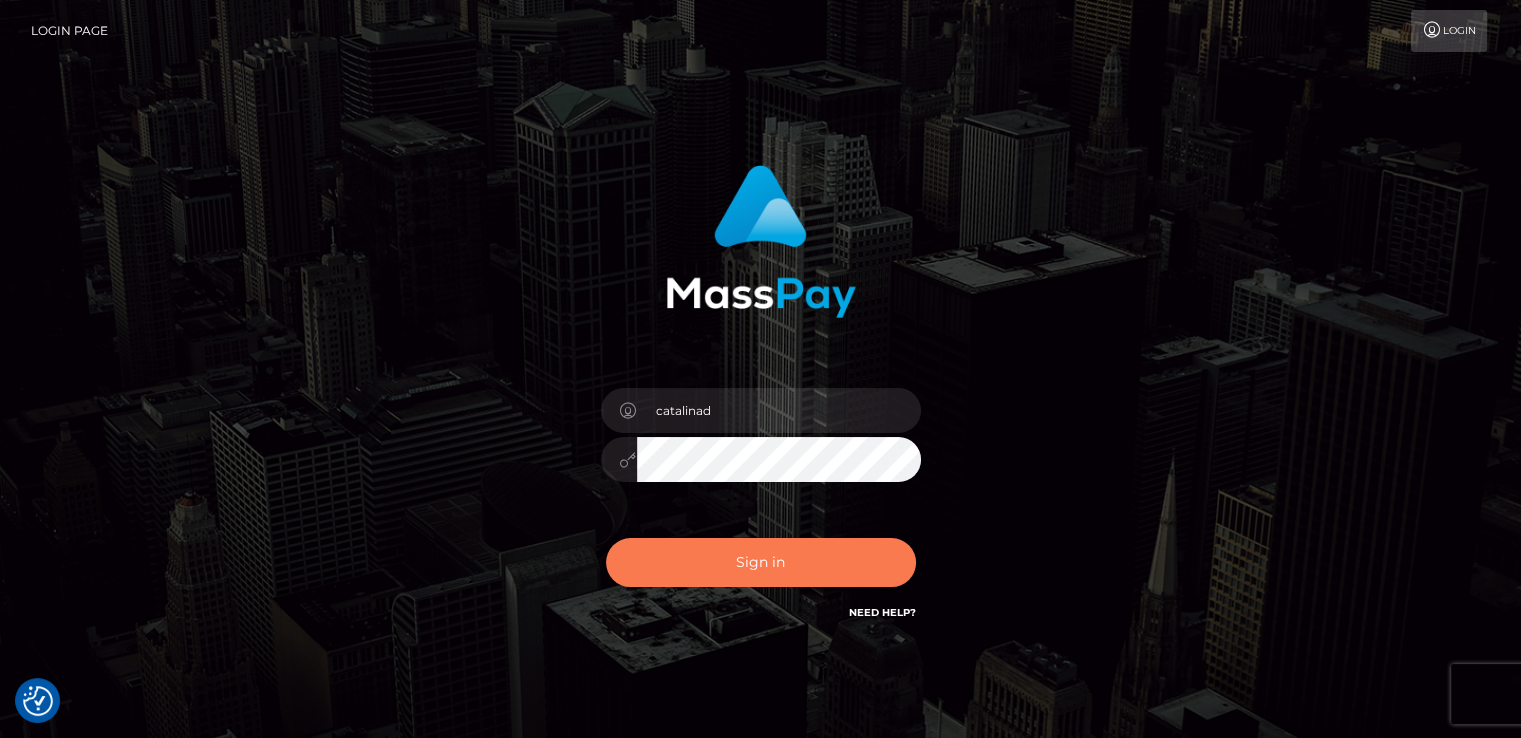 click on "Sign in" at bounding box center [761, 562] 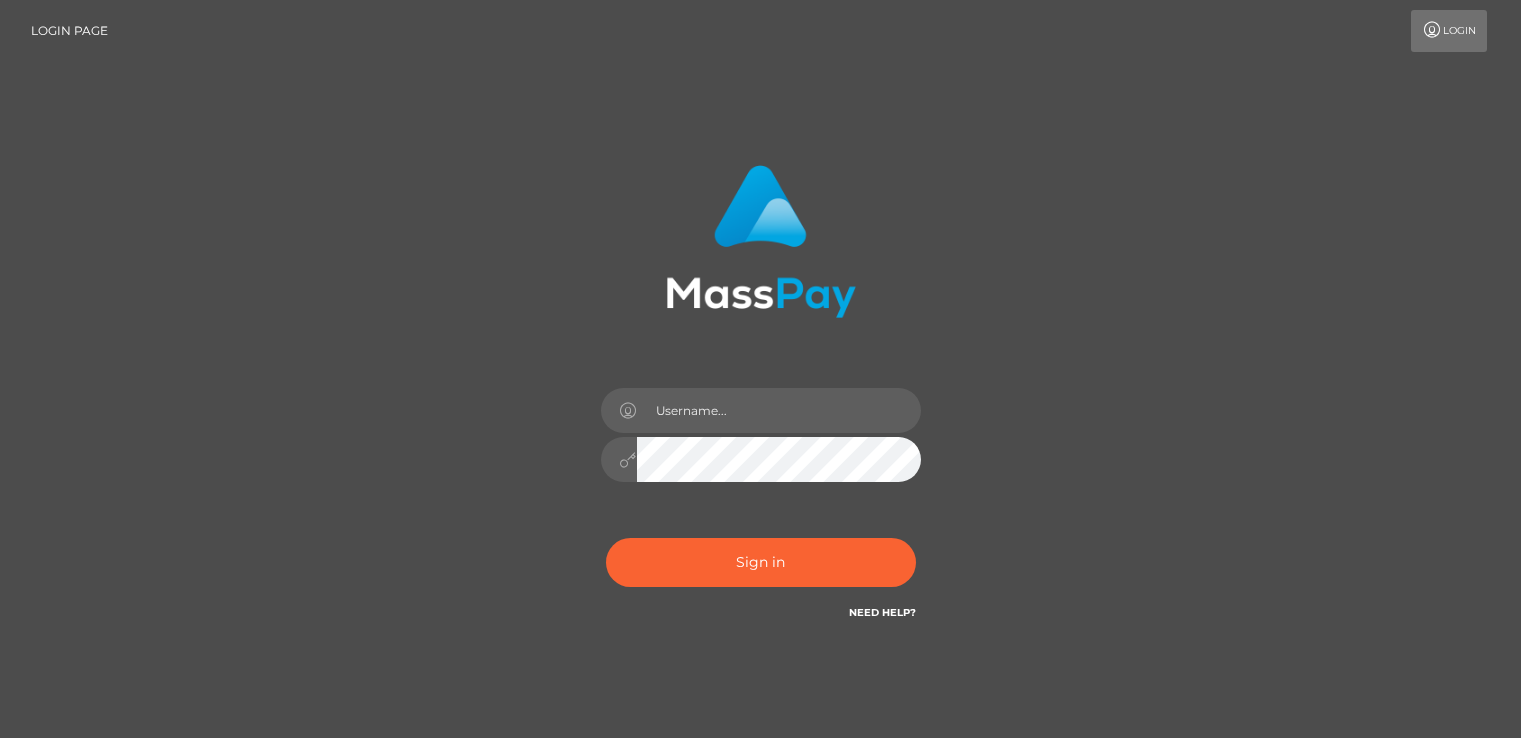 scroll, scrollTop: 0, scrollLeft: 0, axis: both 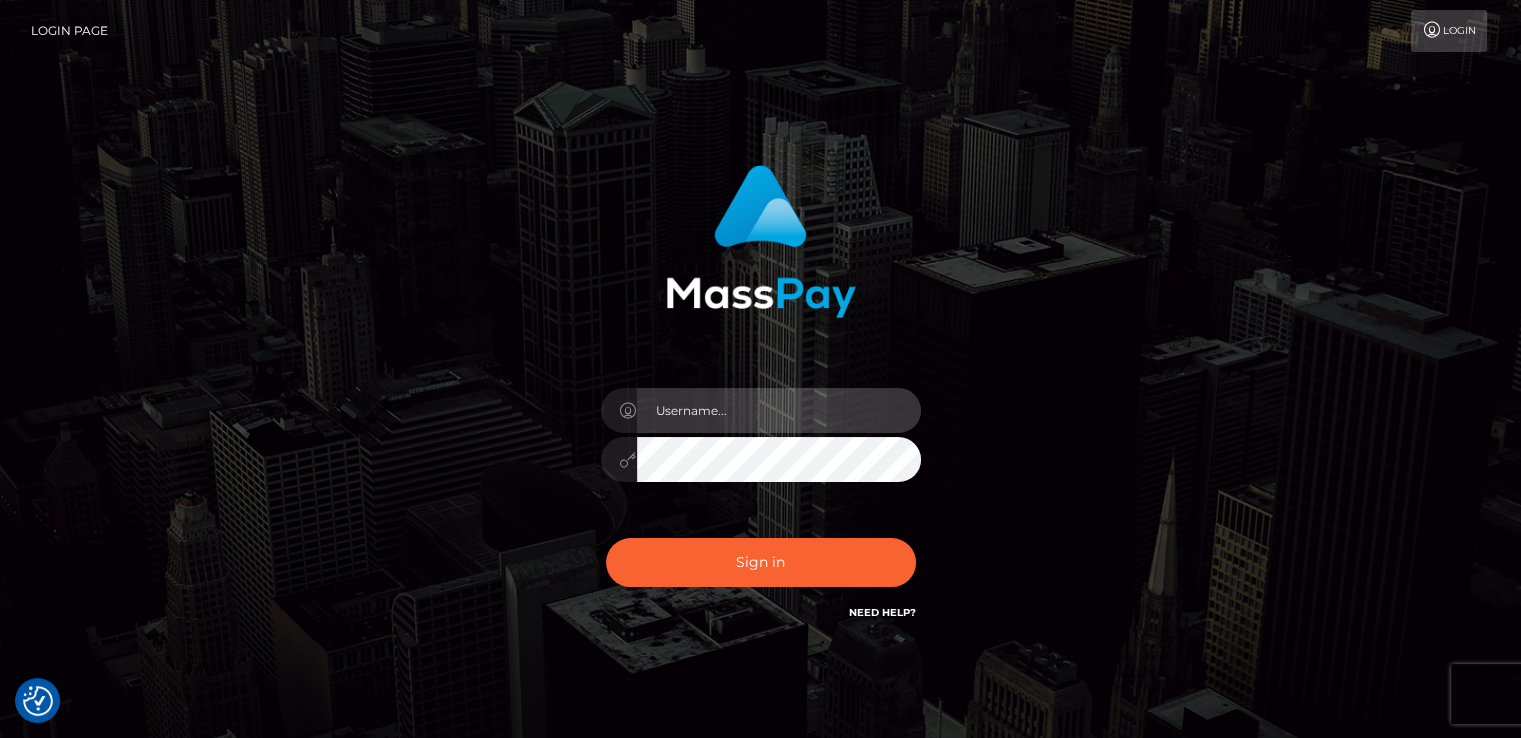 type on "catalinad" 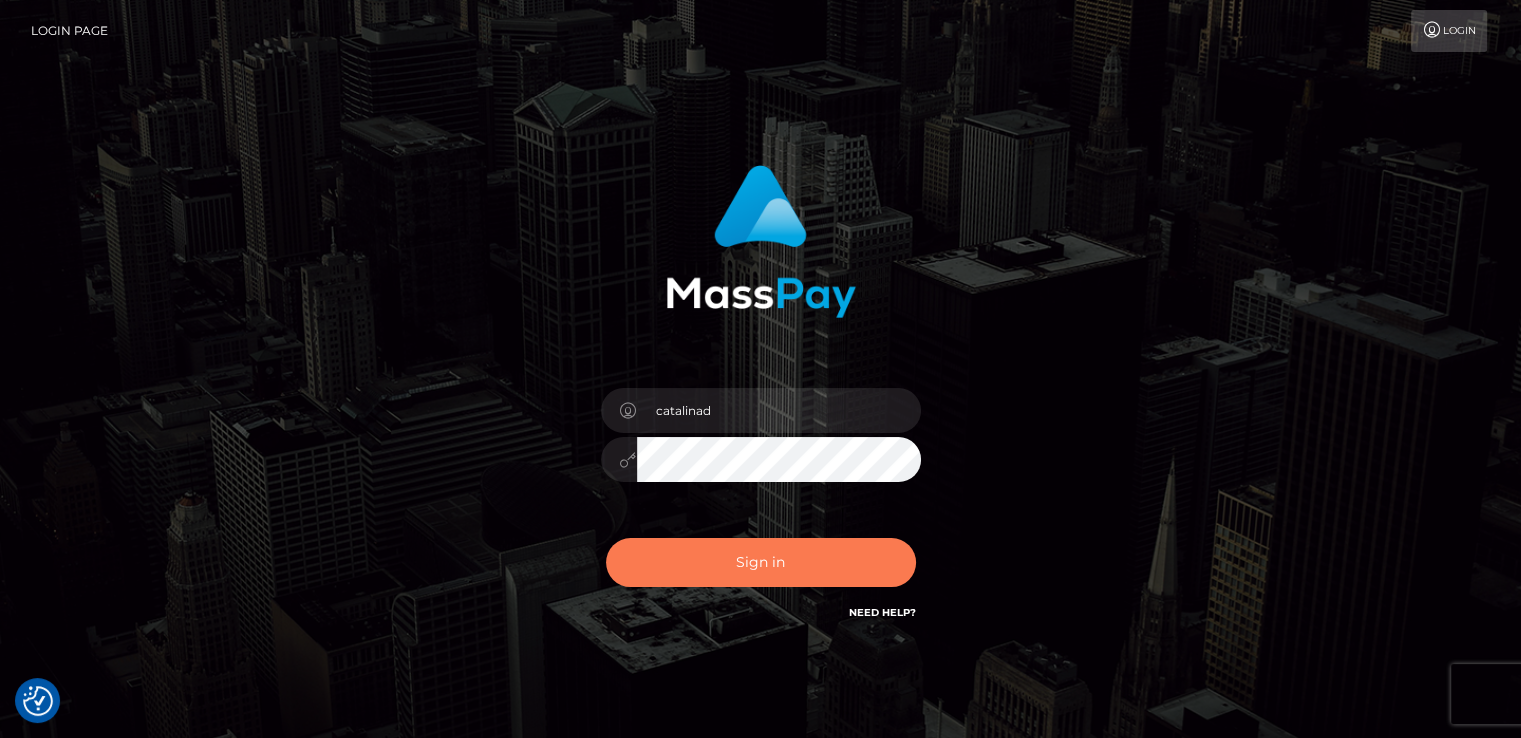 click on "Sign in" at bounding box center [761, 562] 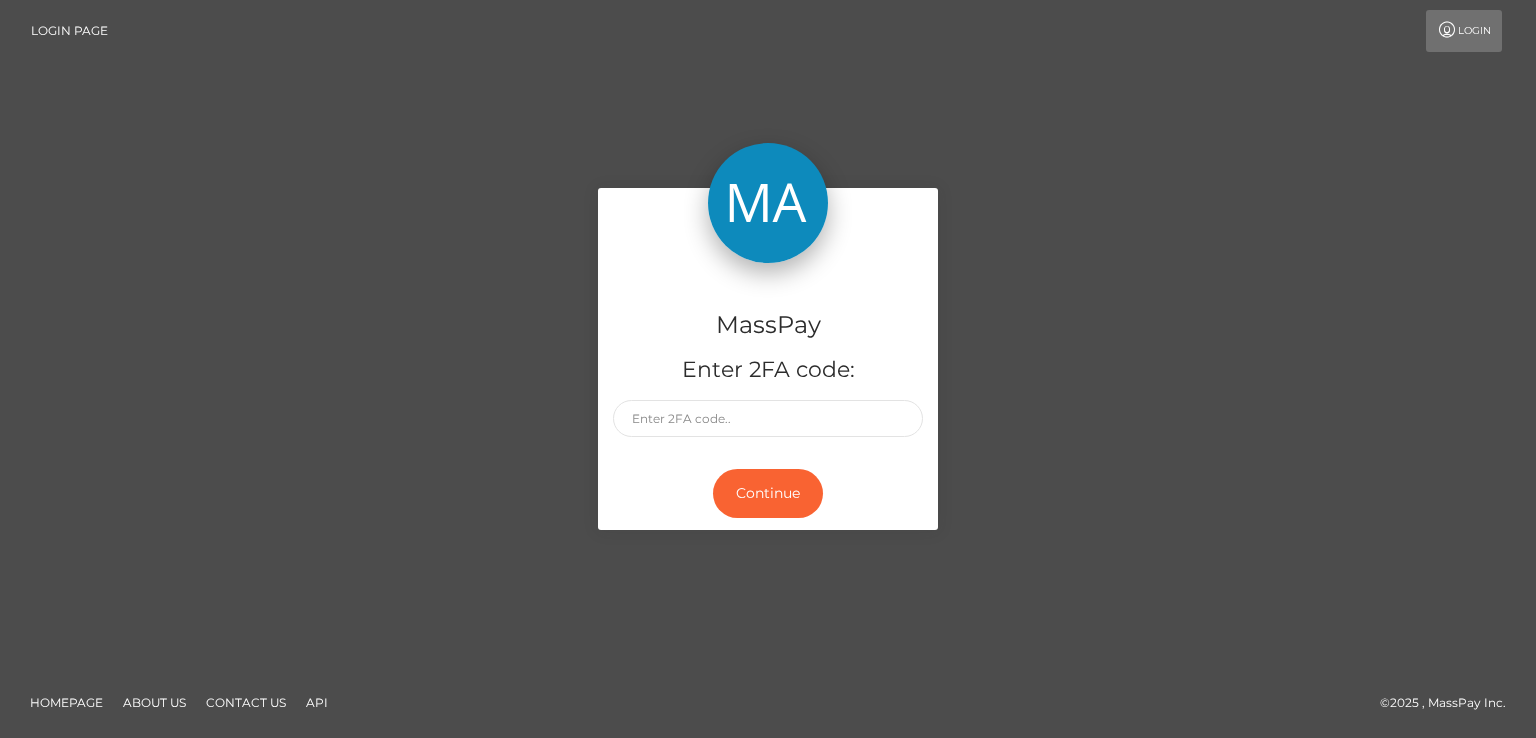 scroll, scrollTop: 0, scrollLeft: 0, axis: both 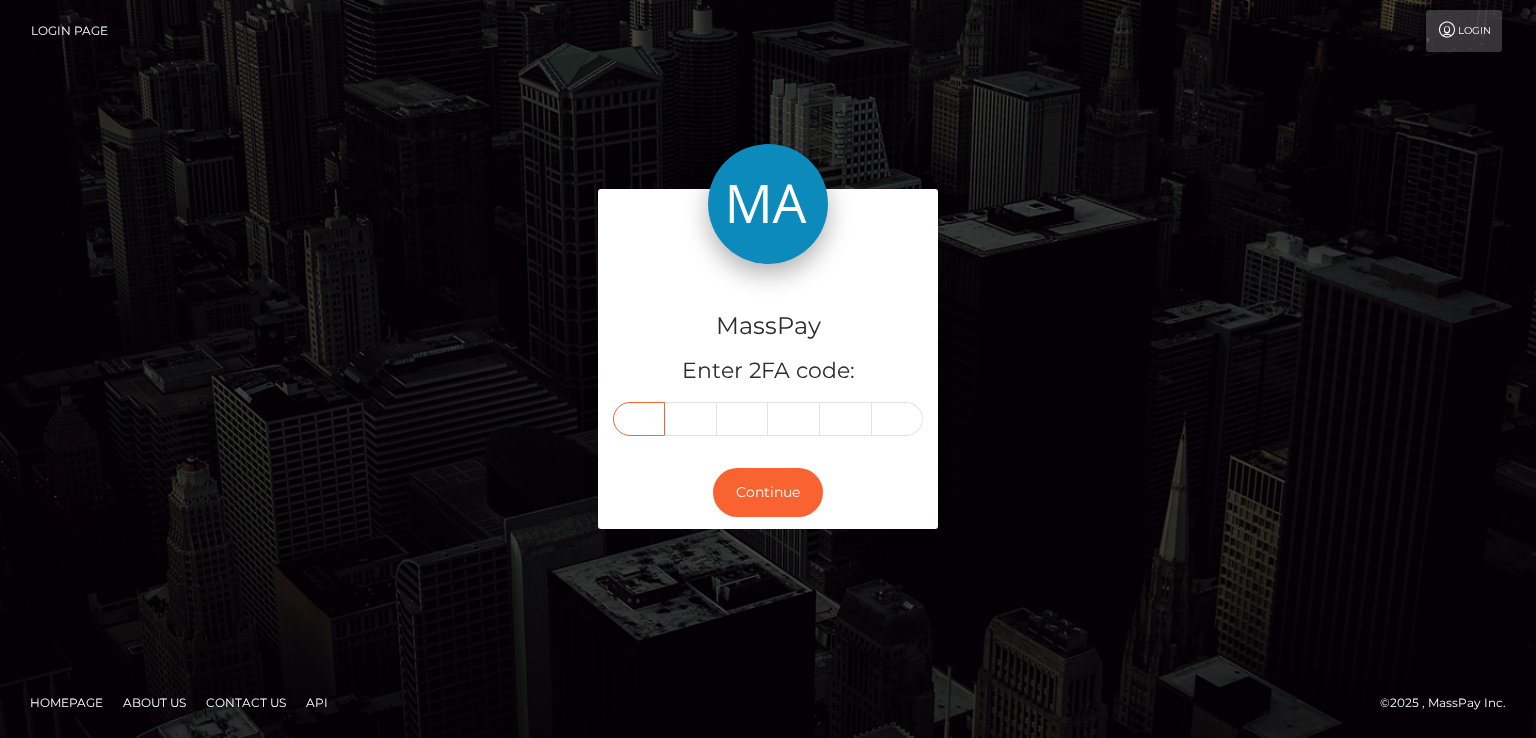 click at bounding box center [639, 419] 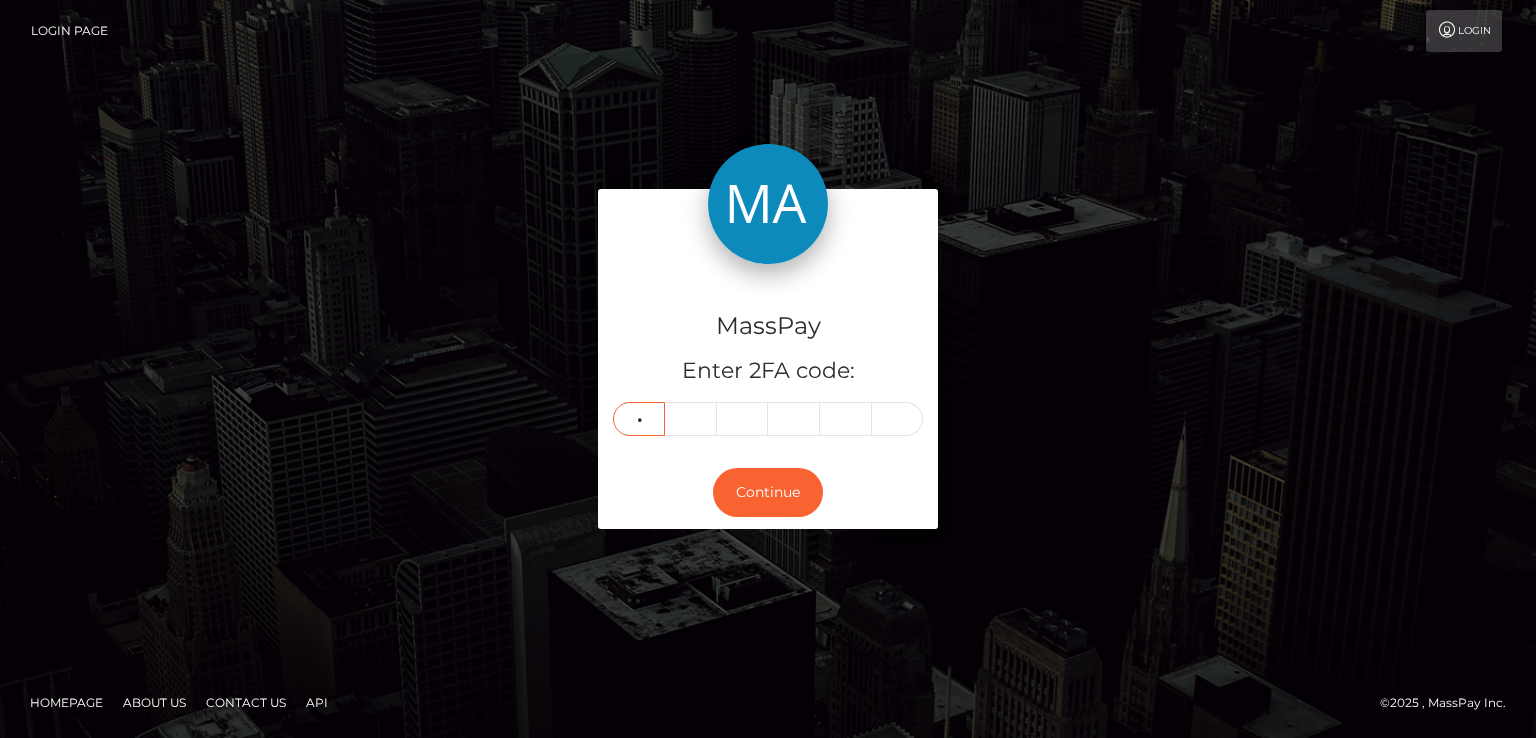 type on "8" 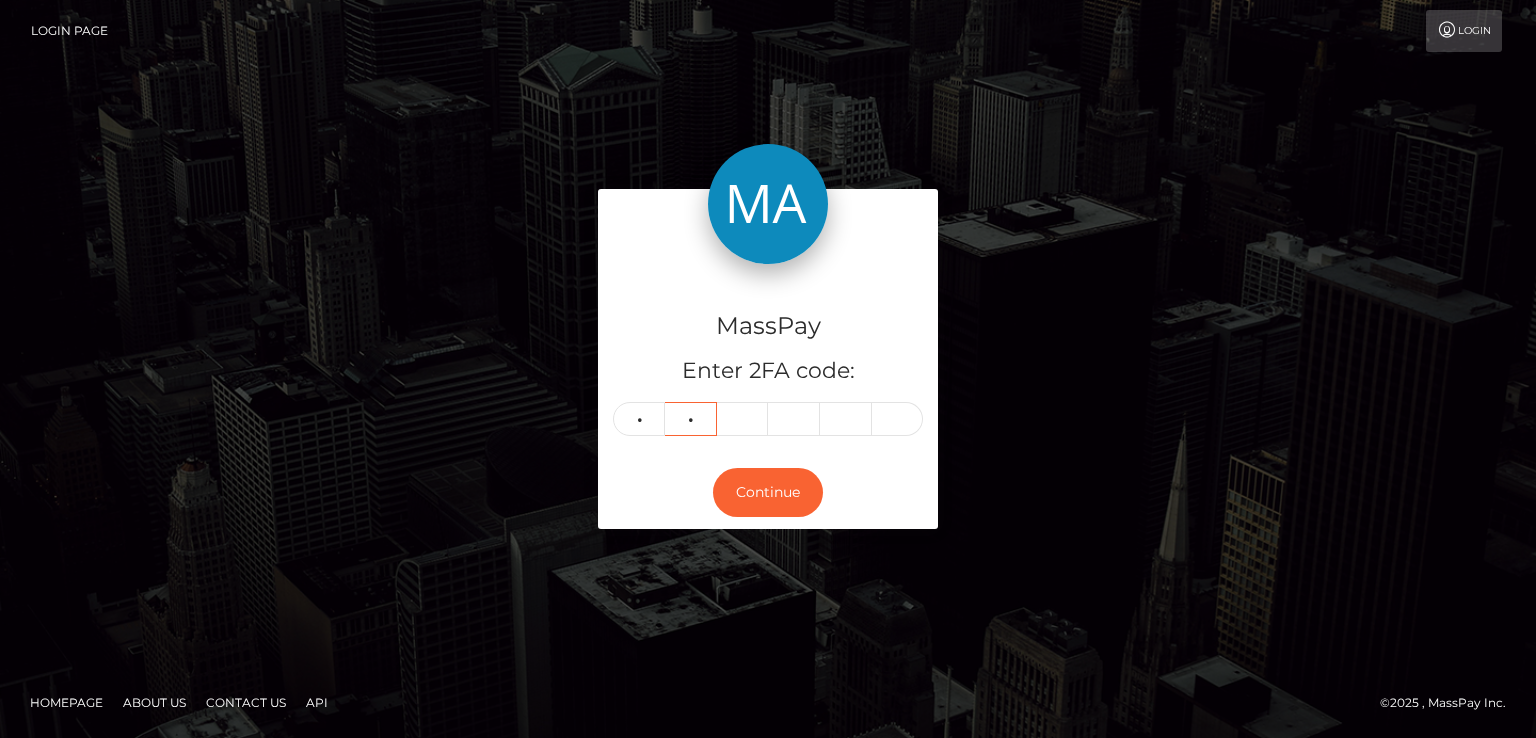 type on "5" 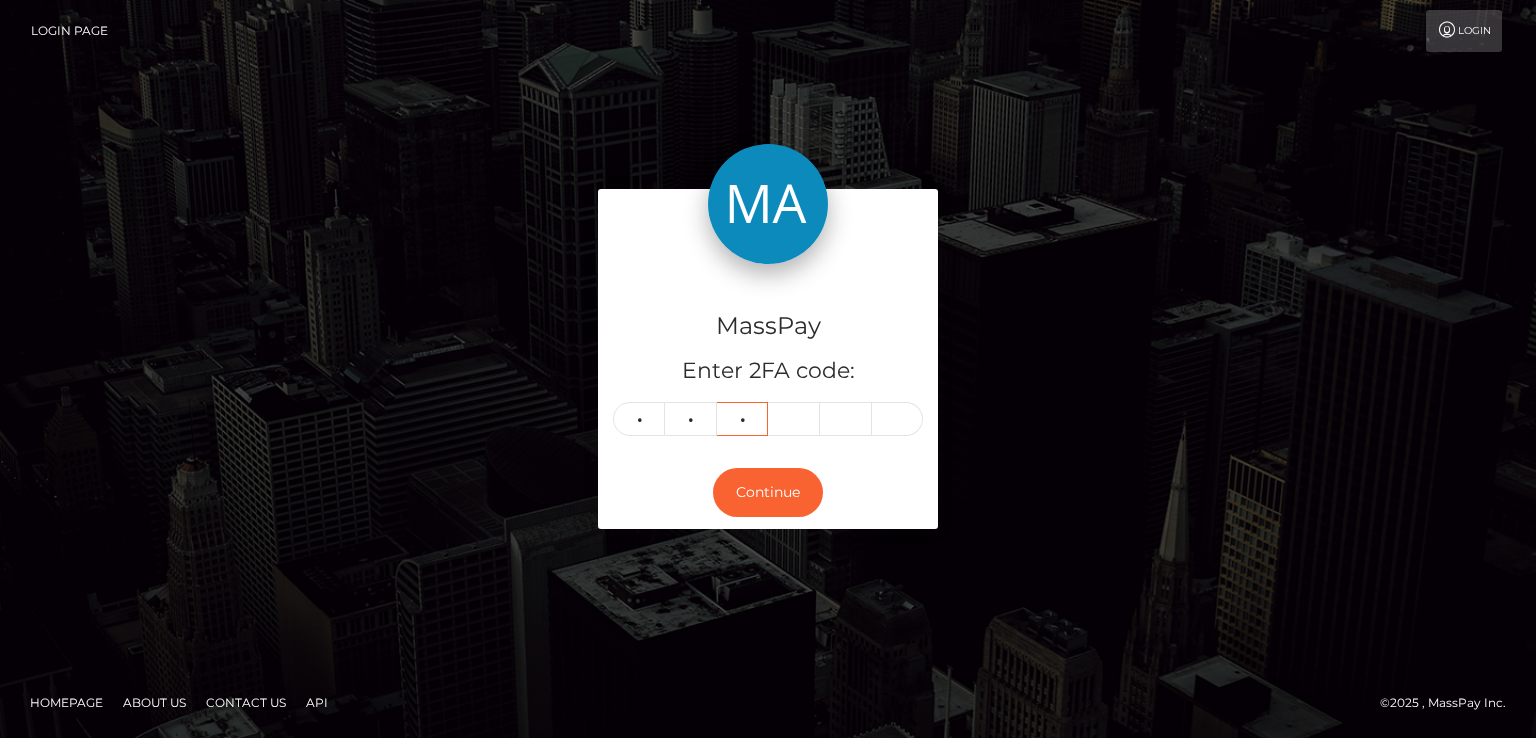 type on "2" 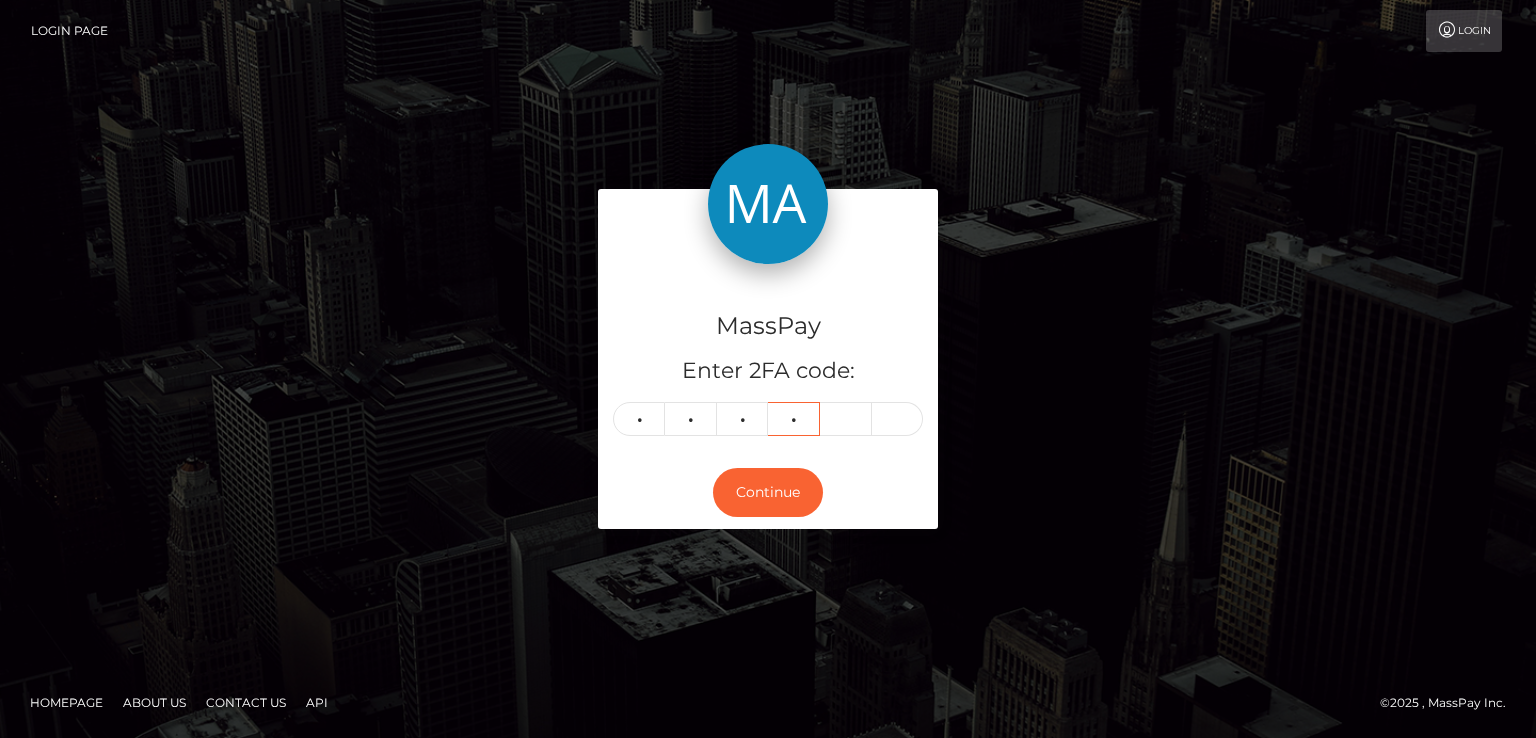 type on "3" 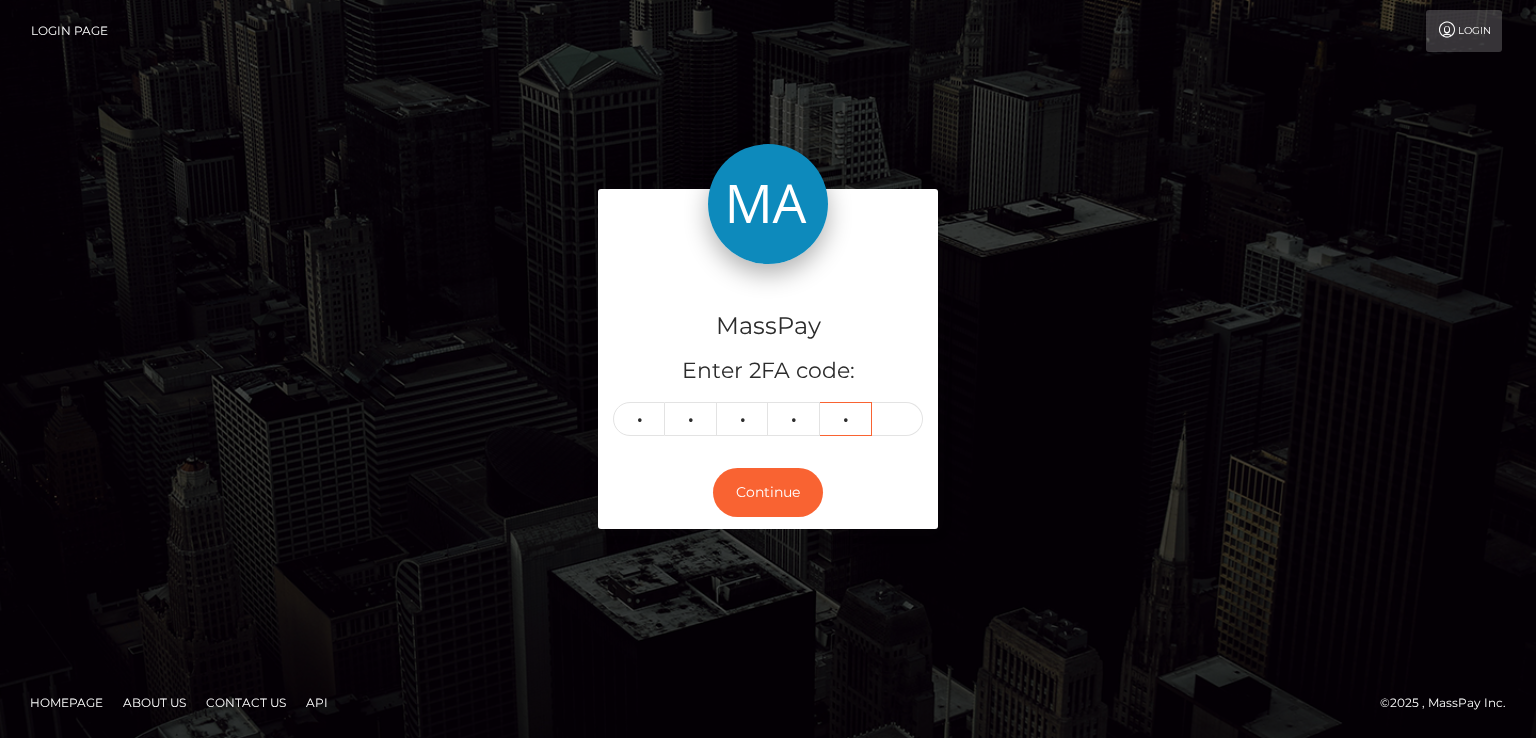 type on "9" 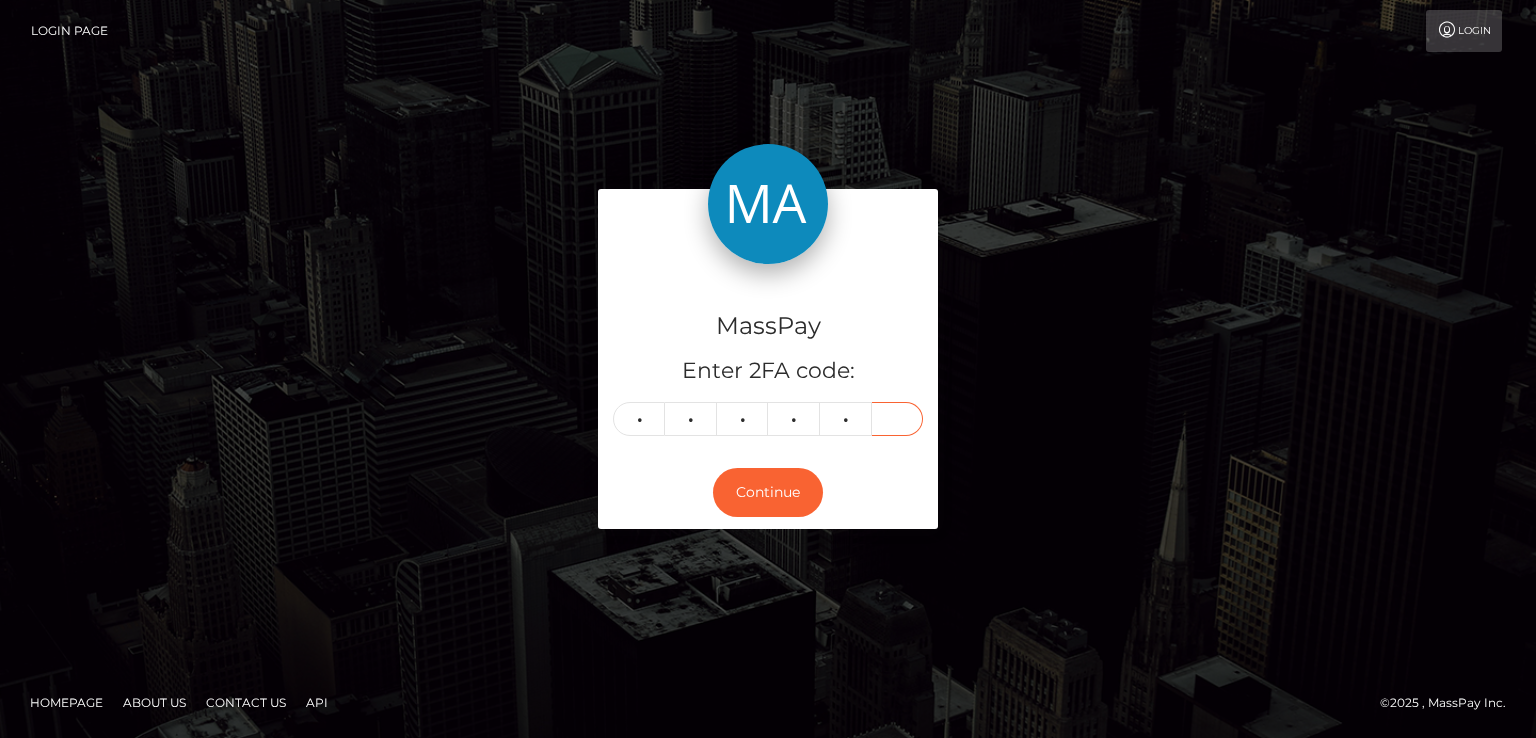 type on "6" 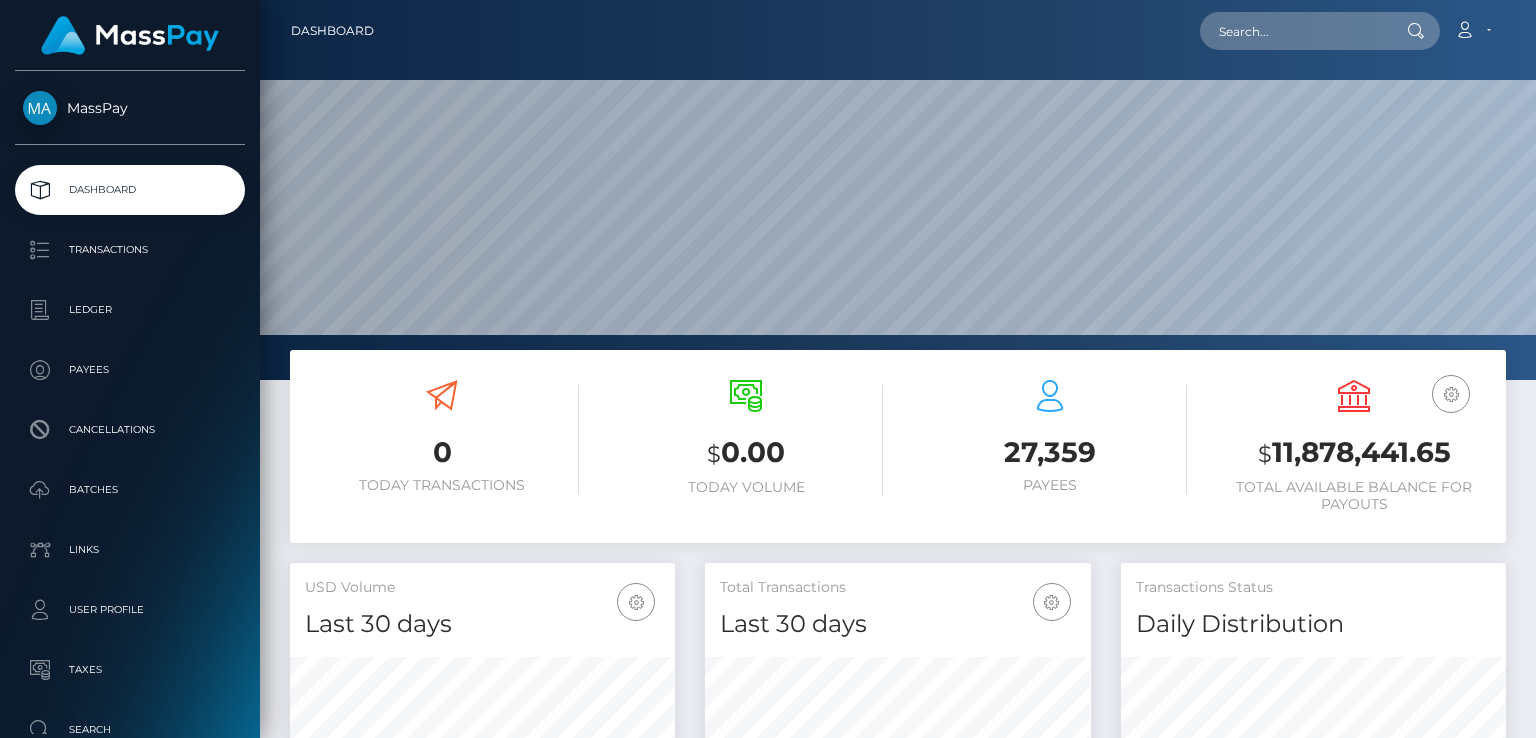 scroll, scrollTop: 0, scrollLeft: 0, axis: both 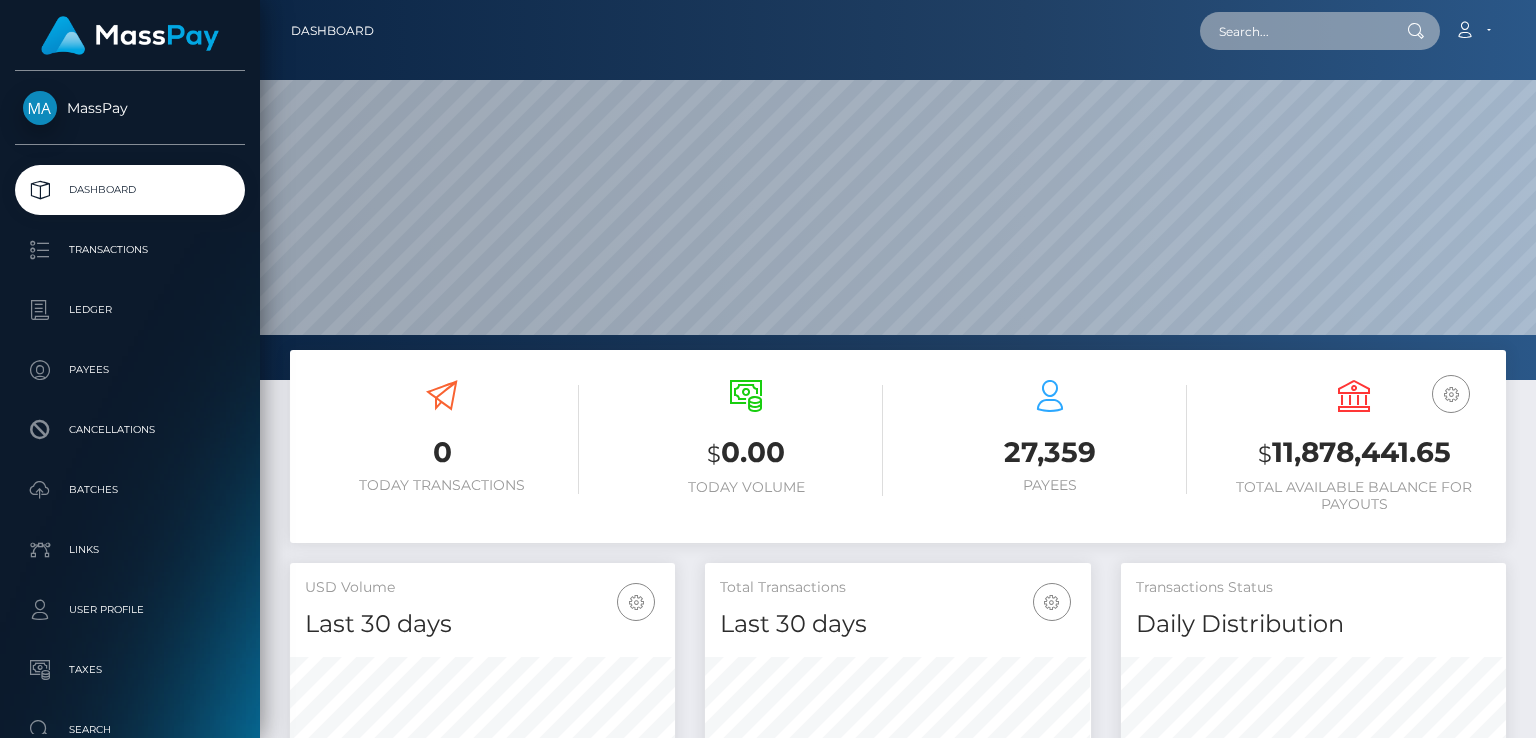 paste on "MSP588431771d3cae8" 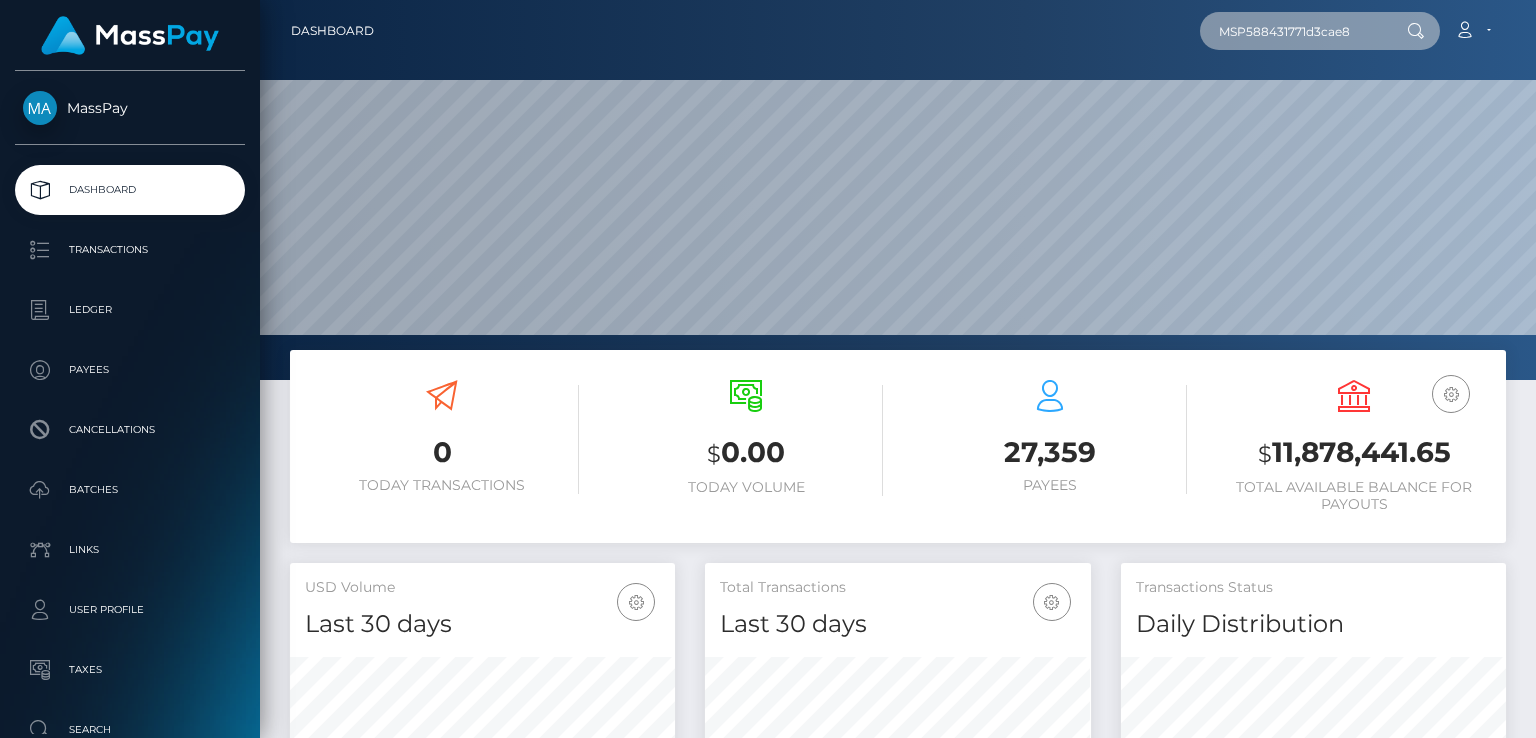 type on "MSP588431771d3cae8" 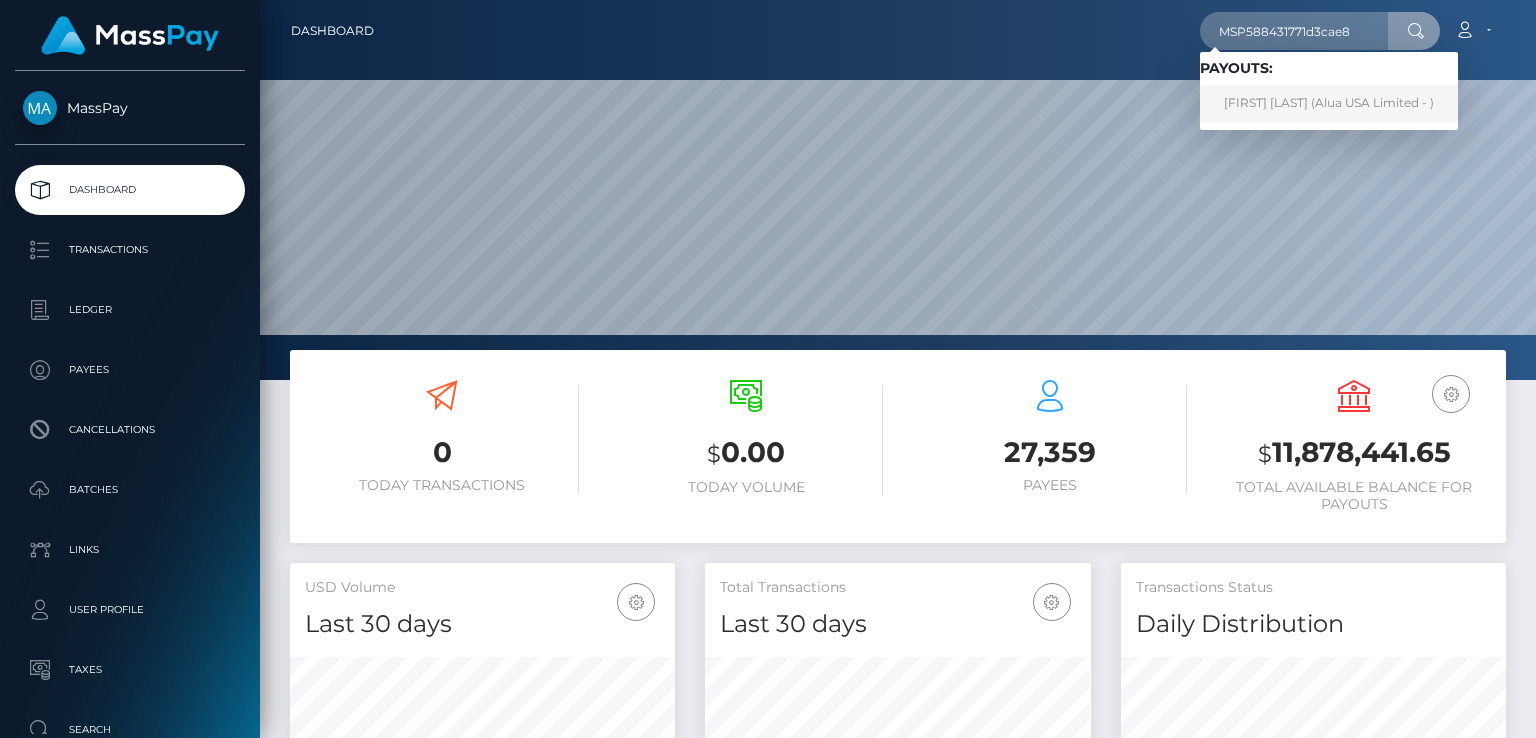 click on "[FIRST] [LAST]  (Alua USA Limited - )" at bounding box center (1329, 103) 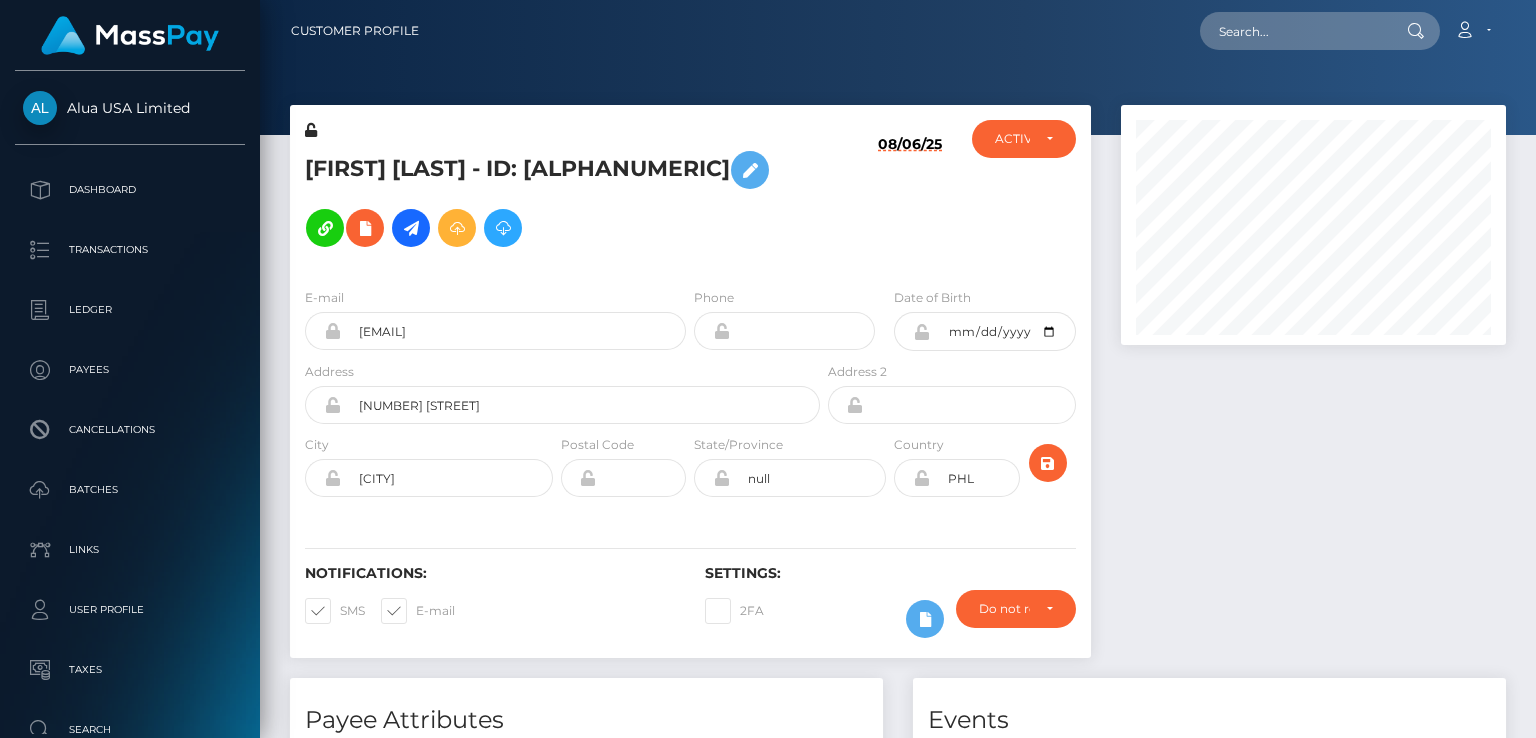 scroll, scrollTop: 0, scrollLeft: 0, axis: both 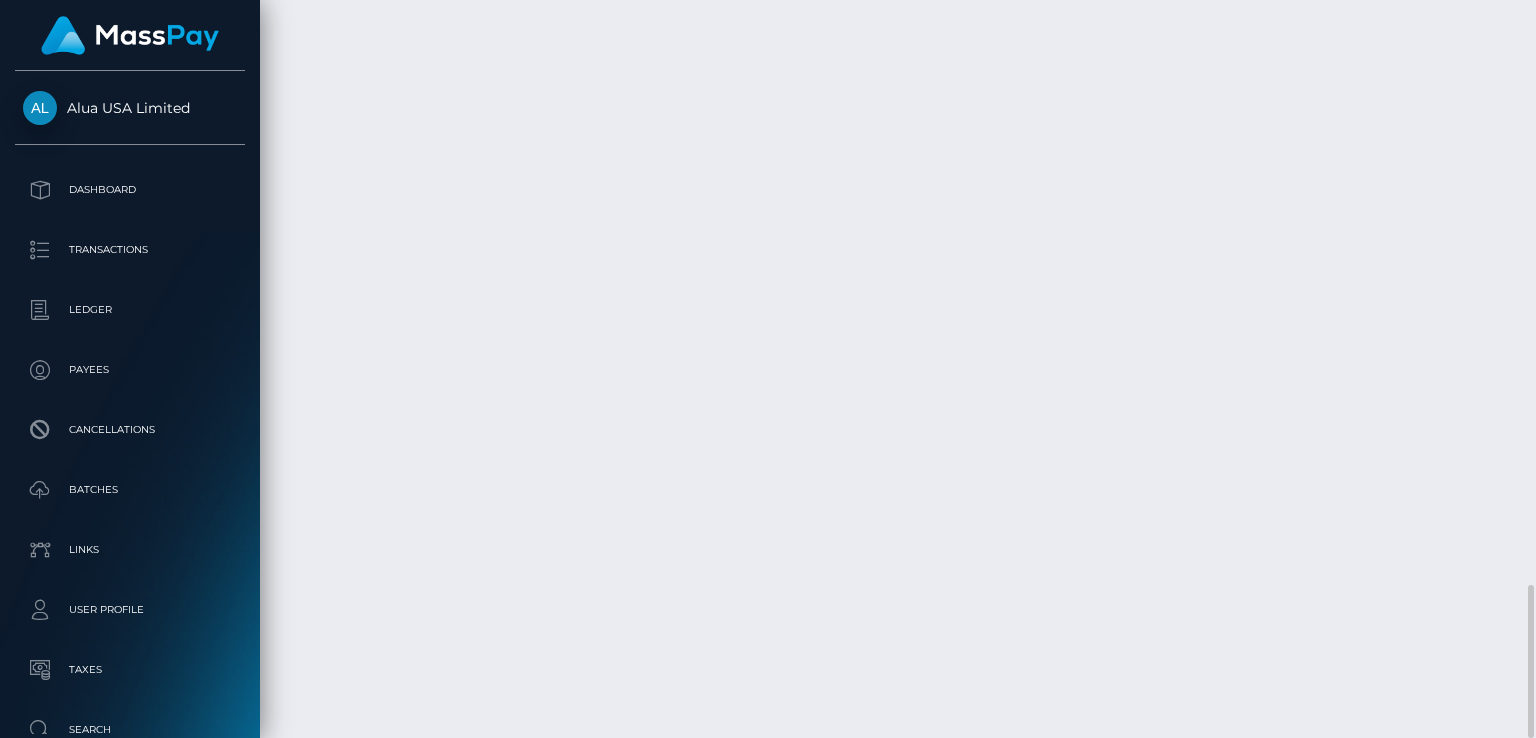 drag, startPoint x: 770, startPoint y: 438, endPoint x: 641, endPoint y: 471, distance: 133.15405 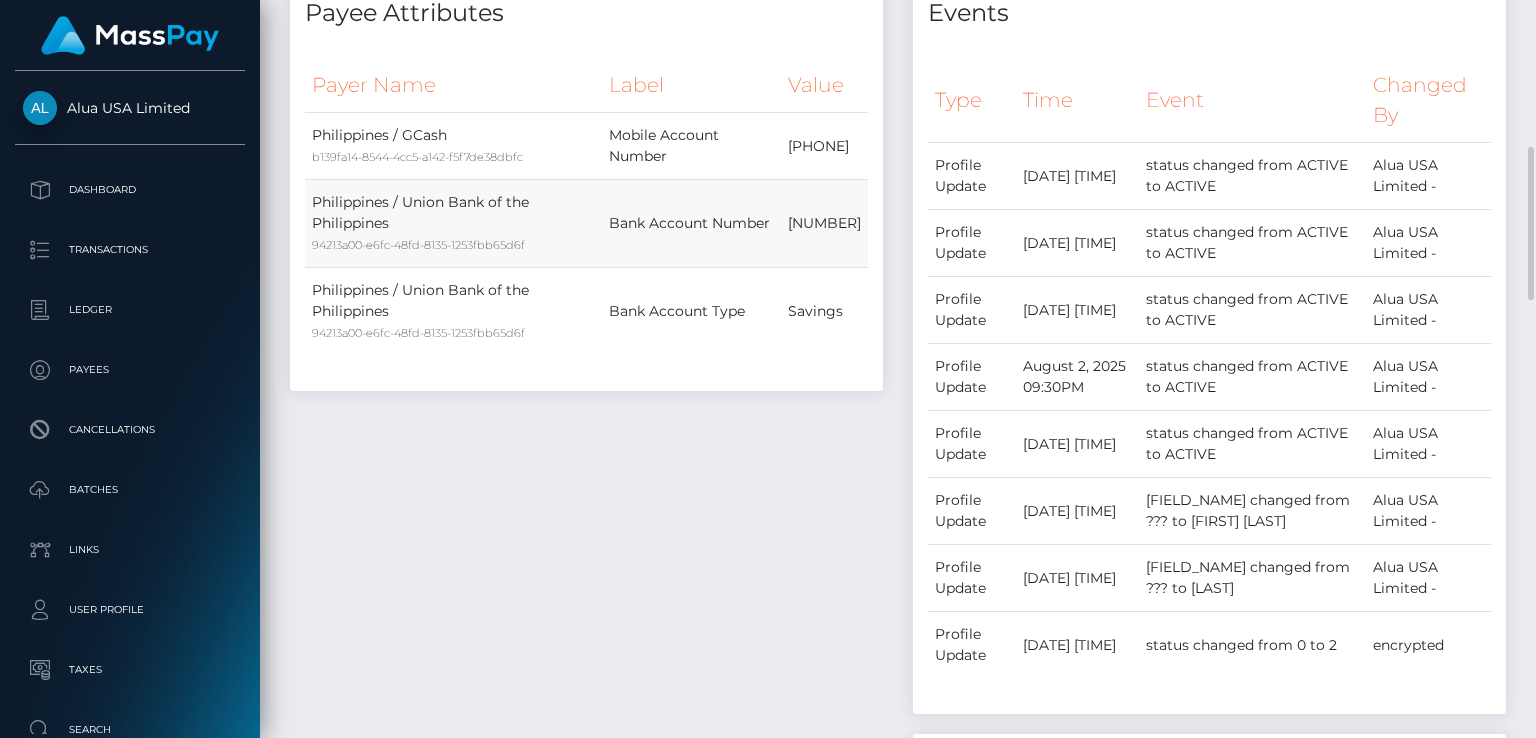 scroll, scrollTop: 0, scrollLeft: 0, axis: both 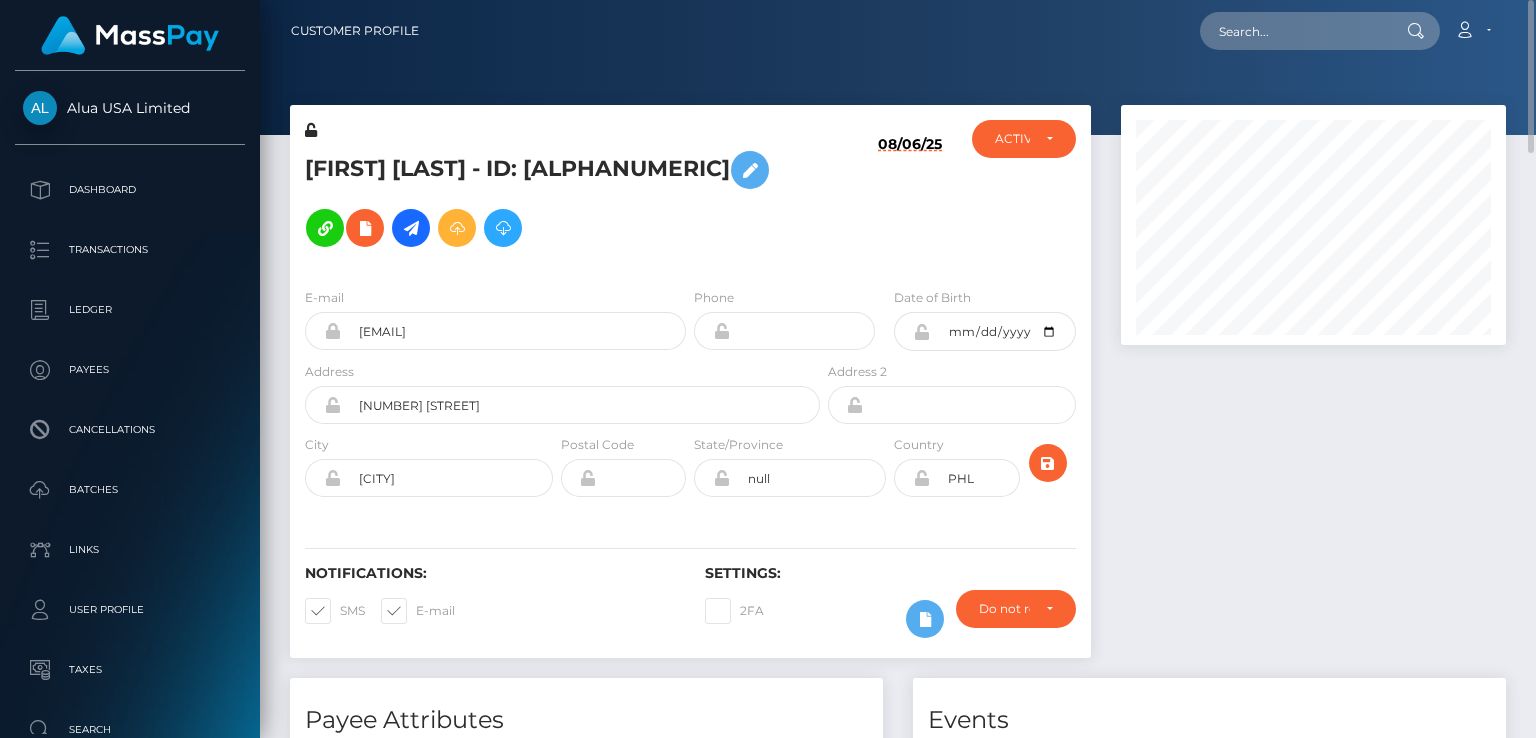 click on "[FIRST] [LAST]
- ID: [ALPHANUMERIC]" at bounding box center [557, 199] 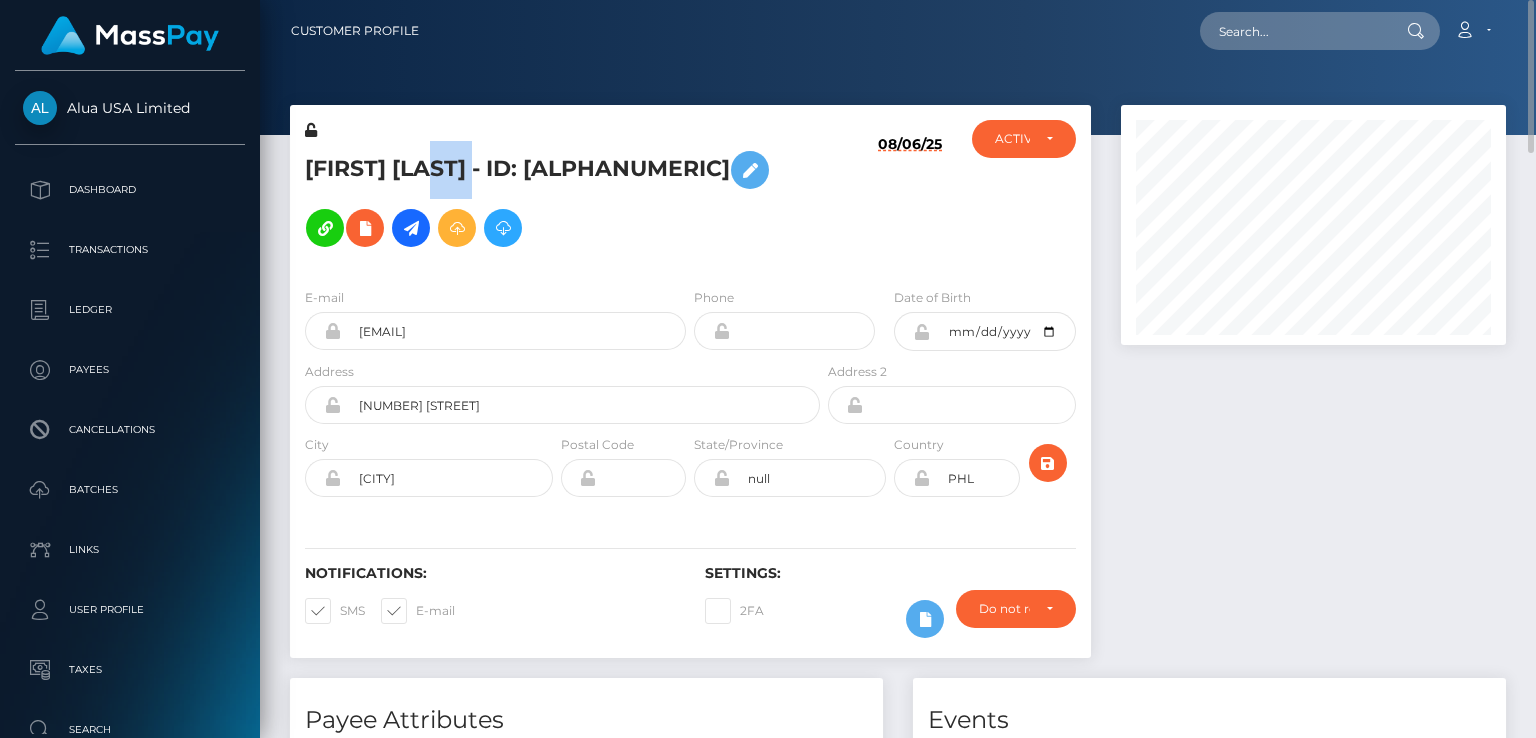 click on "[FIRST] [LAST]
- ID: [ALPHANUMERIC]" at bounding box center [557, 199] 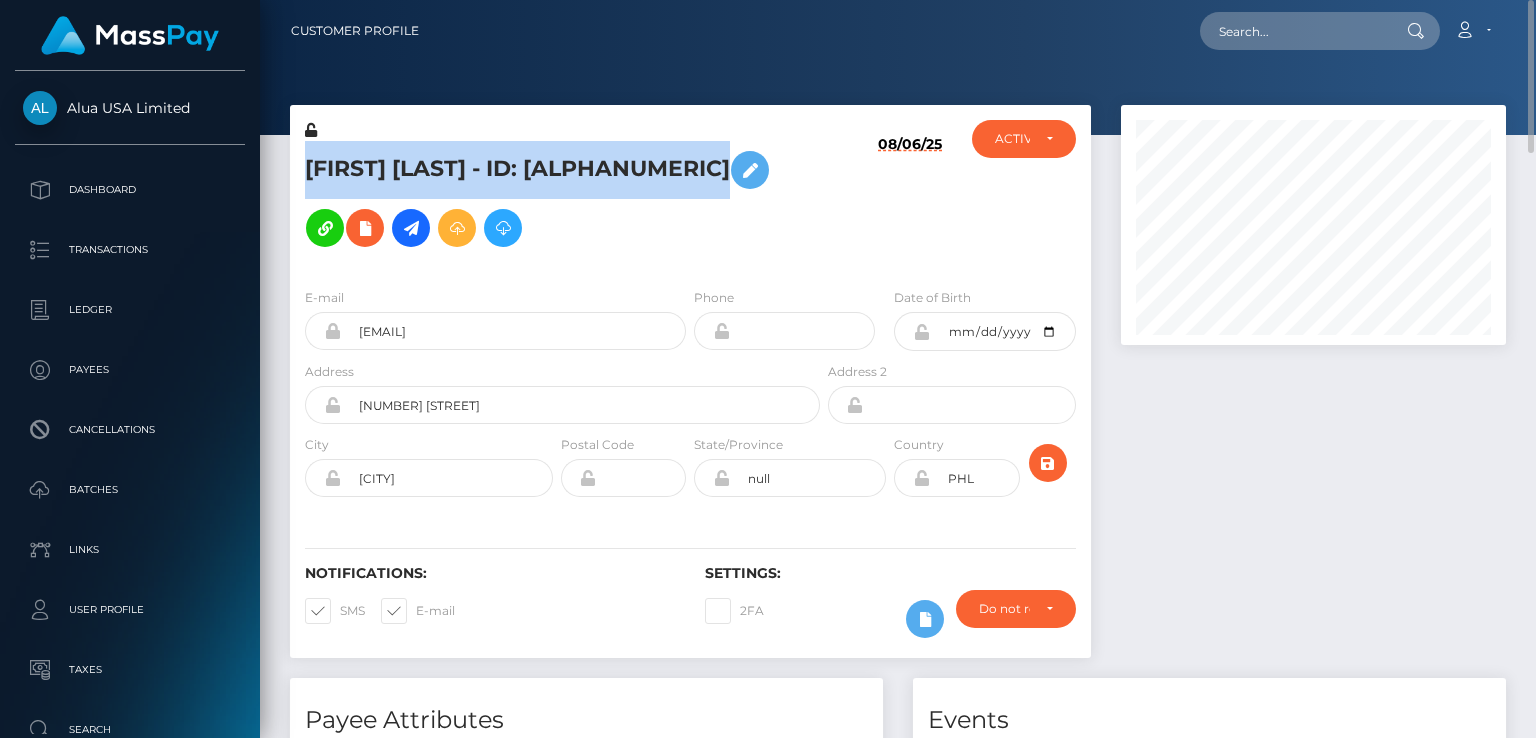 copy on "[FIRST] [LAST]
- ID: [ALPHANUMERIC]" 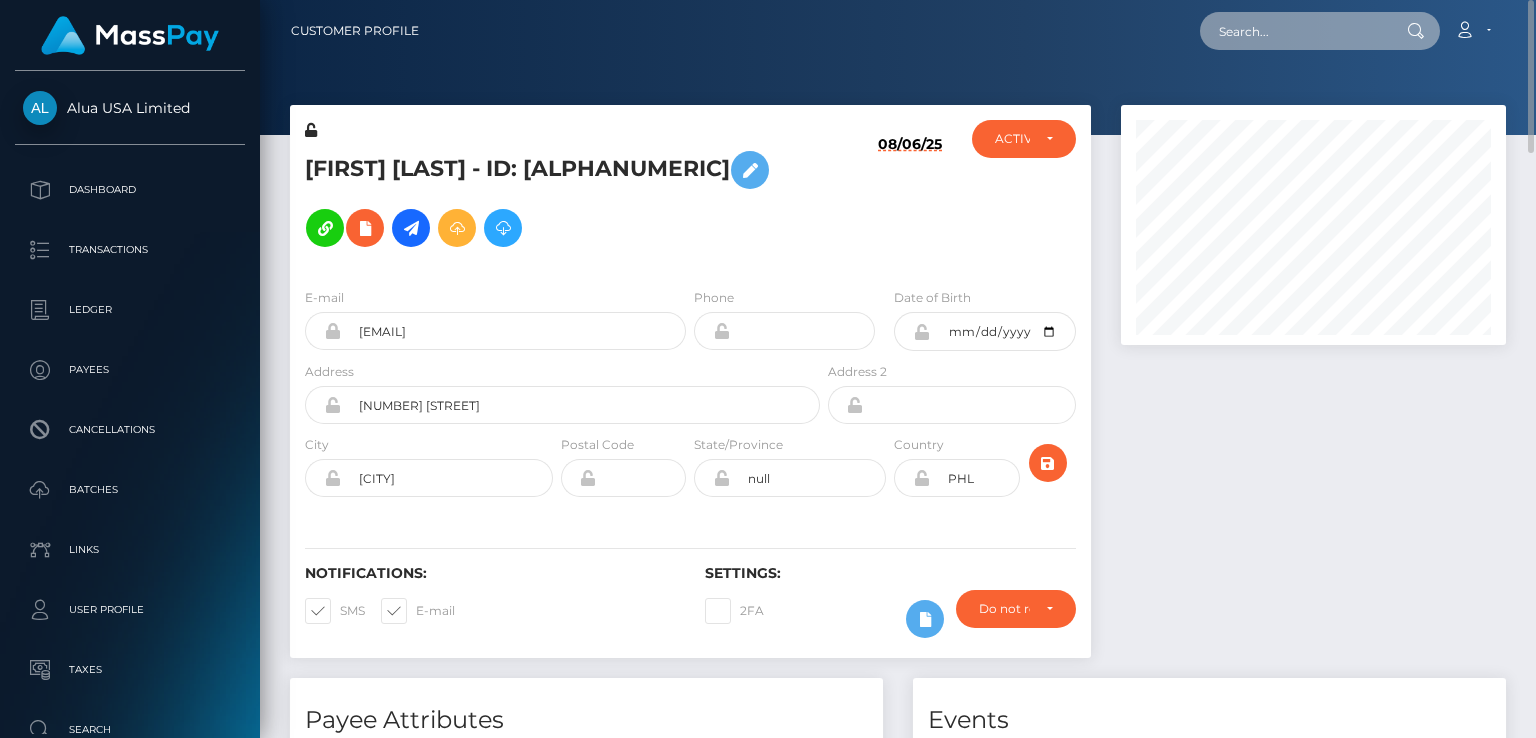 paste on "MSP6cf86d6877f0422" 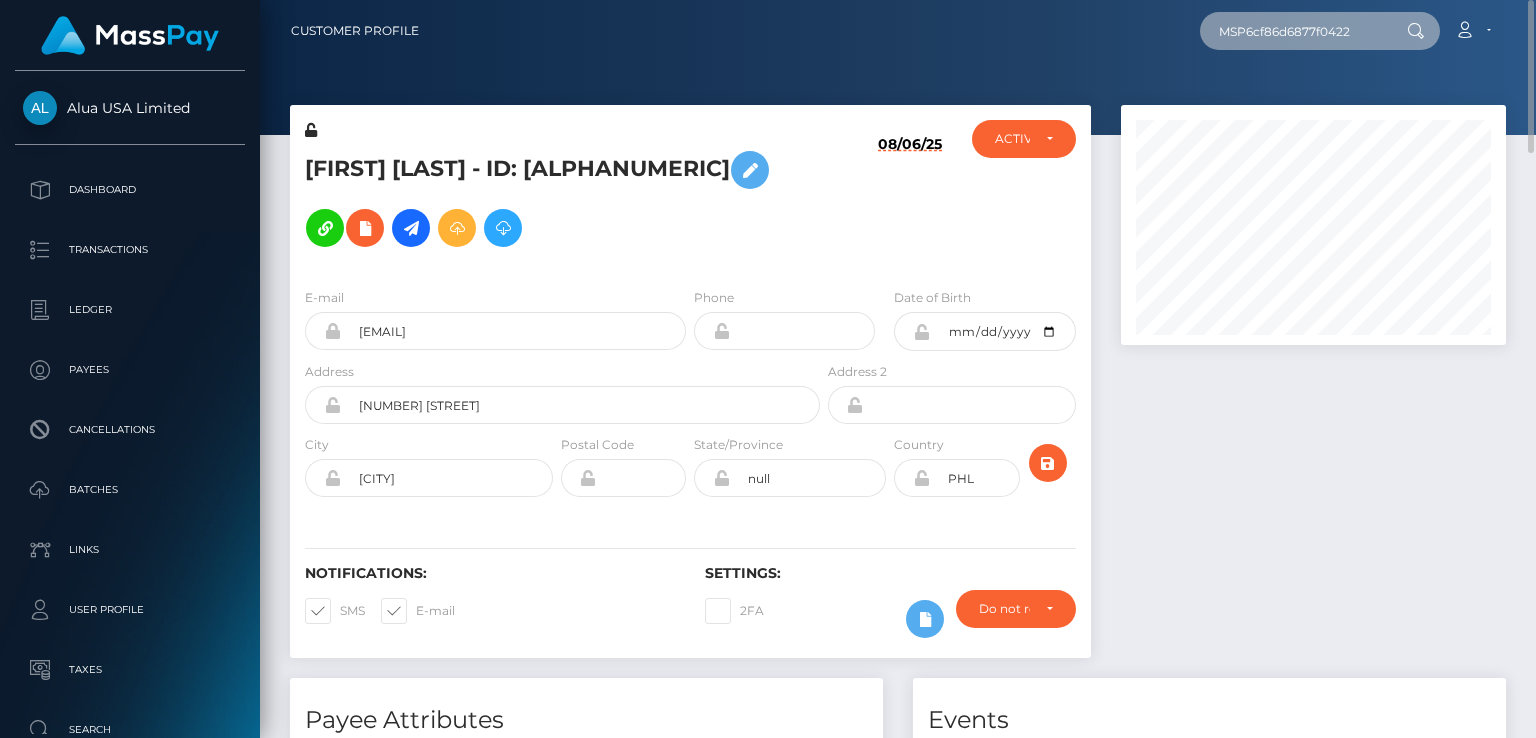type on "MSP6cf86d6877f0422" 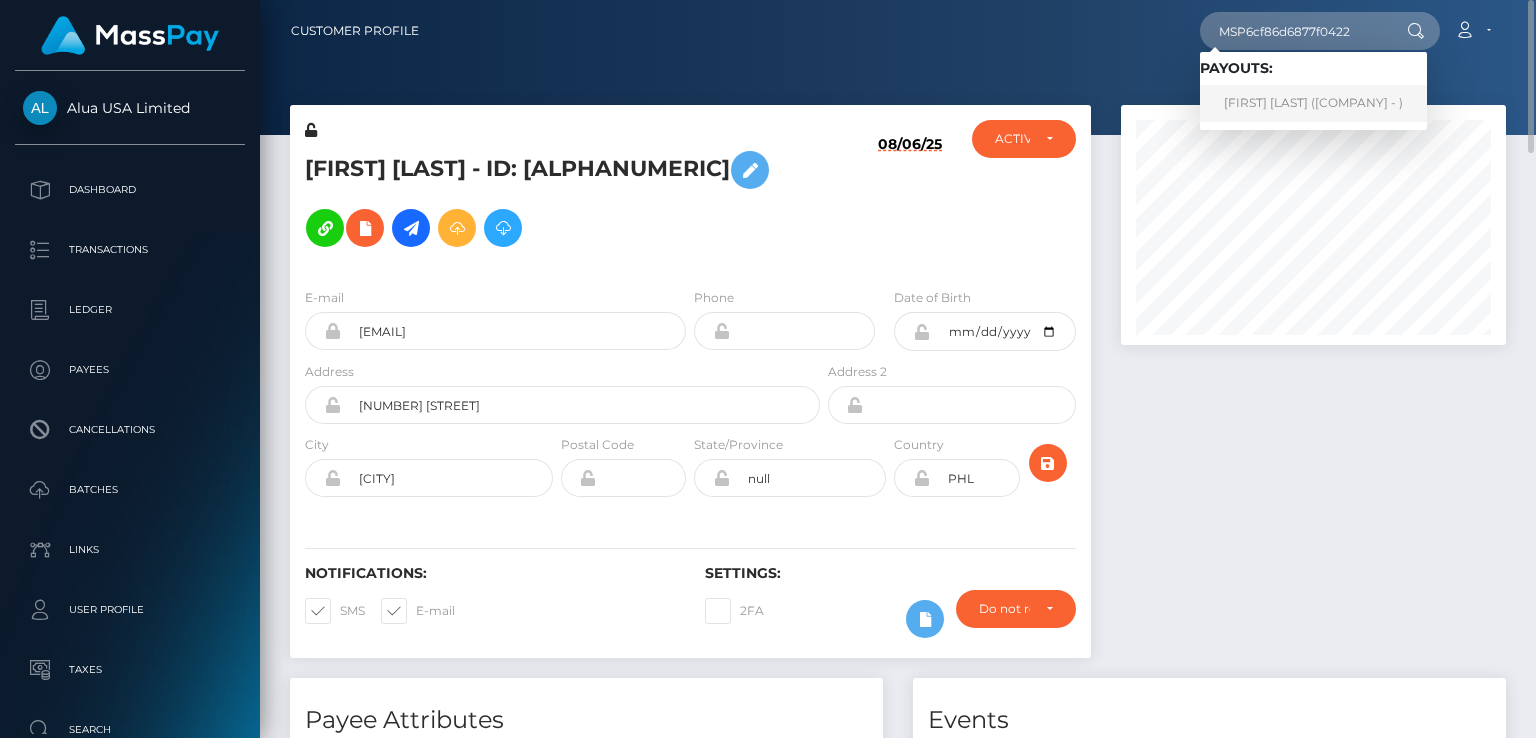 click on "[FIRST] [LAST] ([COMPANY] - )" at bounding box center [1313, 103] 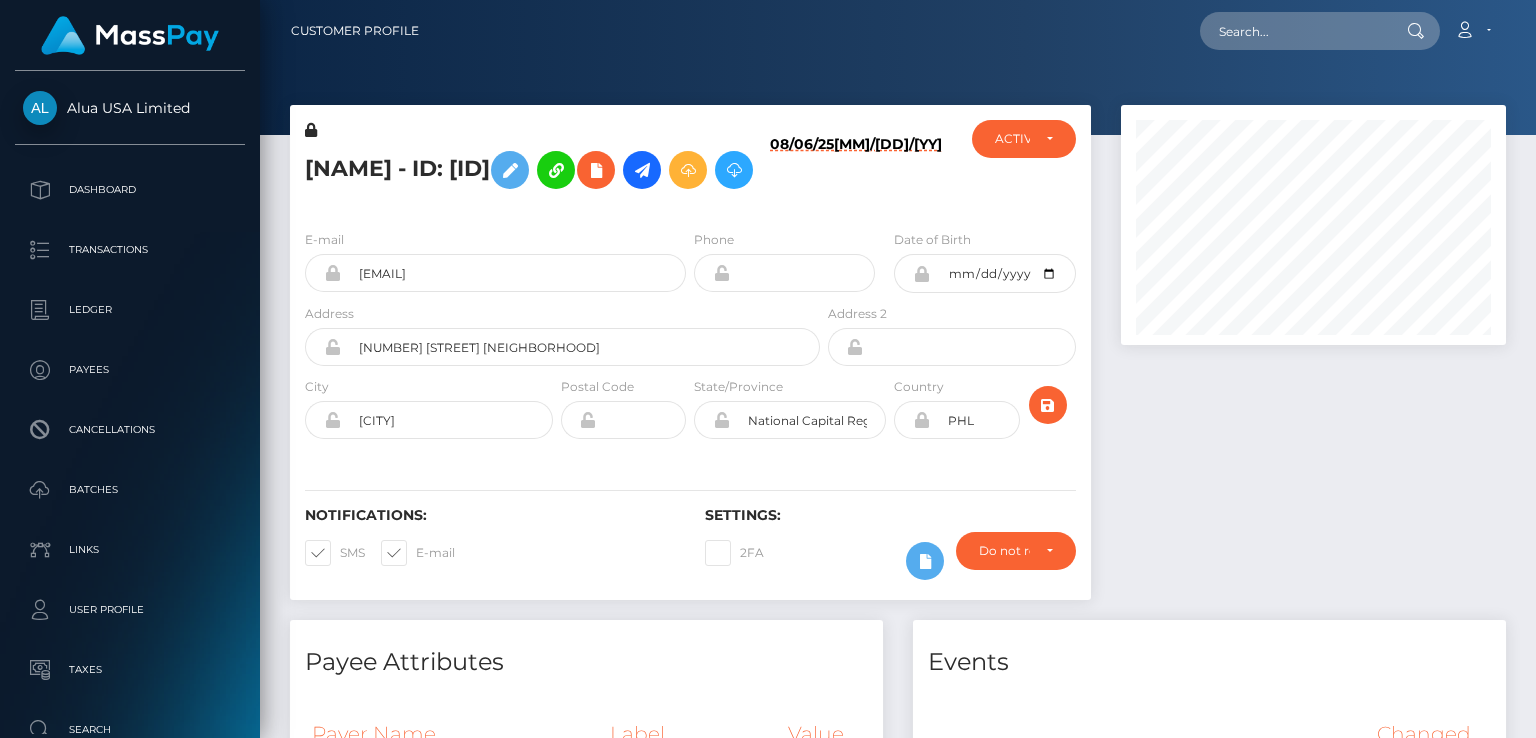 scroll, scrollTop: 0, scrollLeft: 0, axis: both 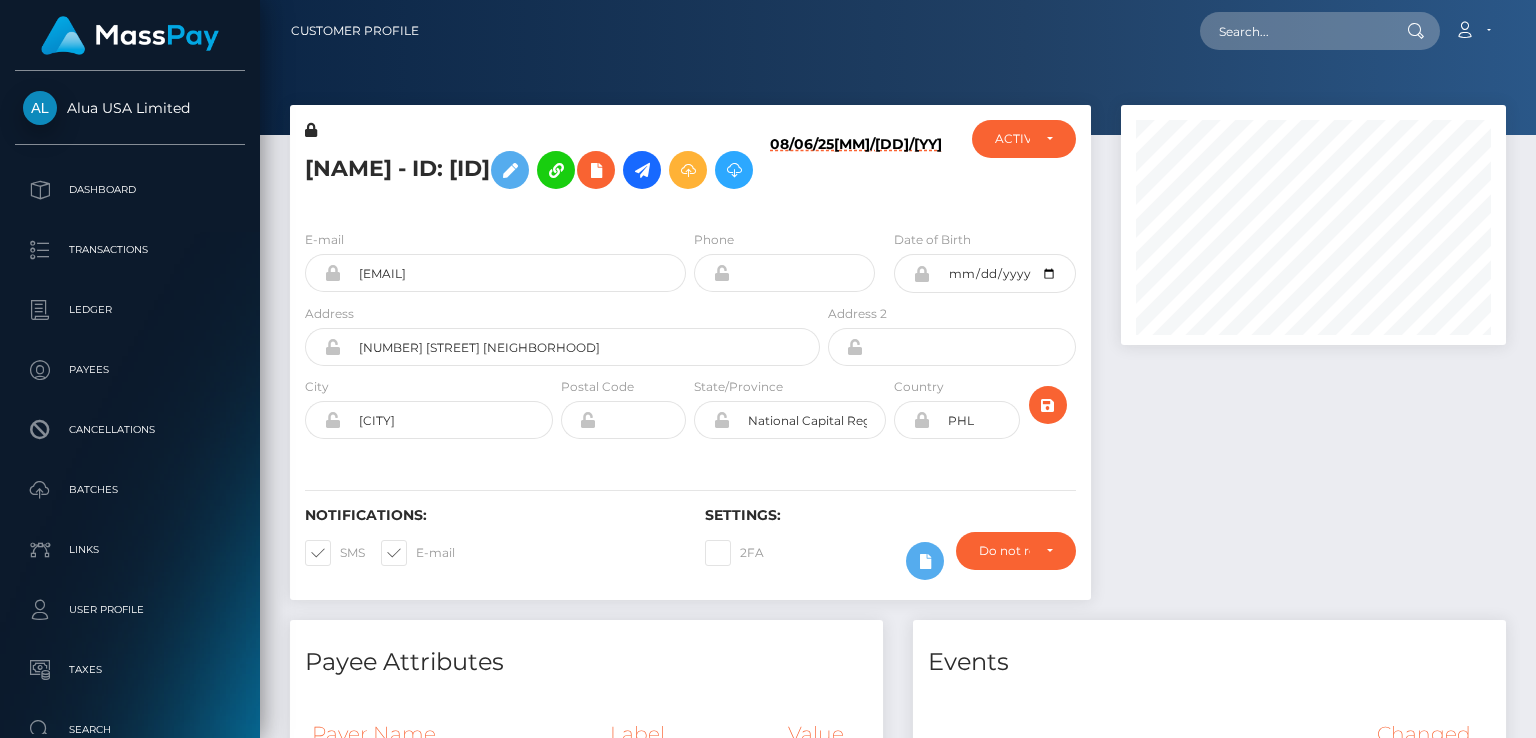 click on "08/06/25
03/02/23" at bounding box center [890, 167] 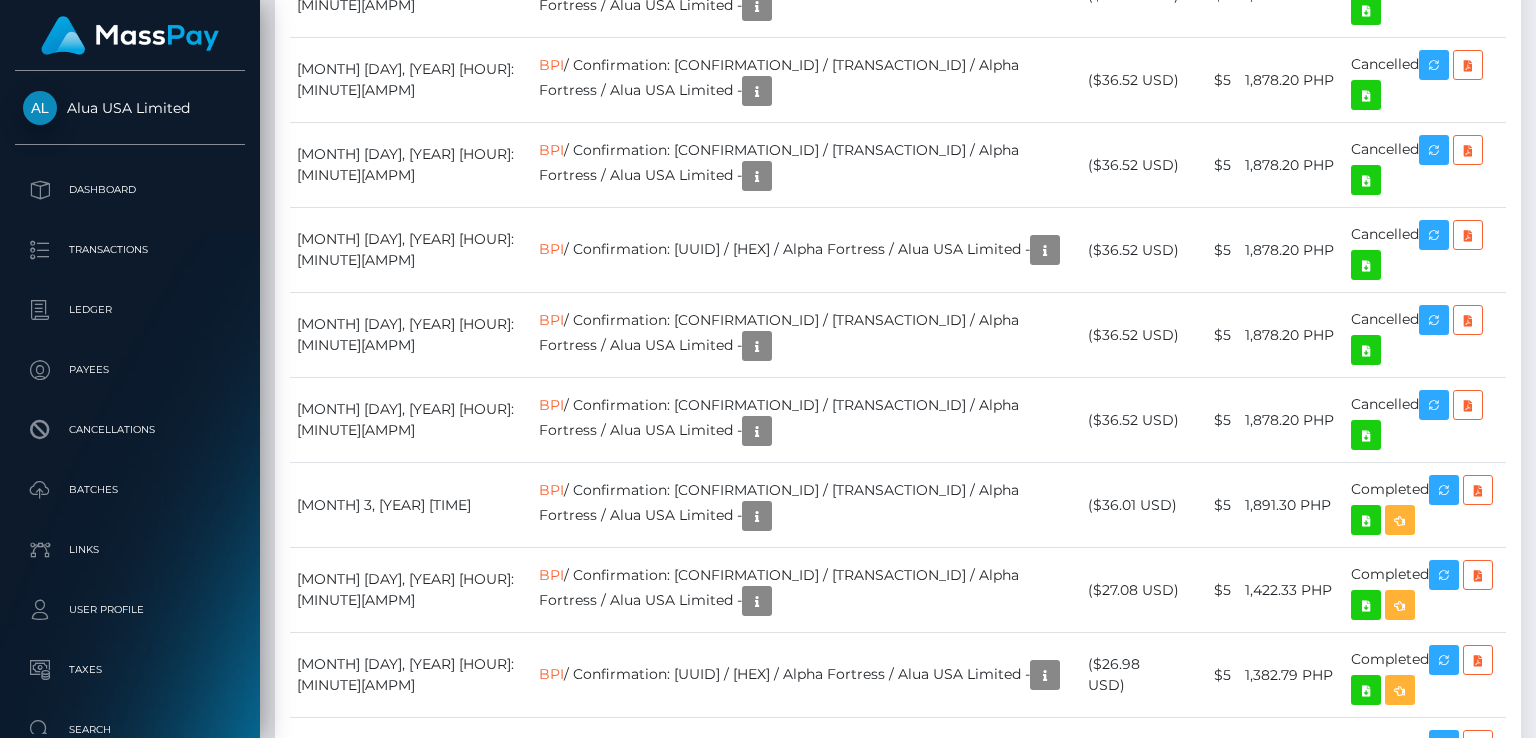 scroll, scrollTop: 3300, scrollLeft: 0, axis: vertical 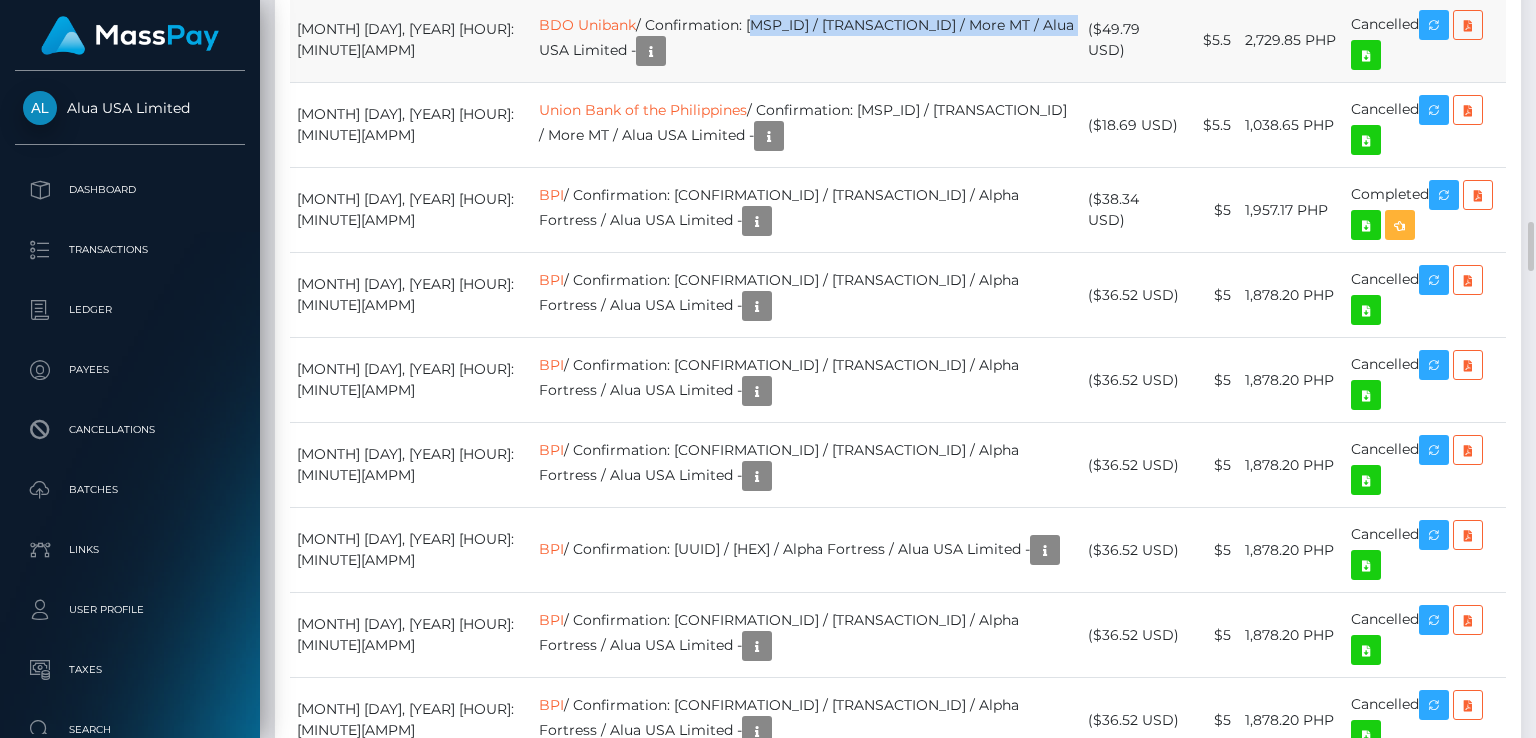 drag, startPoint x: 681, startPoint y: 312, endPoint x: 1048, endPoint y: 311, distance: 367.00137 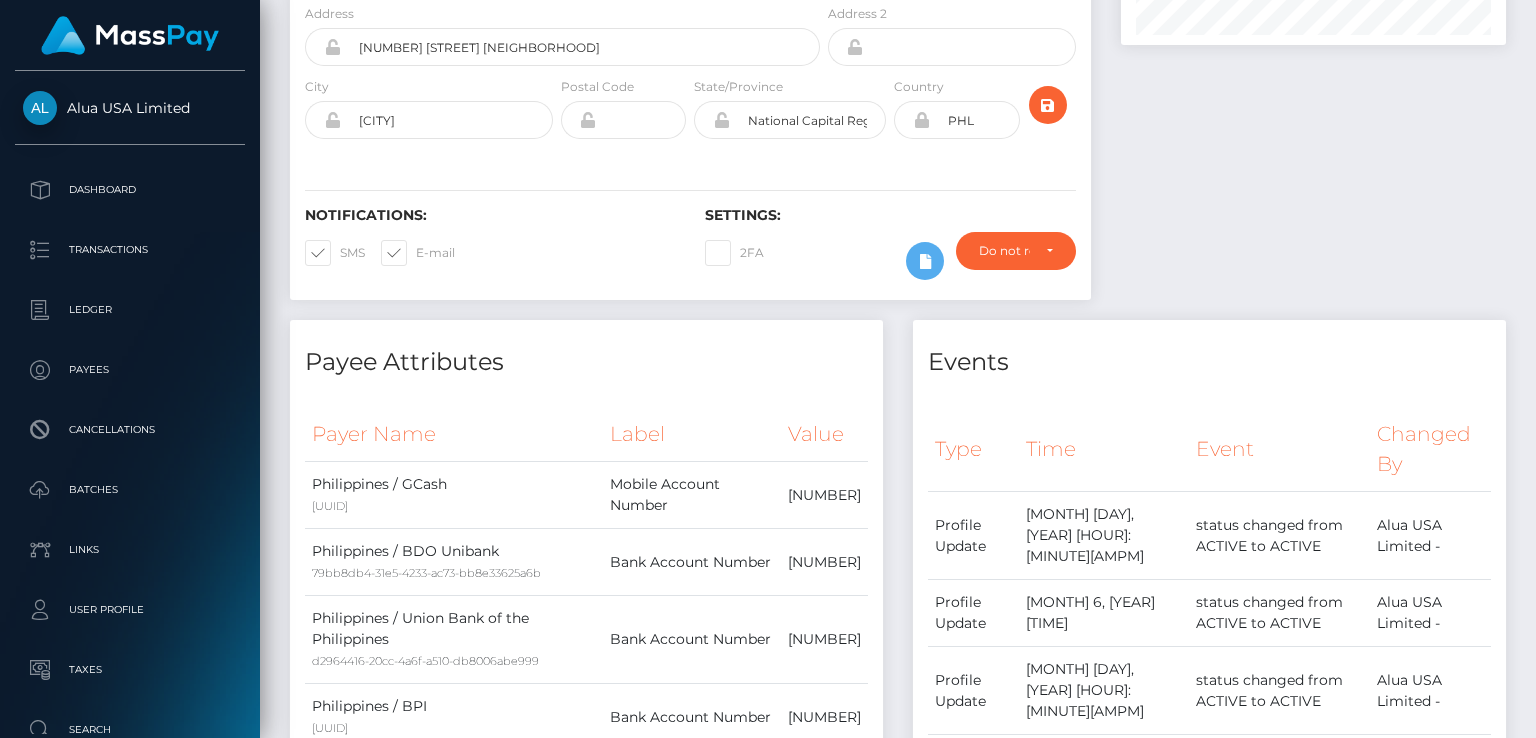 scroll, scrollTop: 0, scrollLeft: 0, axis: both 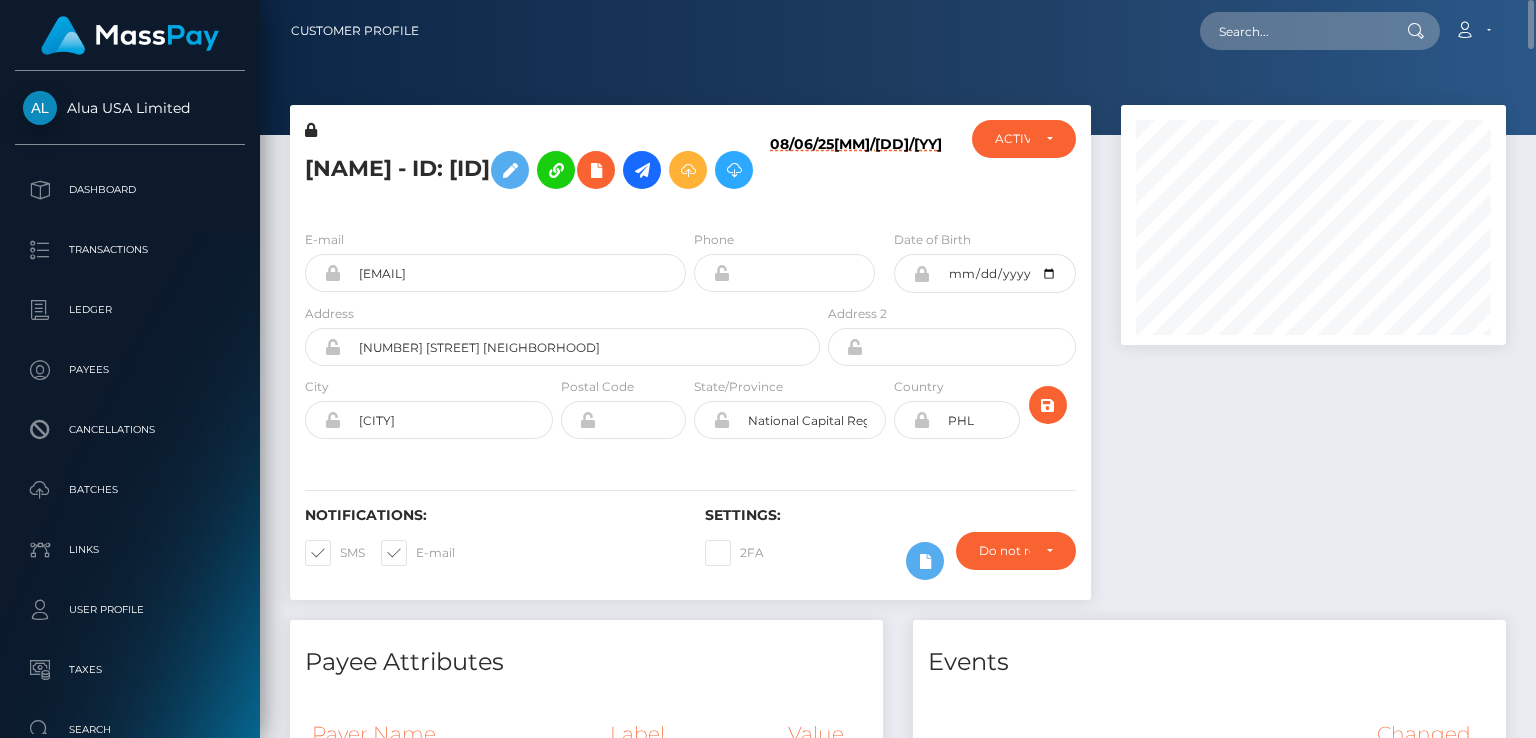 click on "Judy Anne Villanueva Mendoza
- ID: 5f5359b775a3a94a9b464586" at bounding box center (557, 170) 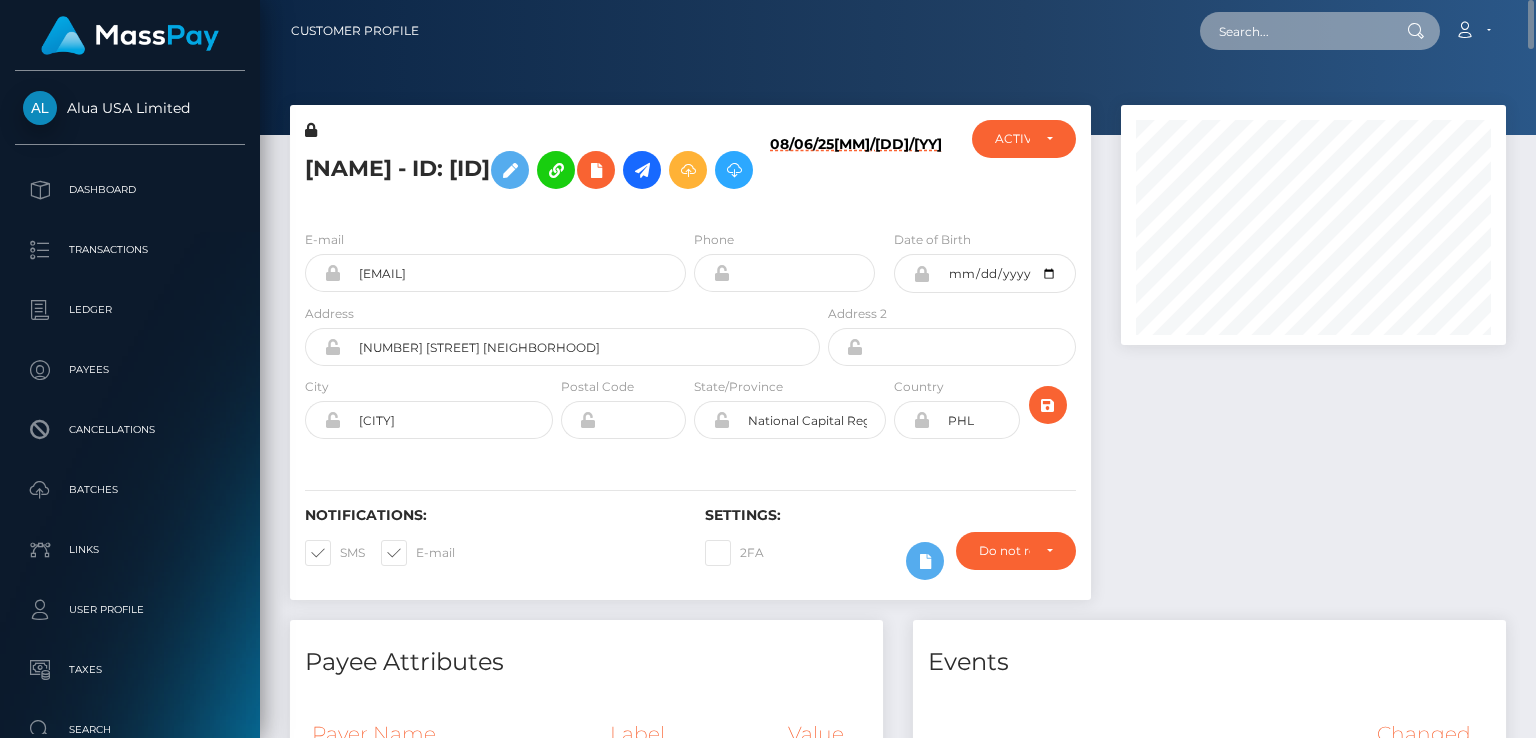 paste on "MSP095cd991f4020b8" 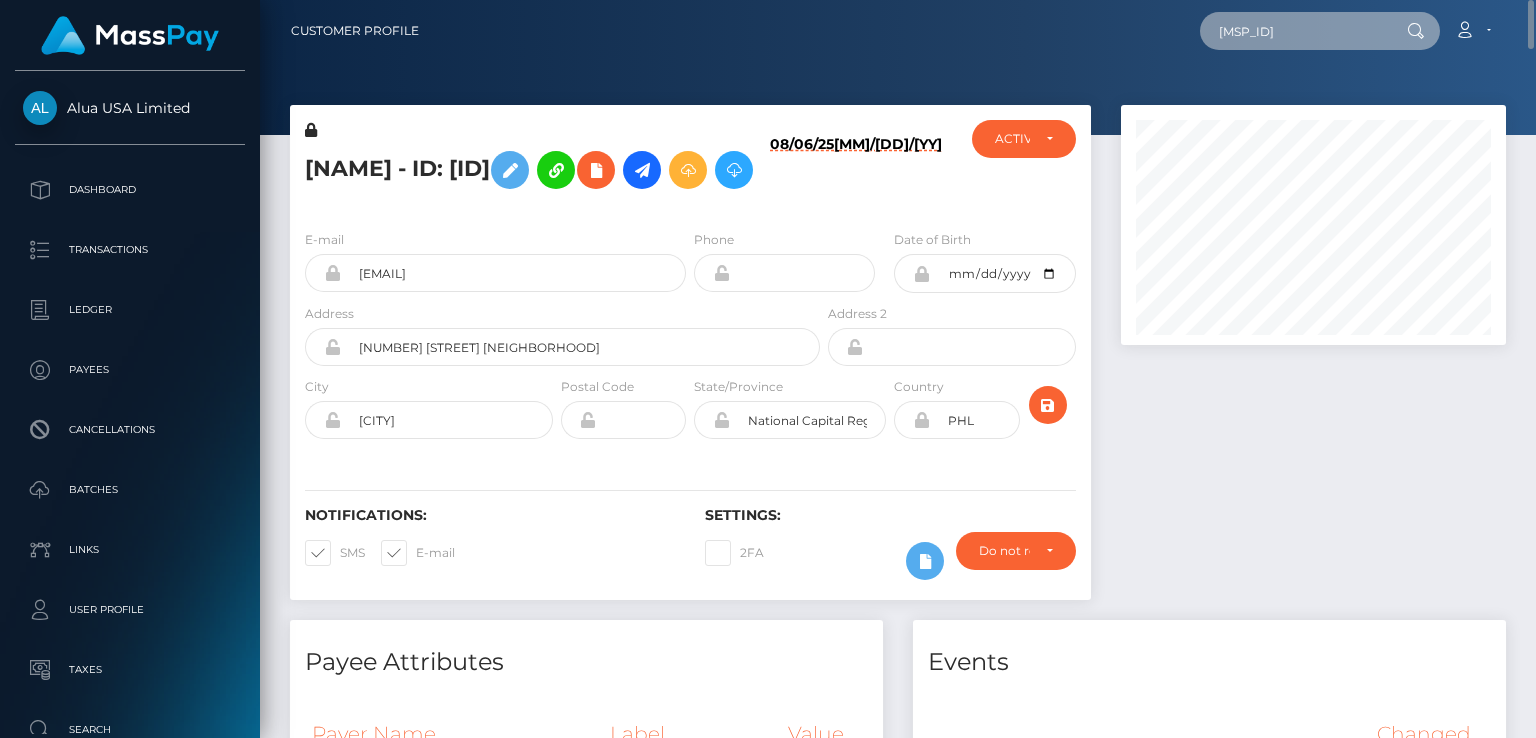 type on "MSP095cd991f4020b8" 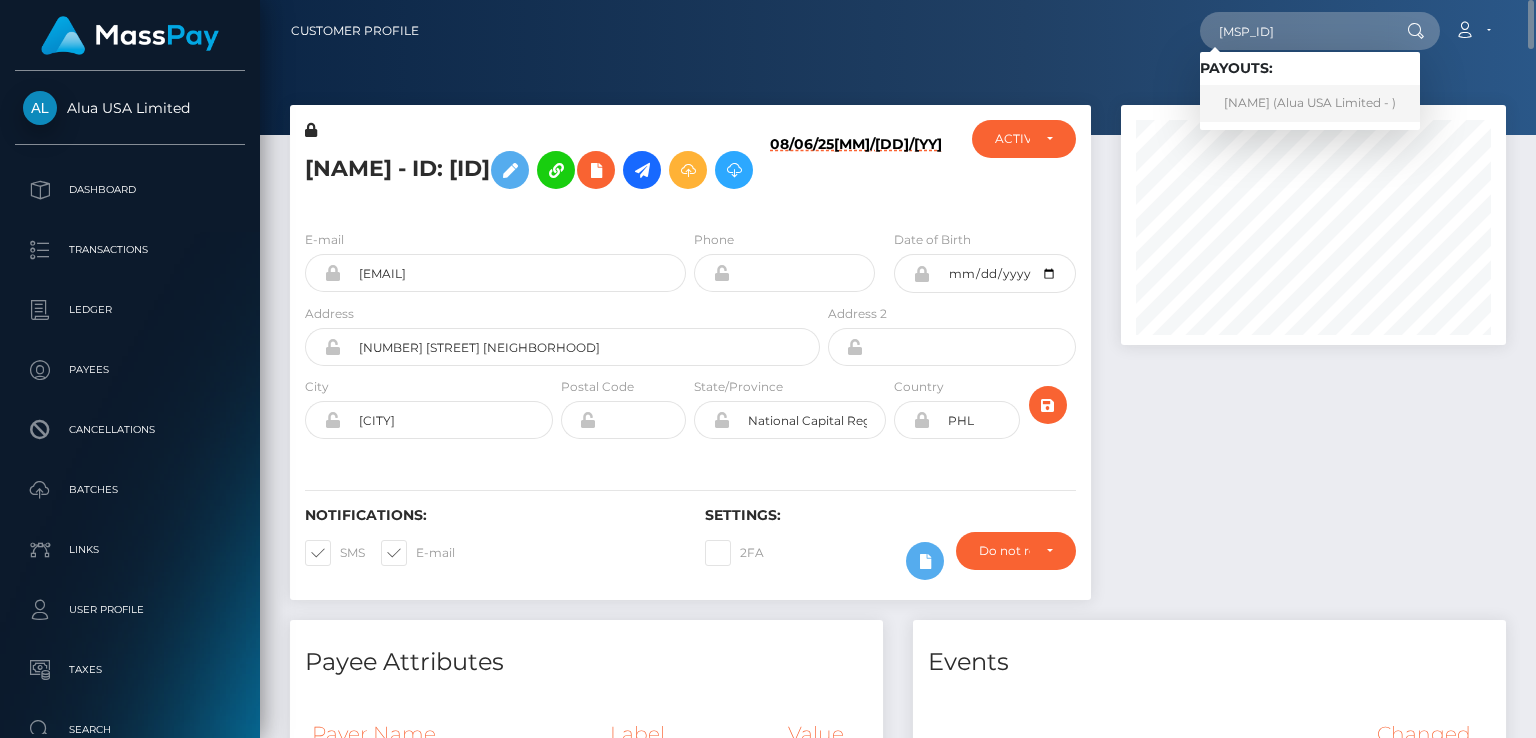 click on "Zandro Jr  Casulla  (Alua USA Limited - )" at bounding box center (1310, 103) 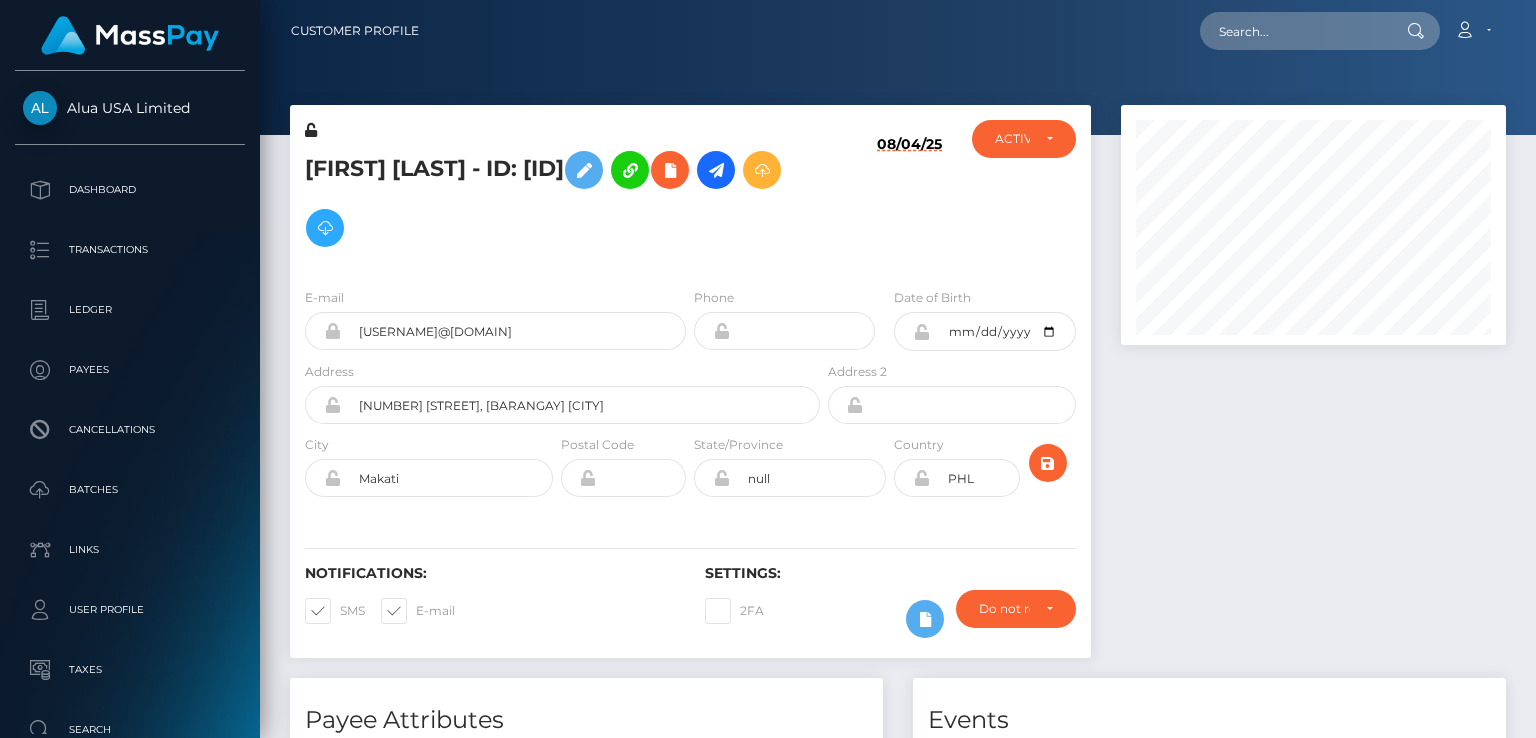 scroll, scrollTop: 0, scrollLeft: 0, axis: both 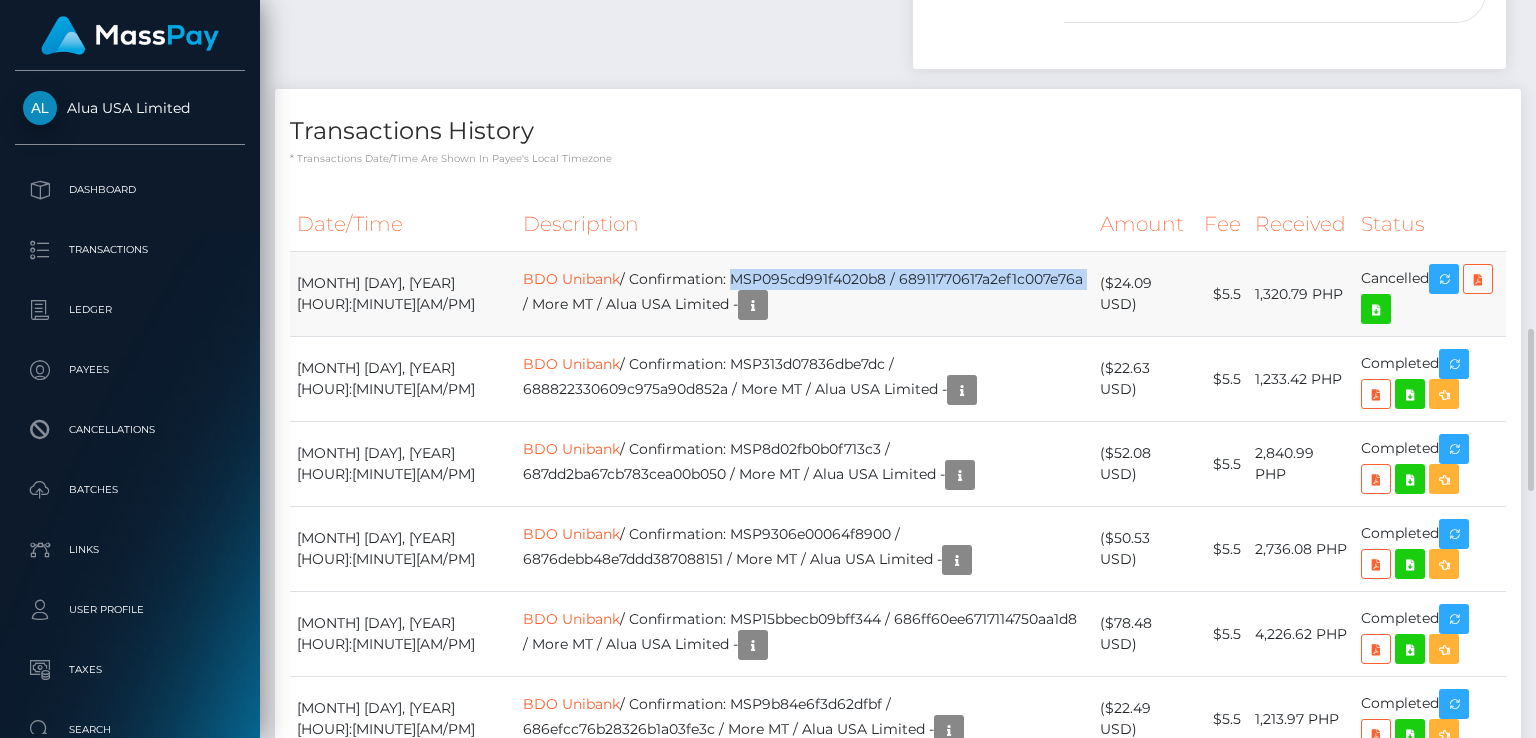 drag, startPoint x: 735, startPoint y: 204, endPoint x: 1015, endPoint y: 205, distance: 280.0018 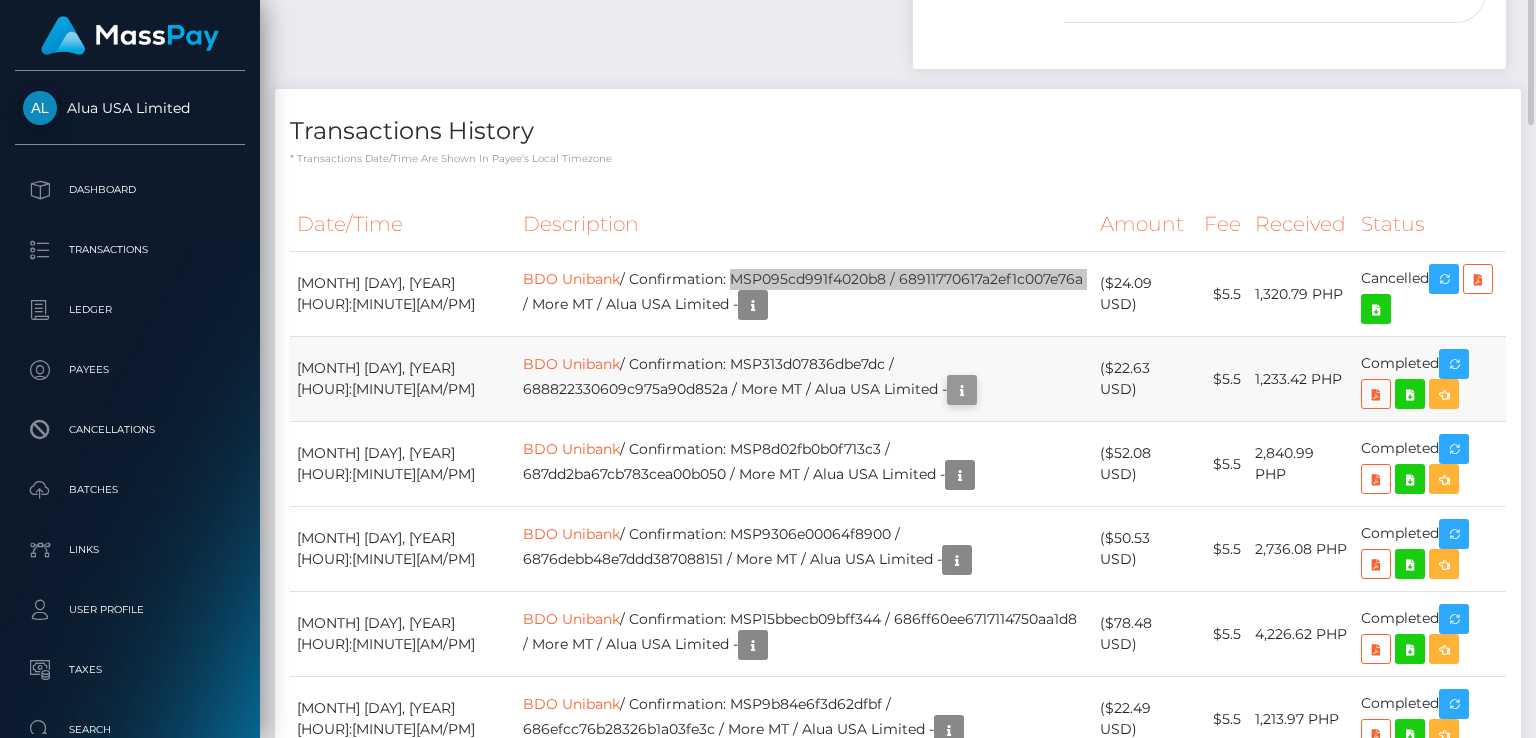 scroll, scrollTop: 240, scrollLeft: 384, axis: both 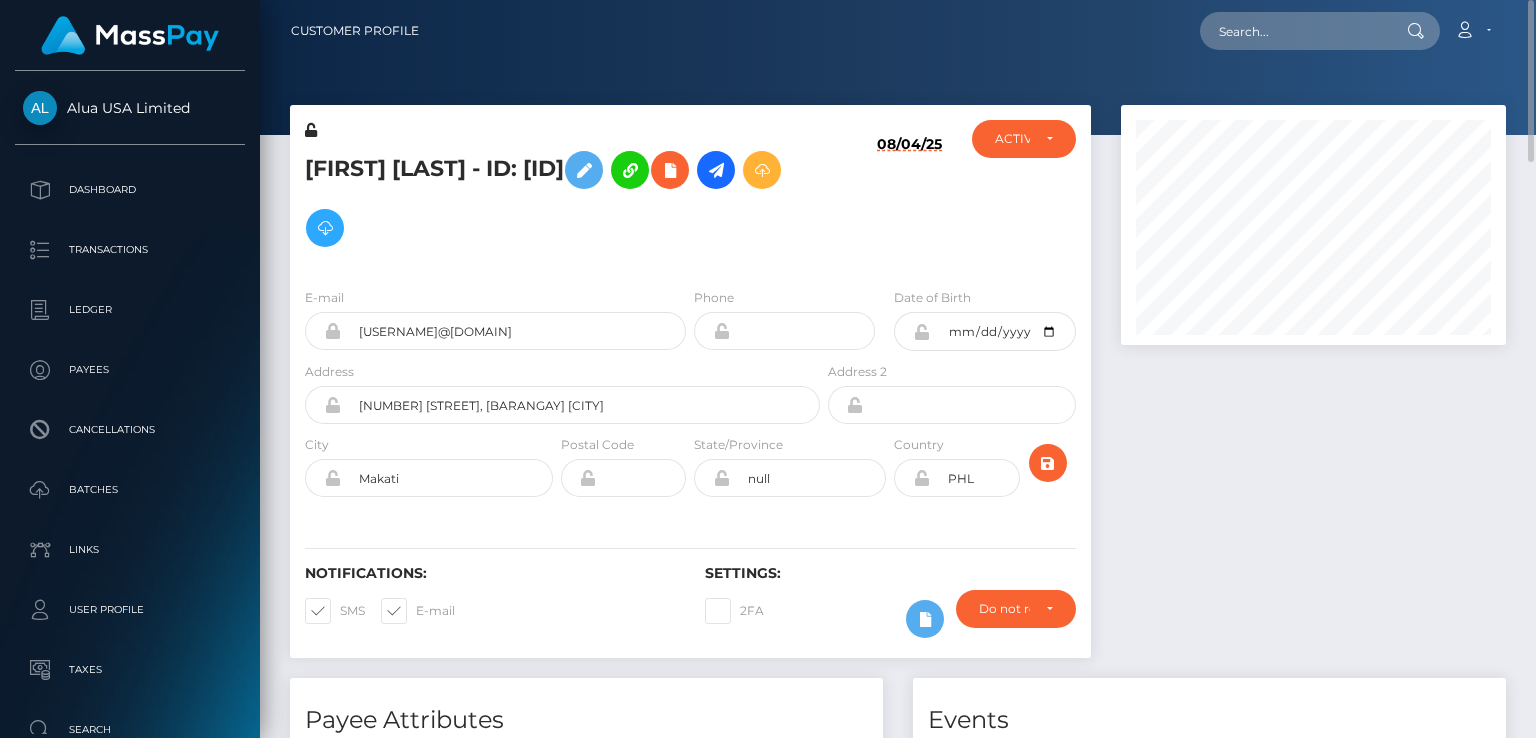 click on "Zandro Jr  Casulla
- ID: 6781cd3c440a20996d052835" at bounding box center [557, 199] 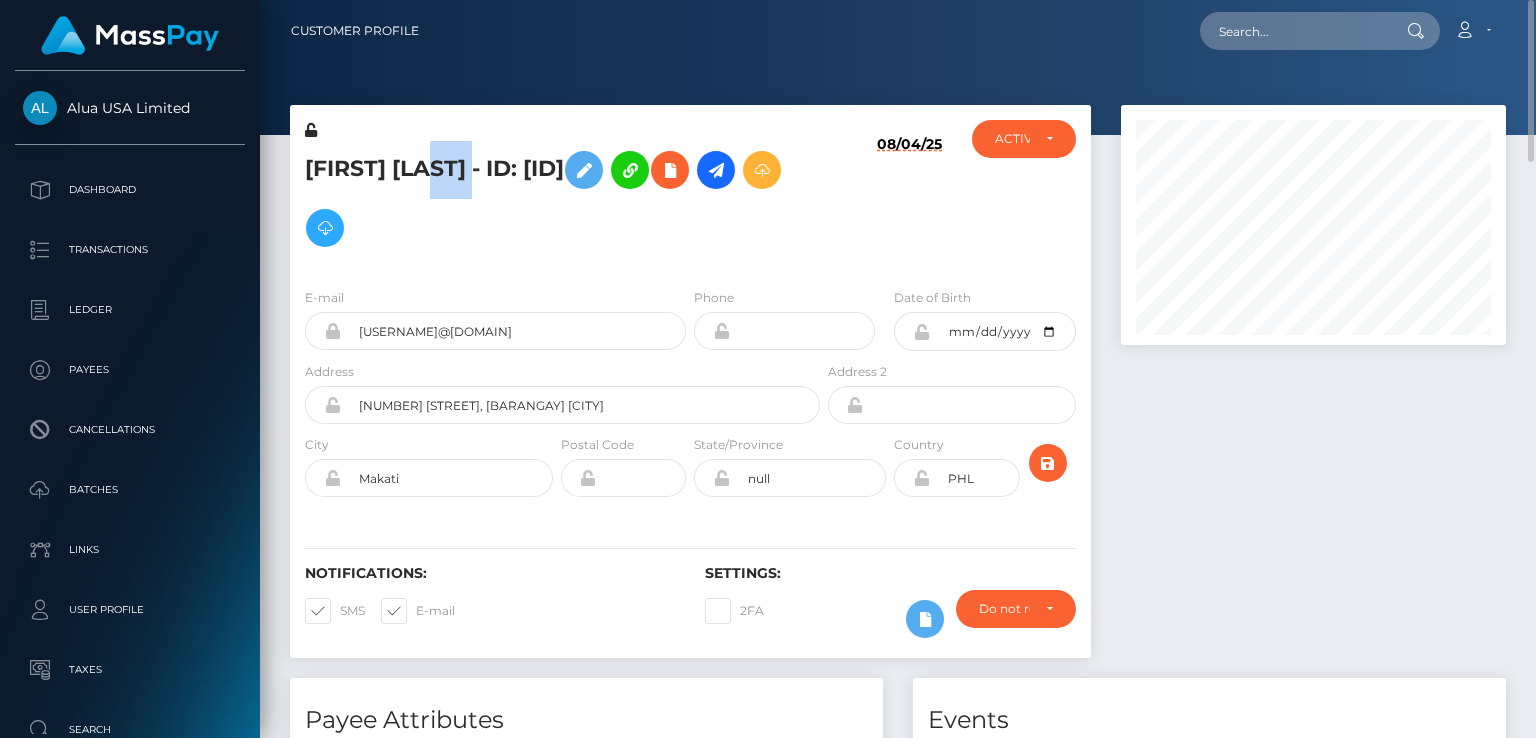 click on "Zandro Jr  Casulla
- ID: 6781cd3c440a20996d052835" at bounding box center [557, 199] 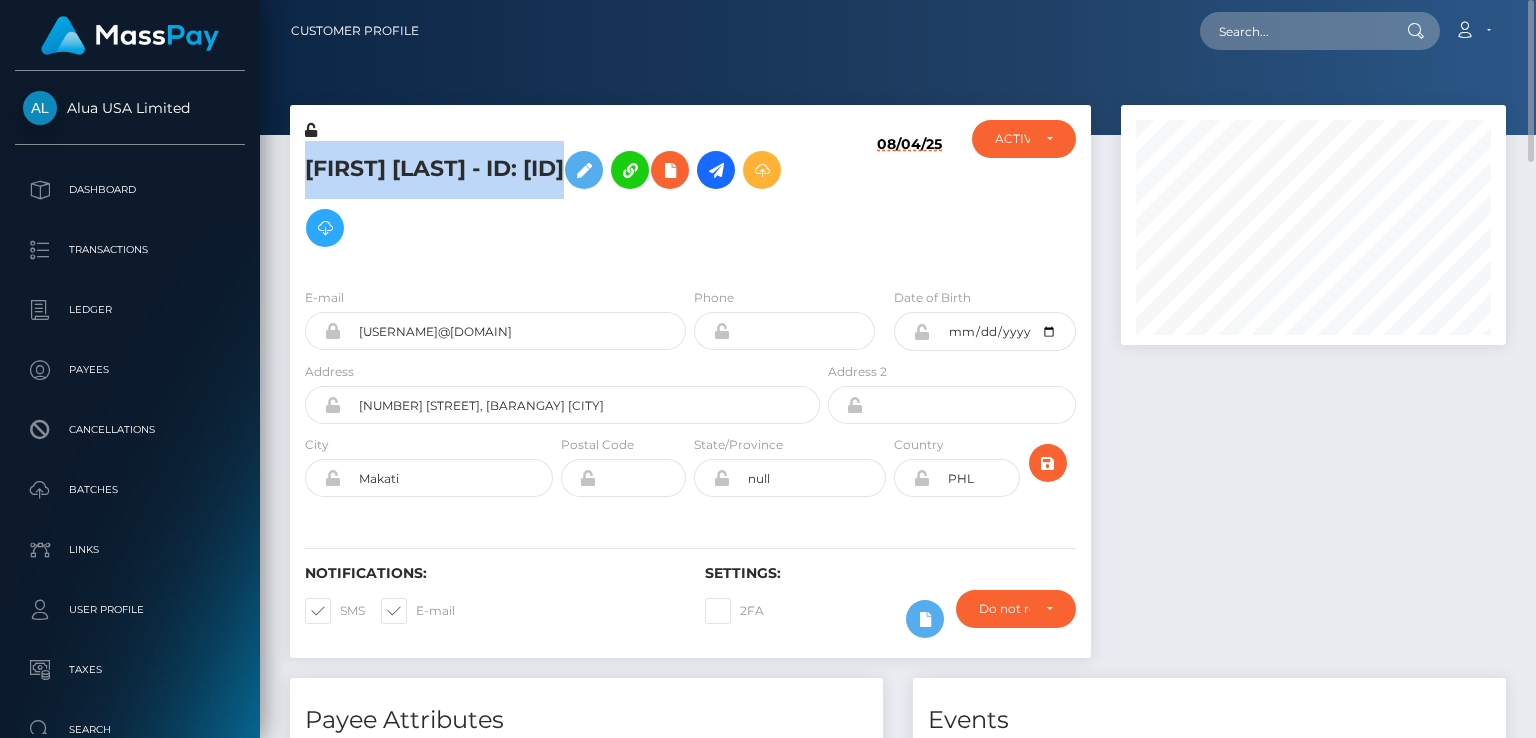 copy on "Zandro Jr  Casulla
- ID: 6781cd3c440a20996d052835" 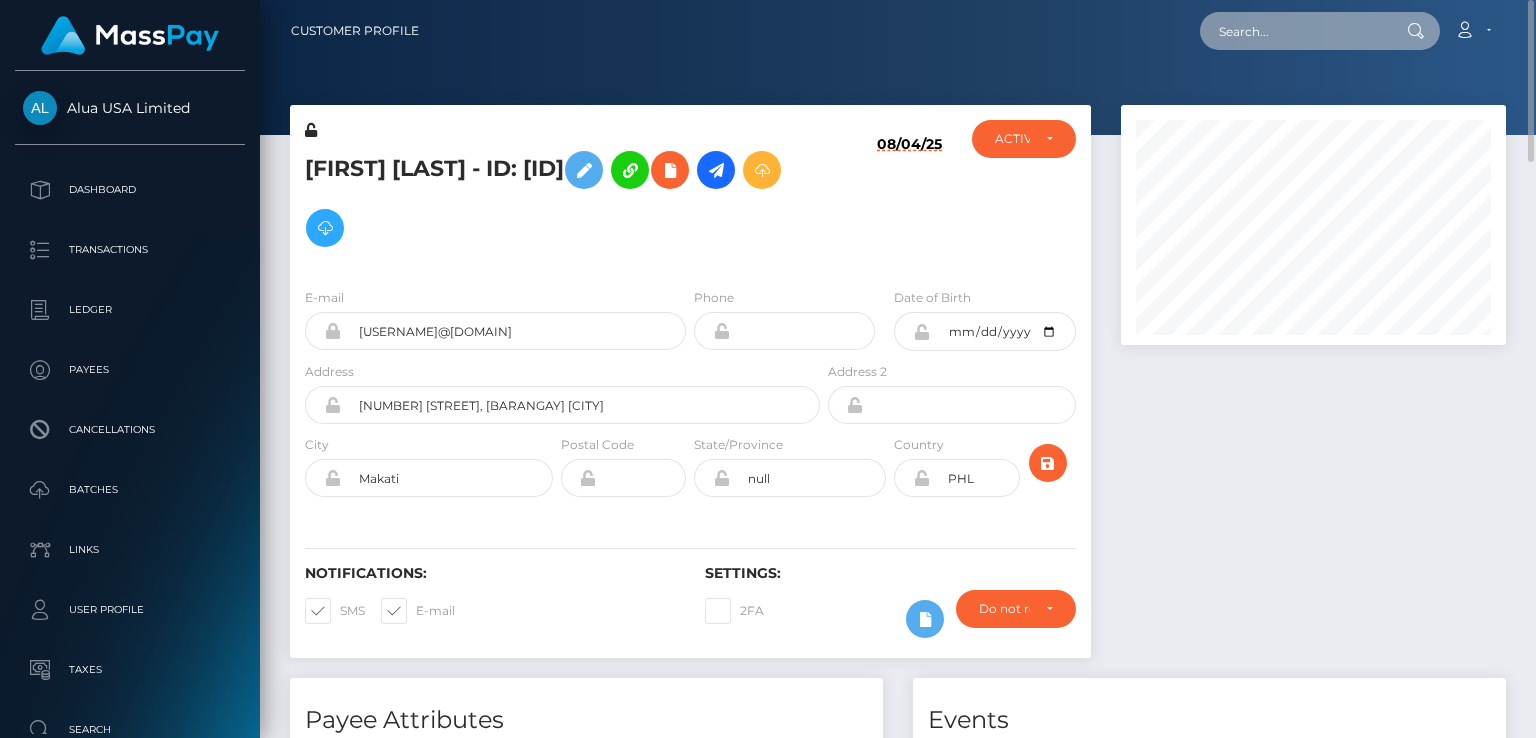 paste on "statureagency.info@gmail.com" 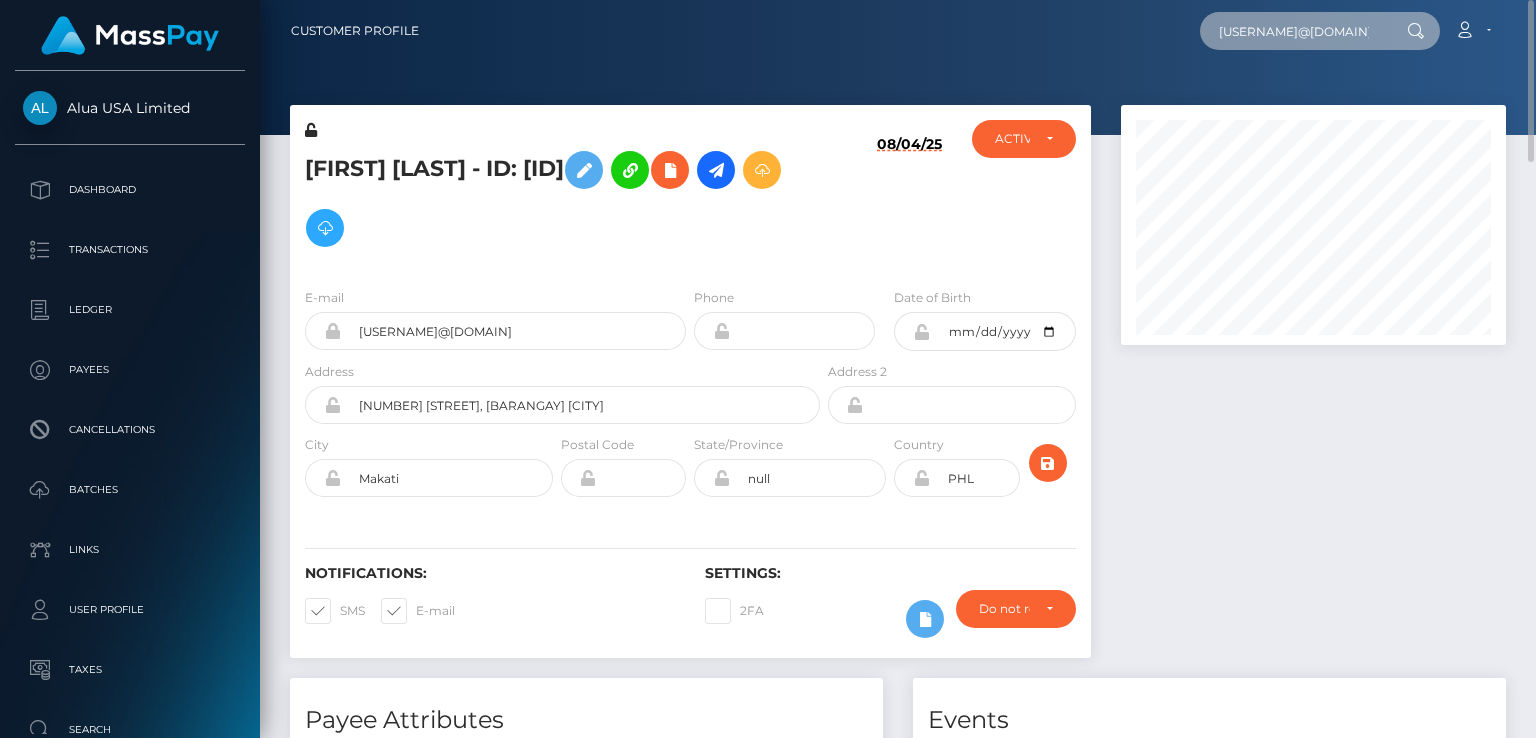 scroll, scrollTop: 0, scrollLeft: 39, axis: horizontal 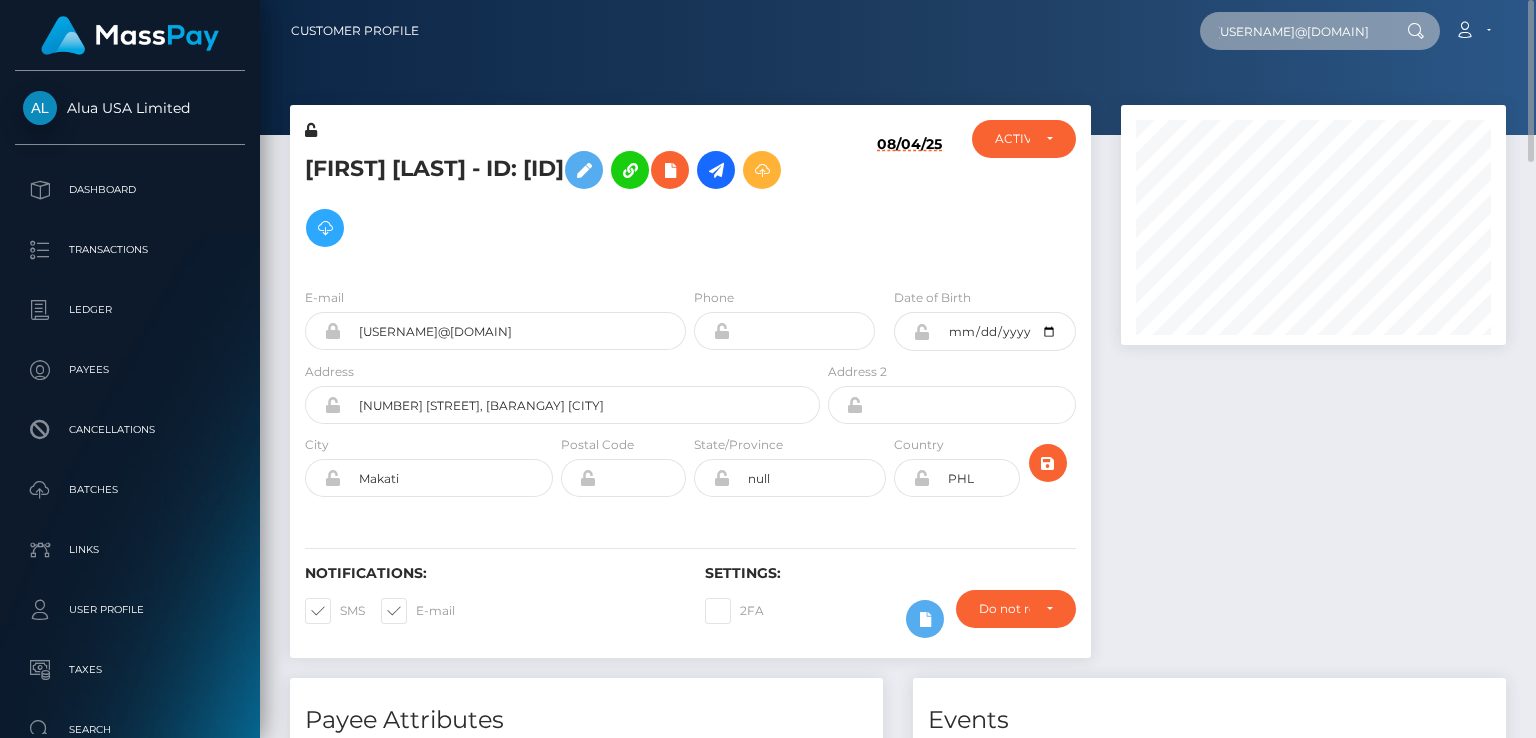 type on "statureagency.info@gmail.com" 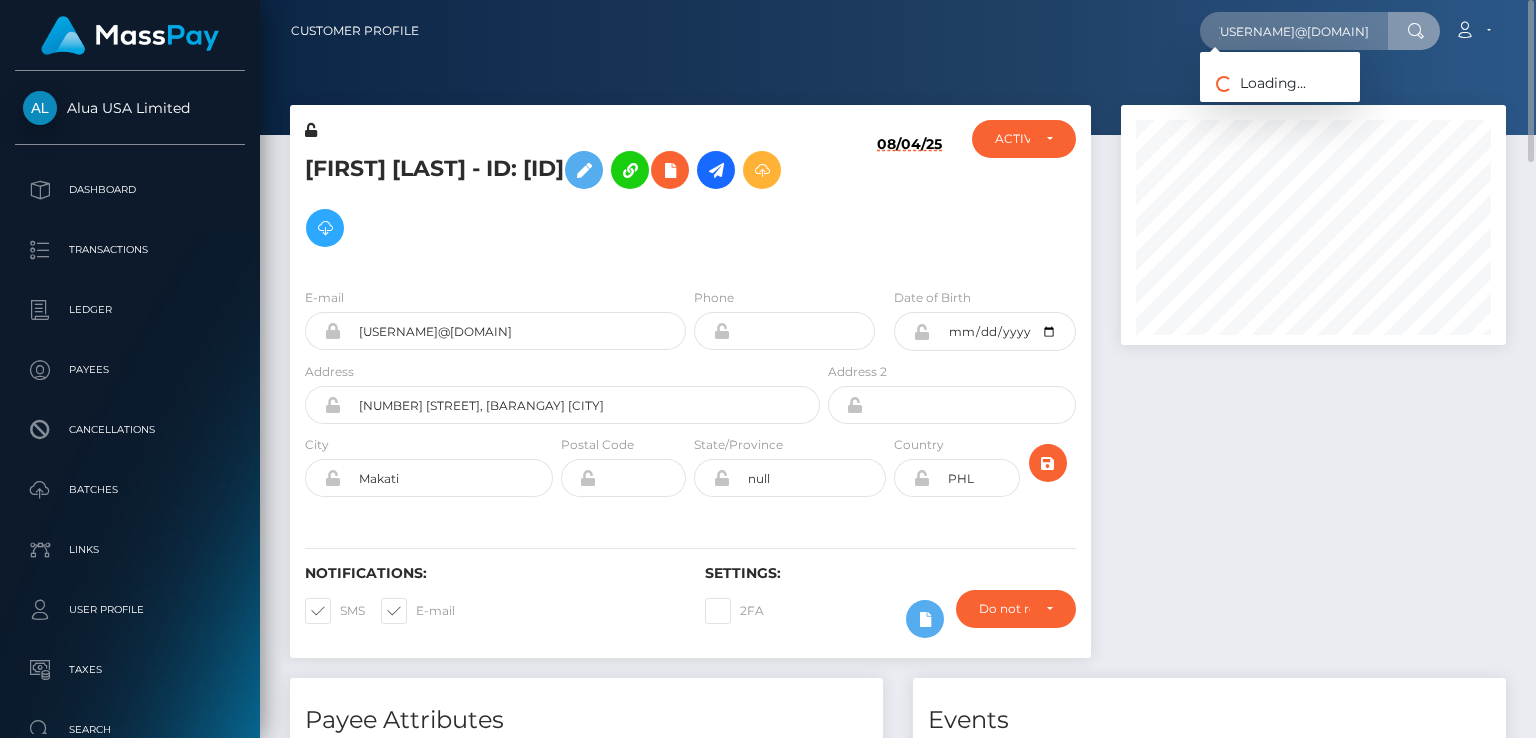 scroll, scrollTop: 0, scrollLeft: 0, axis: both 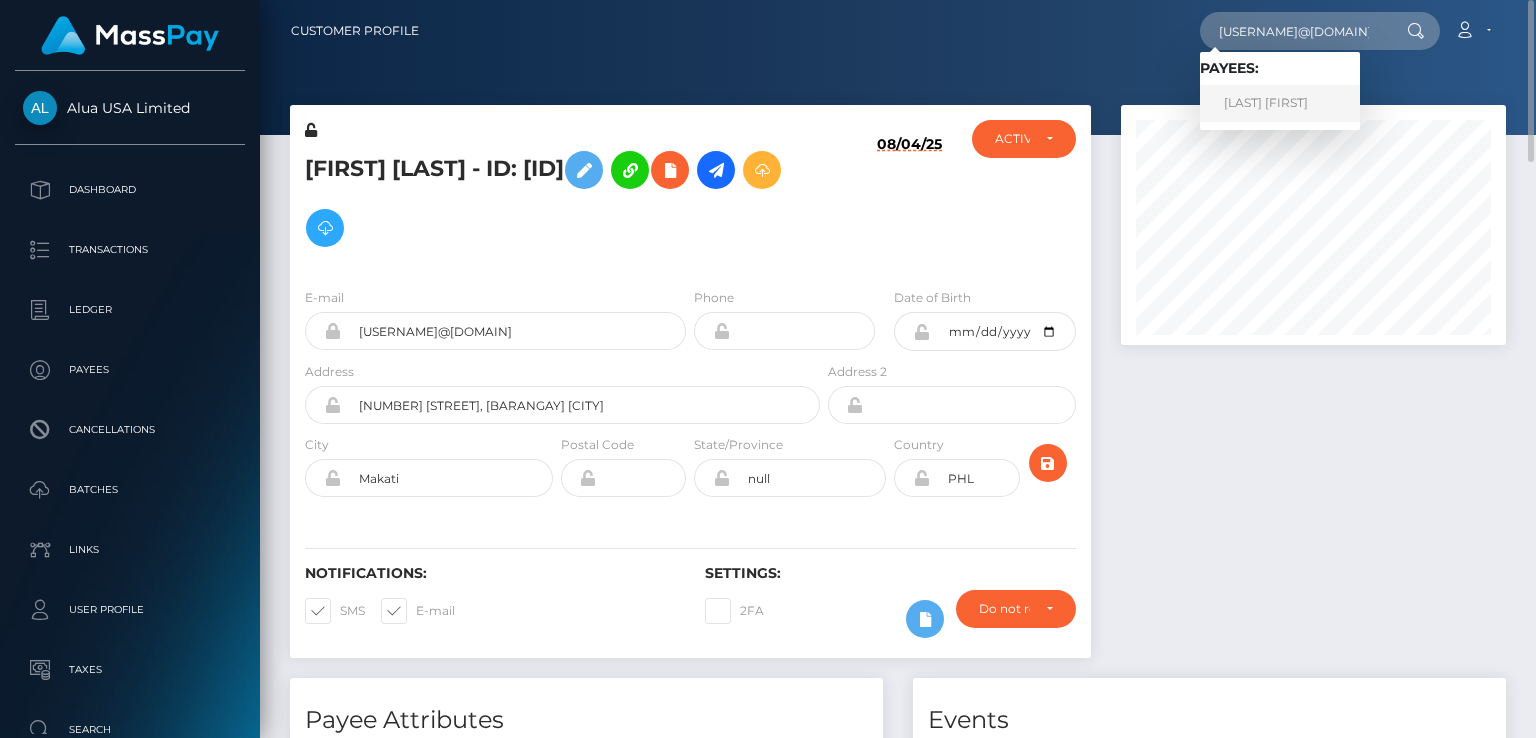click on "De  Souza Quentin" at bounding box center (1280, 103) 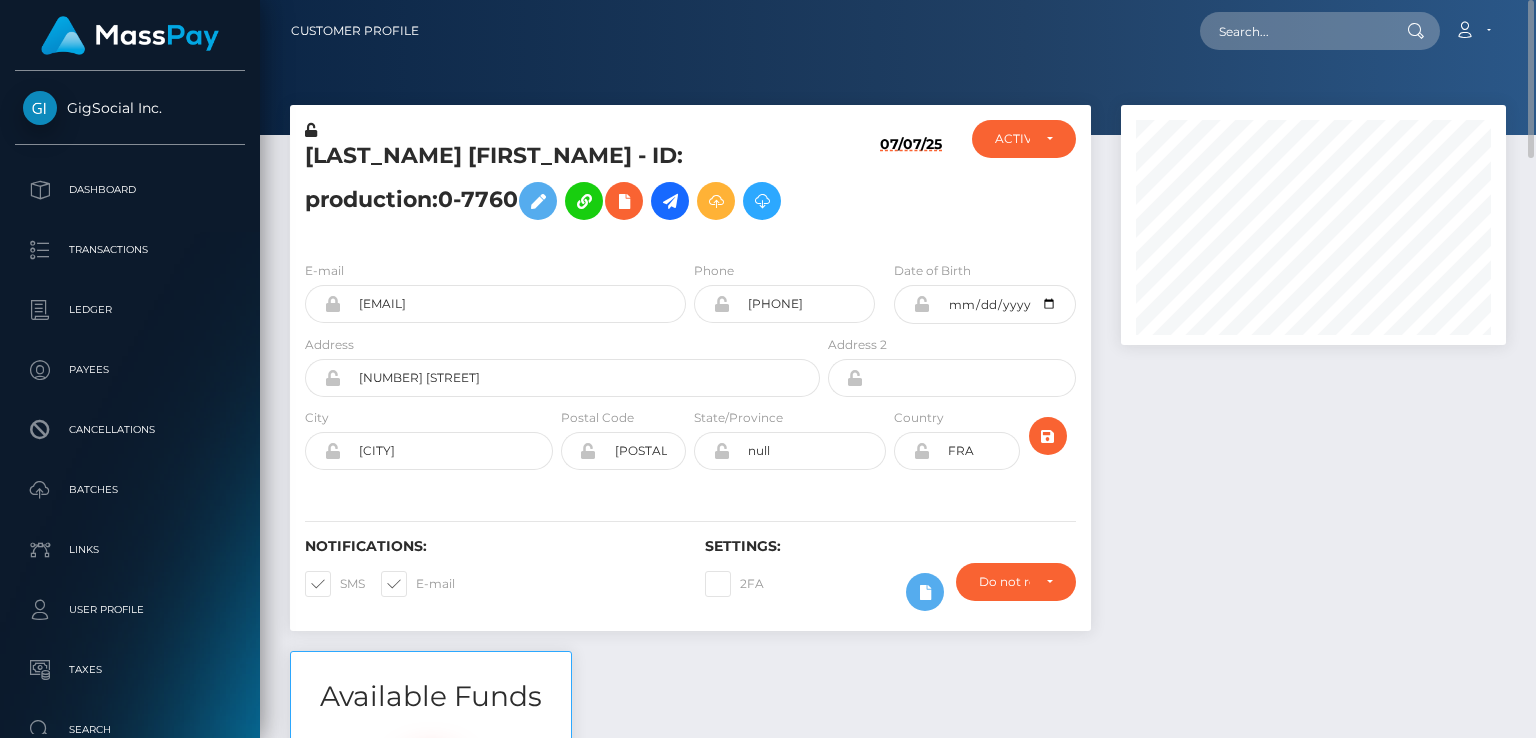 scroll, scrollTop: 0, scrollLeft: 0, axis: both 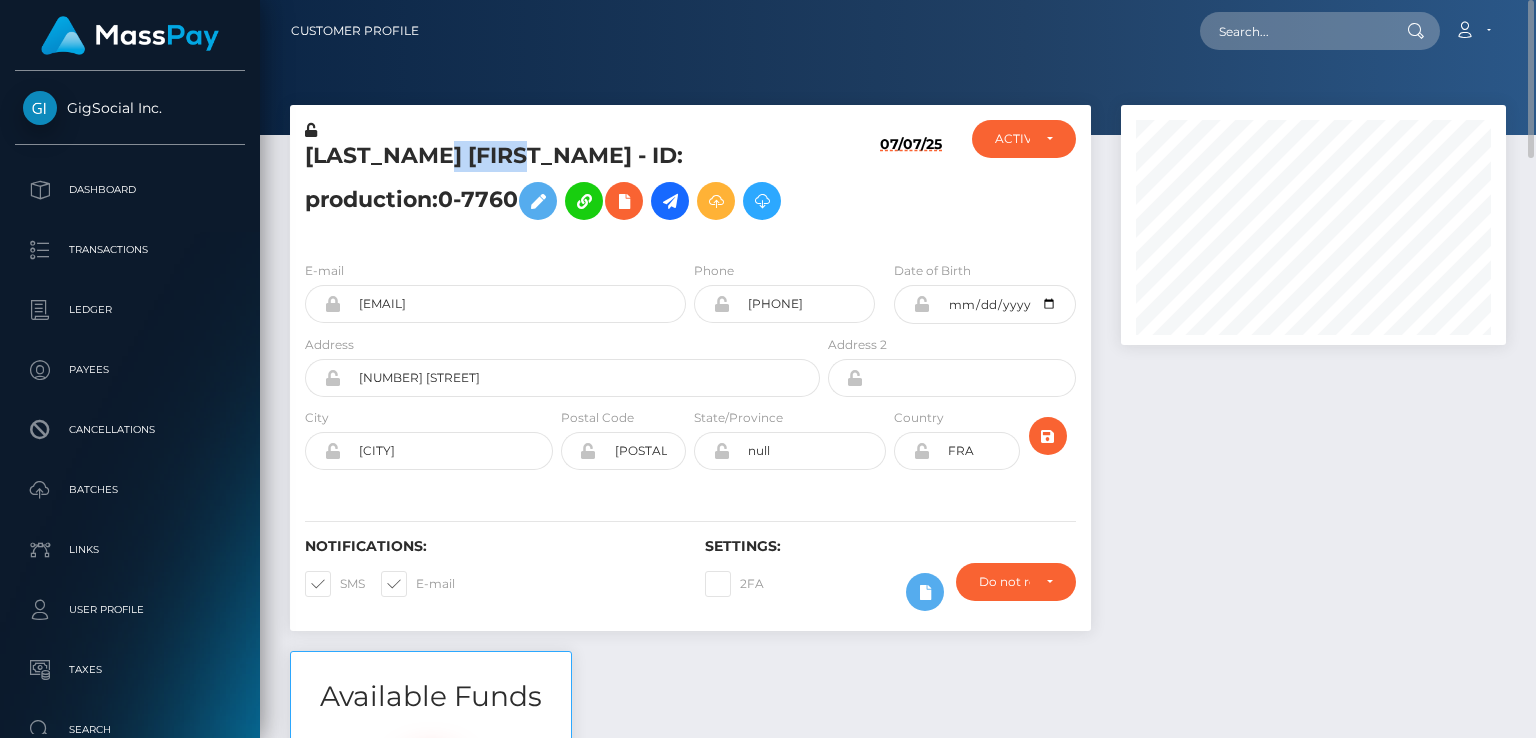click on "De  Souza Quentin
- ID: production:0-7760" at bounding box center [557, 185] 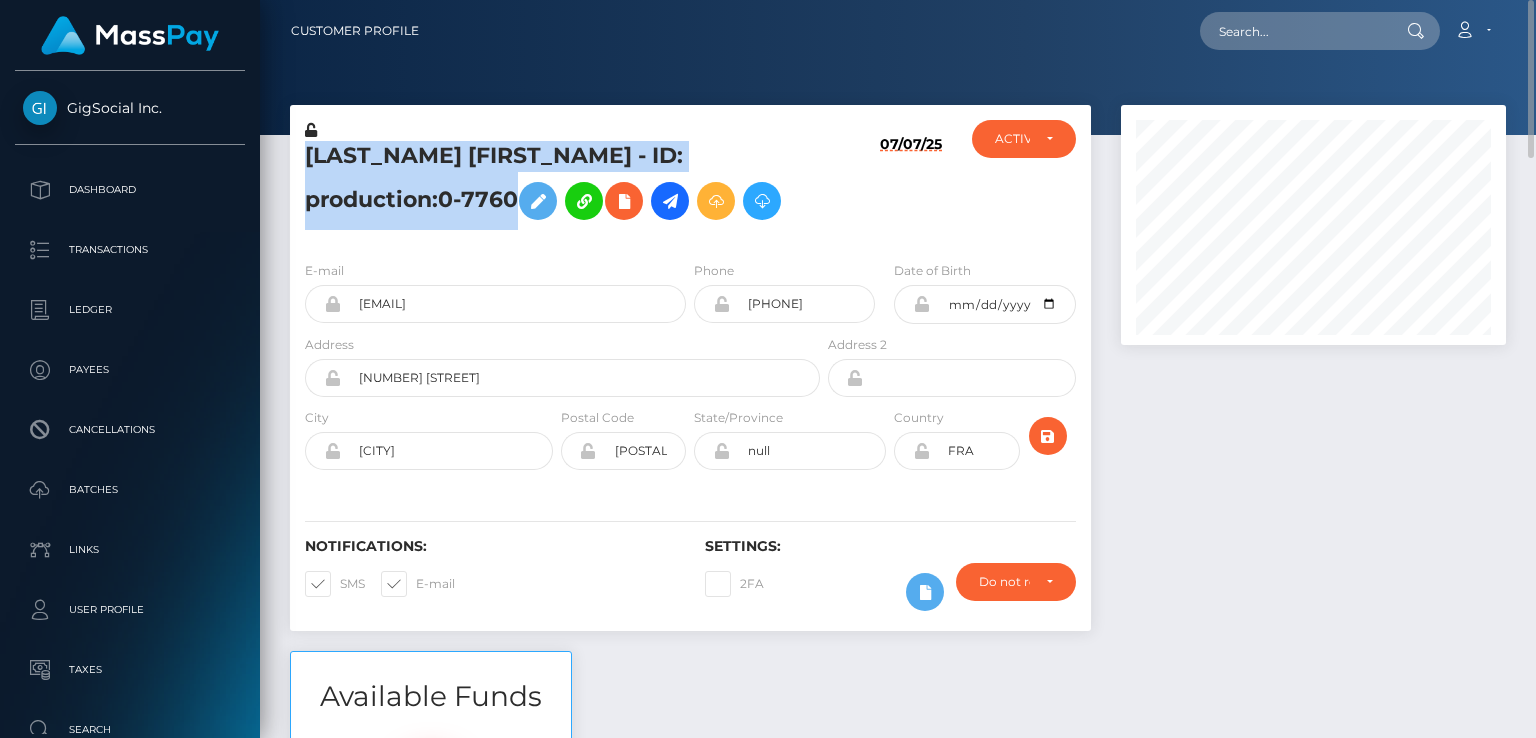click on "De  Souza Quentin
- ID: production:0-7760" at bounding box center (557, 185) 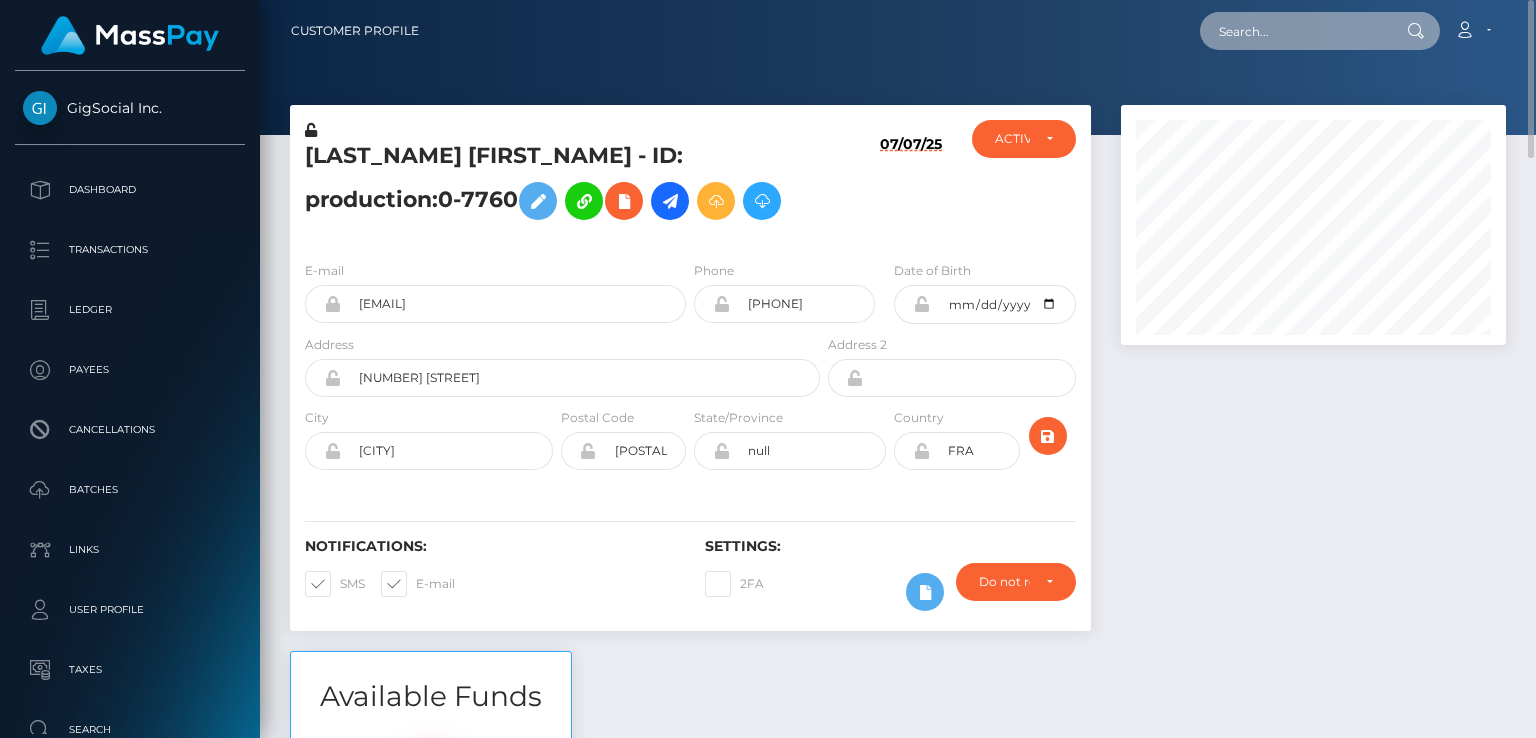 paste on "MSPbe57754499814e5" 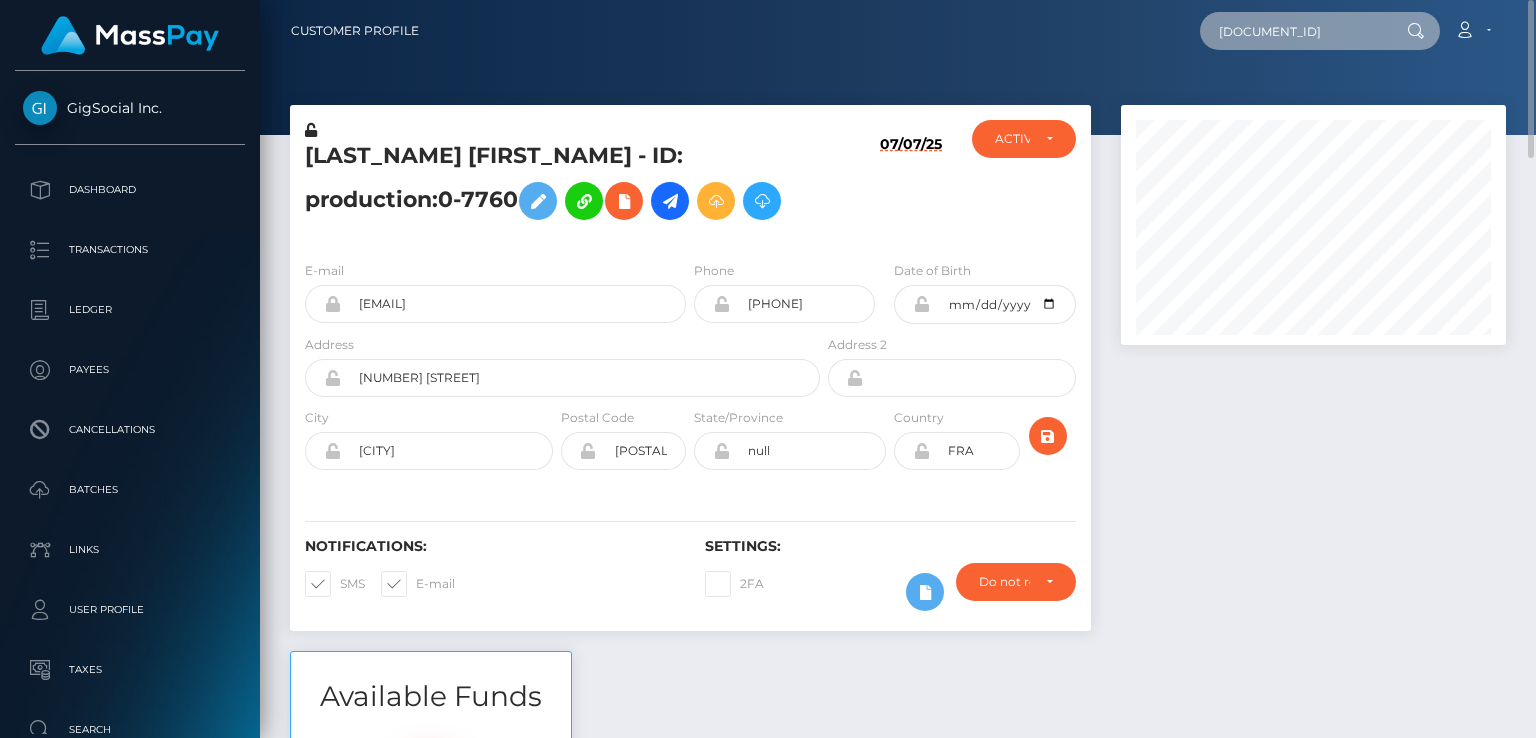 type on "MSPbe57754499814e5" 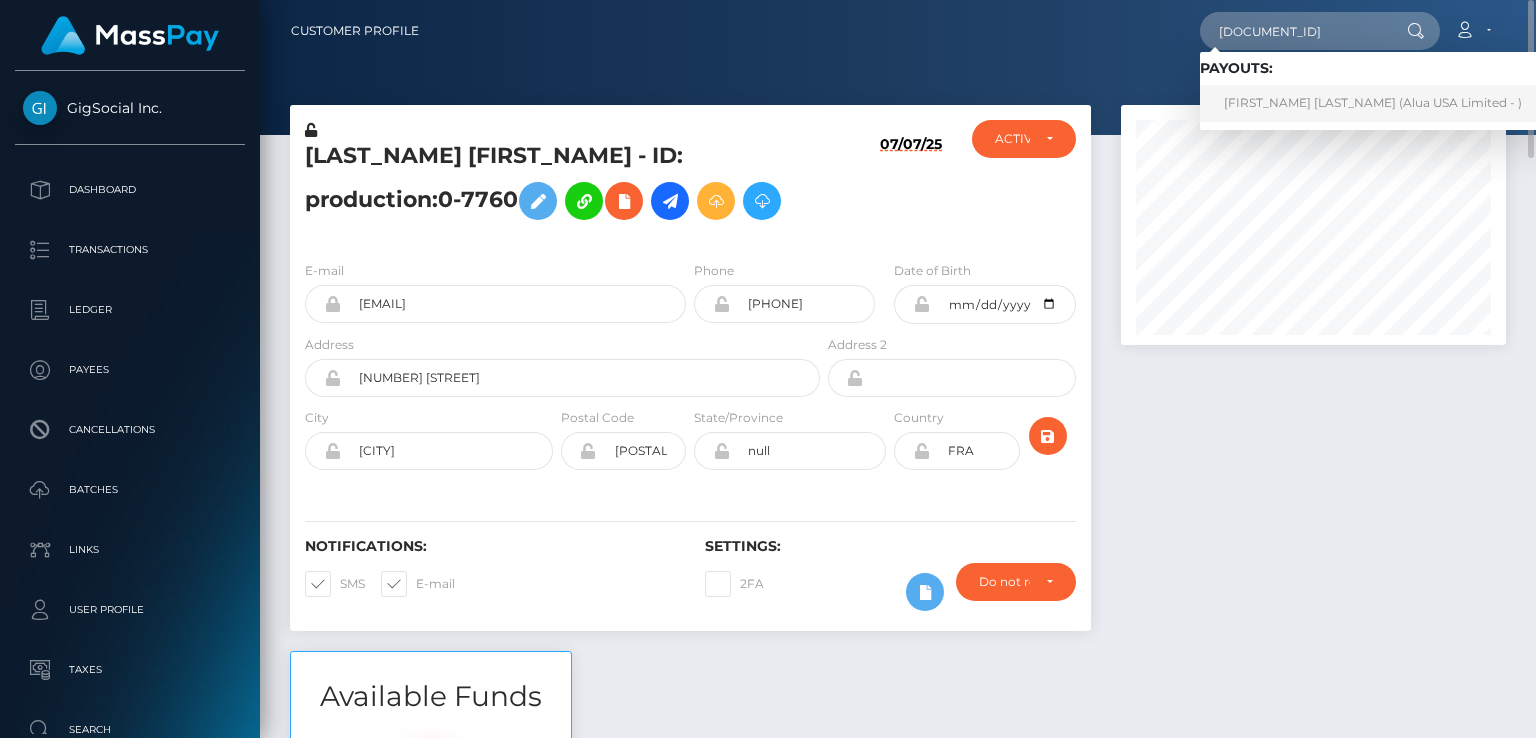 click on "Joeylyn  Henson  (Alua USA Limited - )" at bounding box center [1373, 103] 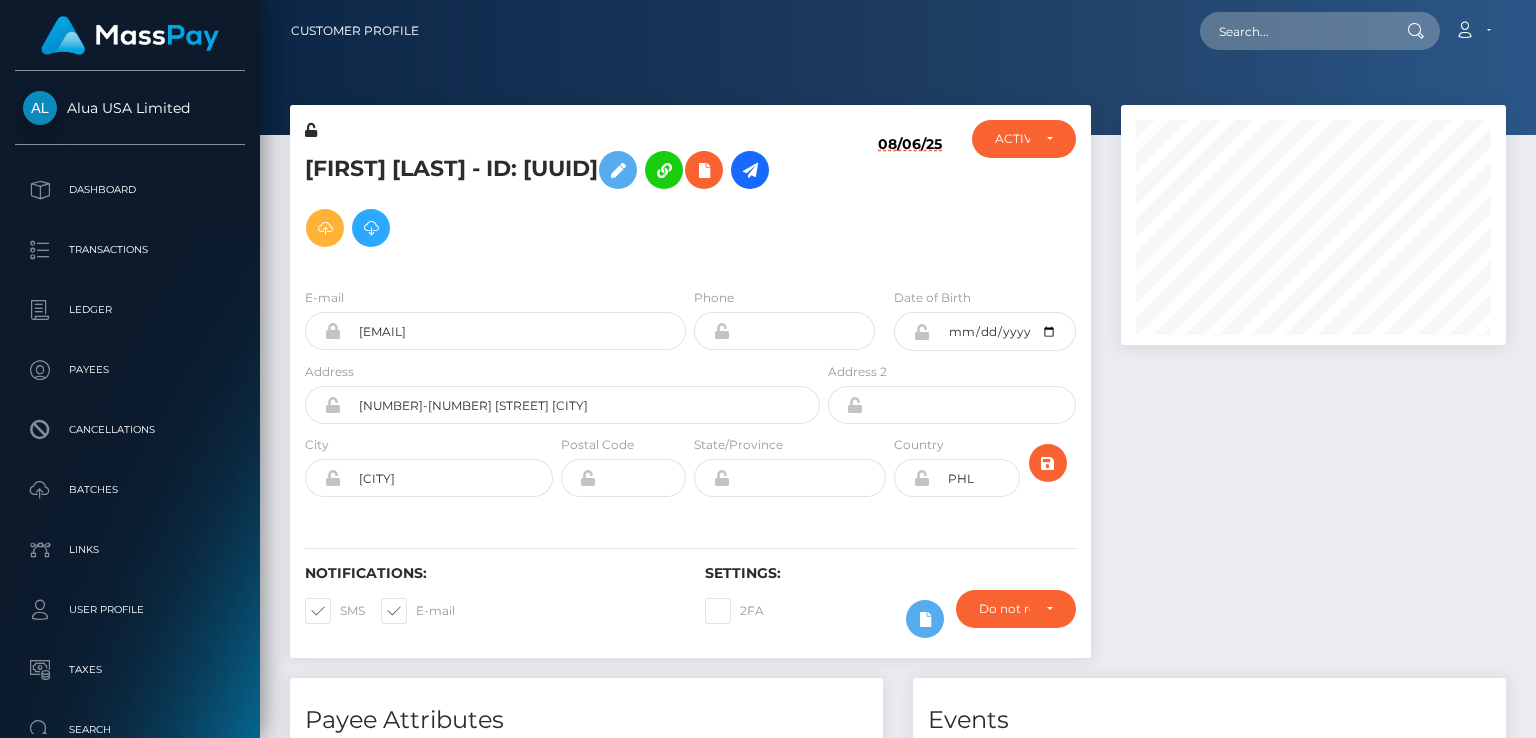 scroll, scrollTop: 0, scrollLeft: 0, axis: both 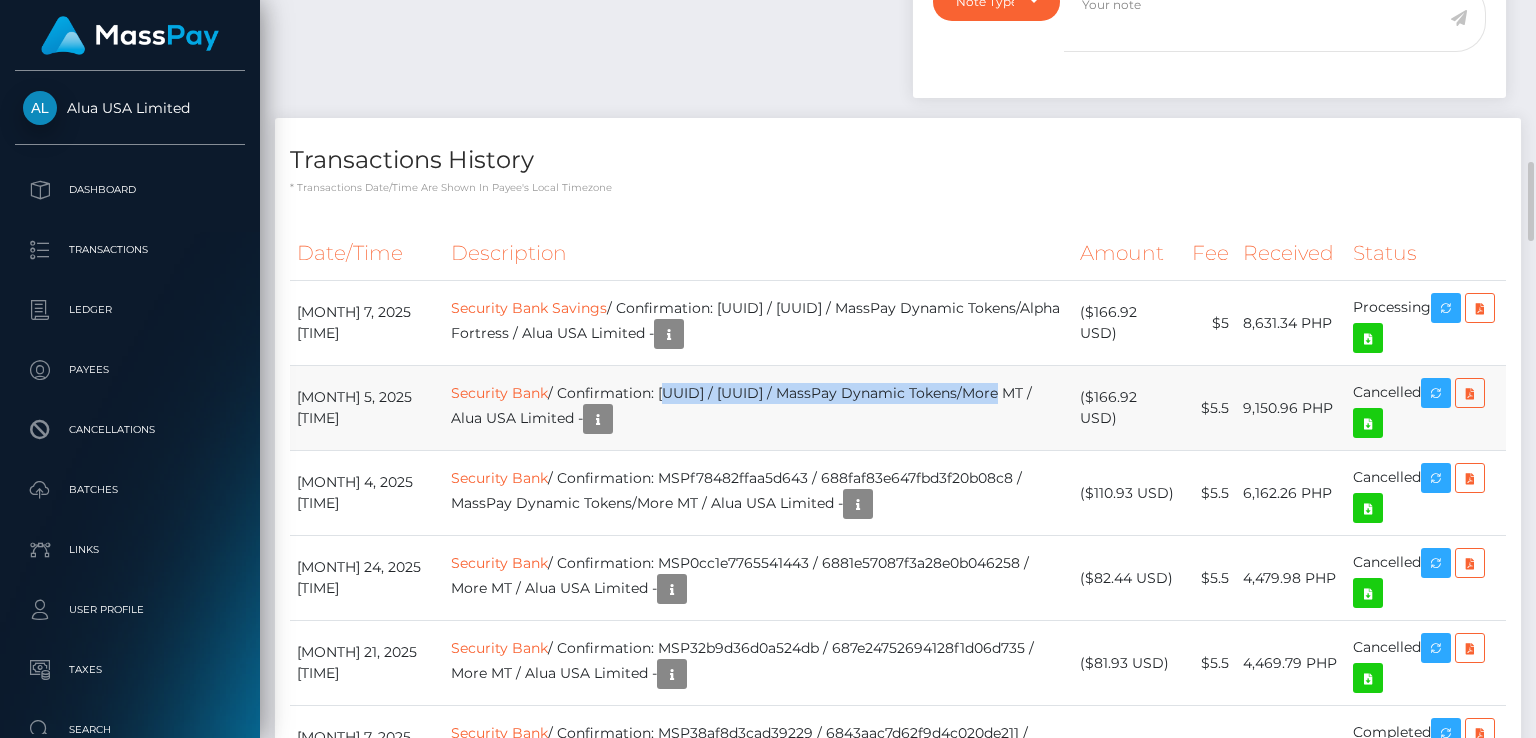 drag, startPoint x: 667, startPoint y: 436, endPoint x: 1029, endPoint y: 437, distance: 362.00137 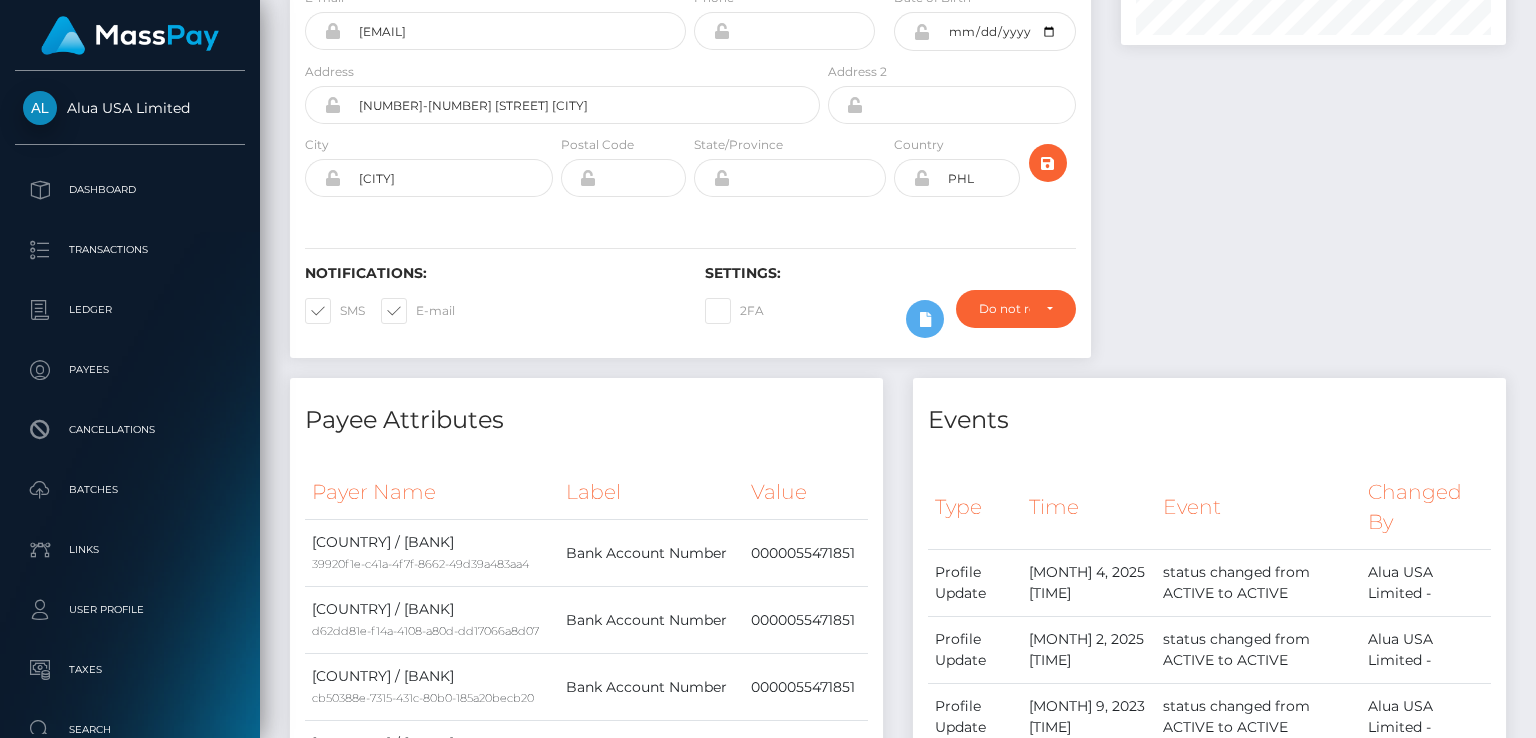 scroll, scrollTop: 0, scrollLeft: 0, axis: both 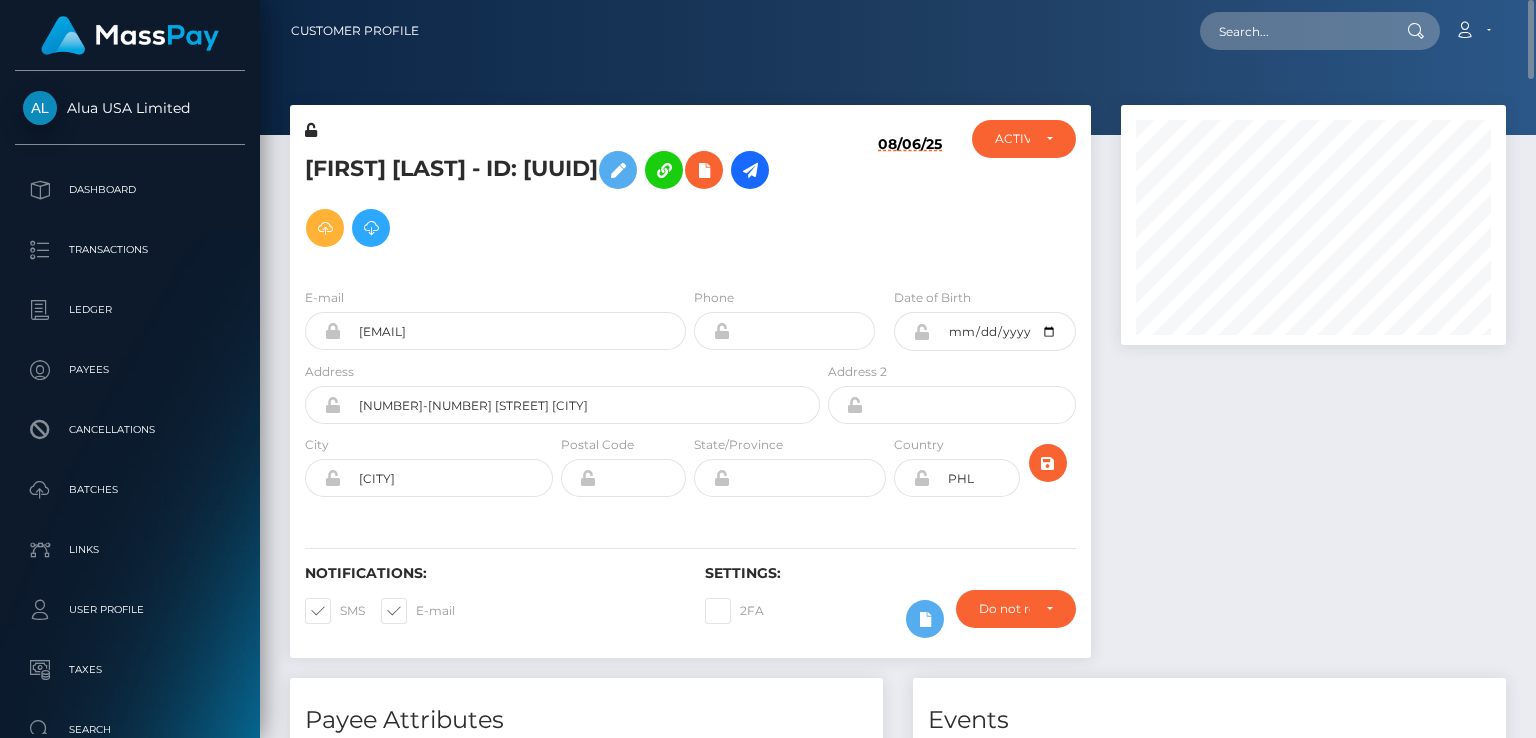 click on "[FIRST]  [LAST]
- ID: [UUID]" at bounding box center [557, 199] 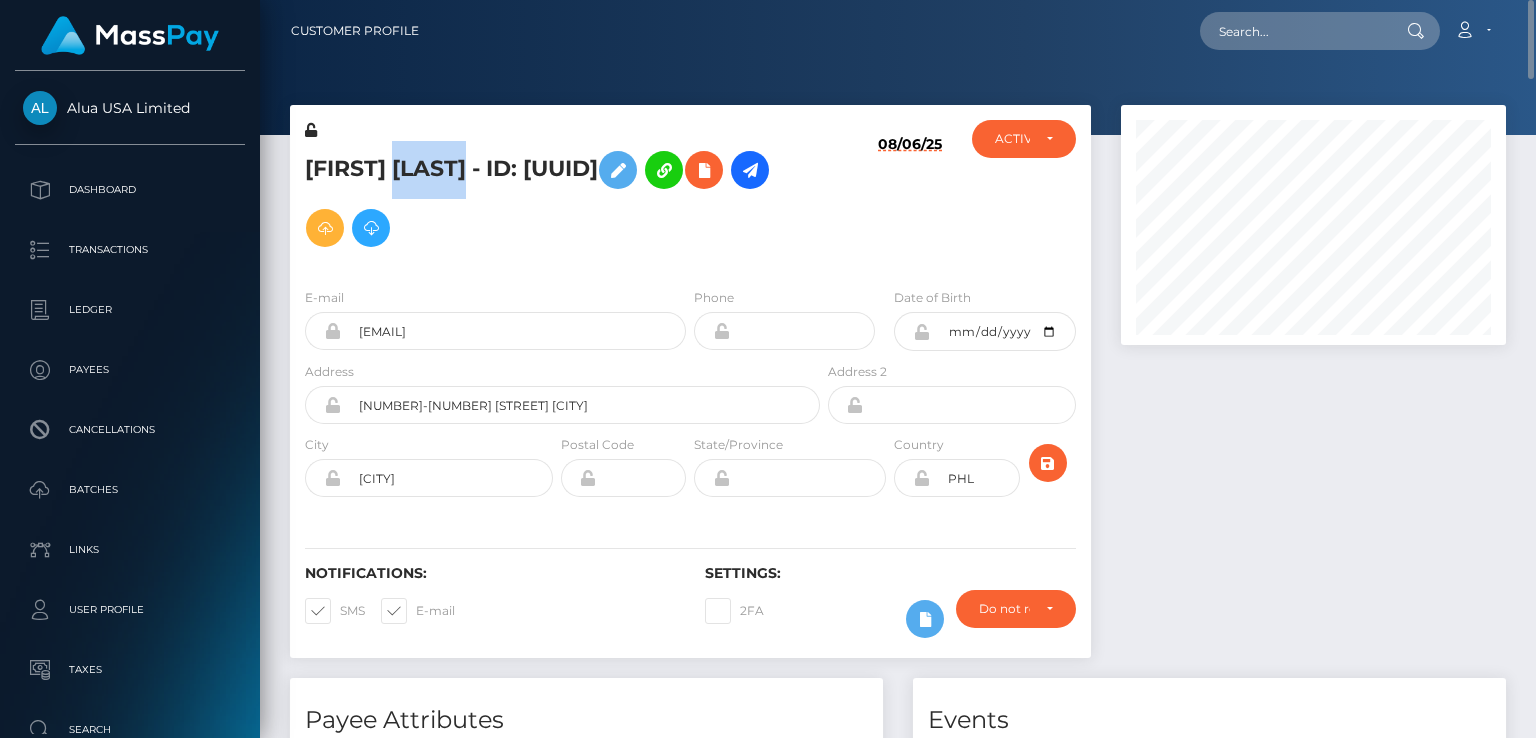 click on "[FIRST]  [LAST]
- ID: [UUID]" at bounding box center [557, 199] 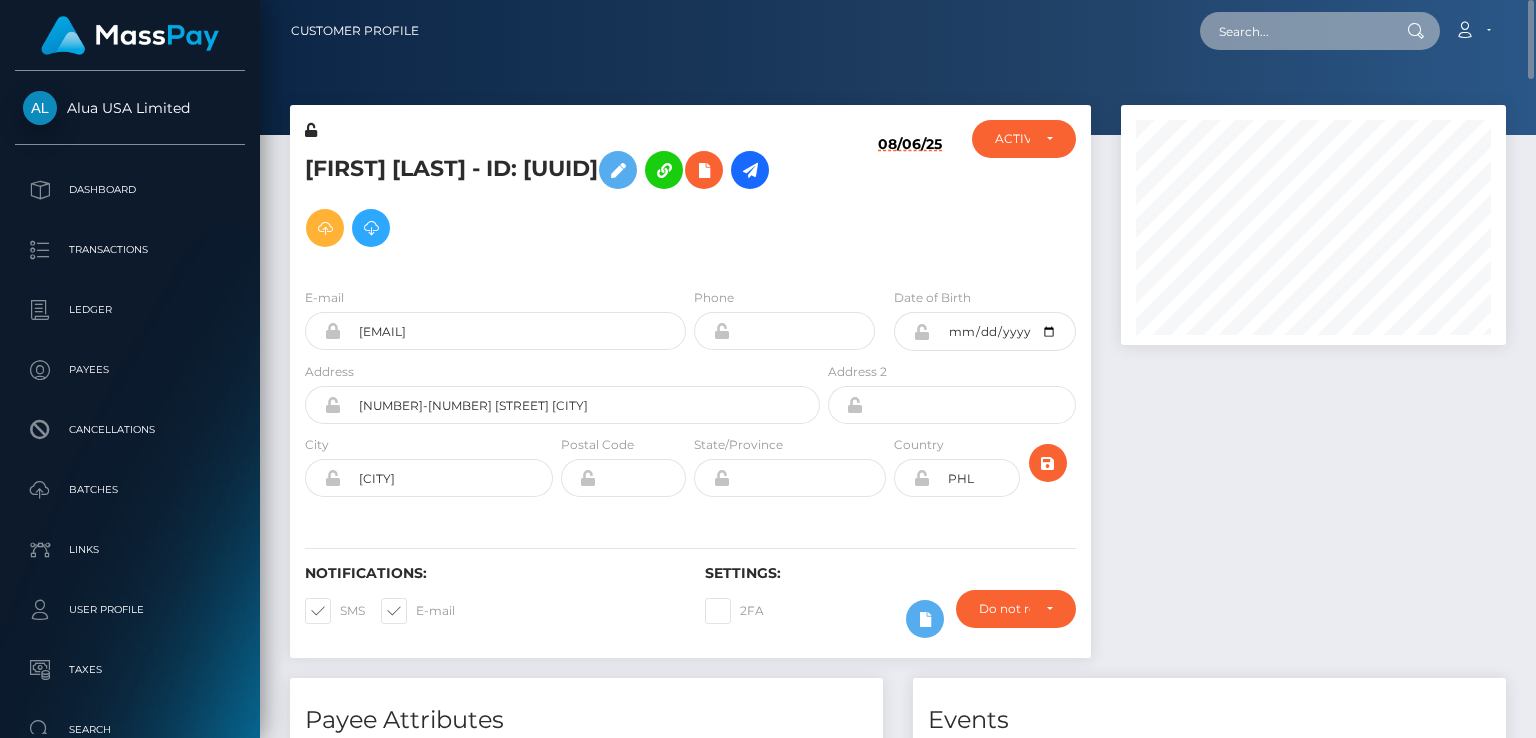 paste on "MSP35186228af24099" 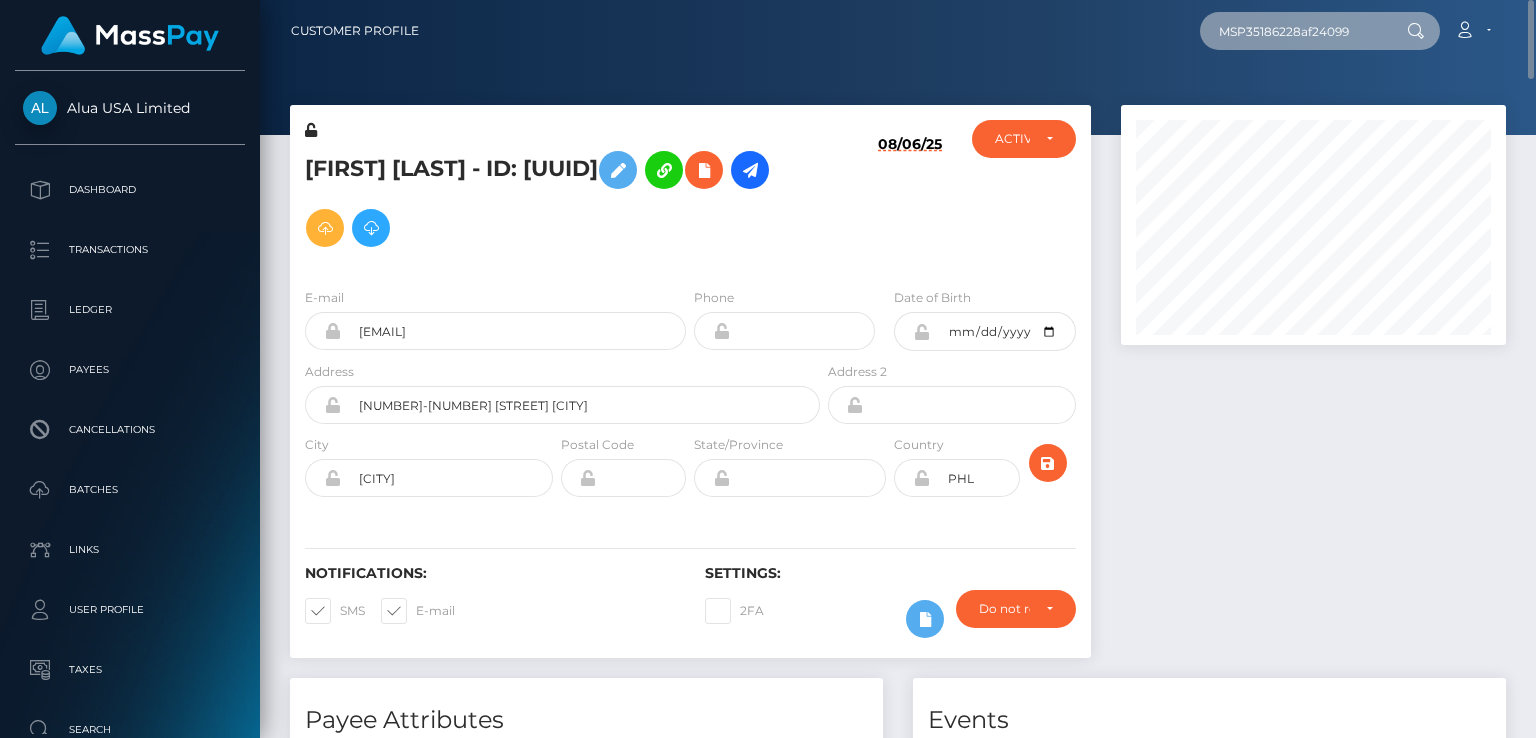 type on "MSP35186228af24099" 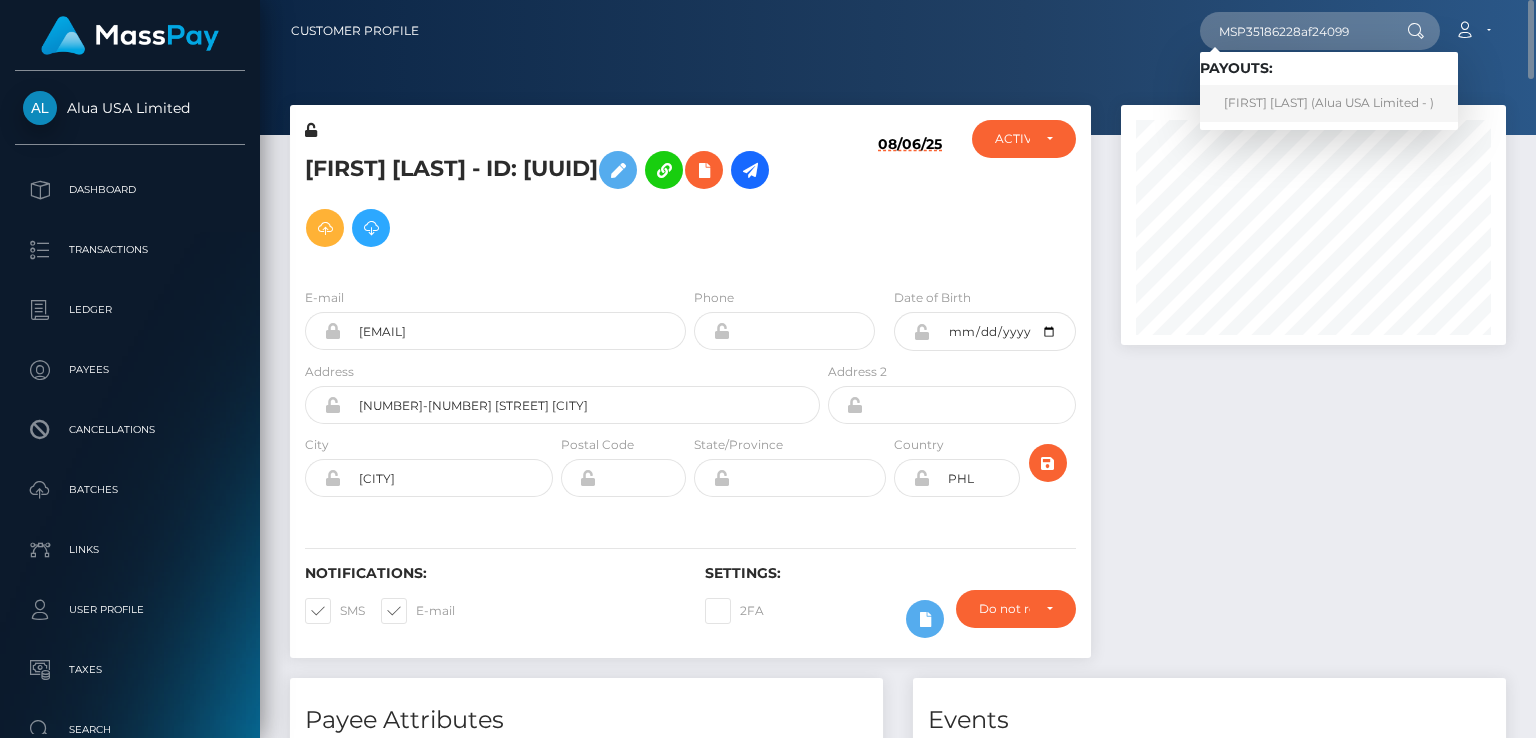 click on "Jennifer  Del rosario (Alua USA Limited - )" at bounding box center (1329, 103) 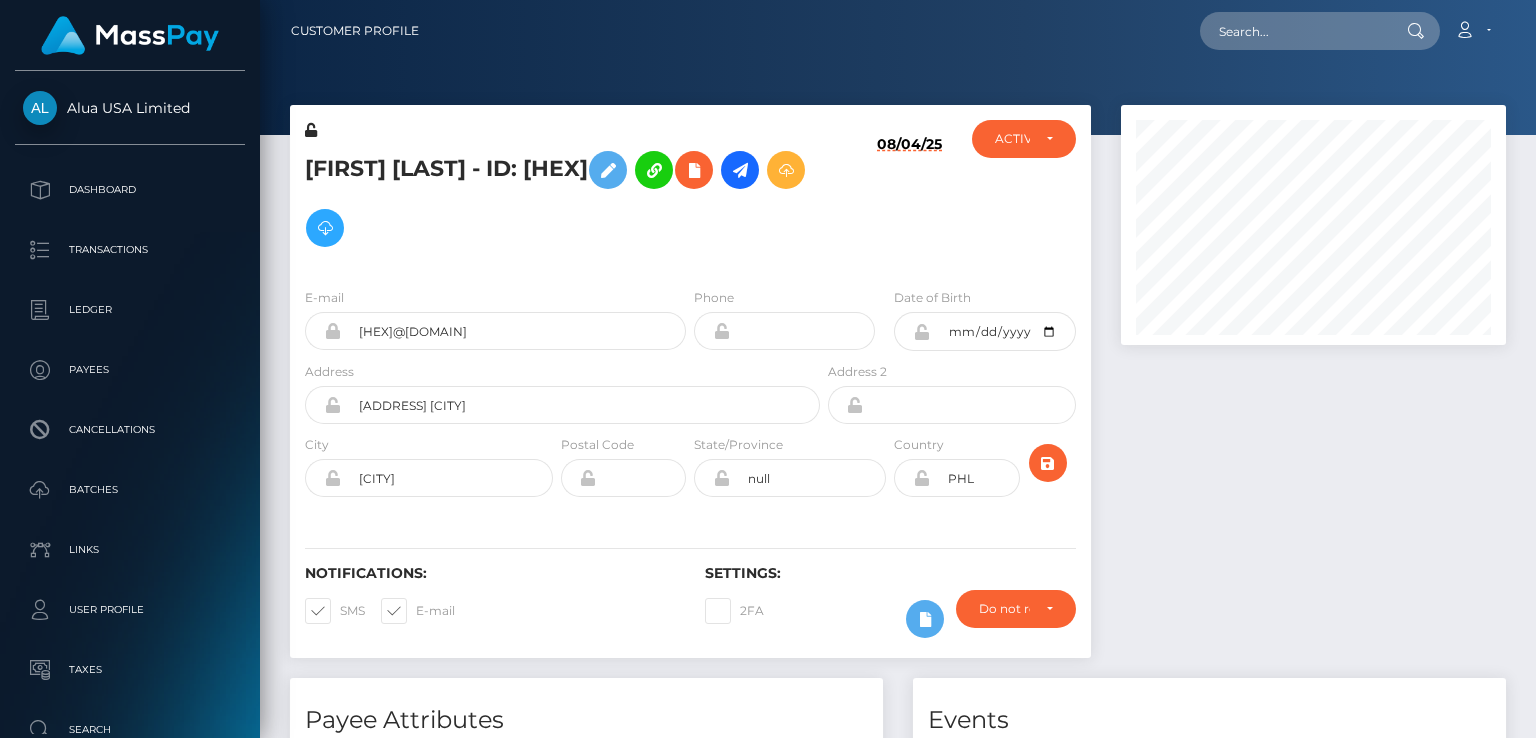 scroll, scrollTop: 0, scrollLeft: 0, axis: both 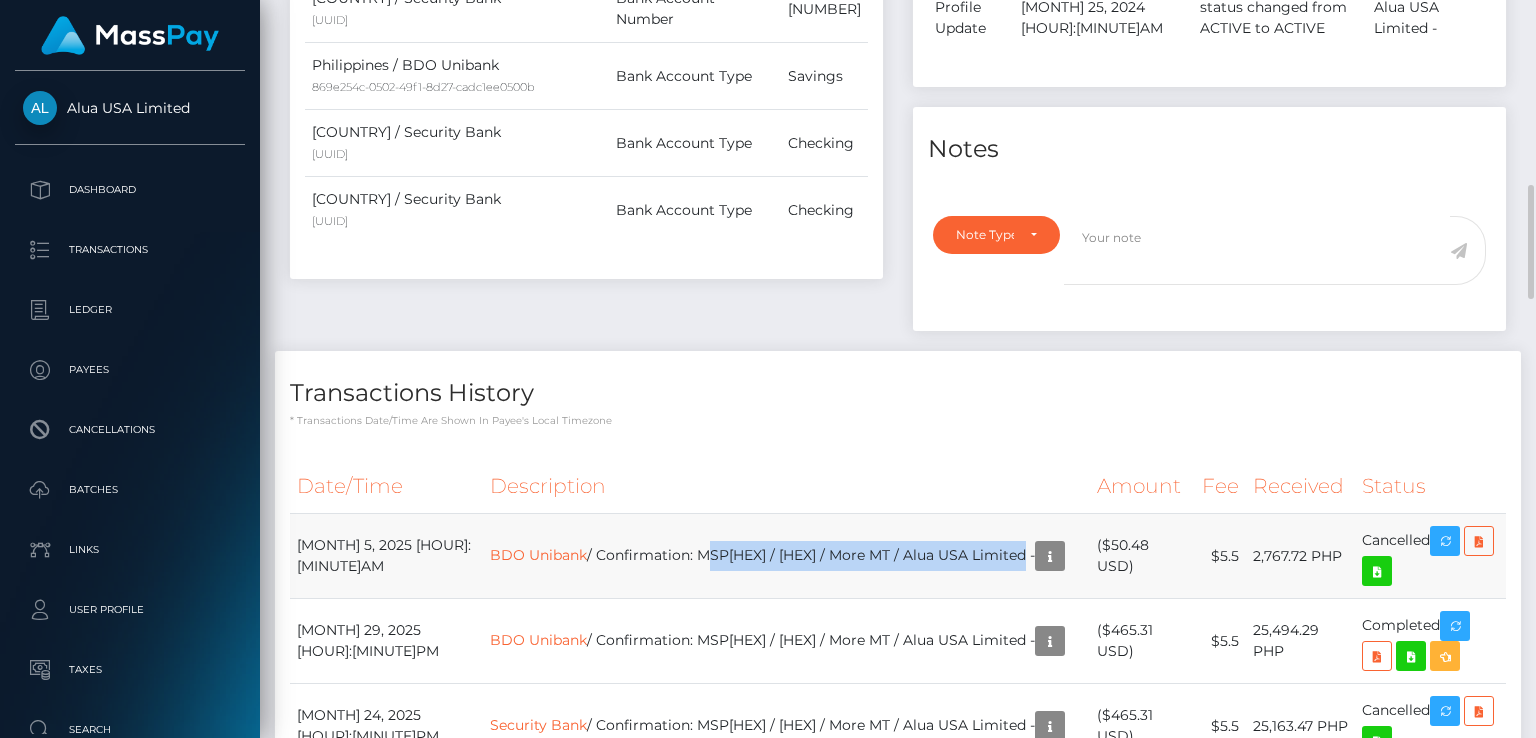 drag, startPoint x: 669, startPoint y: 569, endPoint x: 1018, endPoint y: 573, distance: 349.02292 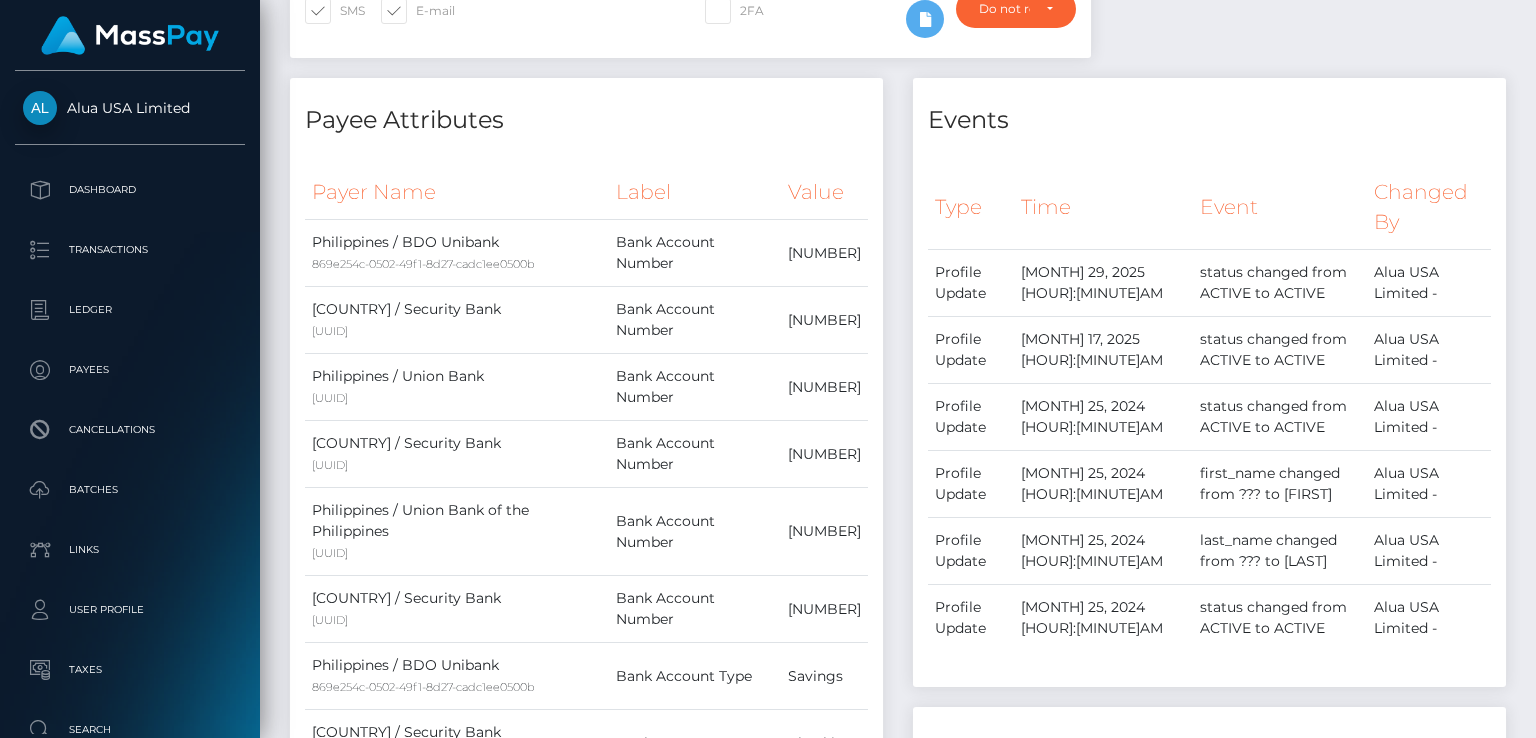 scroll, scrollTop: 0, scrollLeft: 0, axis: both 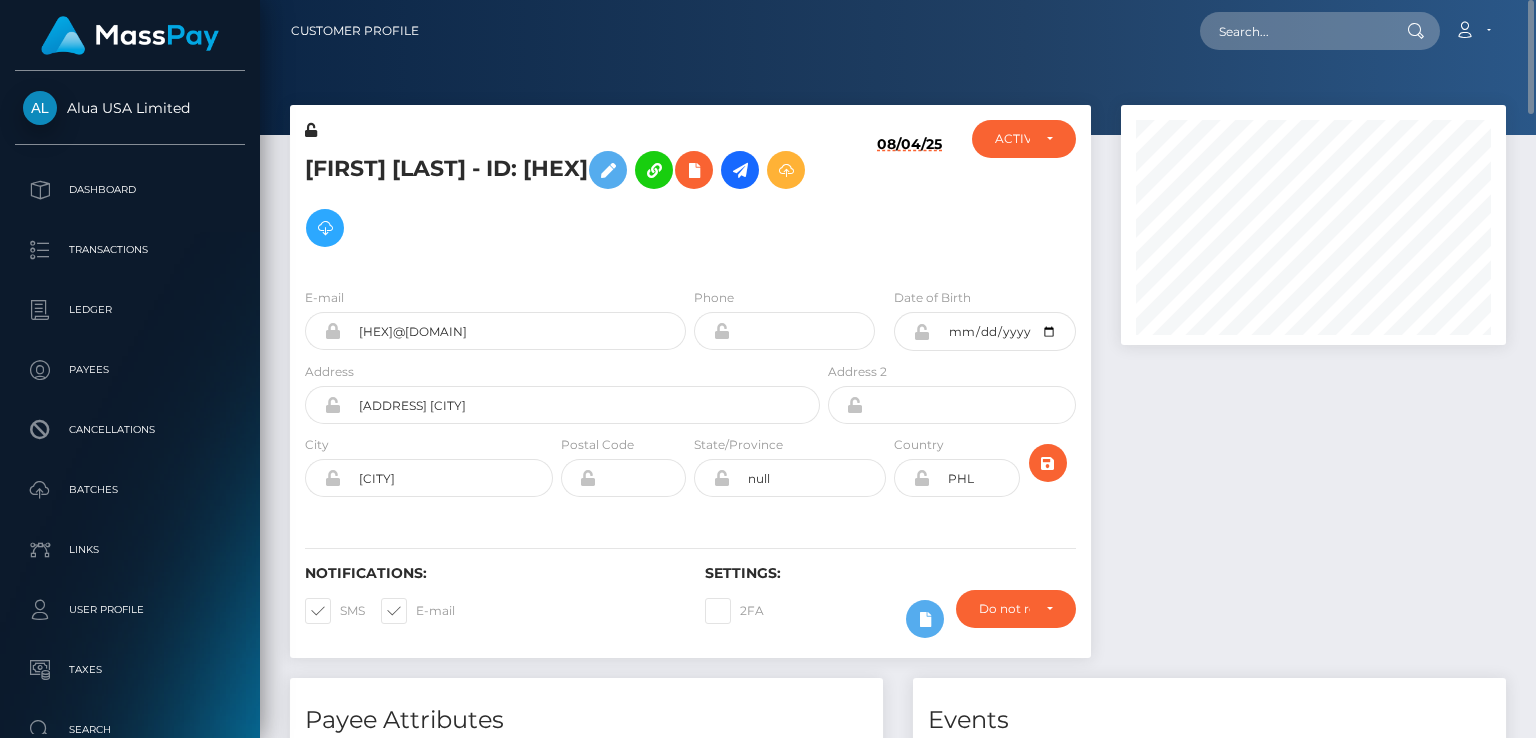 click on "Jennifer  Del rosario
- ID: 66cadd9226efd5edcb06d2b3" at bounding box center (557, 199) 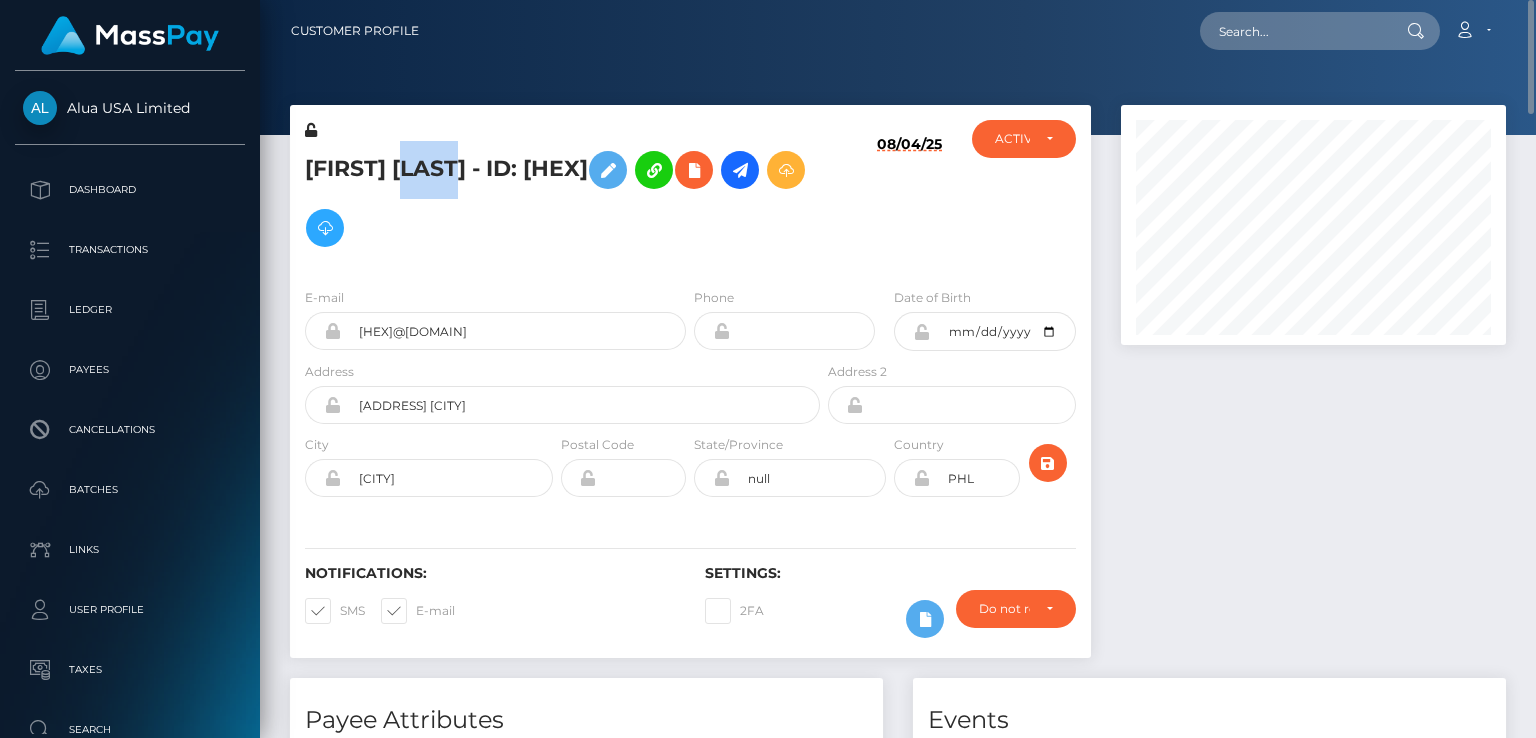 click on "Jennifer  Del rosario
- ID: 66cadd9226efd5edcb06d2b3" at bounding box center (557, 199) 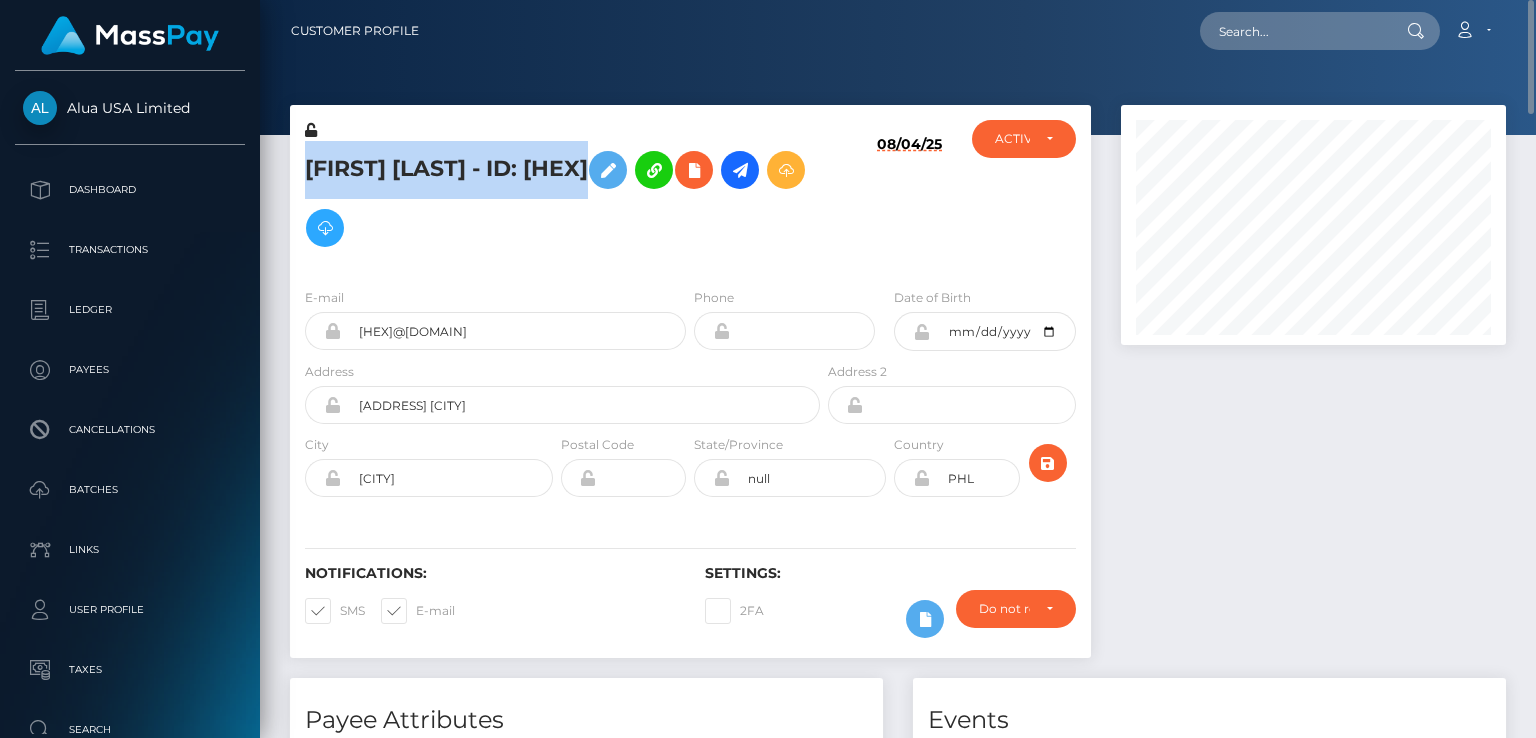 click on "Jennifer  Del rosario
- ID: 66cadd9226efd5edcb06d2b3" at bounding box center (557, 199) 